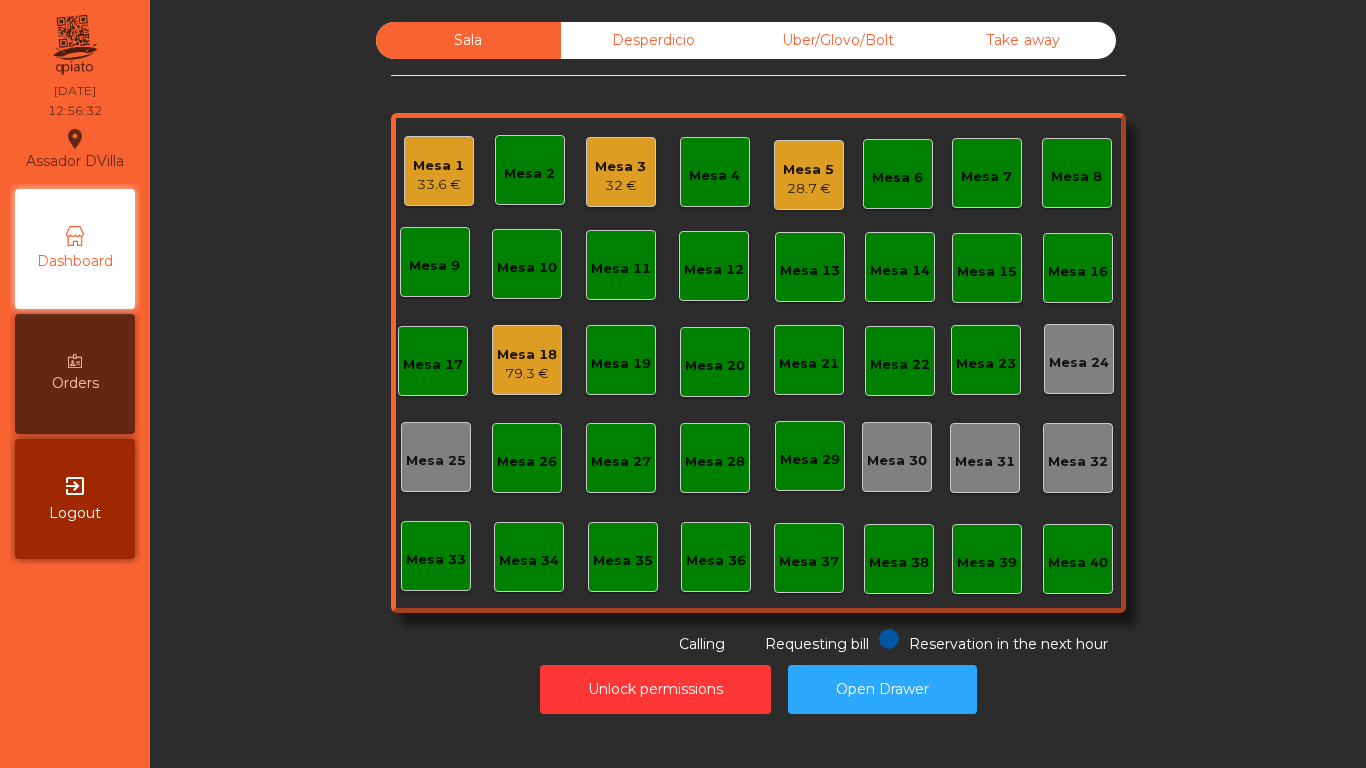 scroll, scrollTop: 0, scrollLeft: 0, axis: both 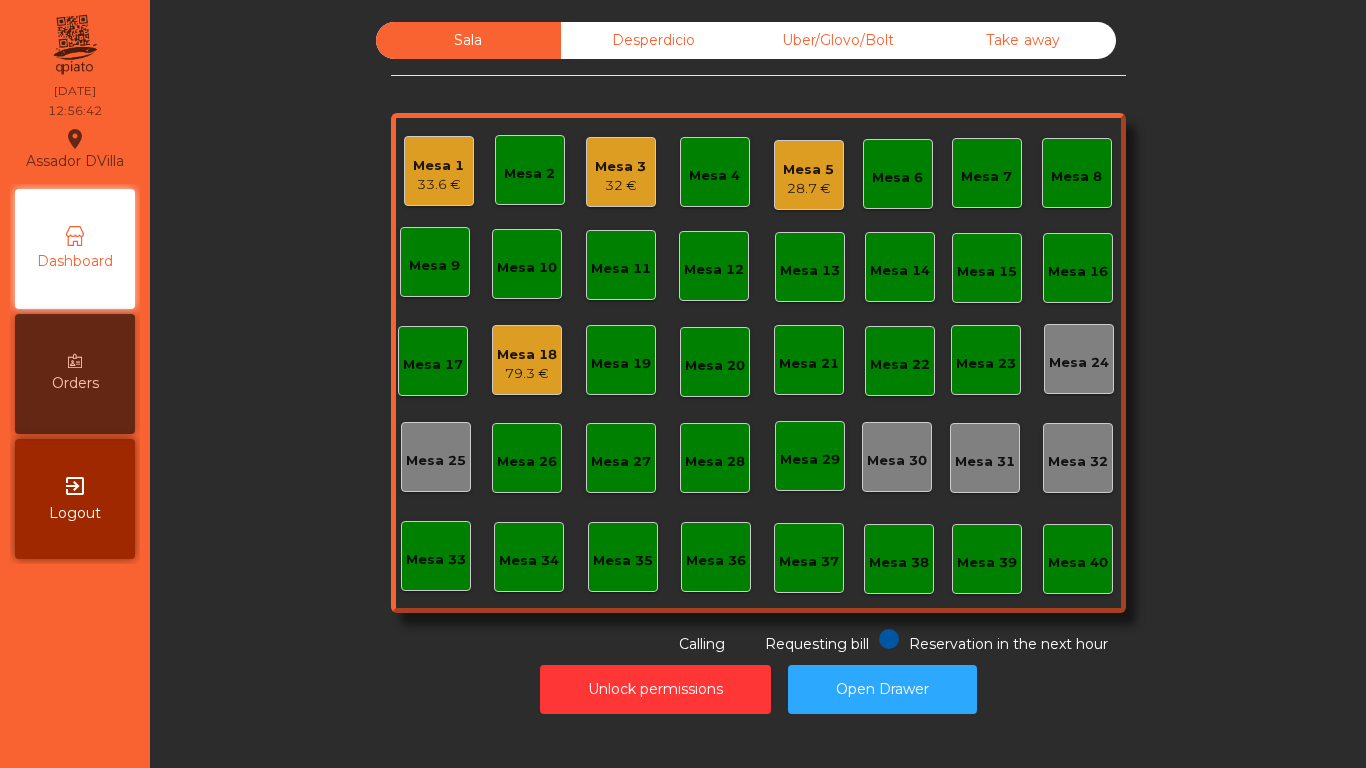 click on "Mesa 5   28.7 €" 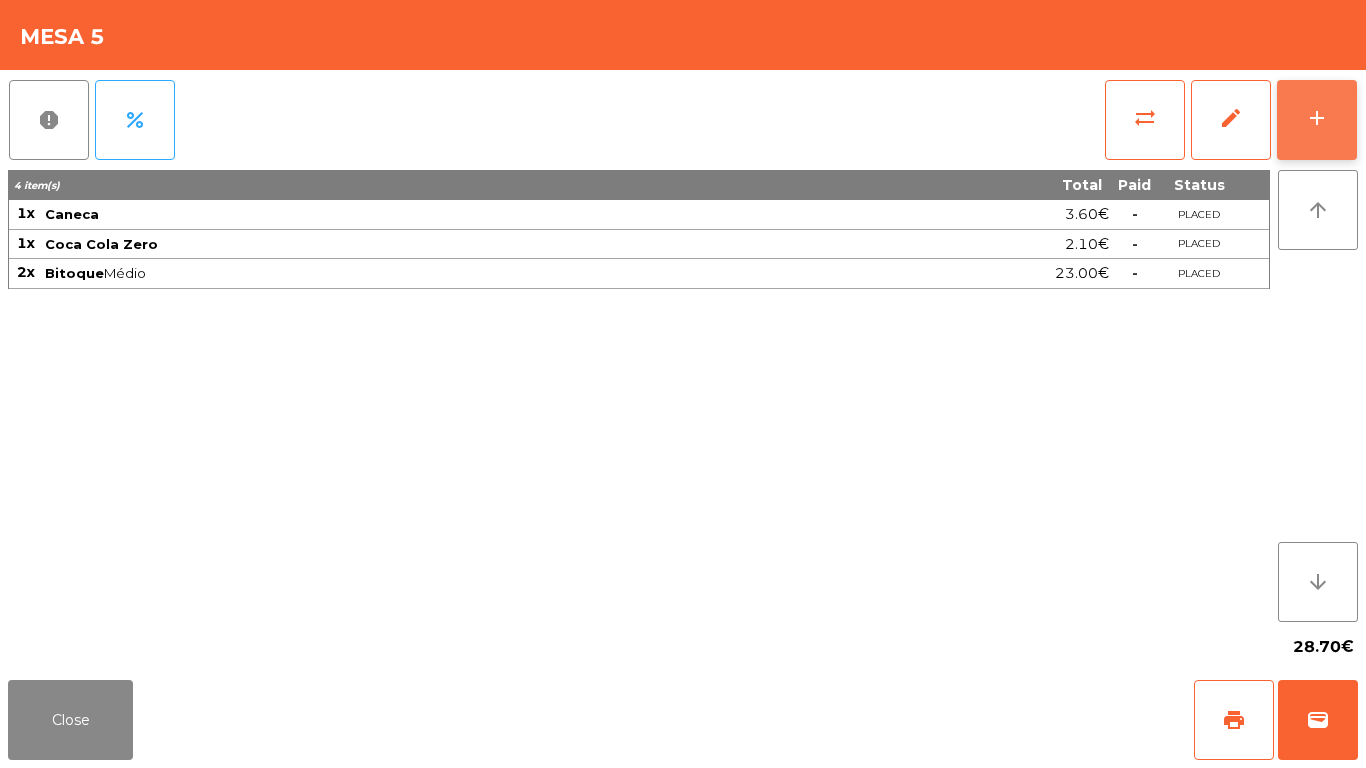 drag, startPoint x: 1317, startPoint y: 134, endPoint x: 1287, endPoint y: 134, distance: 30 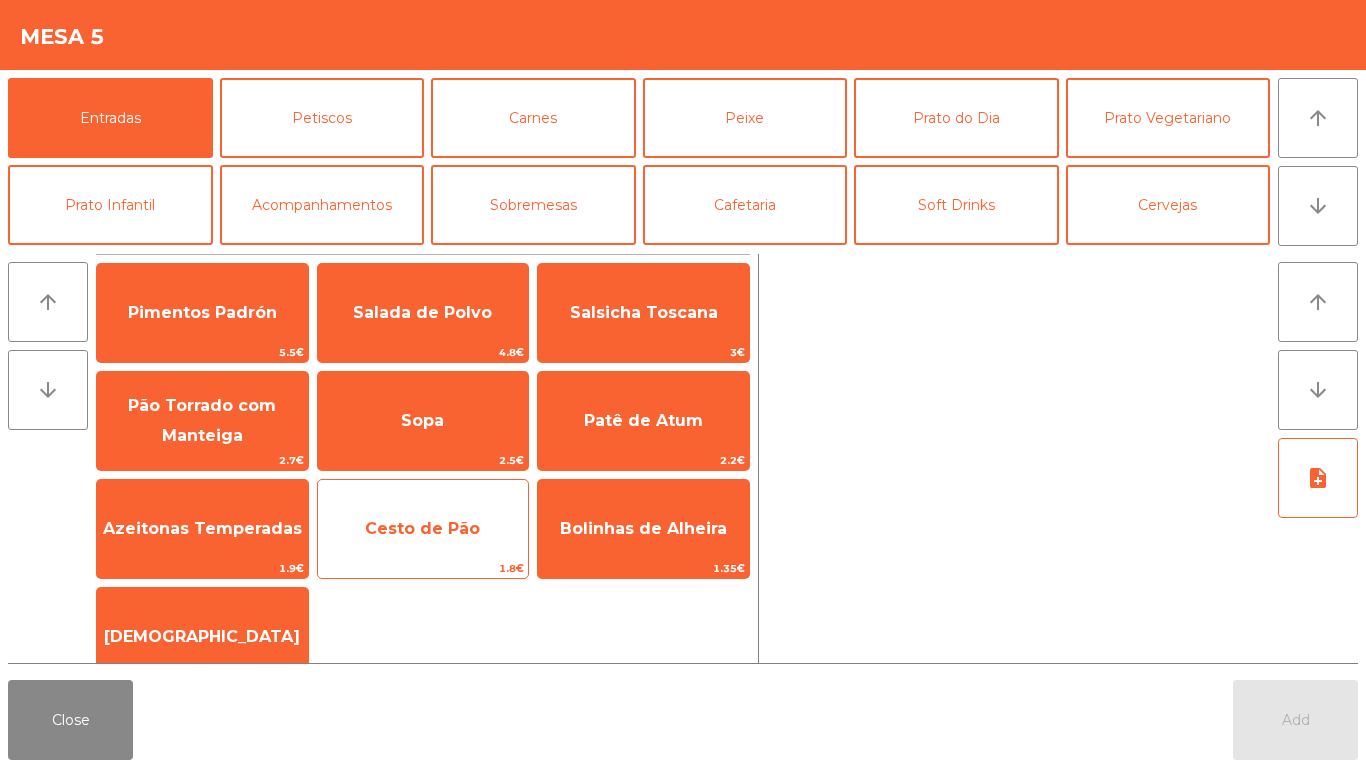 click on "Cesto de Pão   1.8€" 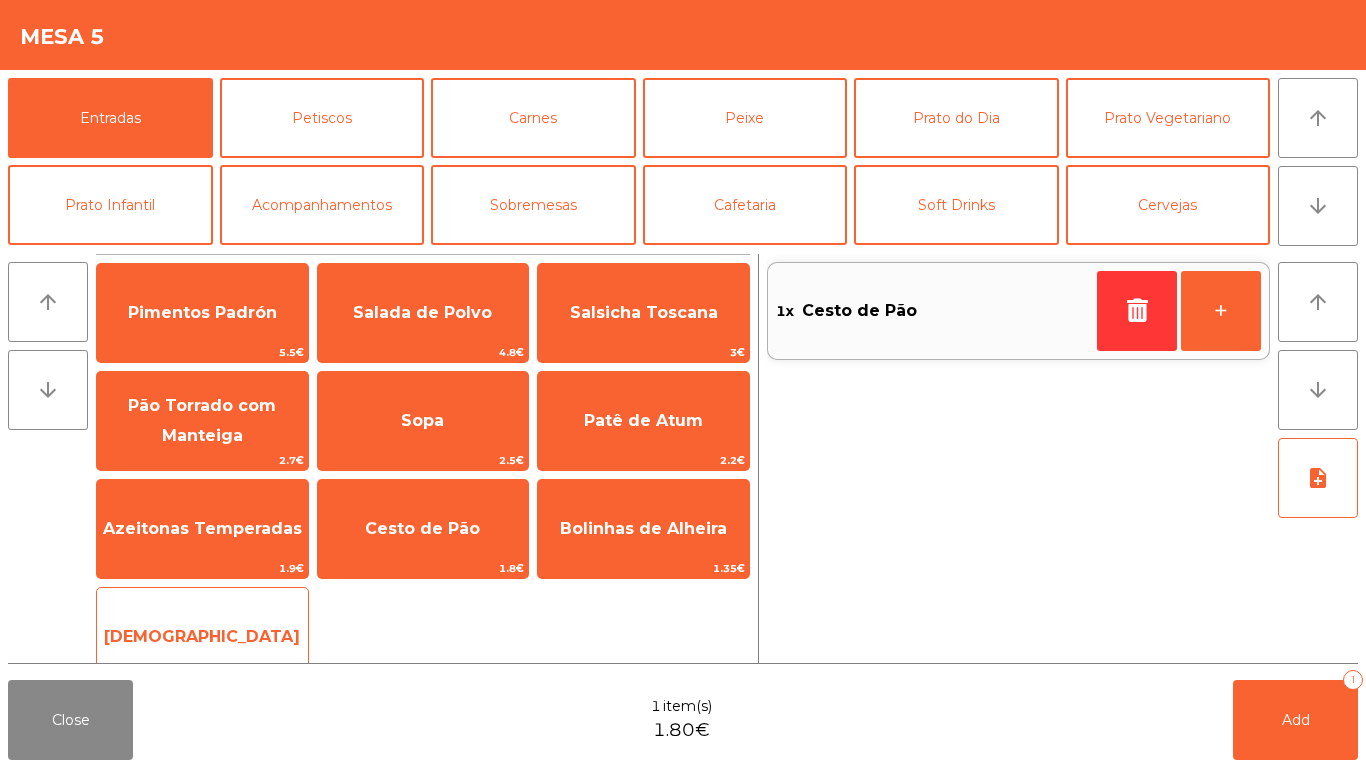 click on "Manteiga   1€" 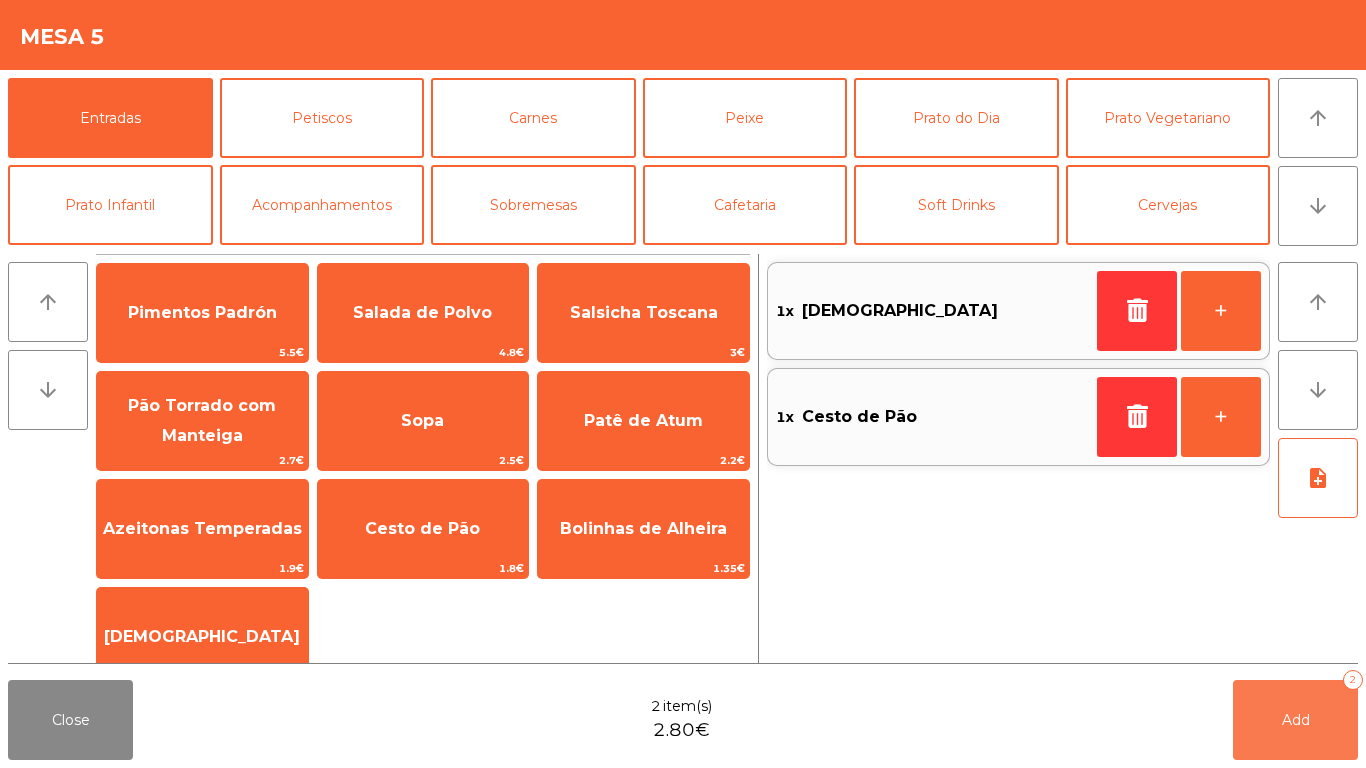 drag, startPoint x: 1261, startPoint y: 718, endPoint x: 1237, endPoint y: 718, distance: 24 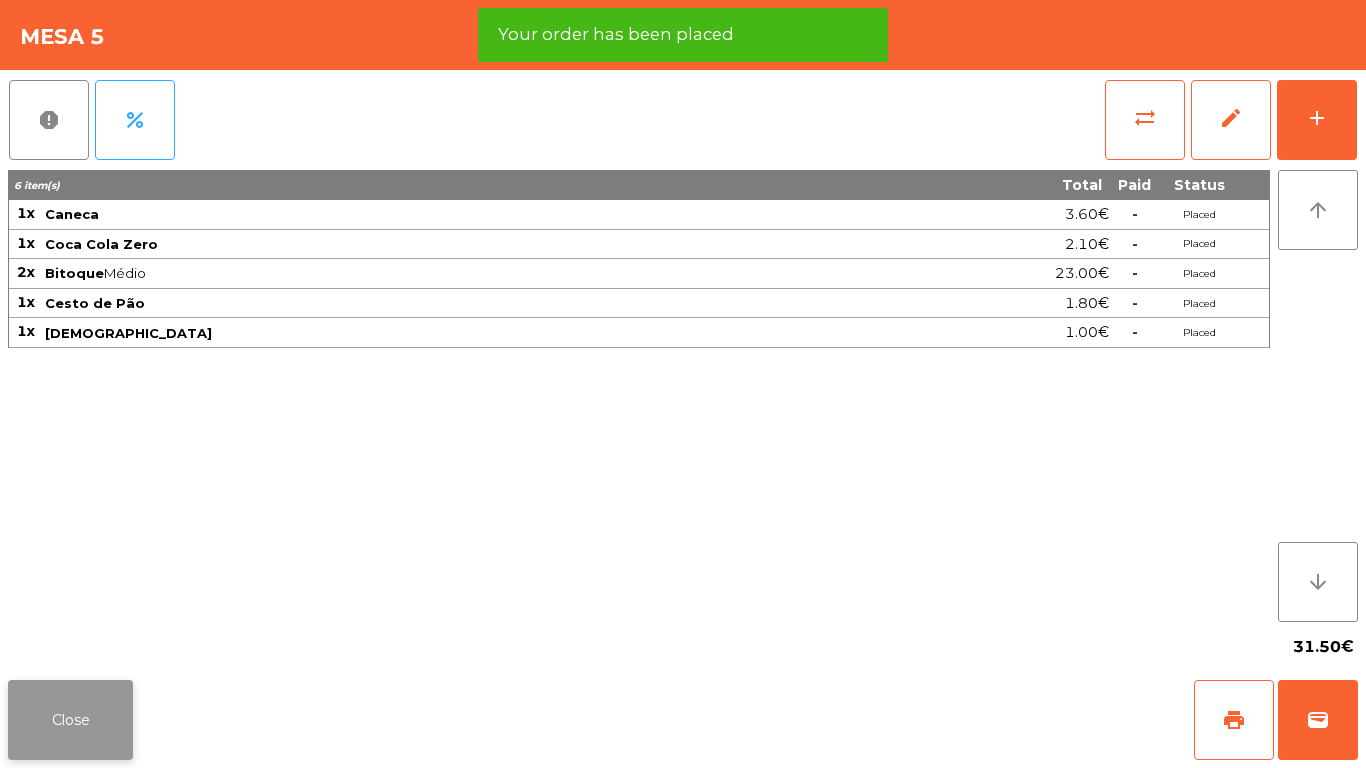 click on "Close" 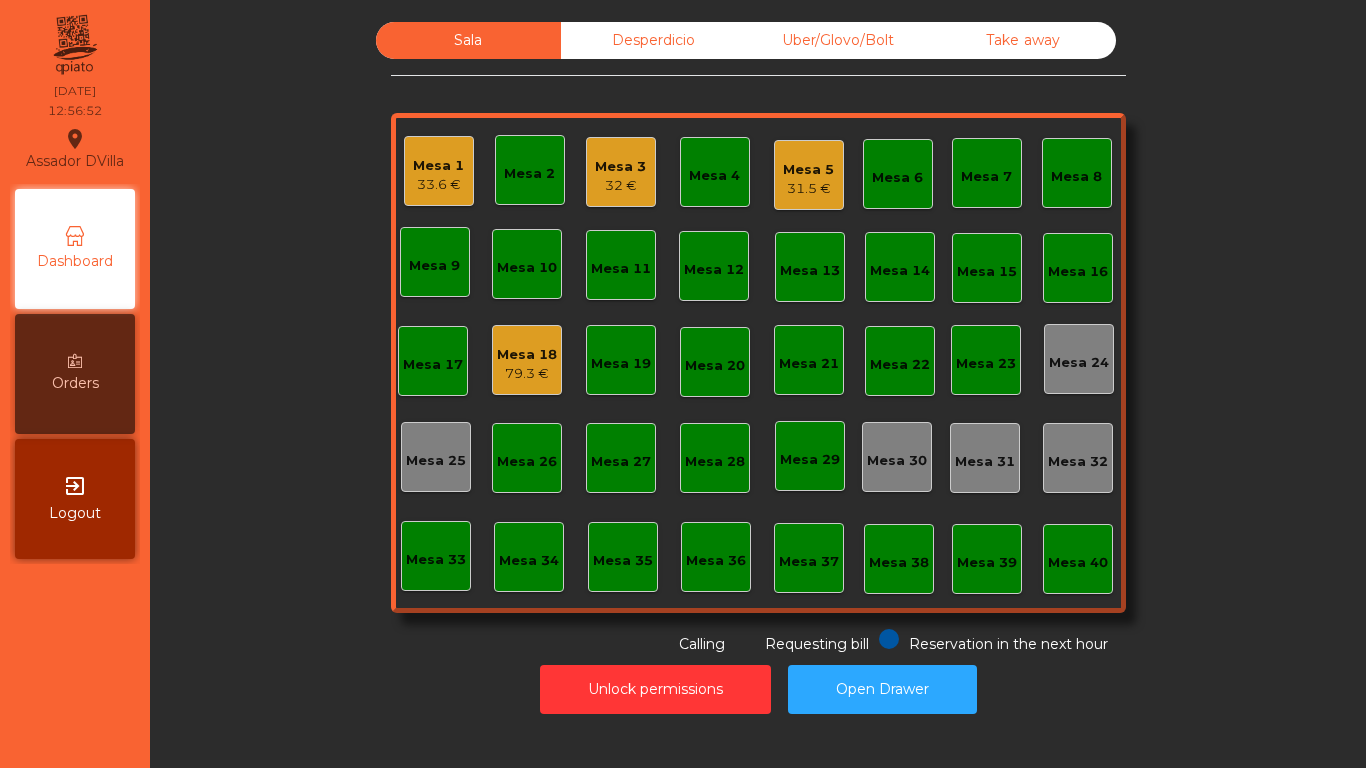 click on "79.3 €" 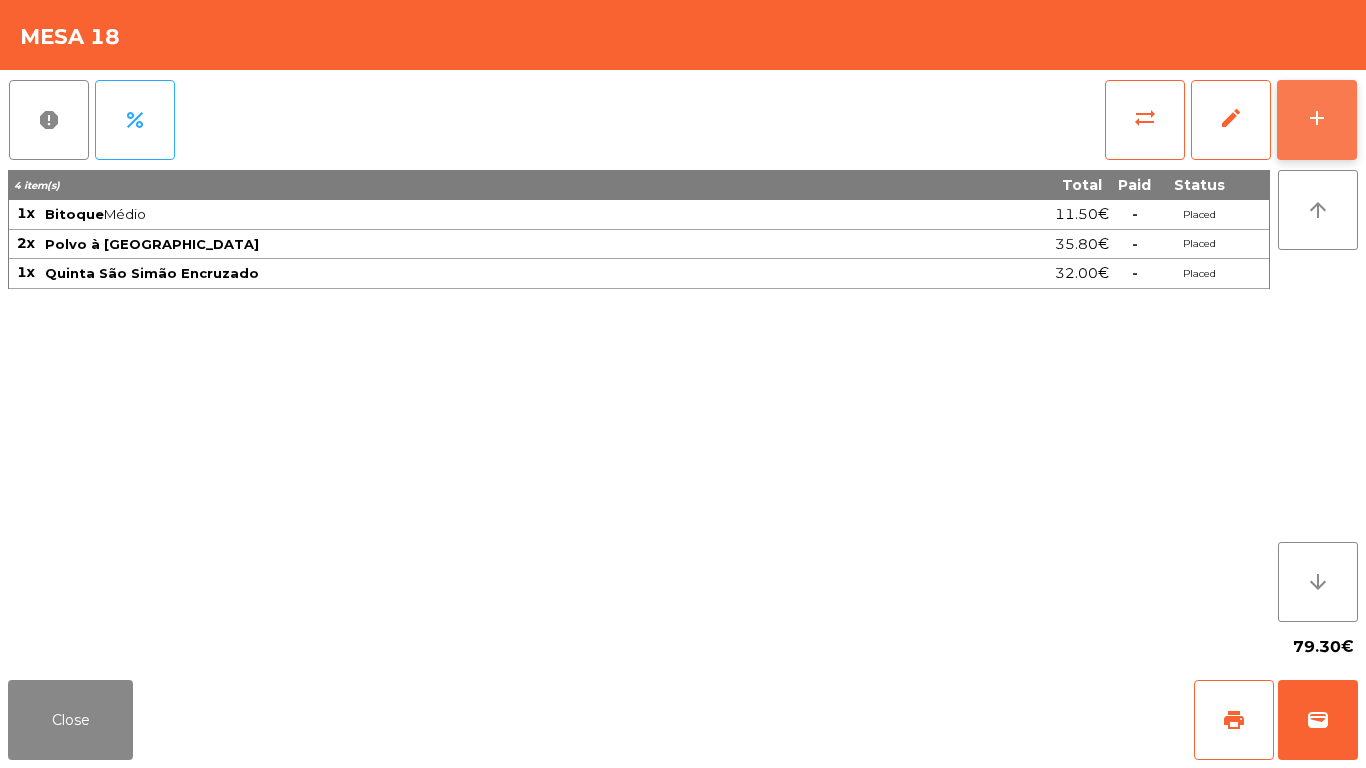 click on "add" 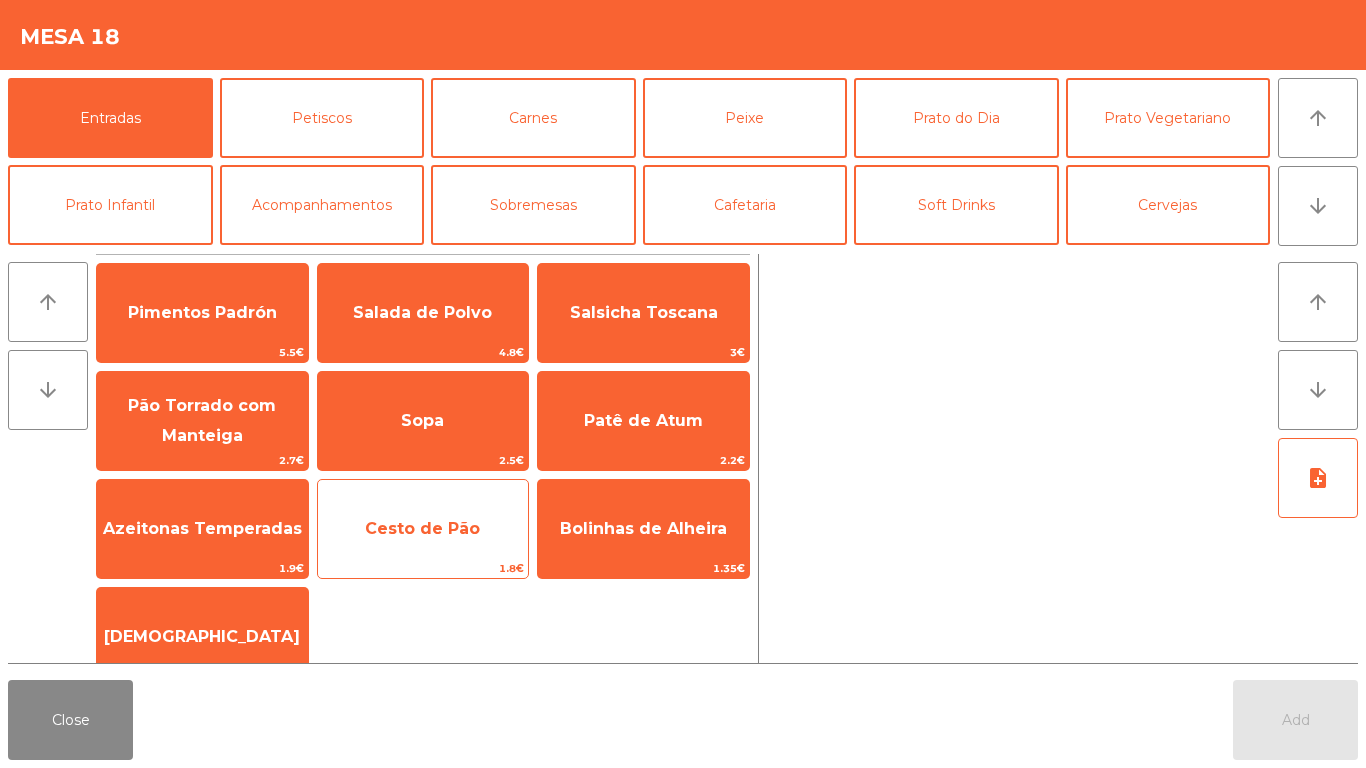click on "Cesto de Pão" 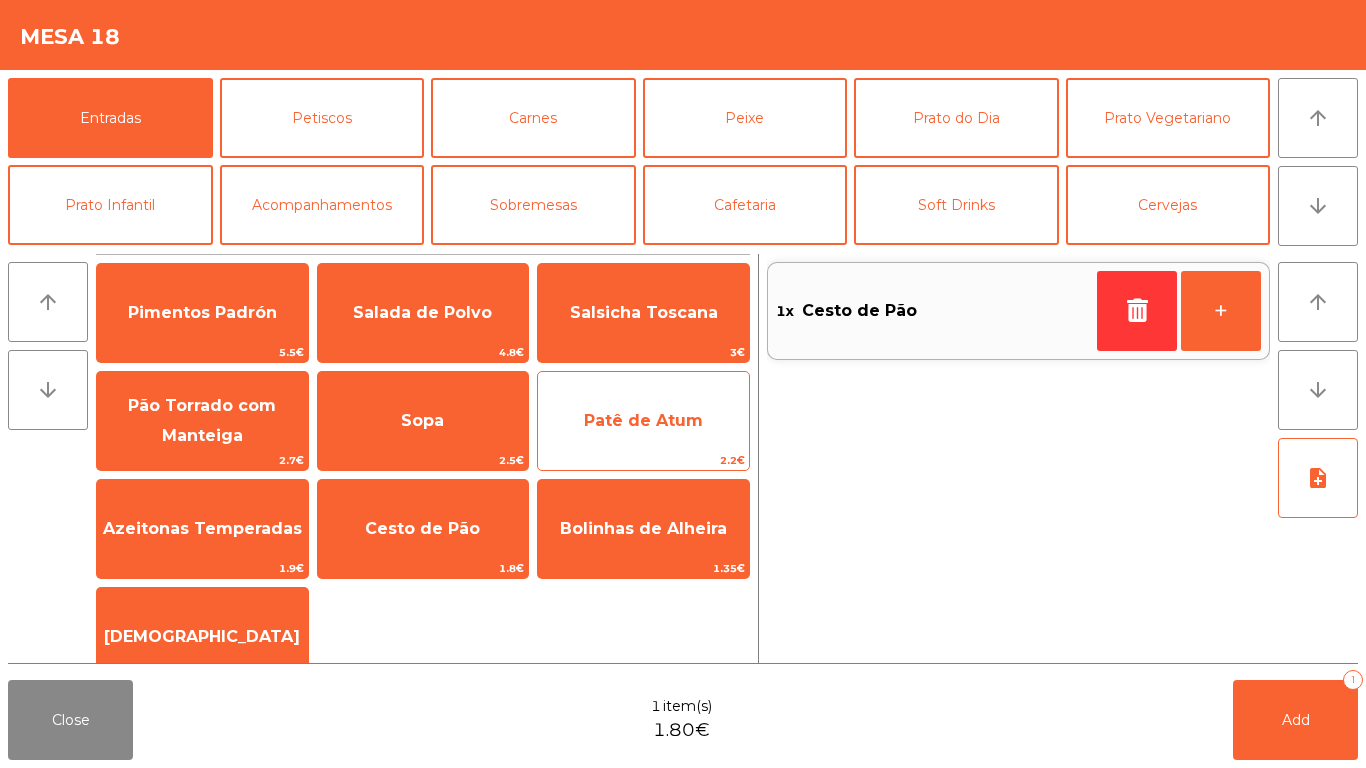 click on "Patê de Atum" 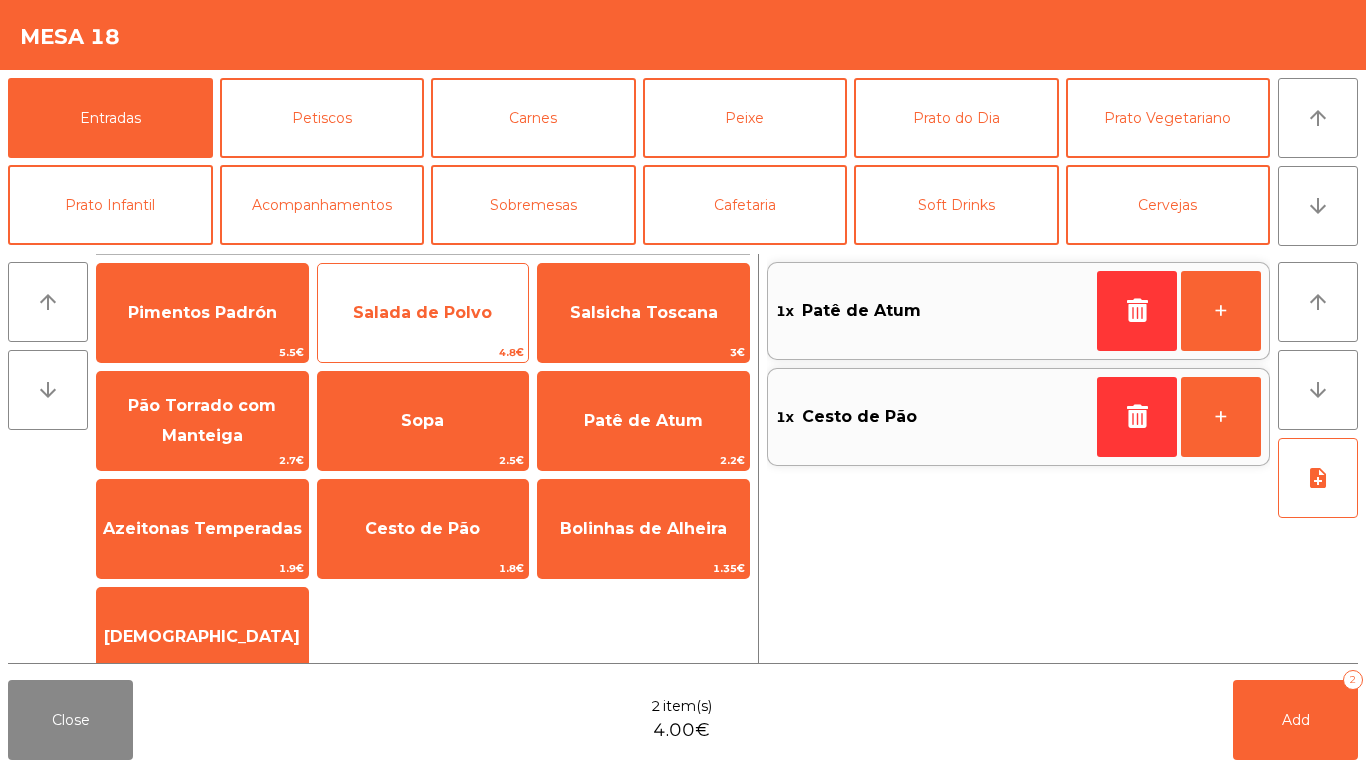 click on "Salada de Polvo" 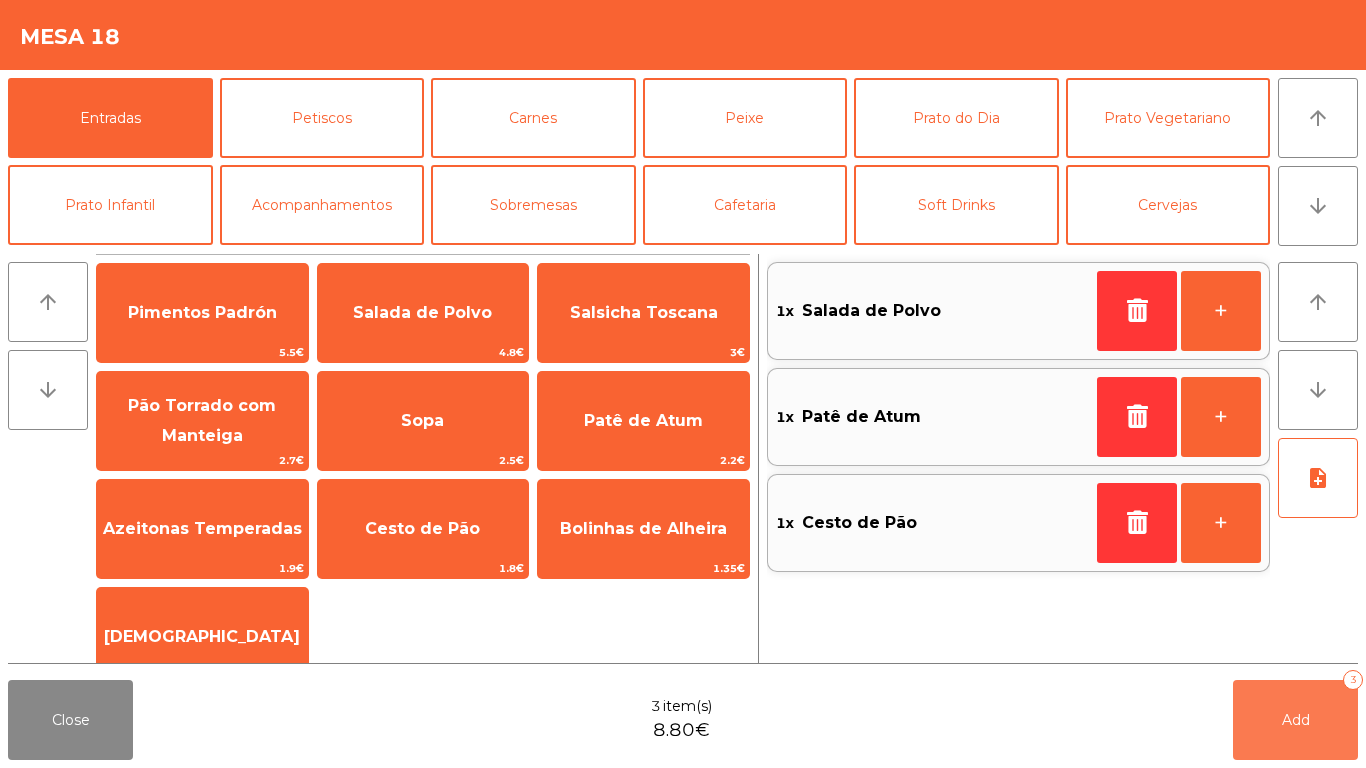 click on "Add   3" 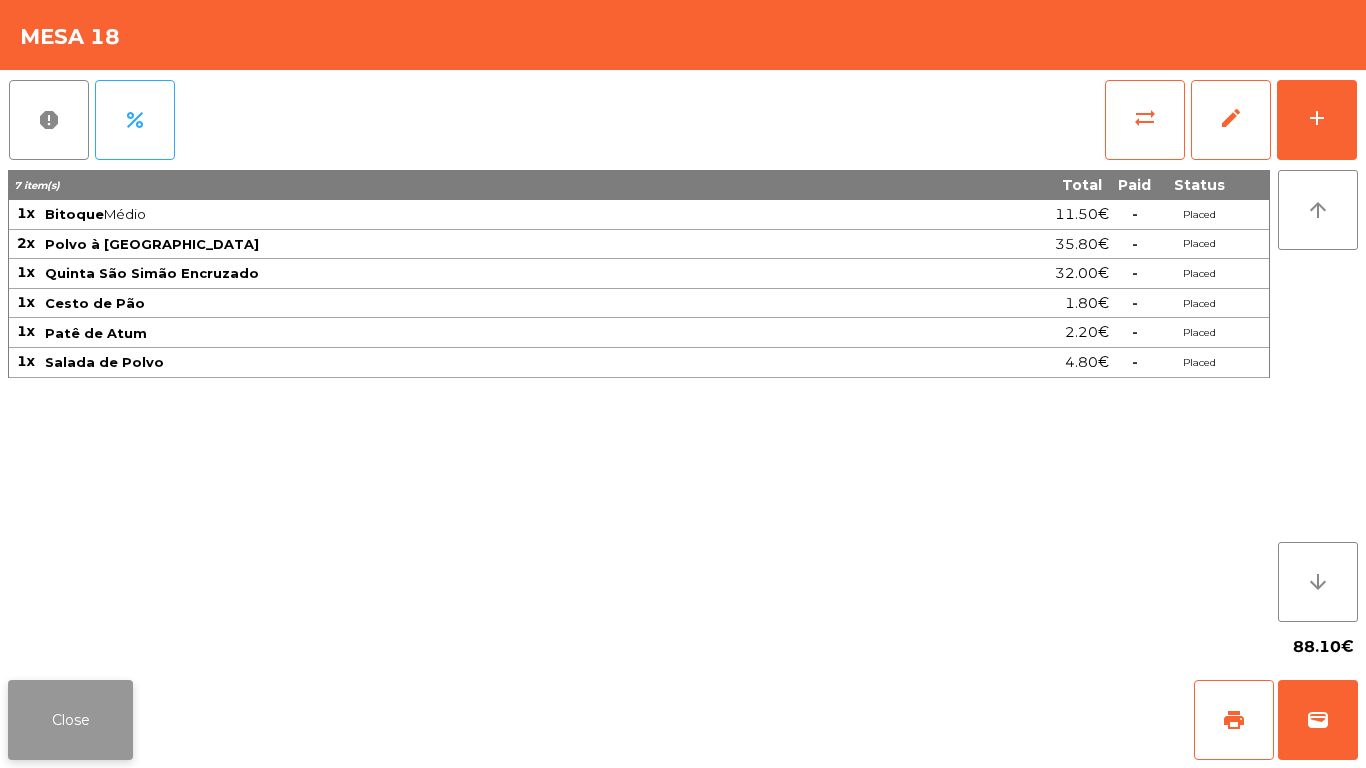 click on "Close" 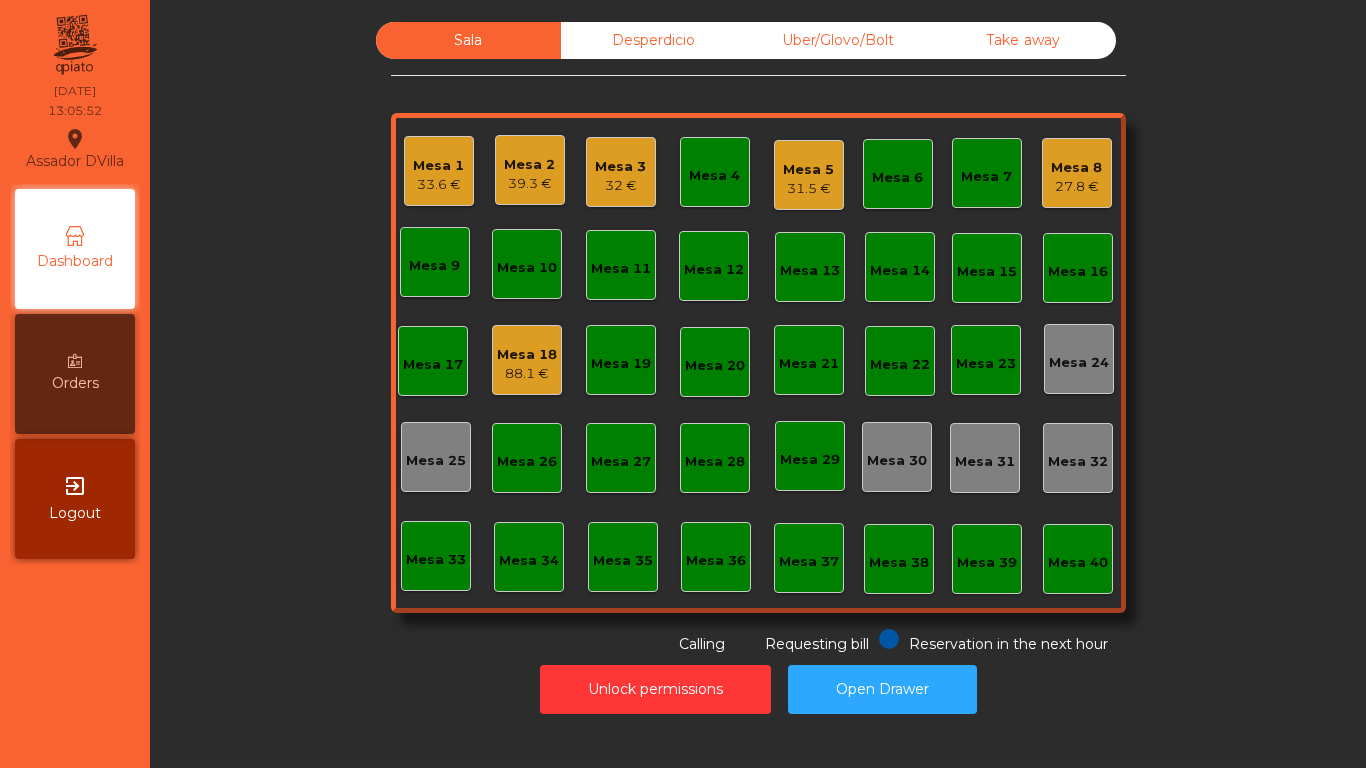 click on "Mesa 5" 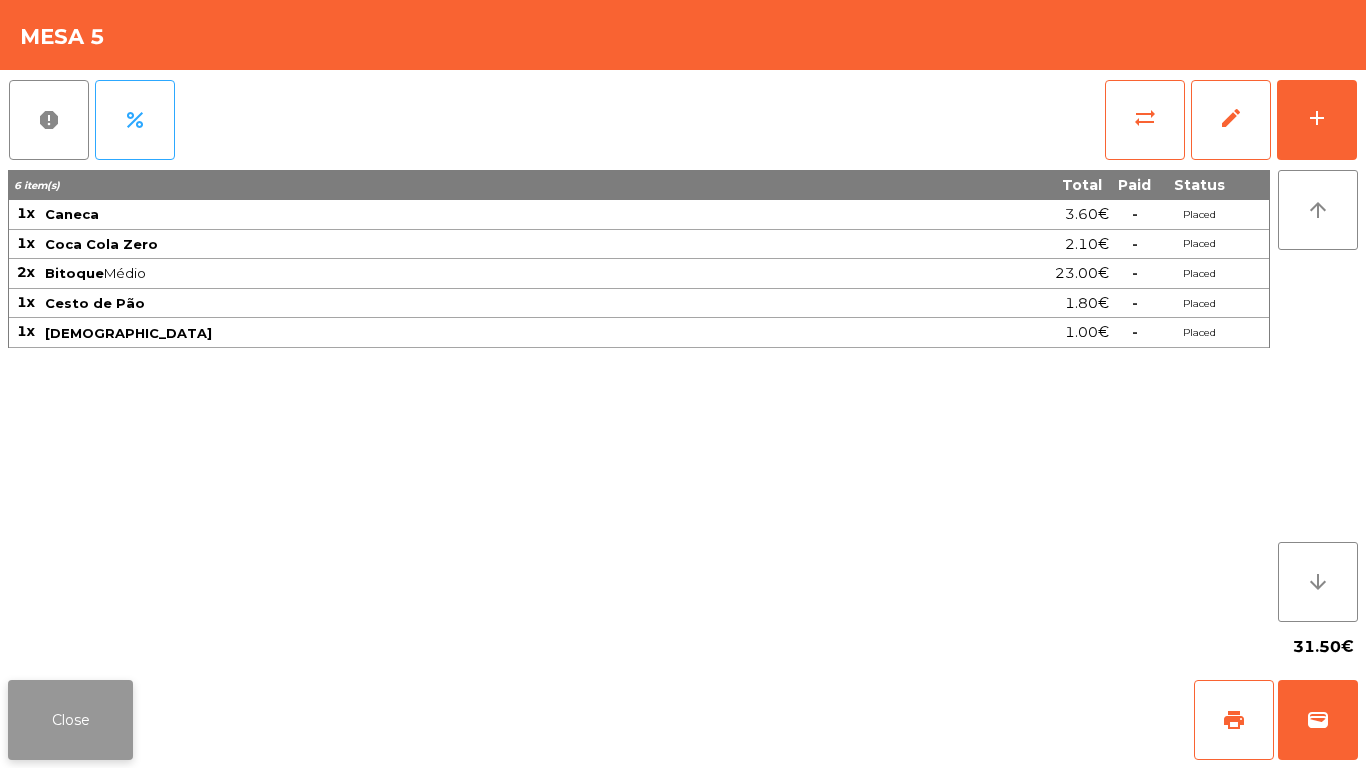 click on "Close" 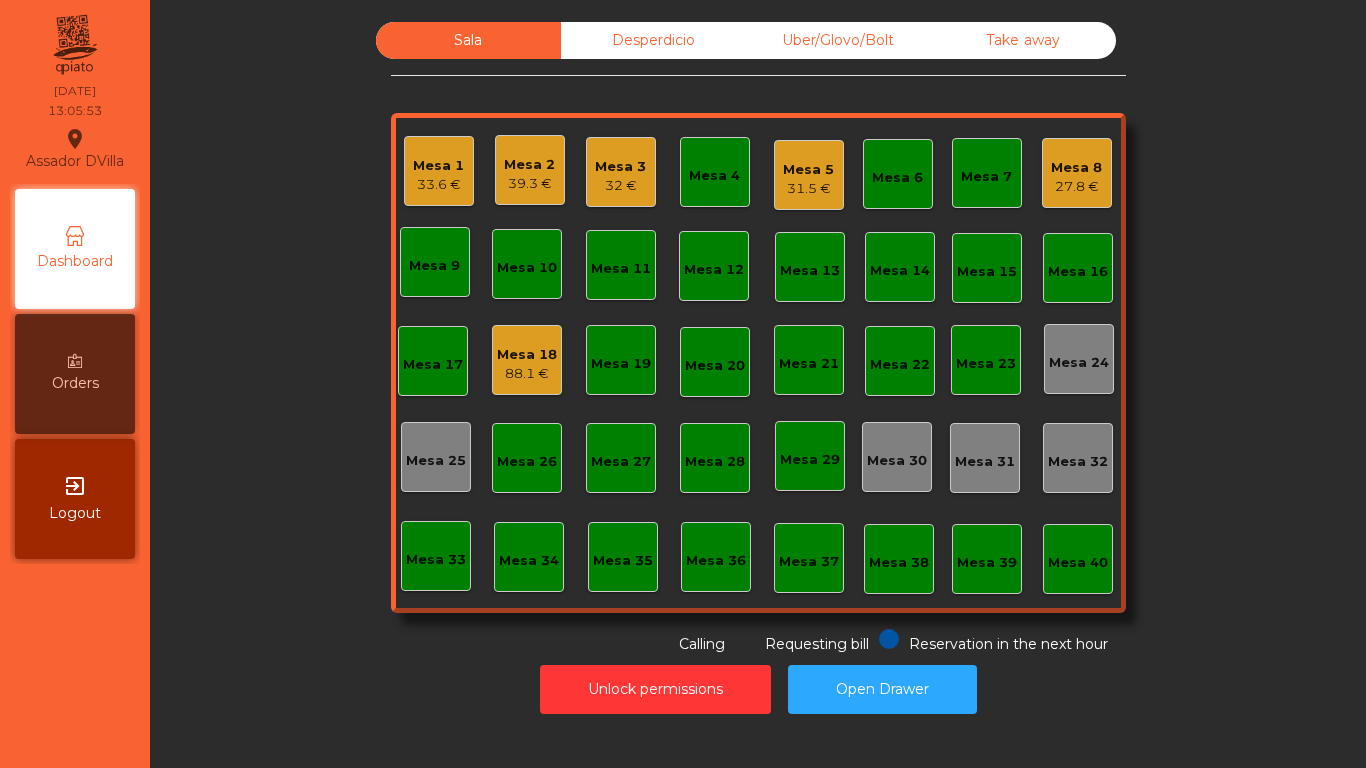 click on "Sala   Desperdicio   Uber/Glovo/Bolt   Take away   Mesa 1   33.6 €   Mesa 2   39.3 €   Mesa 3   32 €   Mesa 4   Mesa 5   31.5 €   Mesa 6   Mesa 7   [GEOGRAPHIC_DATA] 8   27.8 €   [GEOGRAPHIC_DATA] 9   [GEOGRAPHIC_DATA] 10   [GEOGRAPHIC_DATA] 11   [GEOGRAPHIC_DATA] 12   [GEOGRAPHIC_DATA] 13   [GEOGRAPHIC_DATA] 14   [GEOGRAPHIC_DATA] 15   [GEOGRAPHIC_DATA] 16   [GEOGRAPHIC_DATA] 17   [GEOGRAPHIC_DATA] 18   88.1 €   [GEOGRAPHIC_DATA] 19   [GEOGRAPHIC_DATA] 20   [GEOGRAPHIC_DATA] 21   [GEOGRAPHIC_DATA] 22   [GEOGRAPHIC_DATA] 23   [GEOGRAPHIC_DATA] 24   [GEOGRAPHIC_DATA] 25   [GEOGRAPHIC_DATA] 26   [GEOGRAPHIC_DATA] 27   [GEOGRAPHIC_DATA] 28   [GEOGRAPHIC_DATA] 30   [GEOGRAPHIC_DATA] 31   [GEOGRAPHIC_DATA] 32   [GEOGRAPHIC_DATA] 33   [GEOGRAPHIC_DATA] 34   [GEOGRAPHIC_DATA] 37   [GEOGRAPHIC_DATA] 38   [GEOGRAPHIC_DATA] 40  Reservation in the next hour Requesting bill Calling" 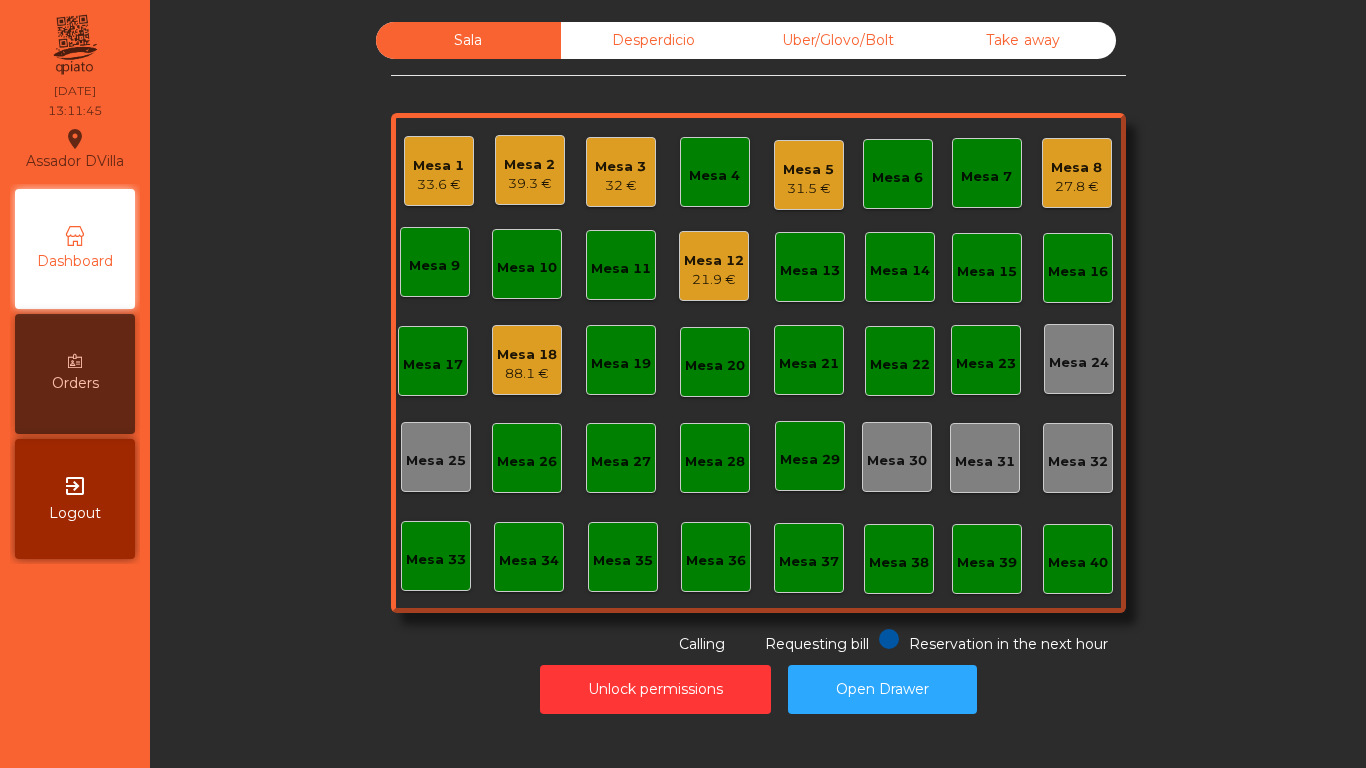 click on "Mesa 8   27.8 €" 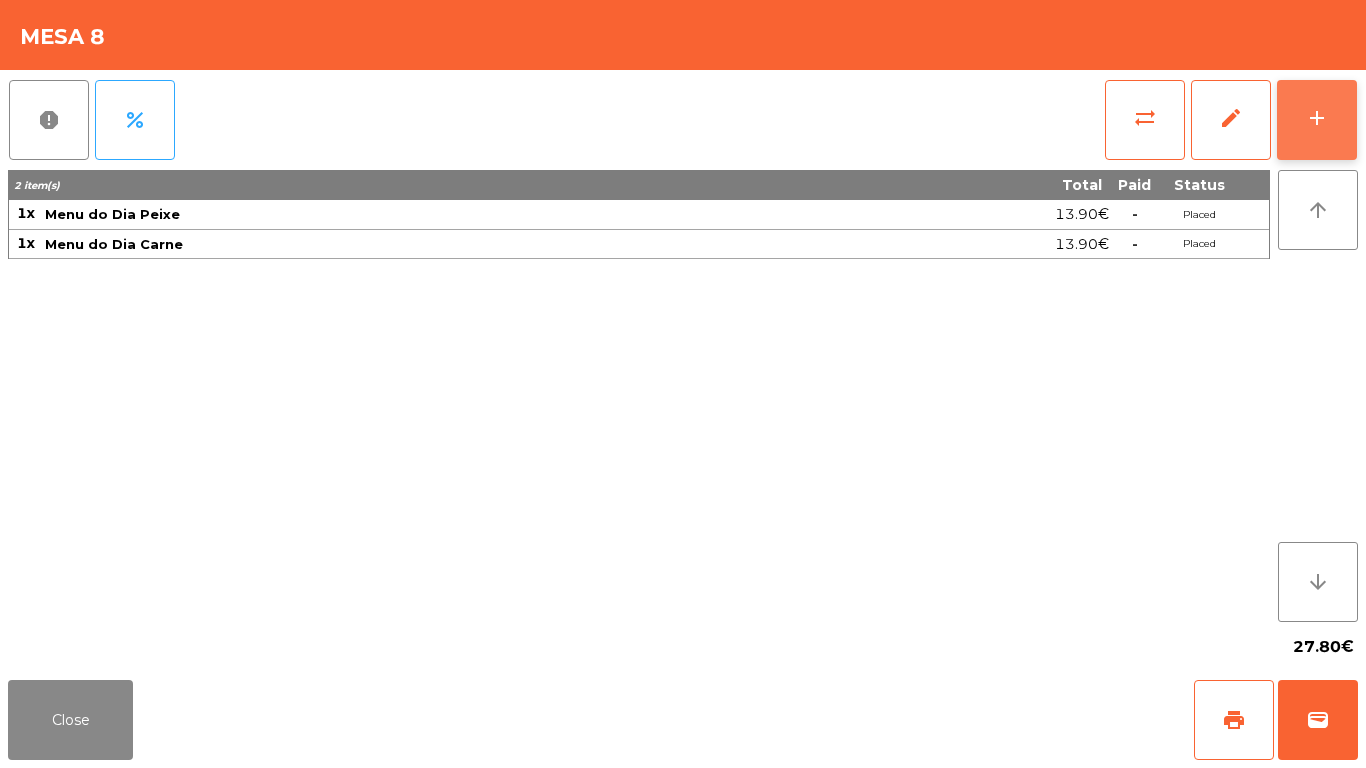 click on "add" 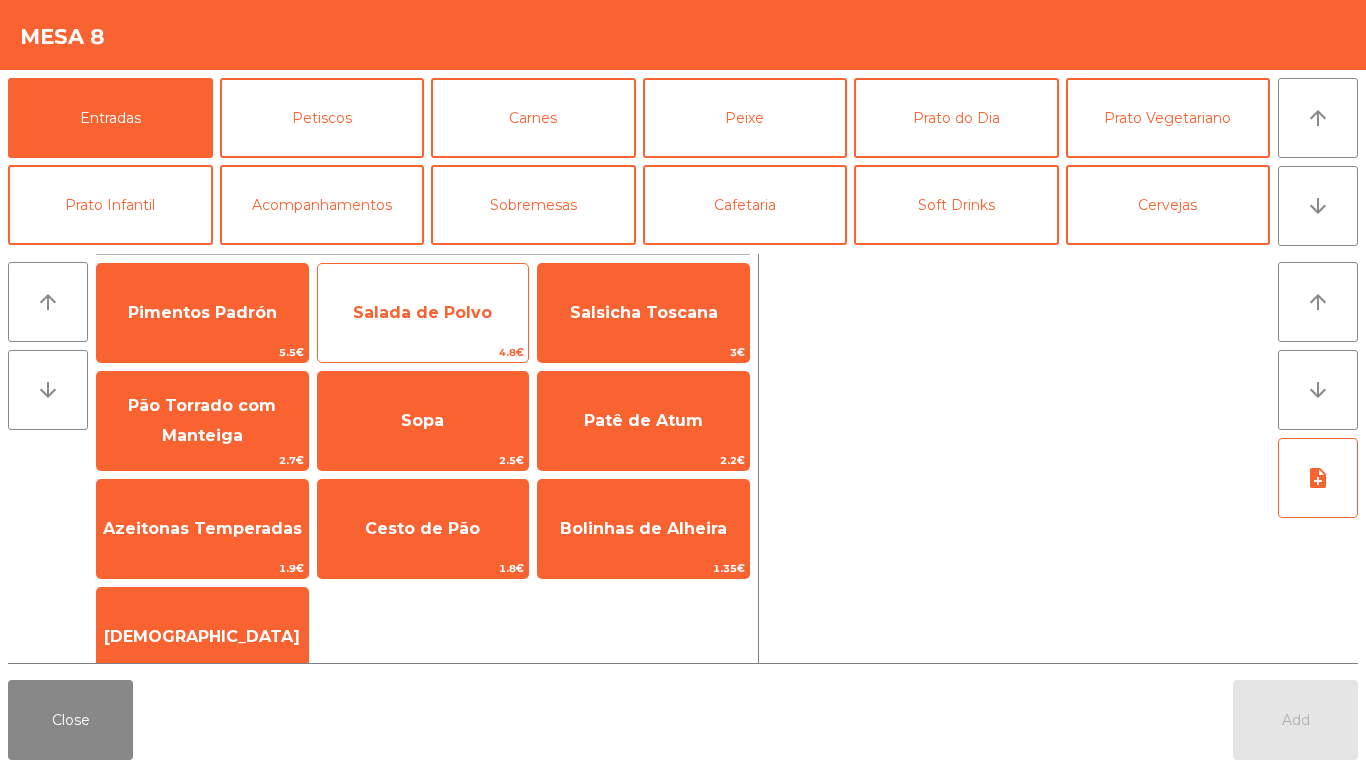 click on "Salada de Polvo" 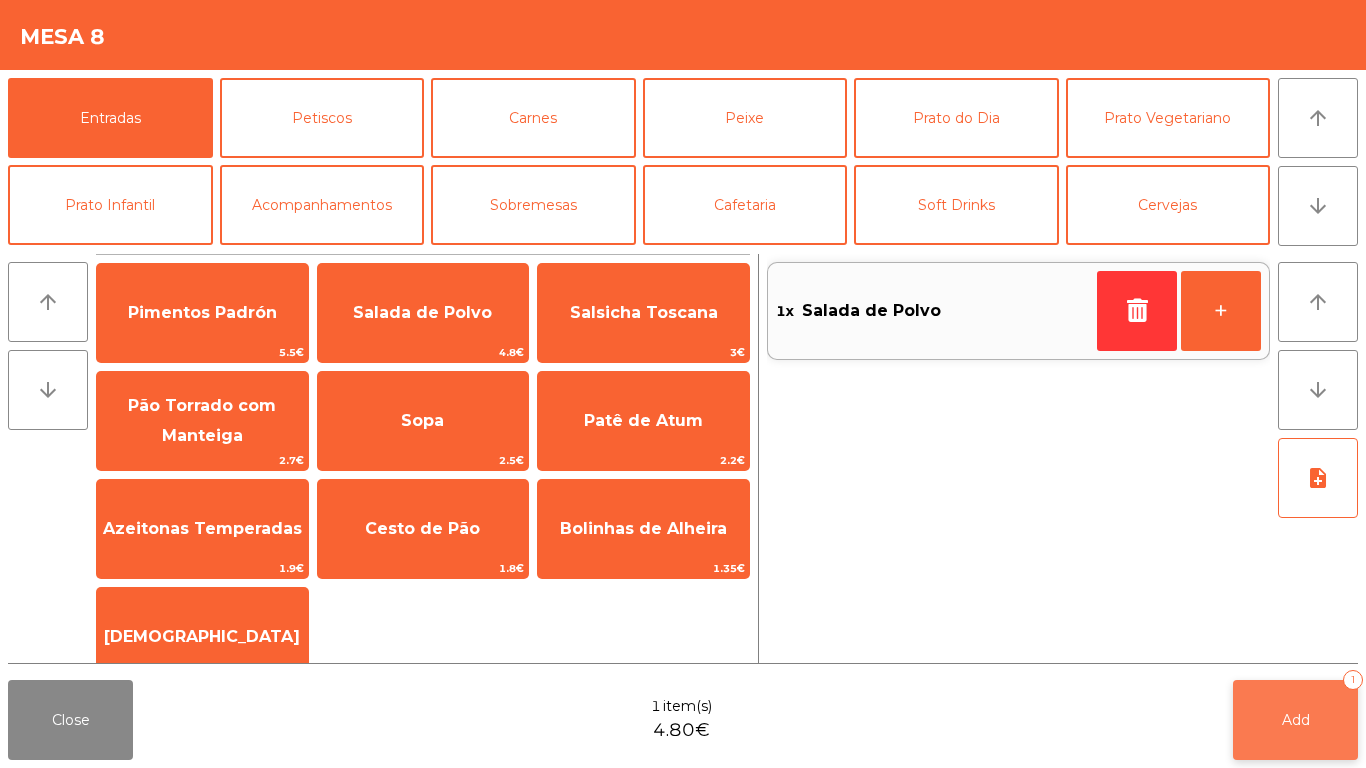 click on "Add   1" 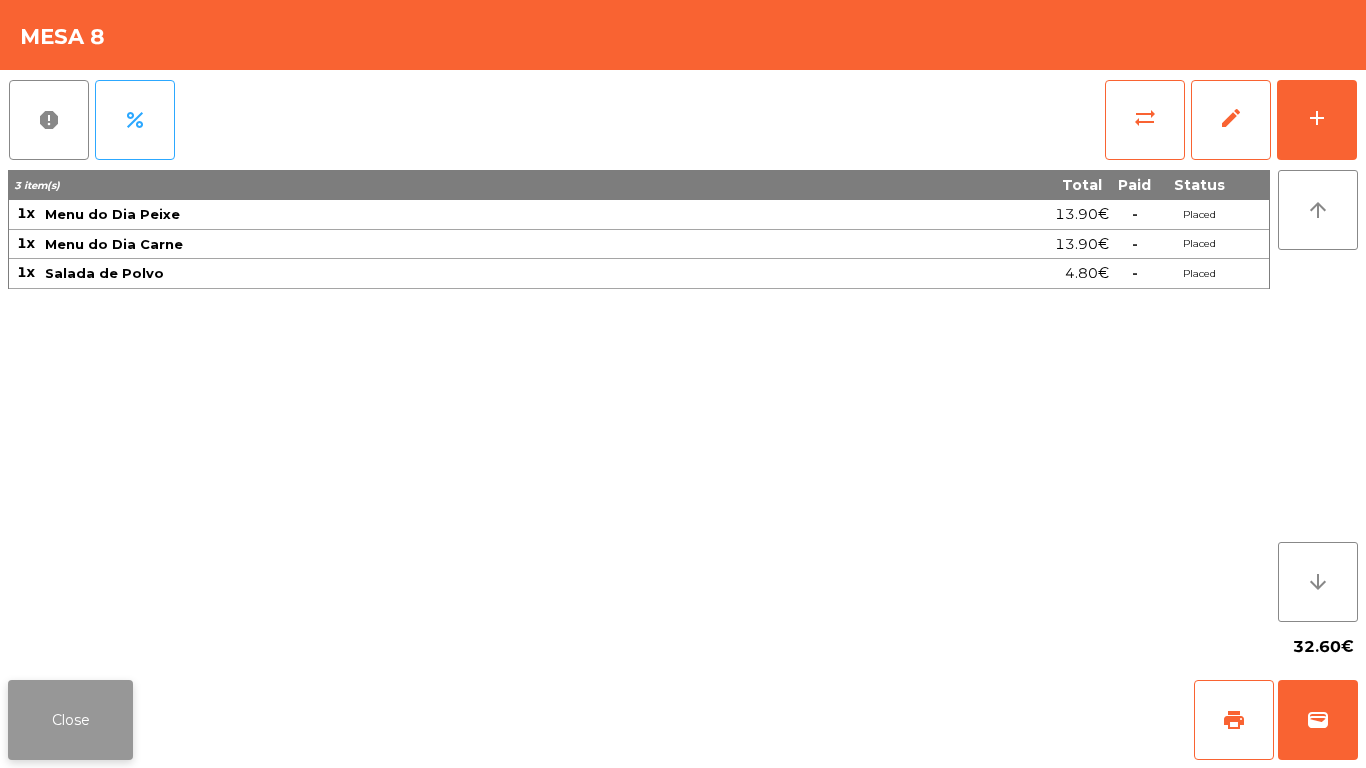 click on "Close" 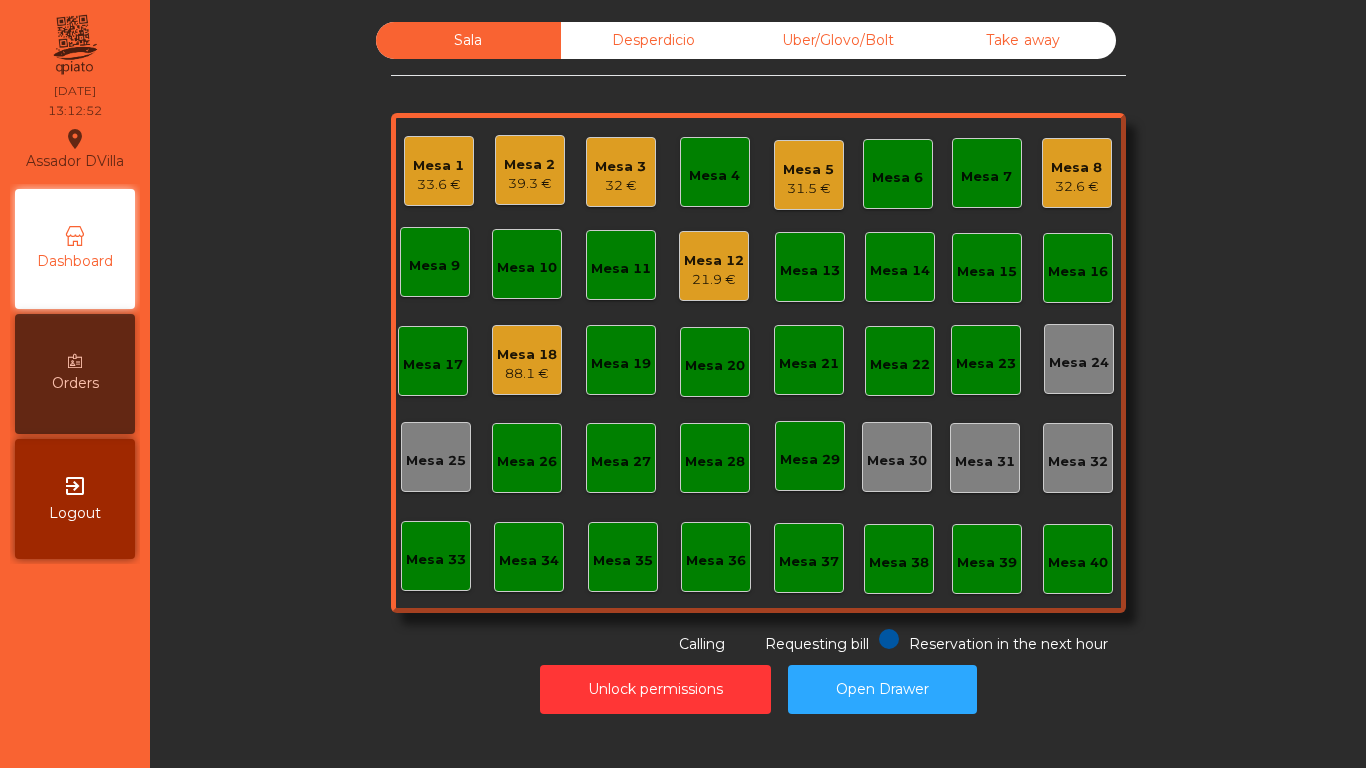 click on "Mesa 12" 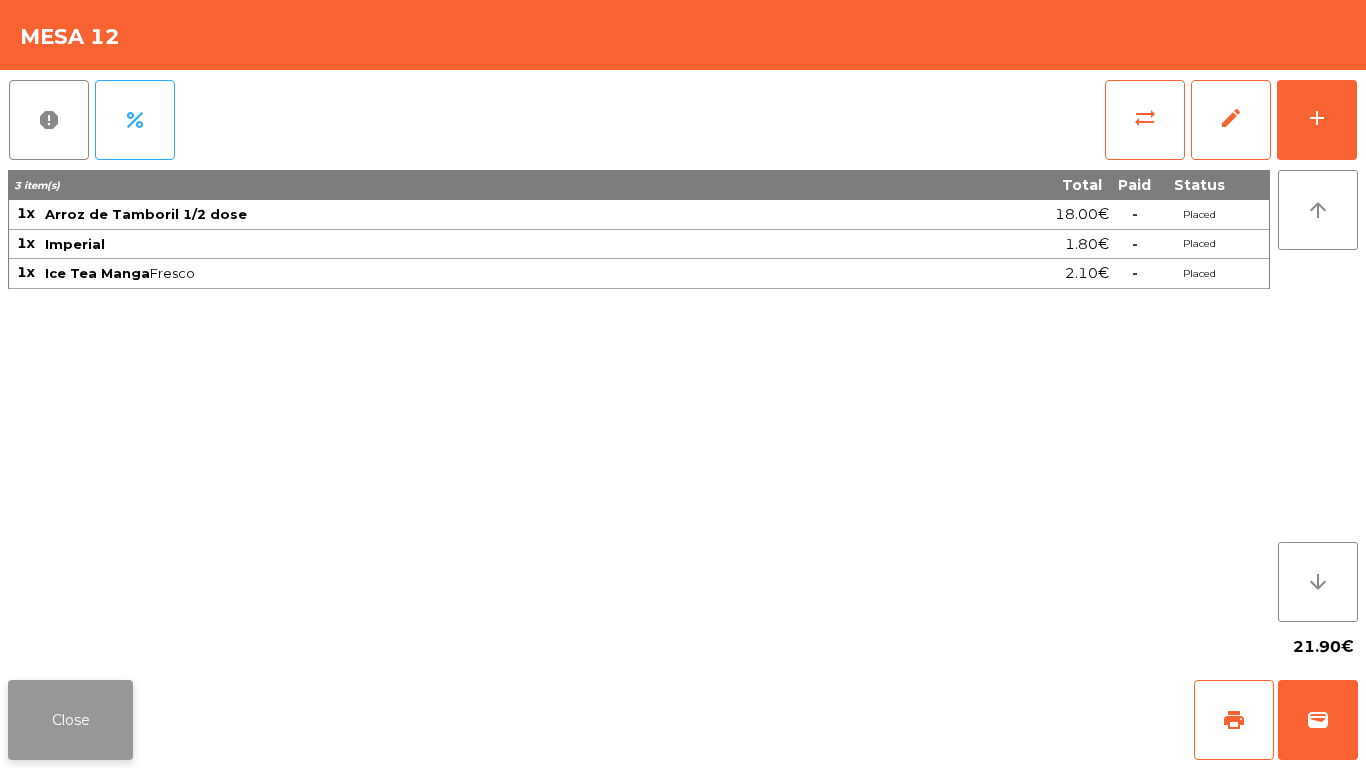 click on "Close" 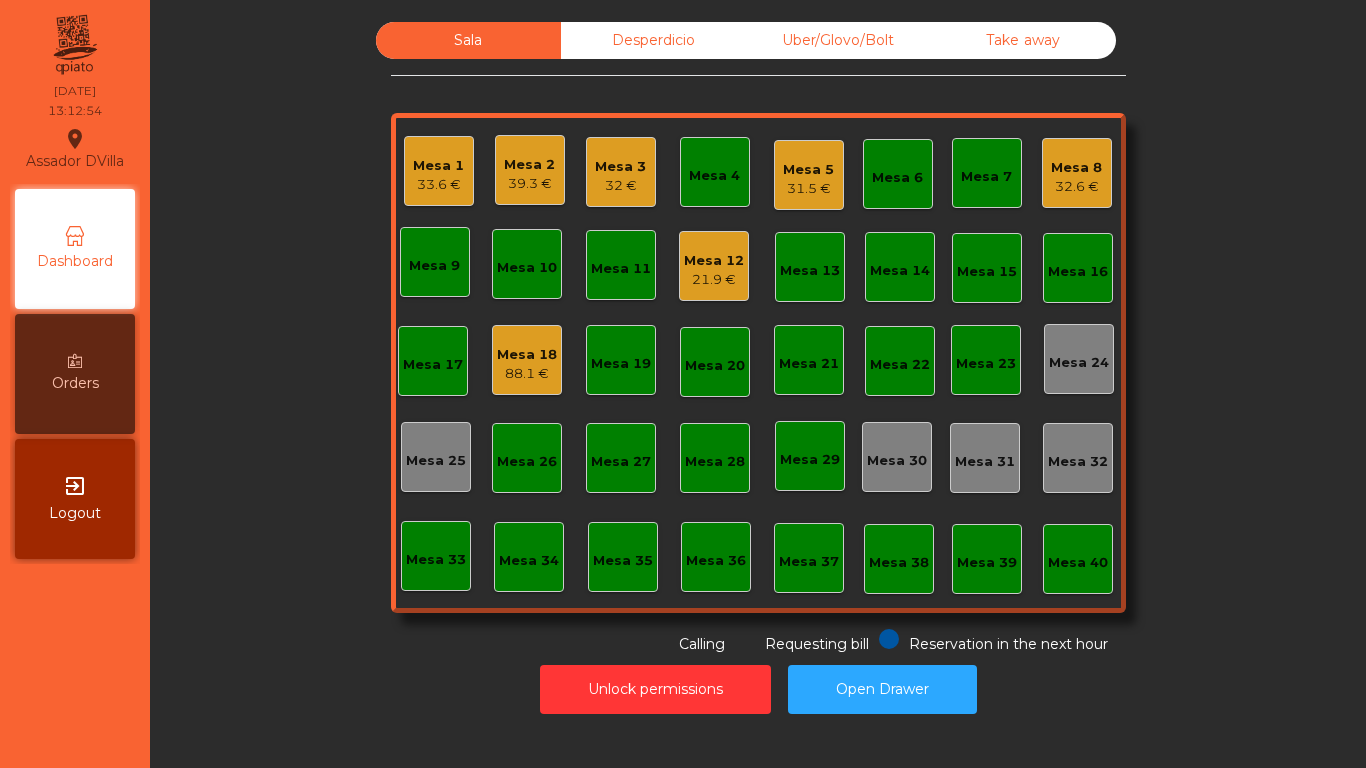 click on "Mesa 12" 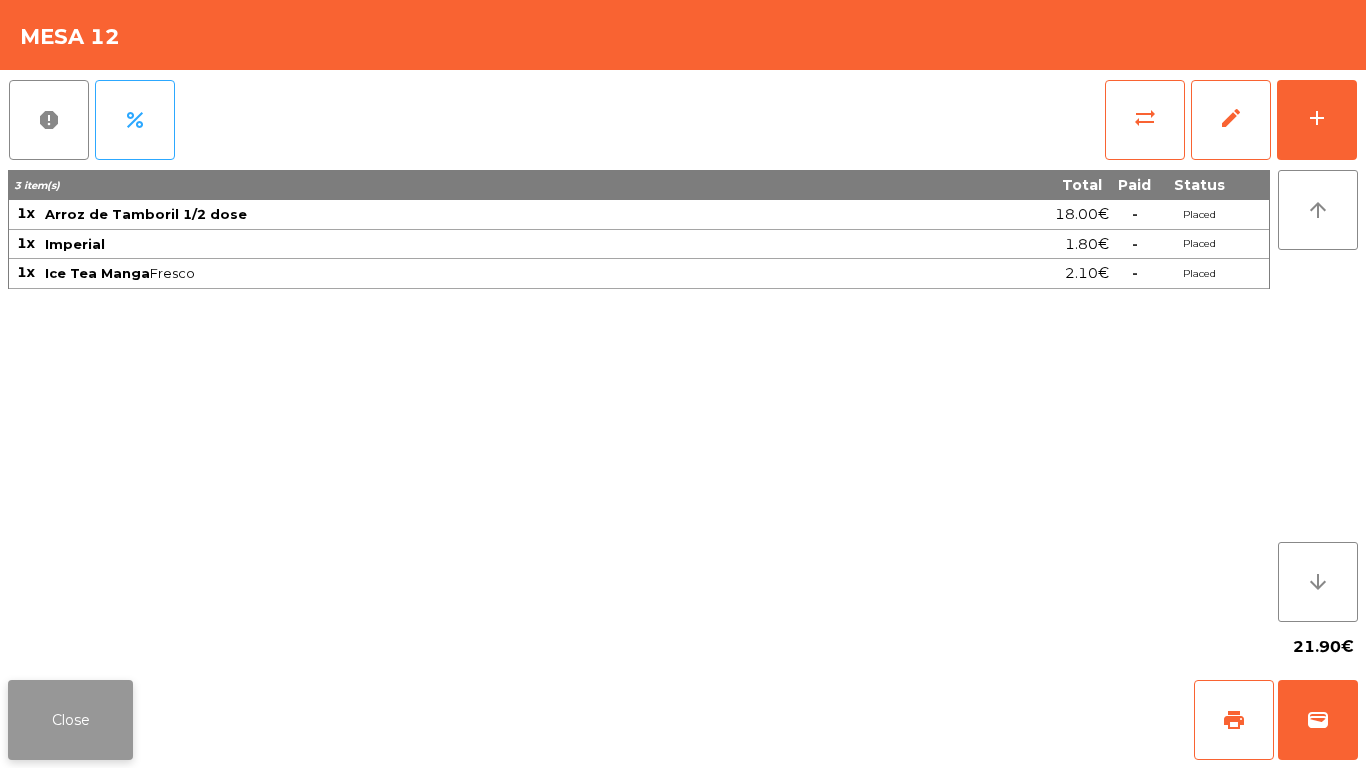 click on "Close" 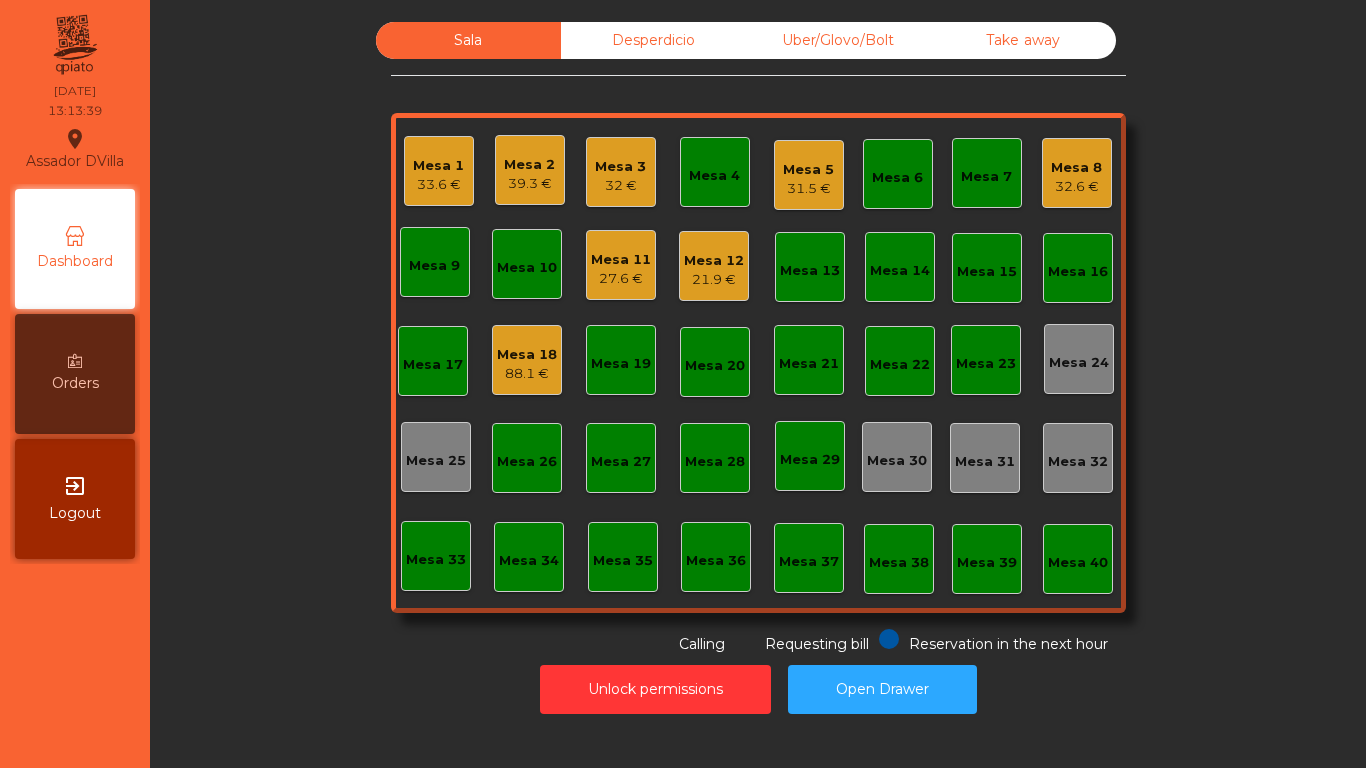 click on "Mesa 8" 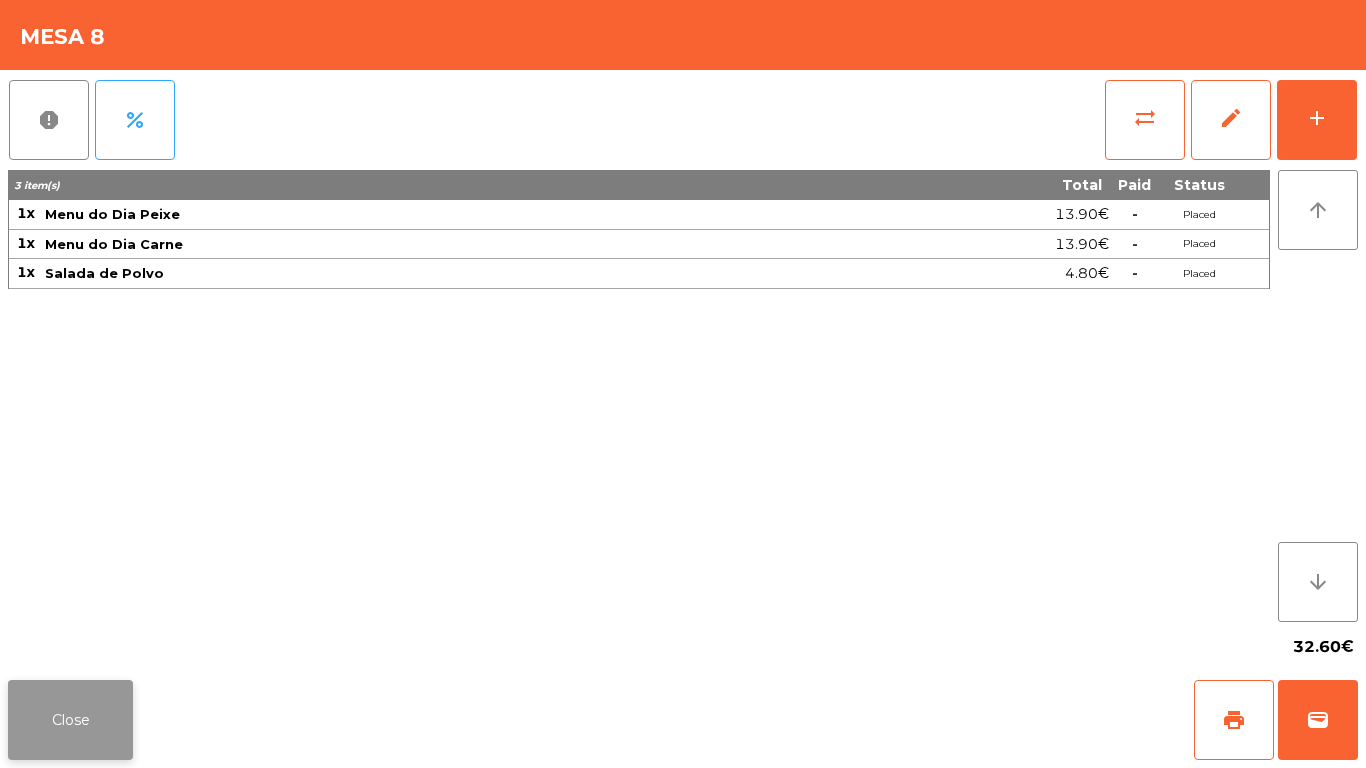 click on "Close" 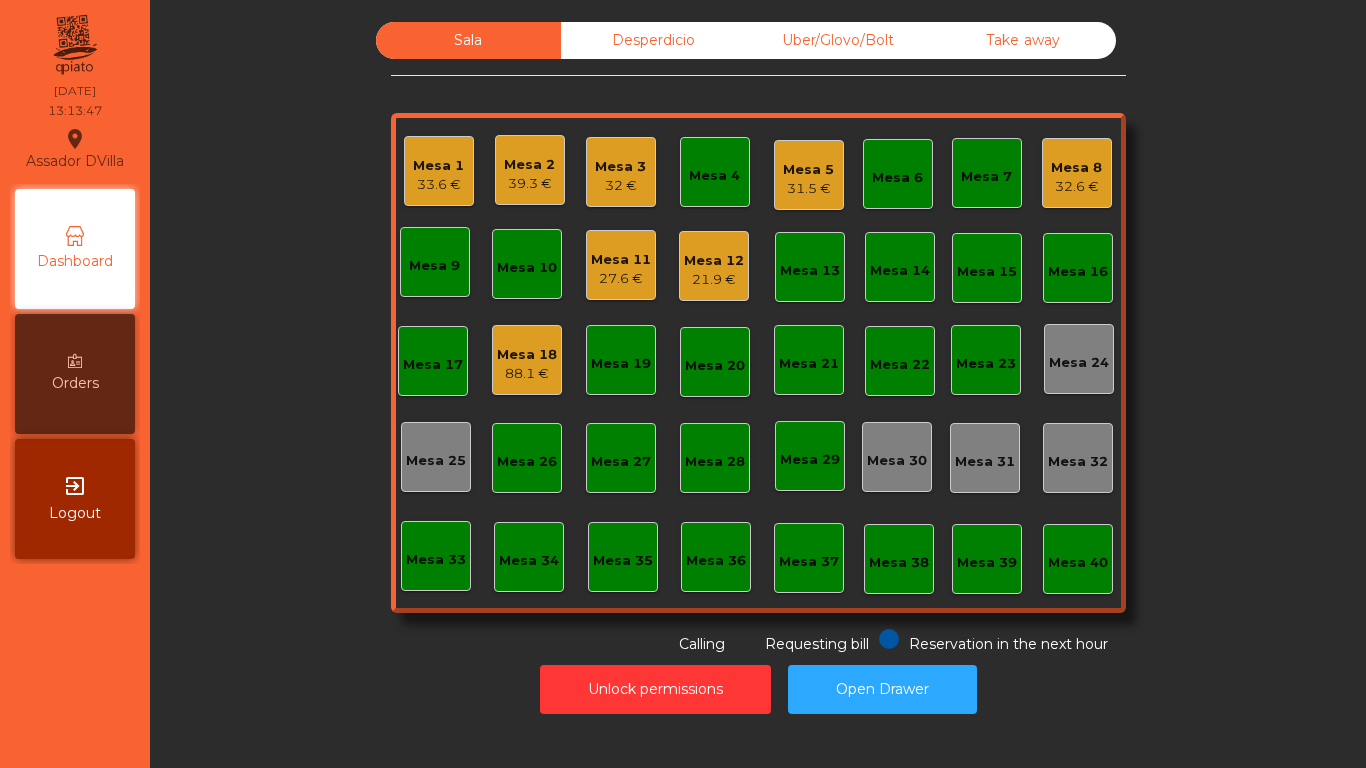 click on "Mesa 5" 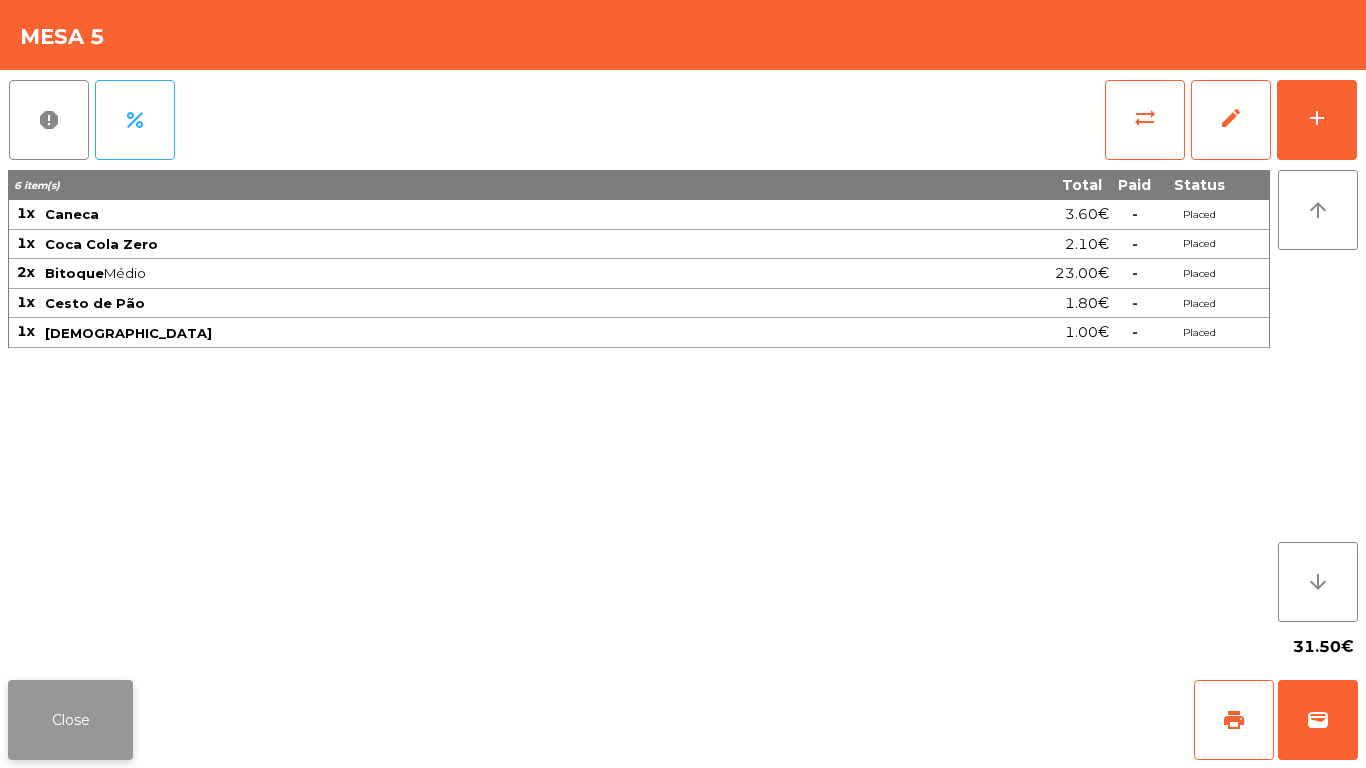 click on "Close" 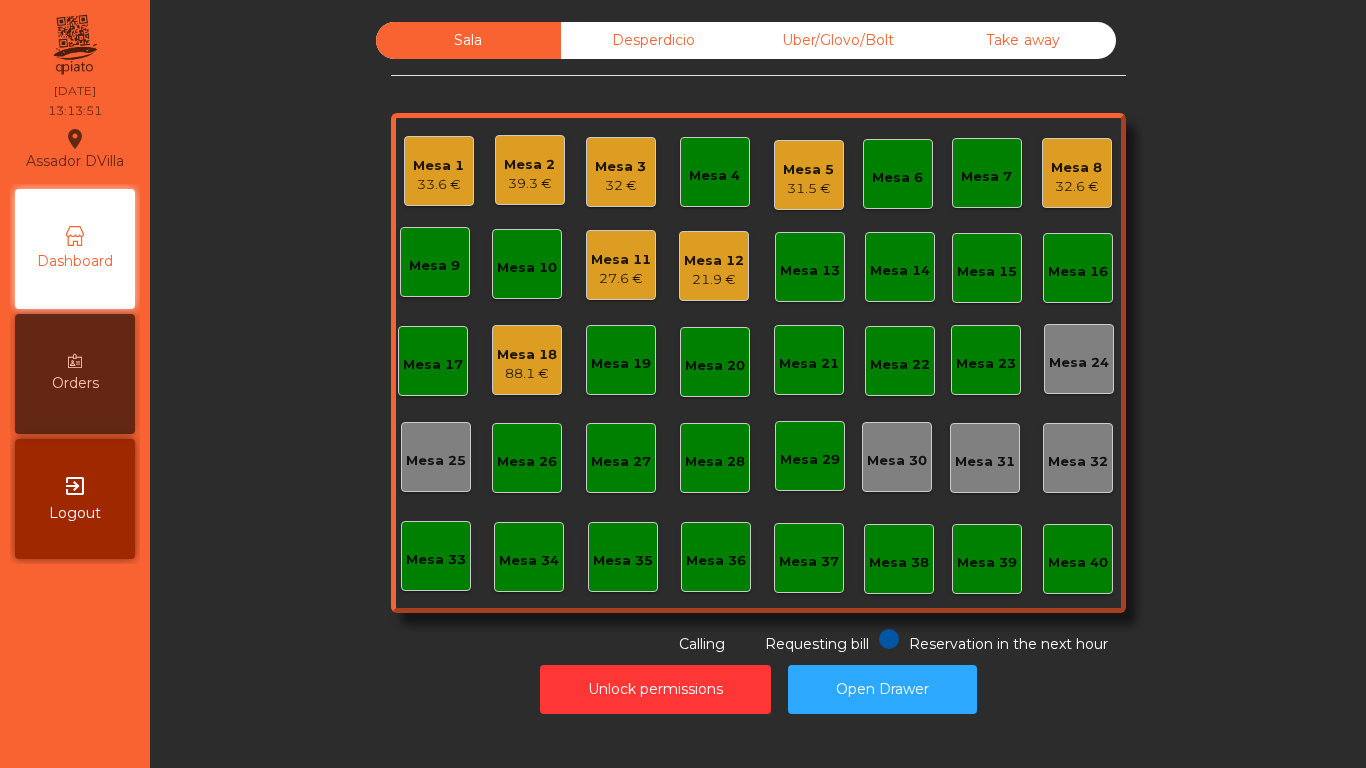click on "Mesa 2" 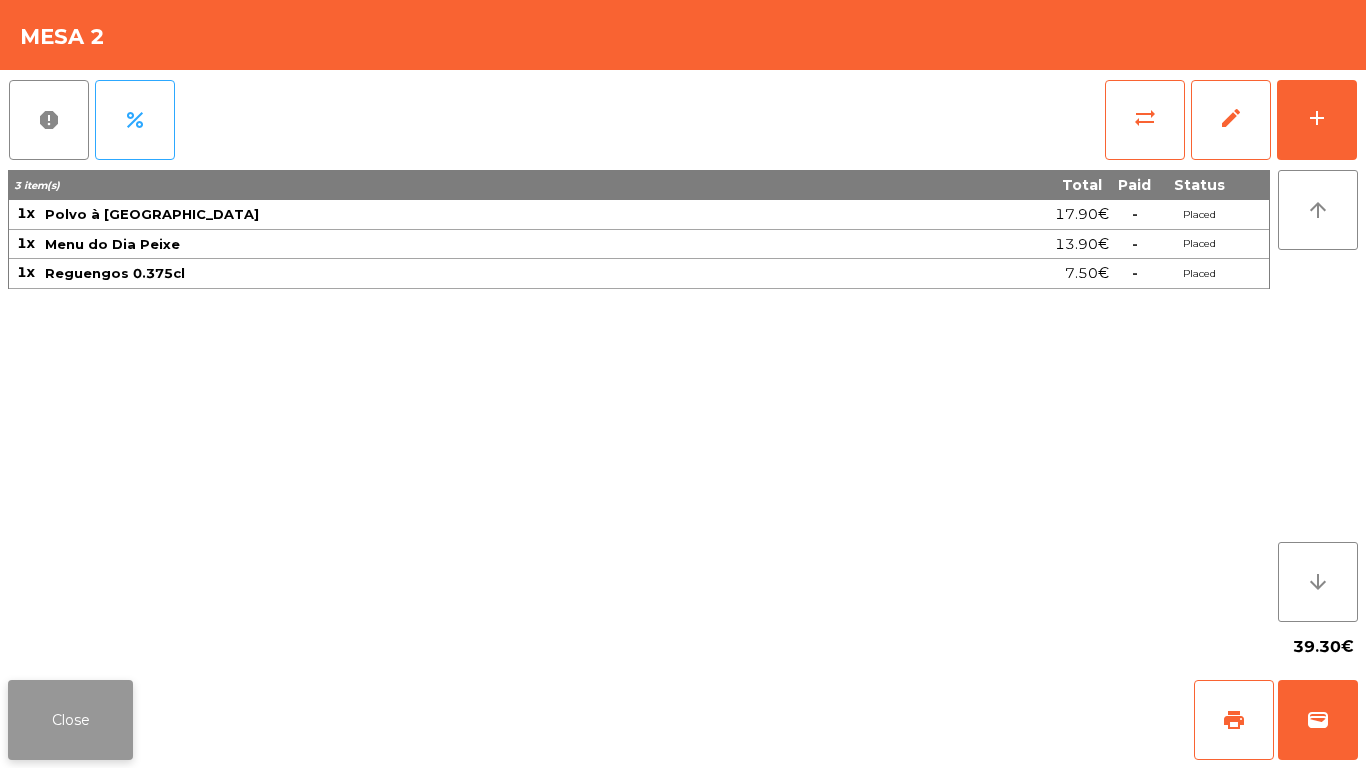 click on "Close" 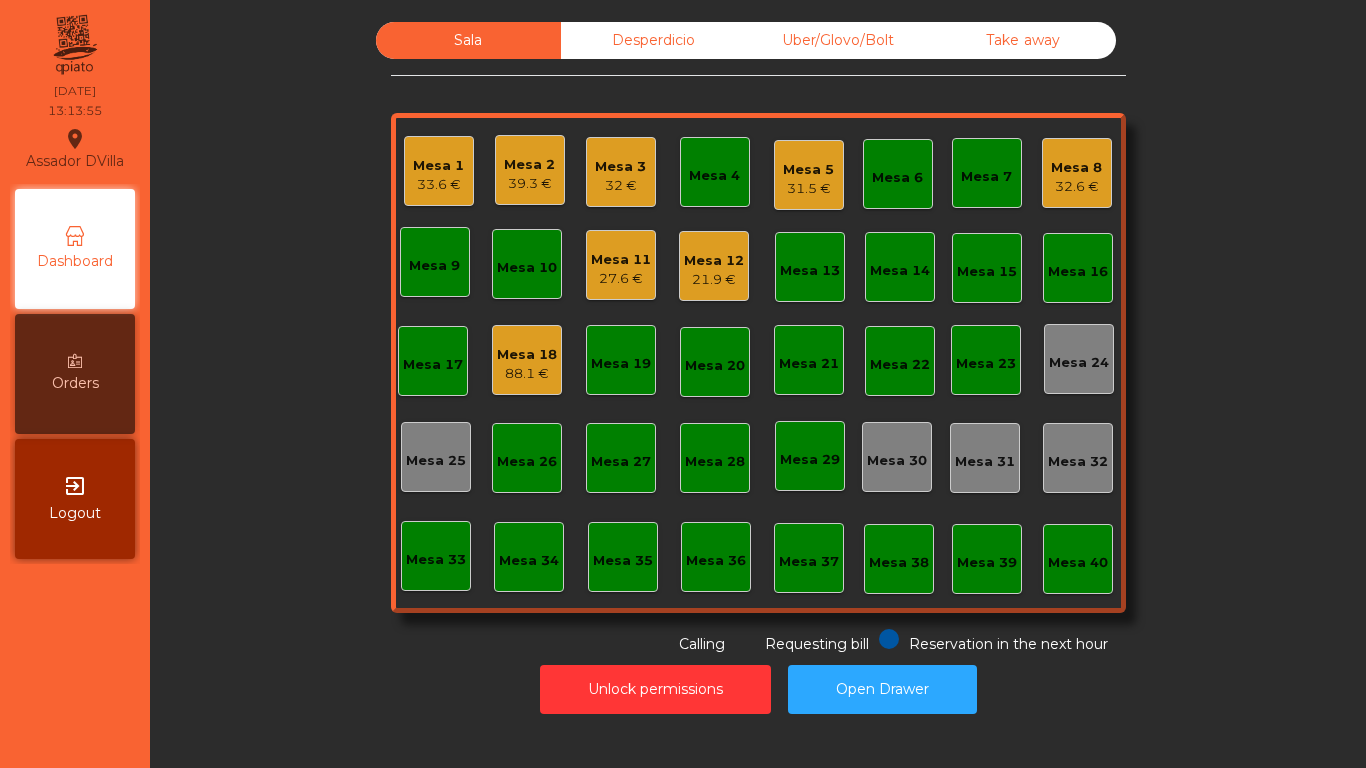 click on "88.1 €" 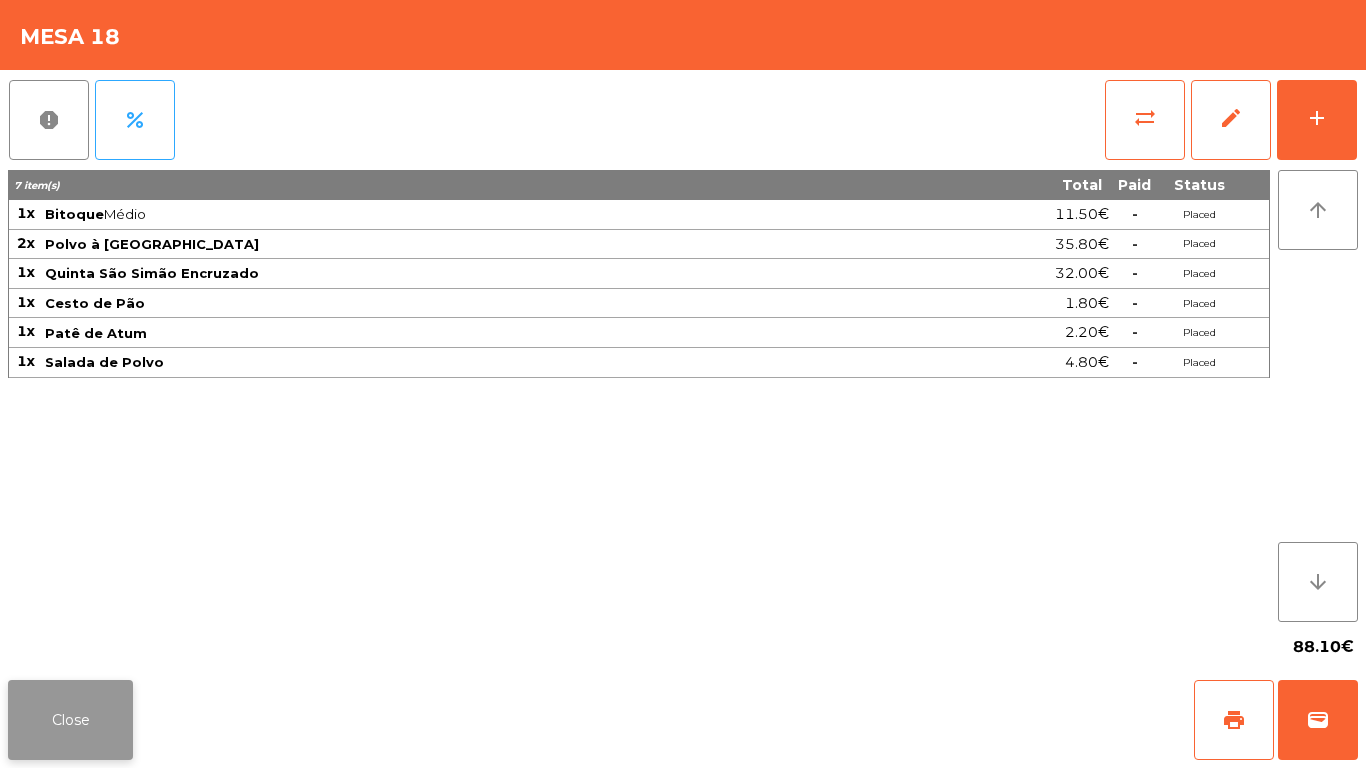 click on "Close" 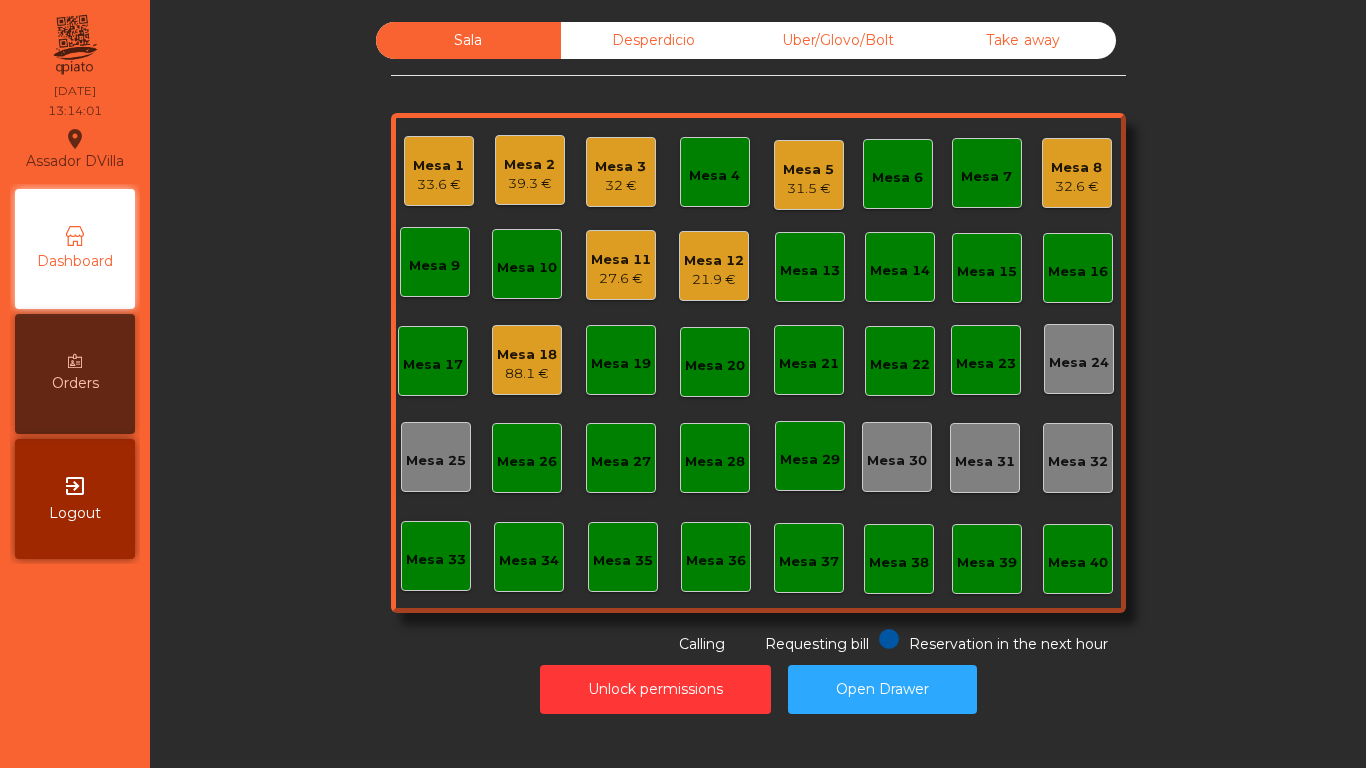 click on "Sala   Desperdicio   Uber/Glovo/Bolt   Take away   Mesa 1   33.6 €   Mesa 2   39.3 €   Mesa 3   32 €   Mesa 4   Mesa 5   31.5 €   Mesa 6   Mesa 7   Mesa 8   32.6 €   [GEOGRAPHIC_DATA] 9   [GEOGRAPHIC_DATA] 10   [GEOGRAPHIC_DATA] 11   27.6 €   [GEOGRAPHIC_DATA] 12   21.9 €   [GEOGRAPHIC_DATA] 13   [GEOGRAPHIC_DATA] 14   [GEOGRAPHIC_DATA] 15   [GEOGRAPHIC_DATA] 16   [GEOGRAPHIC_DATA] 17   [GEOGRAPHIC_DATA] 18   88.1 €   [GEOGRAPHIC_DATA] 19   [GEOGRAPHIC_DATA] 20   [GEOGRAPHIC_DATA] 21   [GEOGRAPHIC_DATA] 22   [GEOGRAPHIC_DATA] 23   [GEOGRAPHIC_DATA] 24   [GEOGRAPHIC_DATA] 25   [GEOGRAPHIC_DATA] 26   [GEOGRAPHIC_DATA] 27   [GEOGRAPHIC_DATA] 28   [GEOGRAPHIC_DATA] 29   [GEOGRAPHIC_DATA] 30   [GEOGRAPHIC_DATA] 31   [GEOGRAPHIC_DATA] 33   [GEOGRAPHIC_DATA] 34   [GEOGRAPHIC_DATA] [GEOGRAPHIC_DATA] 38   [GEOGRAPHIC_DATA] 40  Reservation in the next hour Requesting bill Calling" 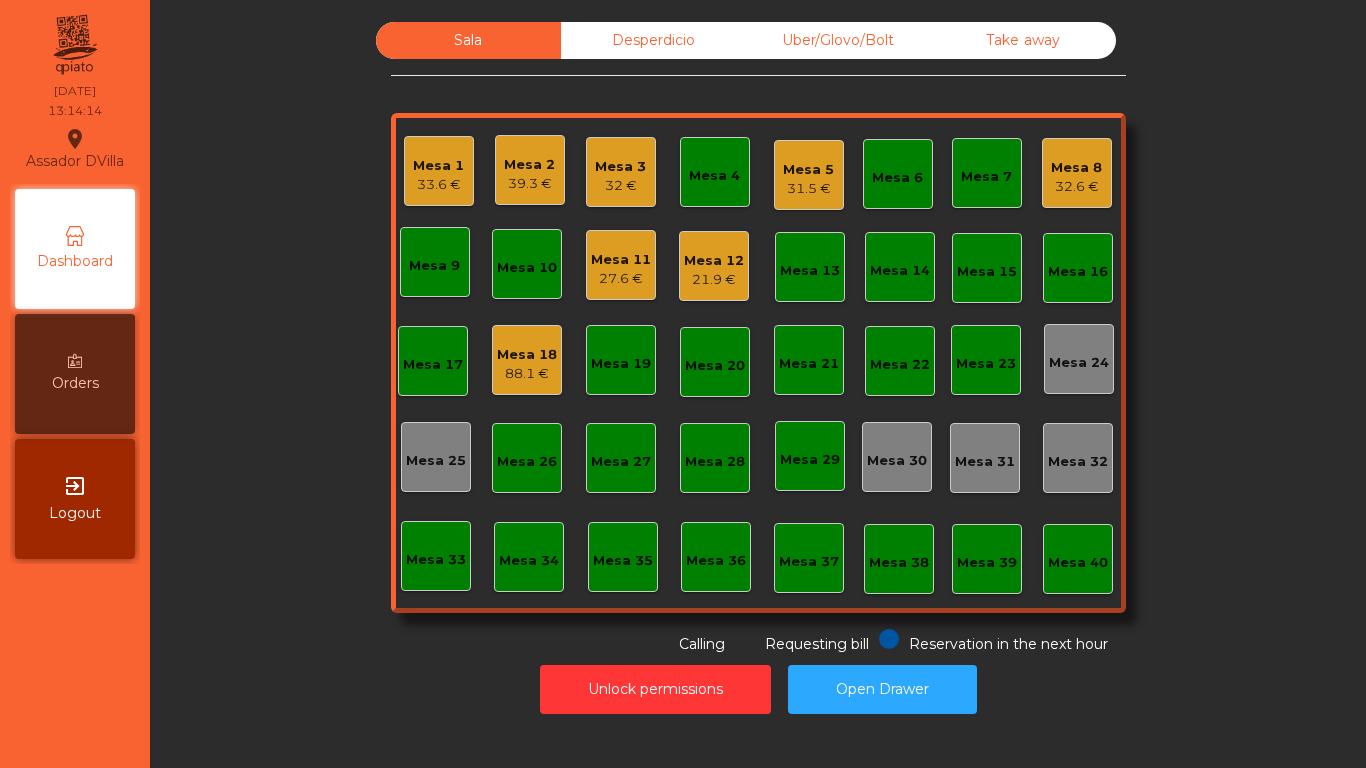 click on "Mesa 3" 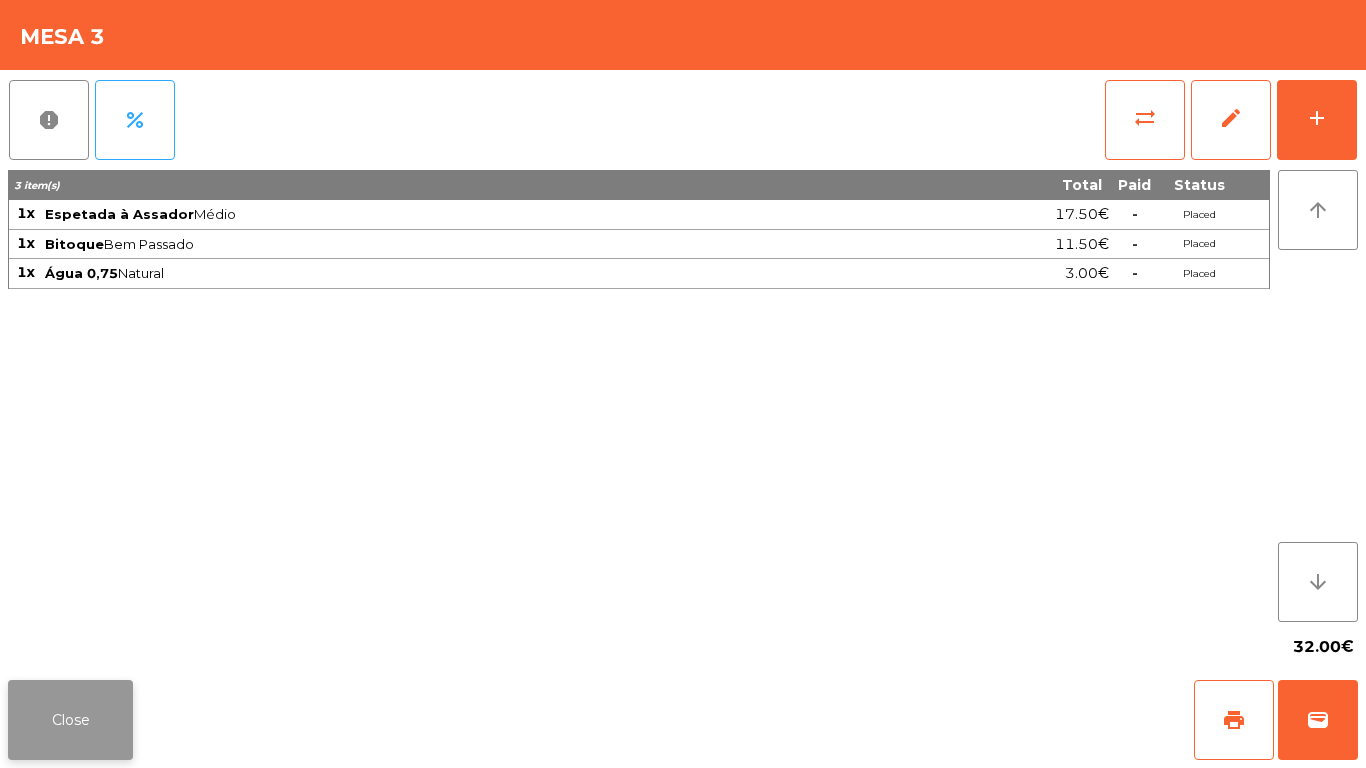 click on "Close" 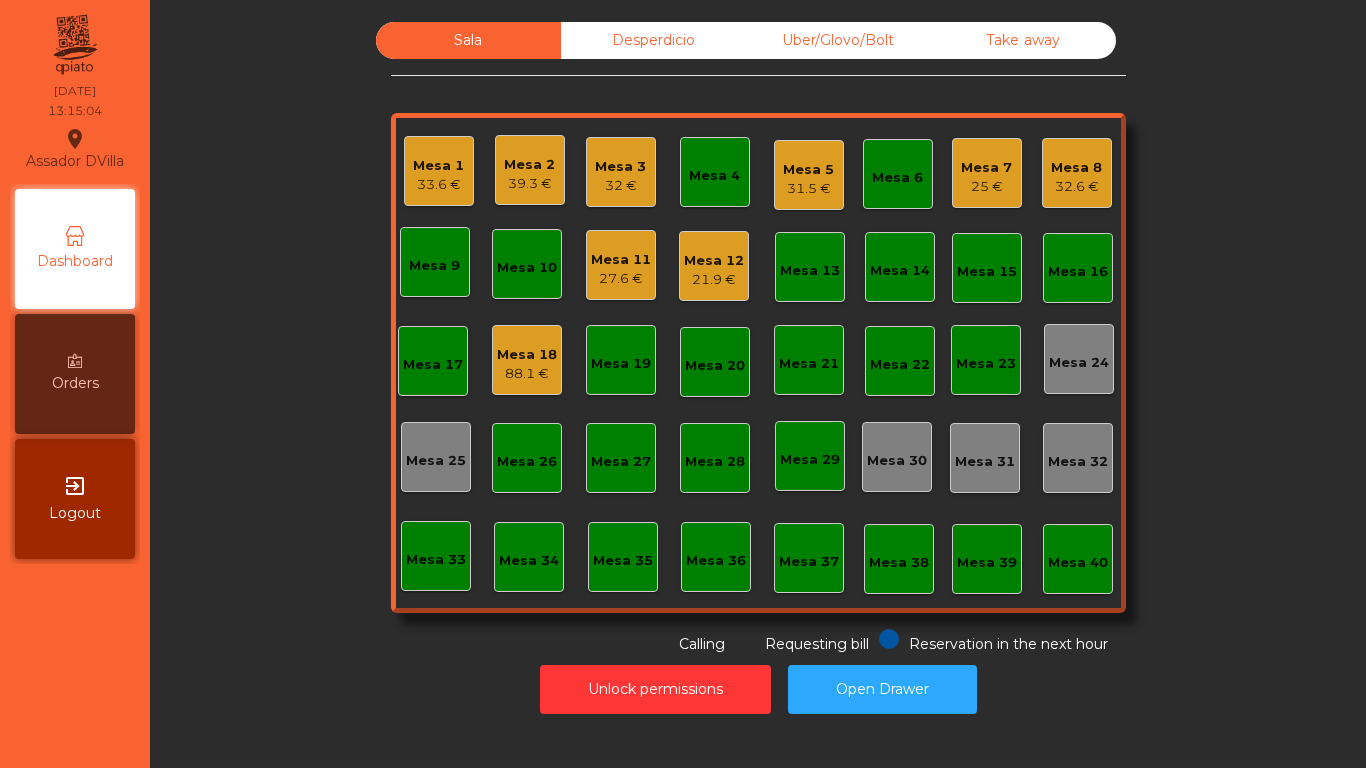 click on "Mesa 7   25 €" 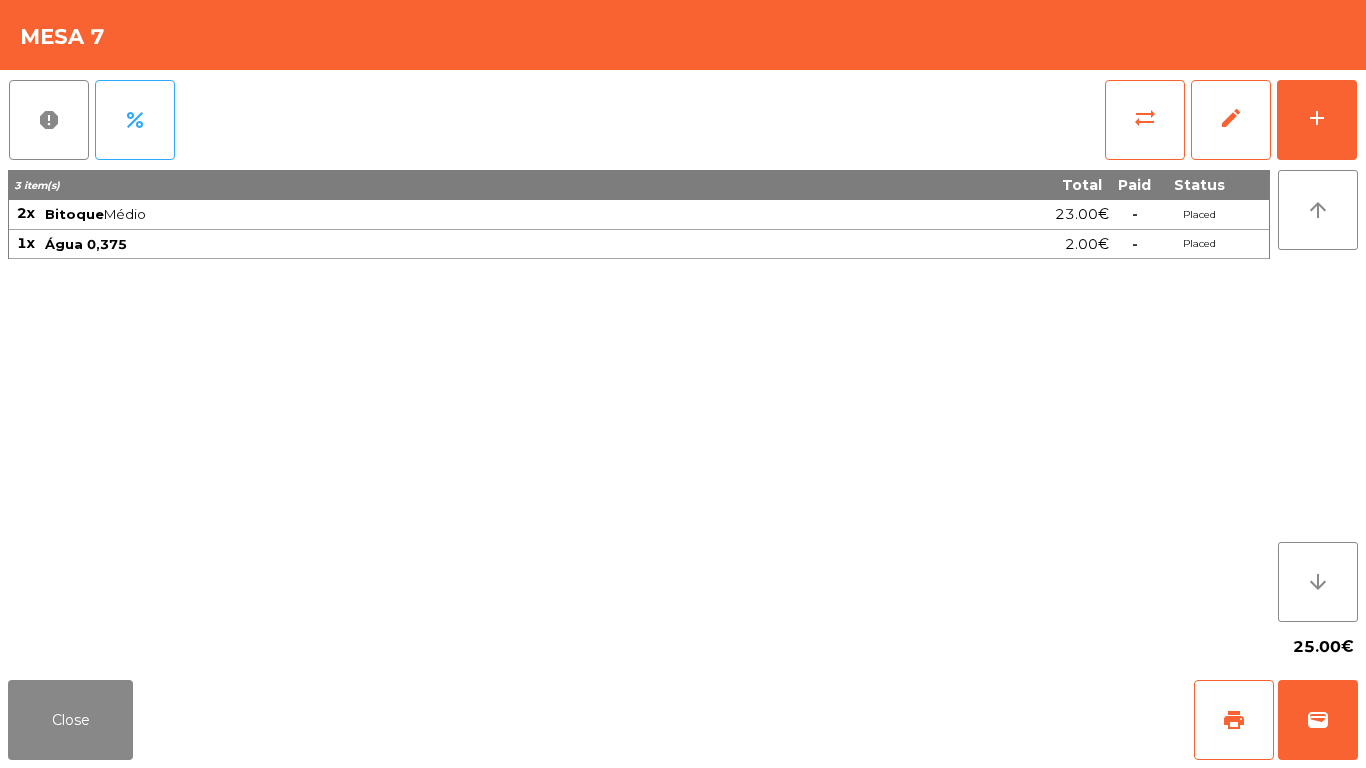 click on "report   percent   sync_alt   edit   add  3 item(s) Total Paid Status 2x Bitoque  Médio  23.00€  -  Placed 1x Água 0,375 2.00€  -  Placed arrow_upward arrow_downward  25.00€" 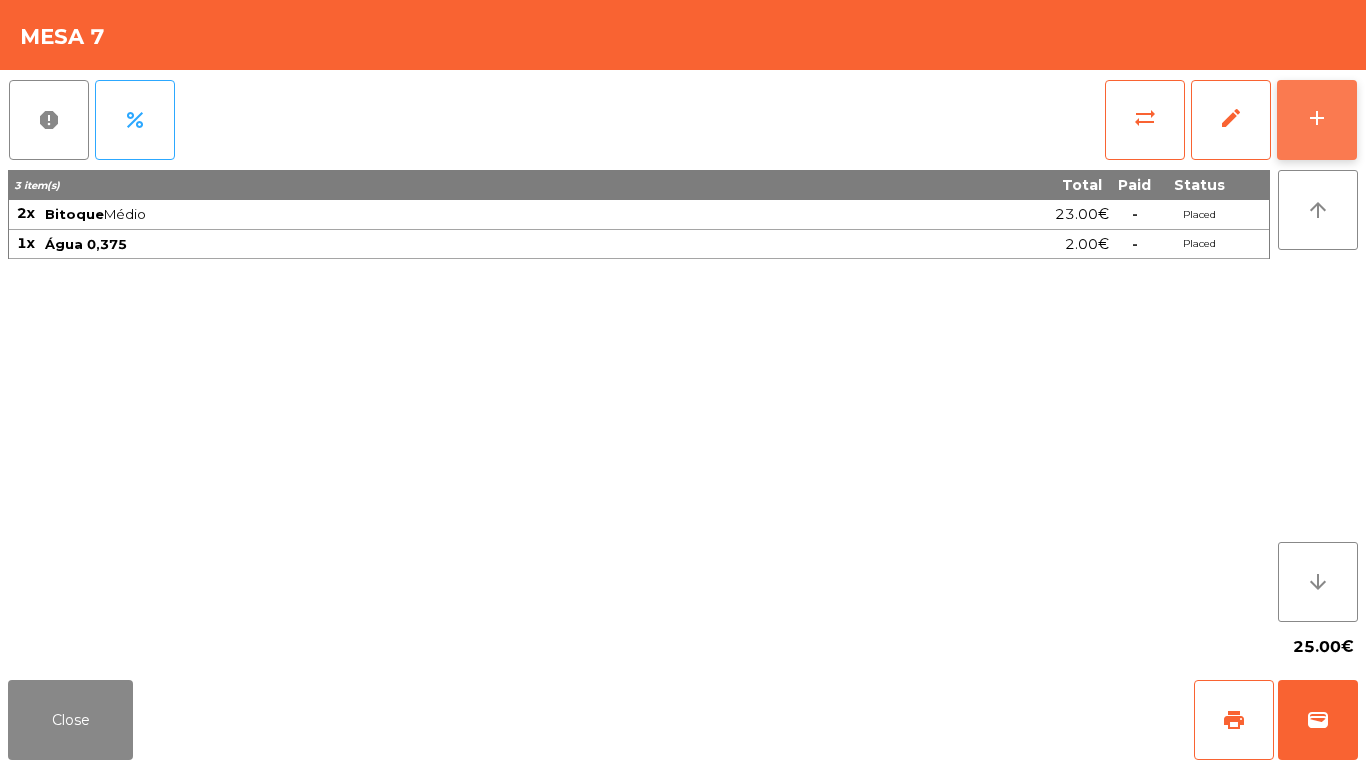 click on "add" 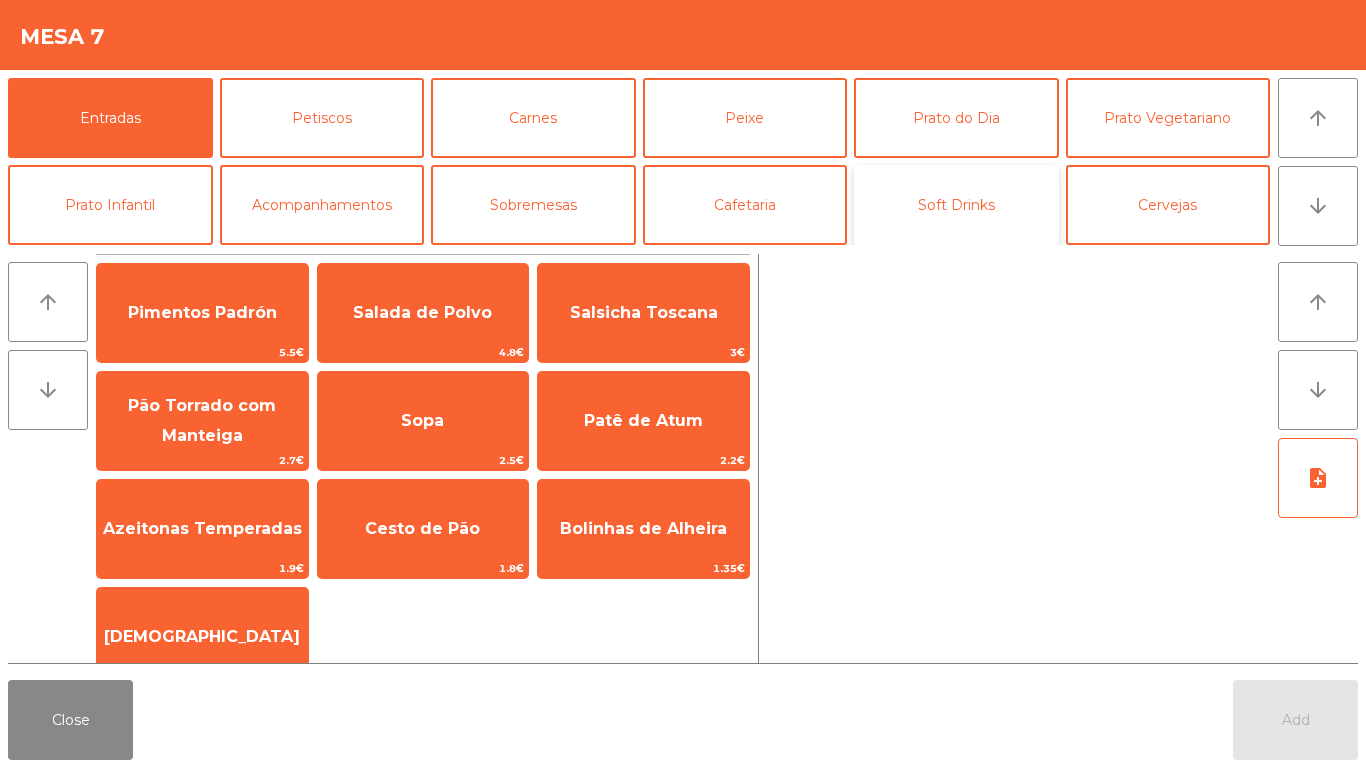 click on "Soft Drinks" 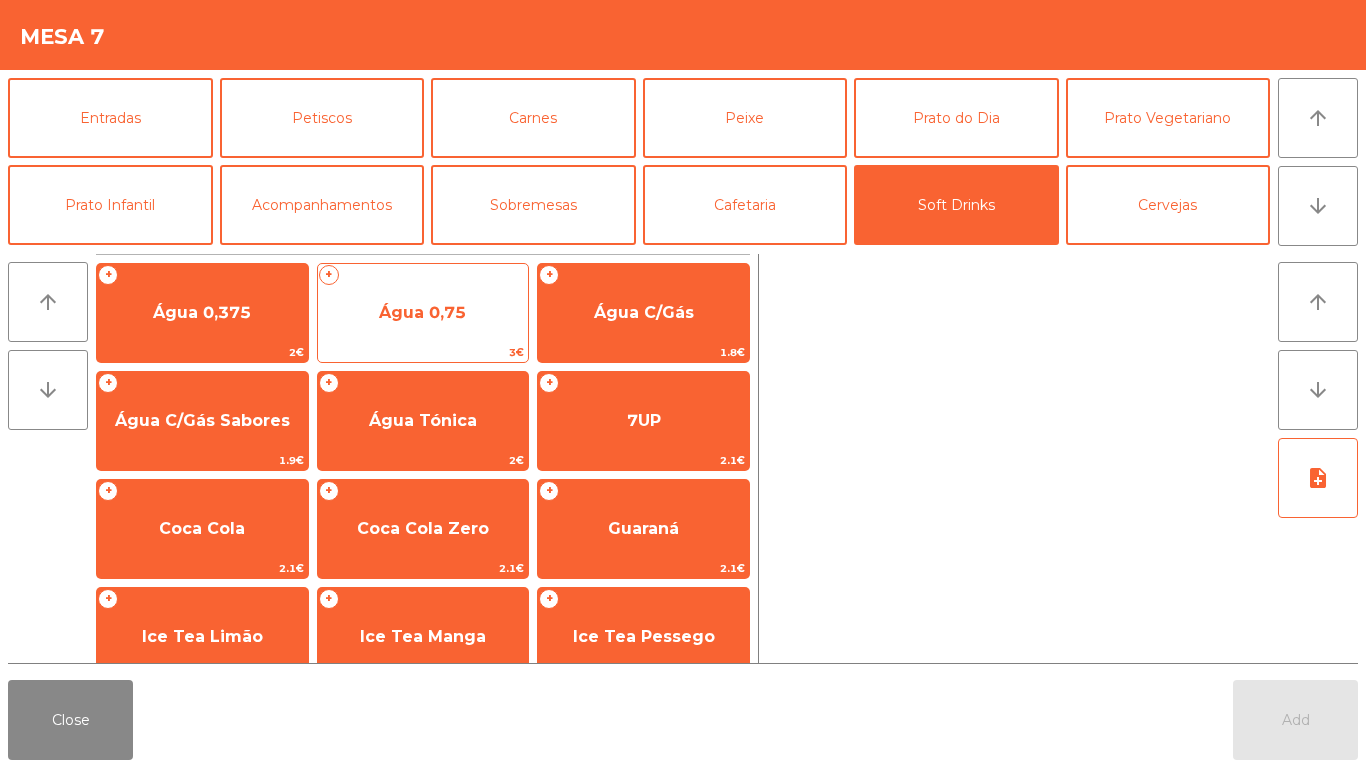 click on "Água 0,75" 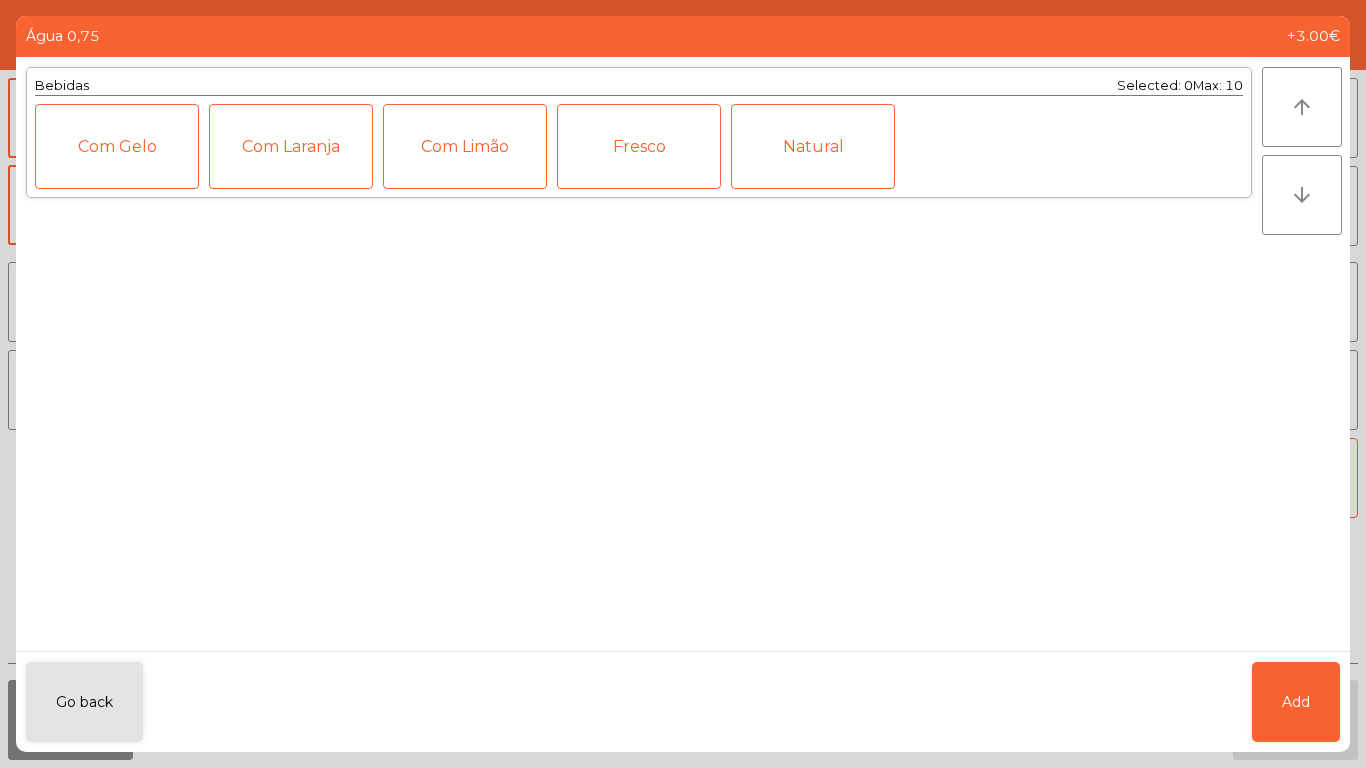 click on "Fresco" 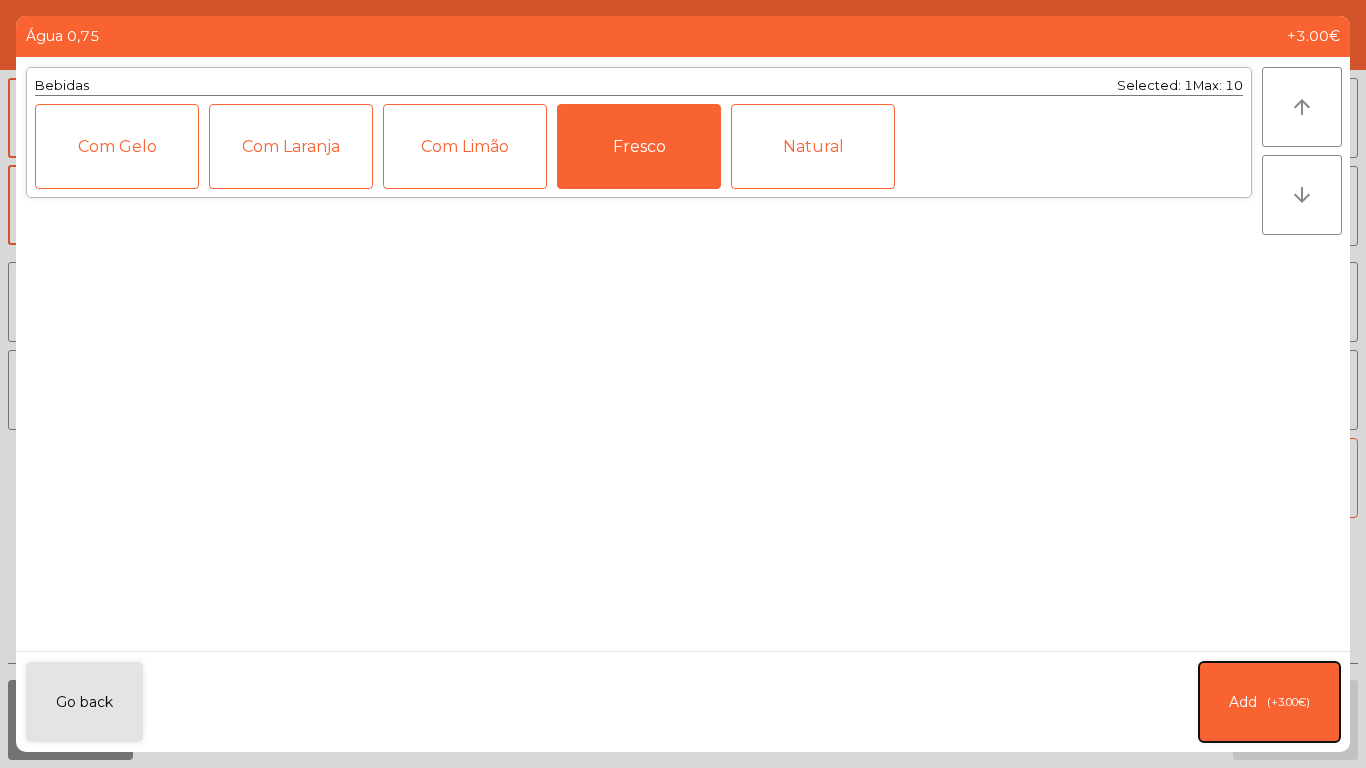 click on "Add   (+3.00€)" 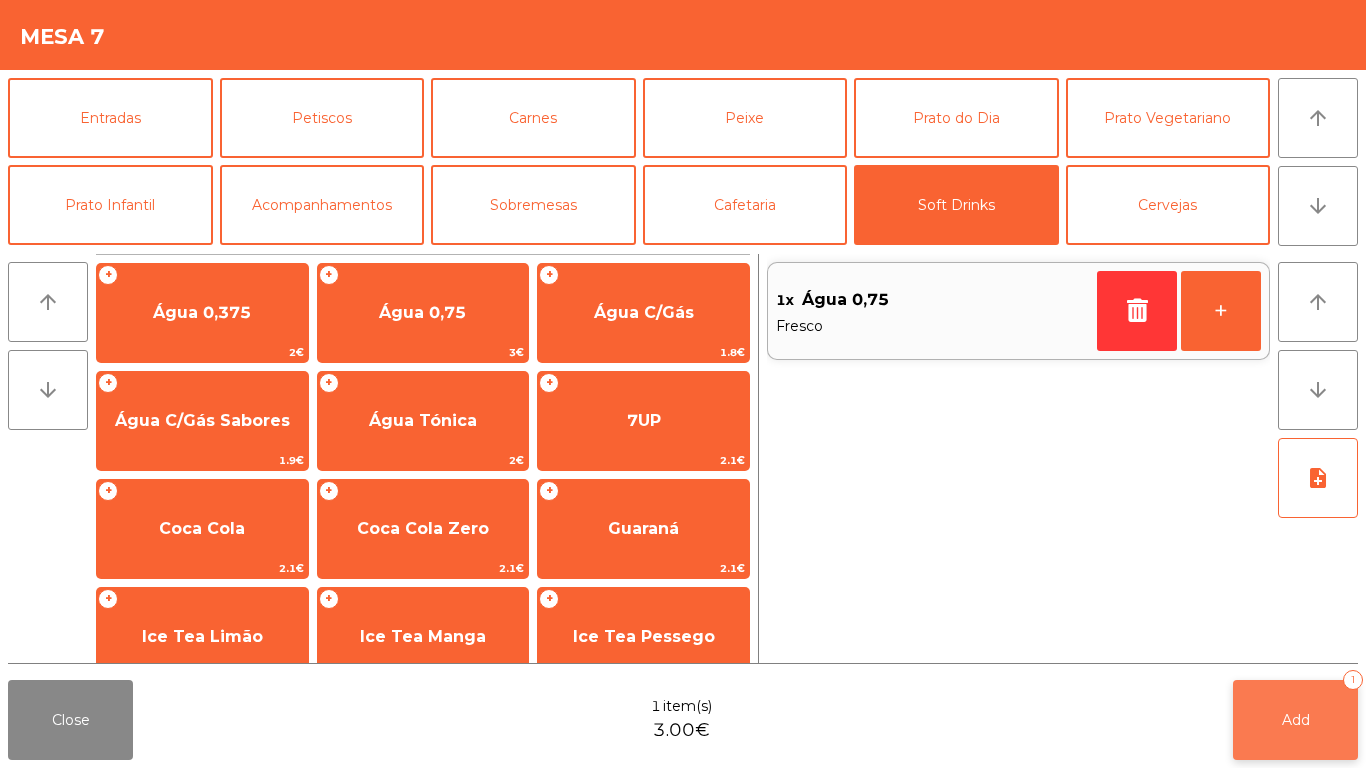 click on "Add" 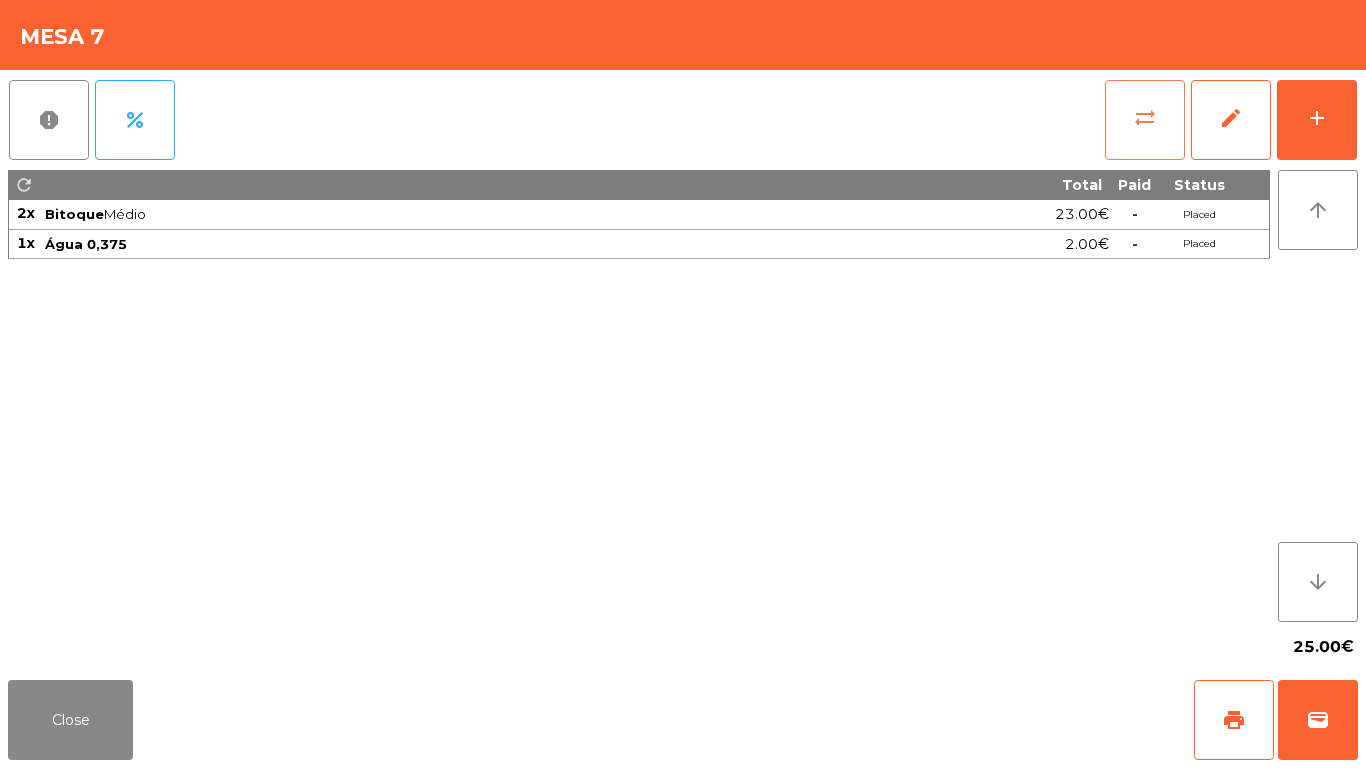 click on "sync_alt" 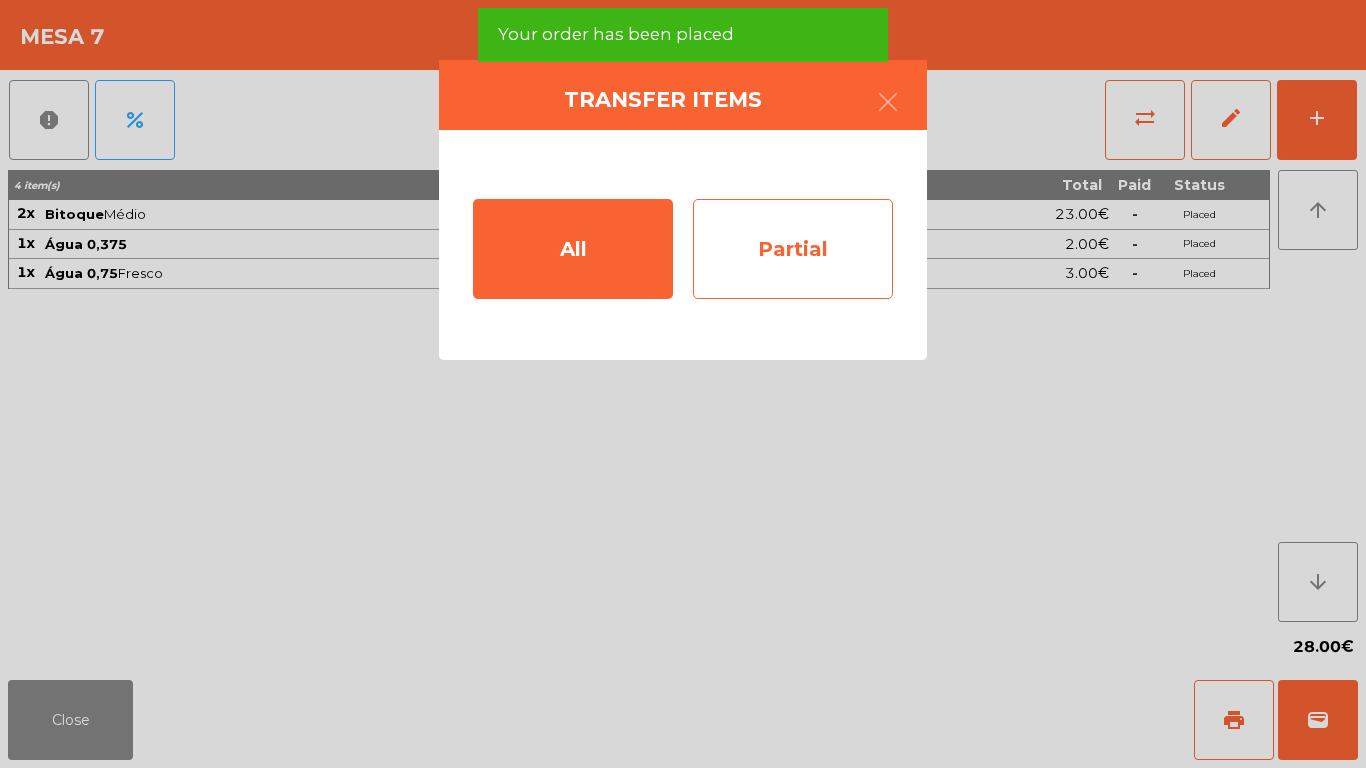 click on "Partial" 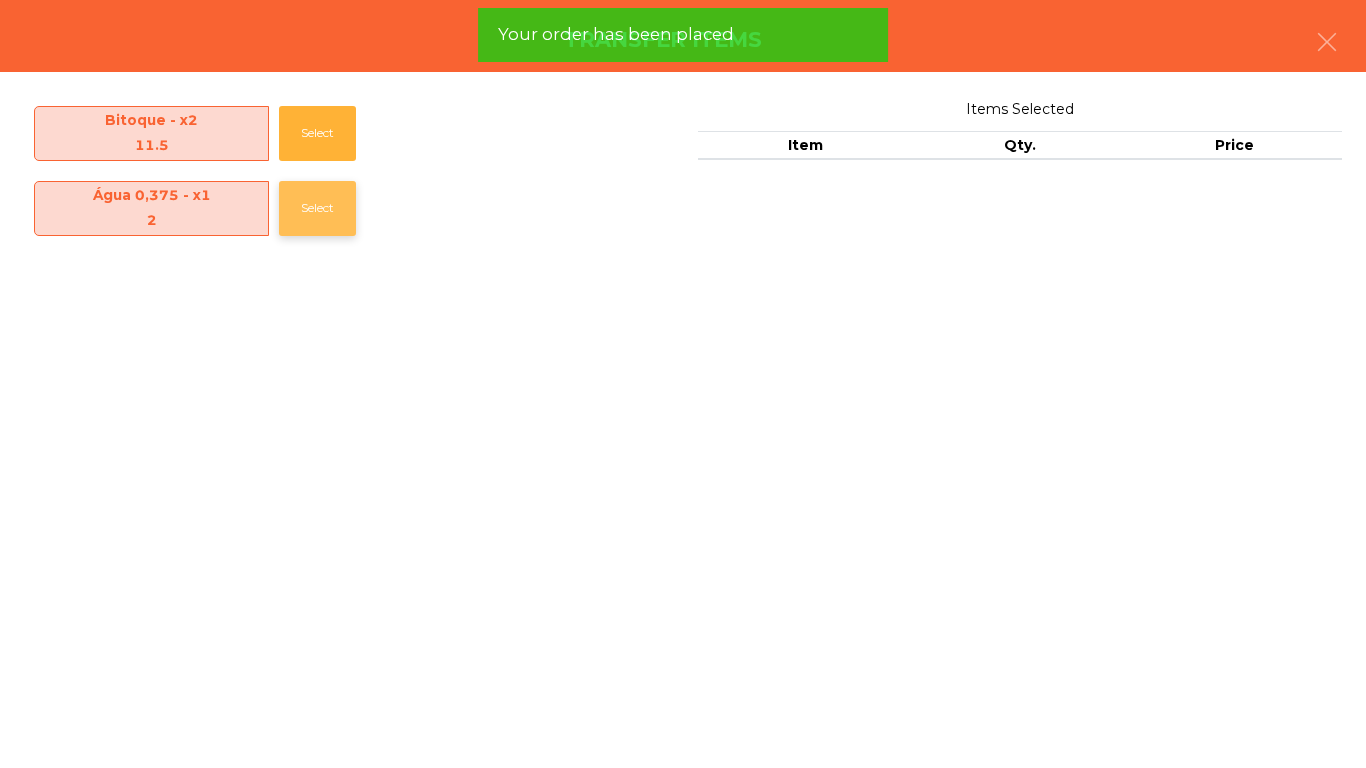 click on "Select" 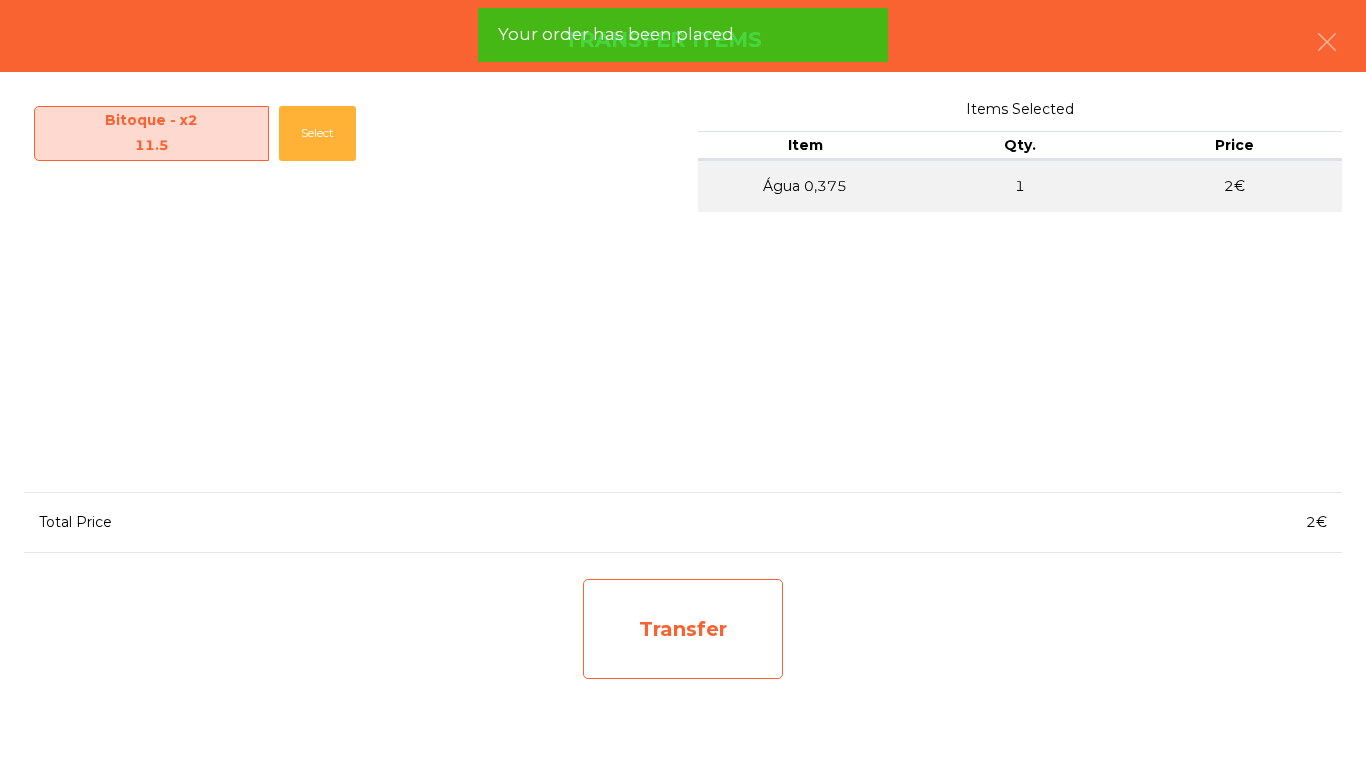 click on "Transfer" 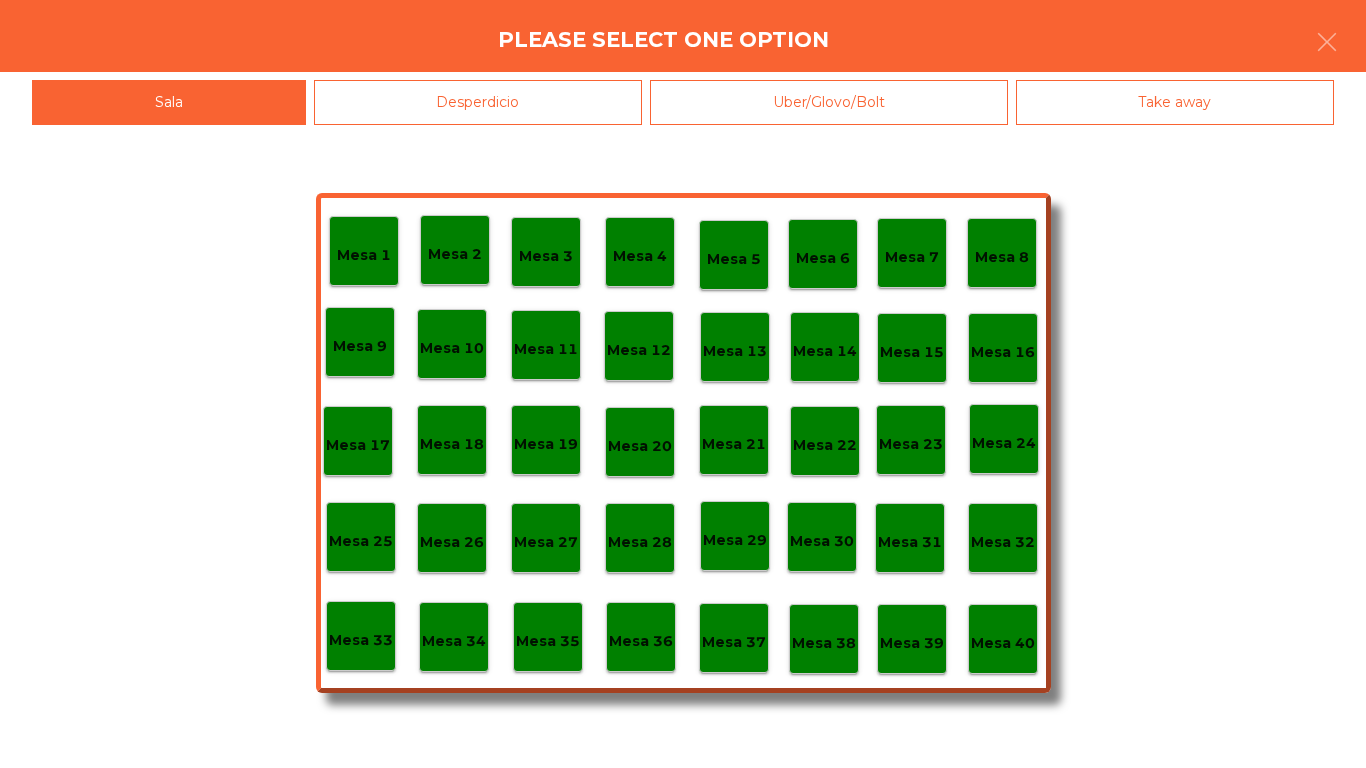 click on "Desperdicio" 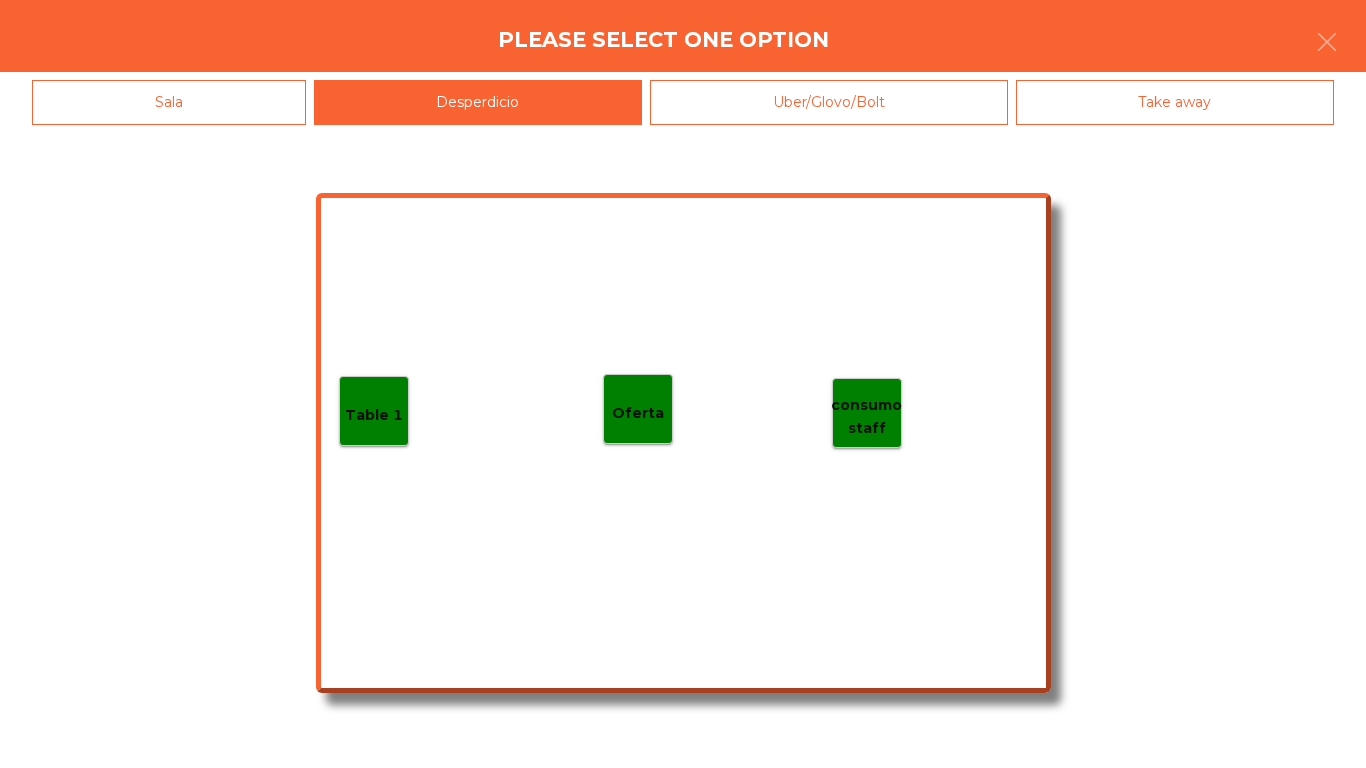 click on "Table 1" 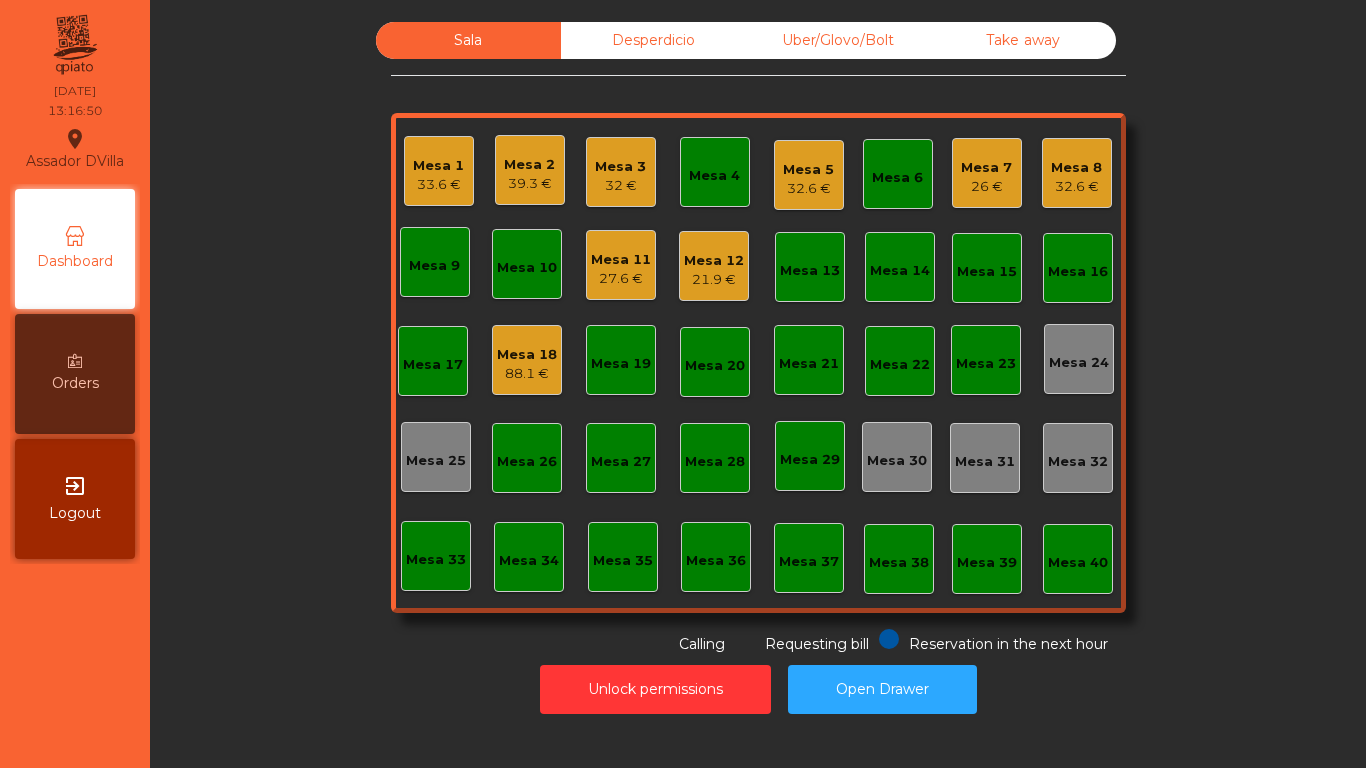 click on "Mesa 18   88.1 €" 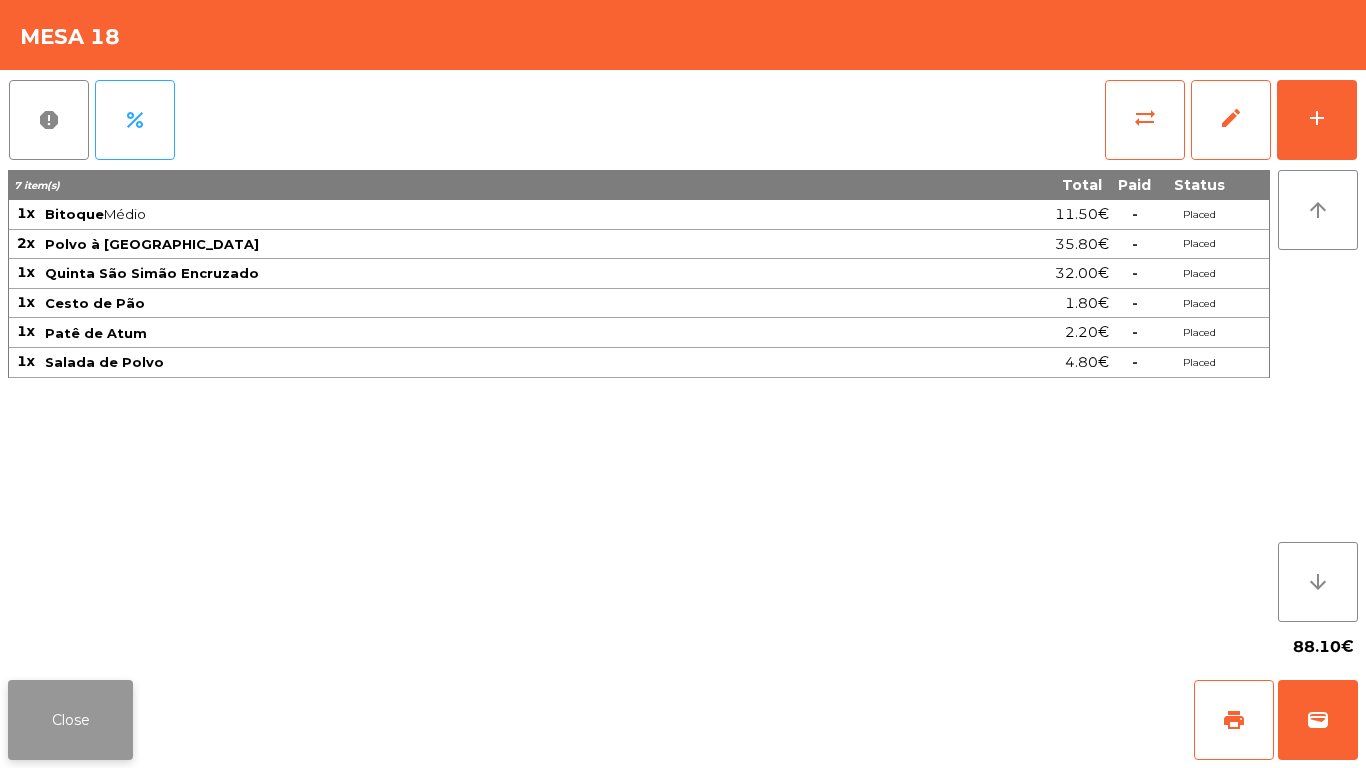 click on "Close" 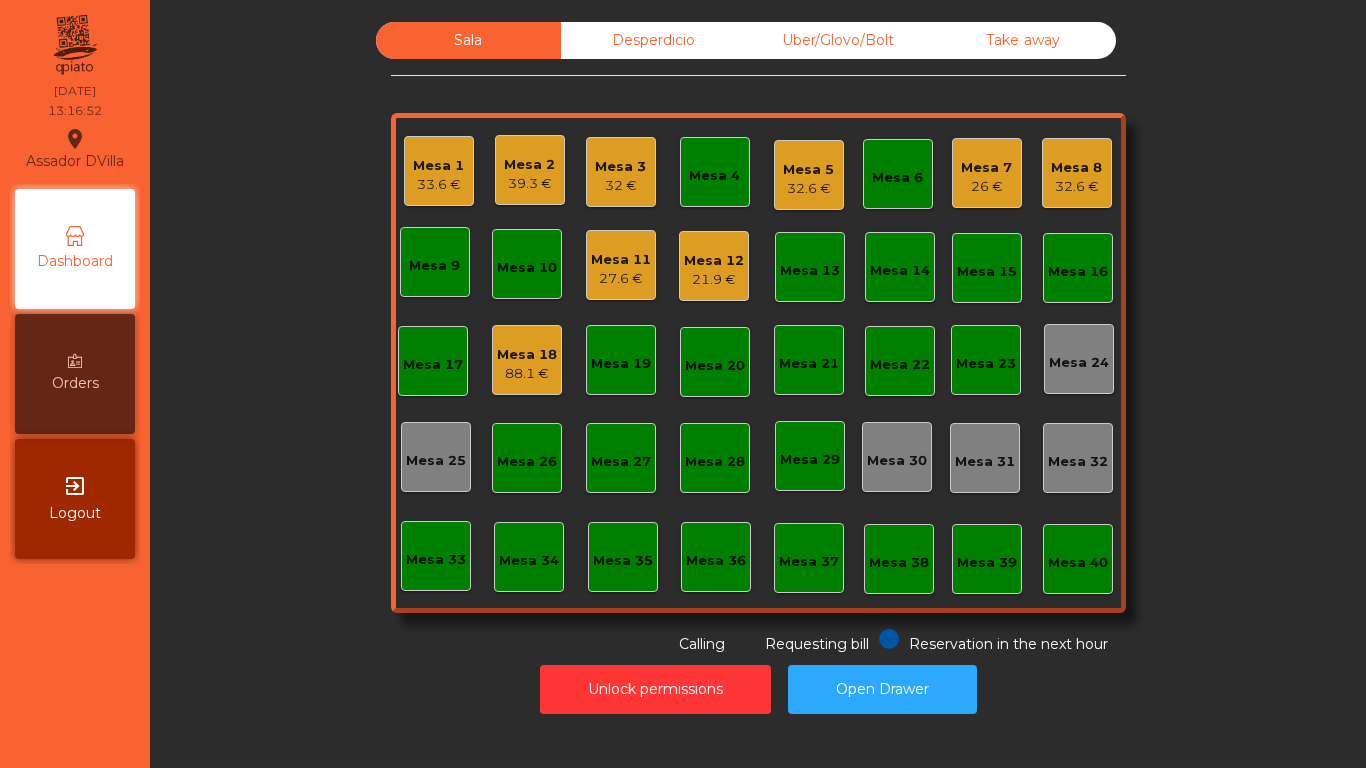 click on "Sala   Desperdicio   Uber/Glovo/Bolt   Take away   Mesa 1   33.6 €   Mesa 2   39.3 €   Mesa 3   32 €   Mesa 4   Mesa 5   32.6 €   Mesa 6   Mesa 7   26 €   Mesa 8   32.6 €   [GEOGRAPHIC_DATA] 9   [GEOGRAPHIC_DATA] 10   [GEOGRAPHIC_DATA] 11   27.6 €   Mesa 12   21.9 €   [GEOGRAPHIC_DATA] 13   [GEOGRAPHIC_DATA] 14   [GEOGRAPHIC_DATA] 15   [GEOGRAPHIC_DATA] 16   [GEOGRAPHIC_DATA] 17   Mesa 18   88.1 €   [GEOGRAPHIC_DATA] 19   [GEOGRAPHIC_DATA] 20   [GEOGRAPHIC_DATA] 21   [GEOGRAPHIC_DATA] 22   [GEOGRAPHIC_DATA] 23   [GEOGRAPHIC_DATA] 24   [GEOGRAPHIC_DATA] 25   [GEOGRAPHIC_DATA] 26   [GEOGRAPHIC_DATA] 27   [GEOGRAPHIC_DATA] 28   [GEOGRAPHIC_DATA] 29   [GEOGRAPHIC_DATA] 30   [GEOGRAPHIC_DATA] 31   [GEOGRAPHIC_DATA] 32   [GEOGRAPHIC_DATA] 33   [GEOGRAPHIC_DATA] 37   [GEOGRAPHIC_DATA] 40  Reservation in the next hour Requesting bill Calling" 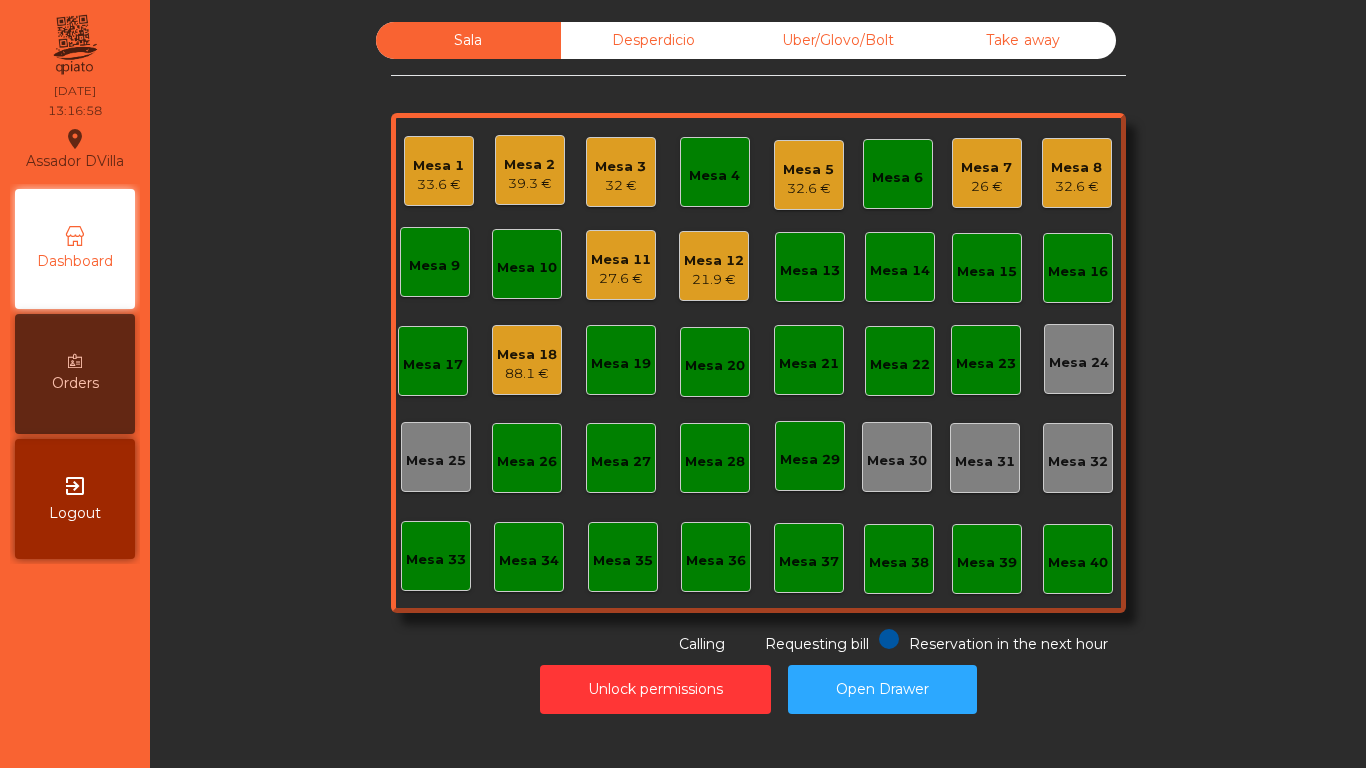 click on "Mesa 2   39.3 €" 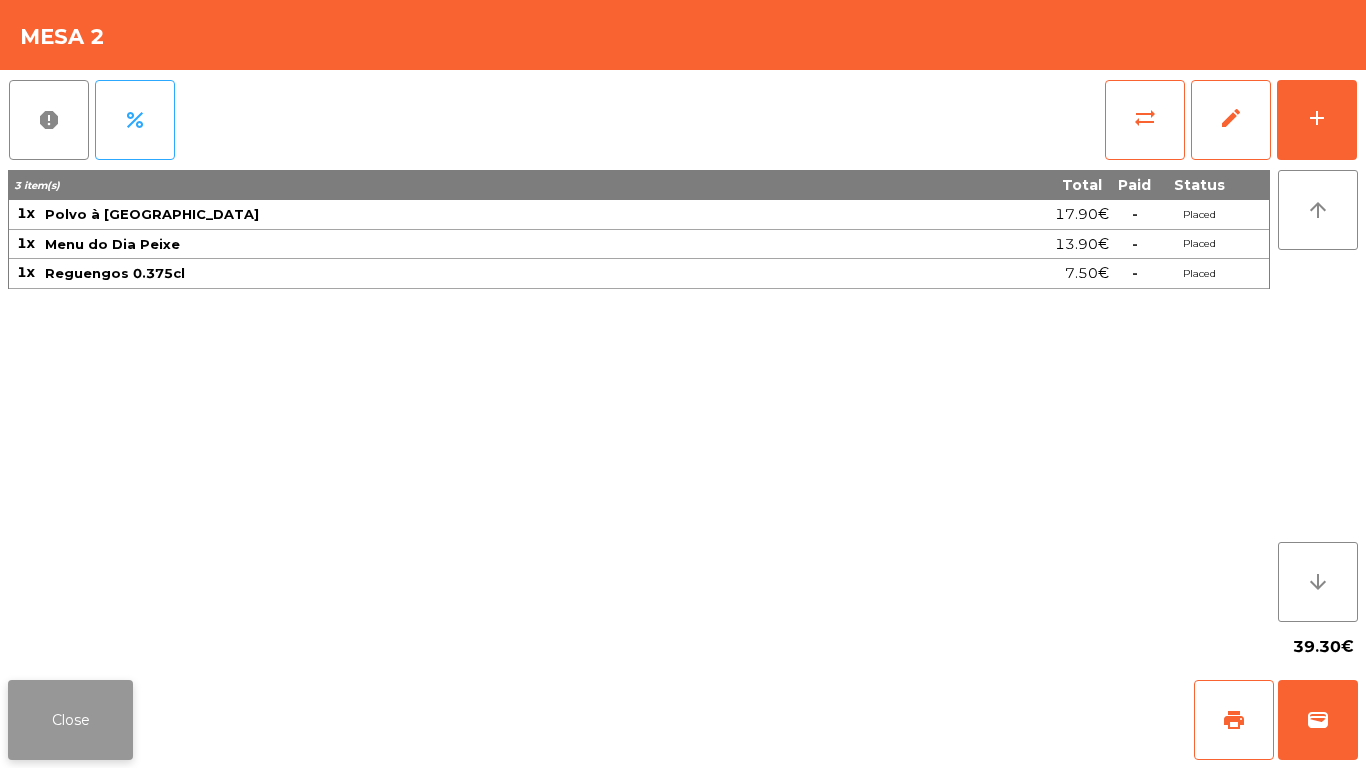 click on "Close" 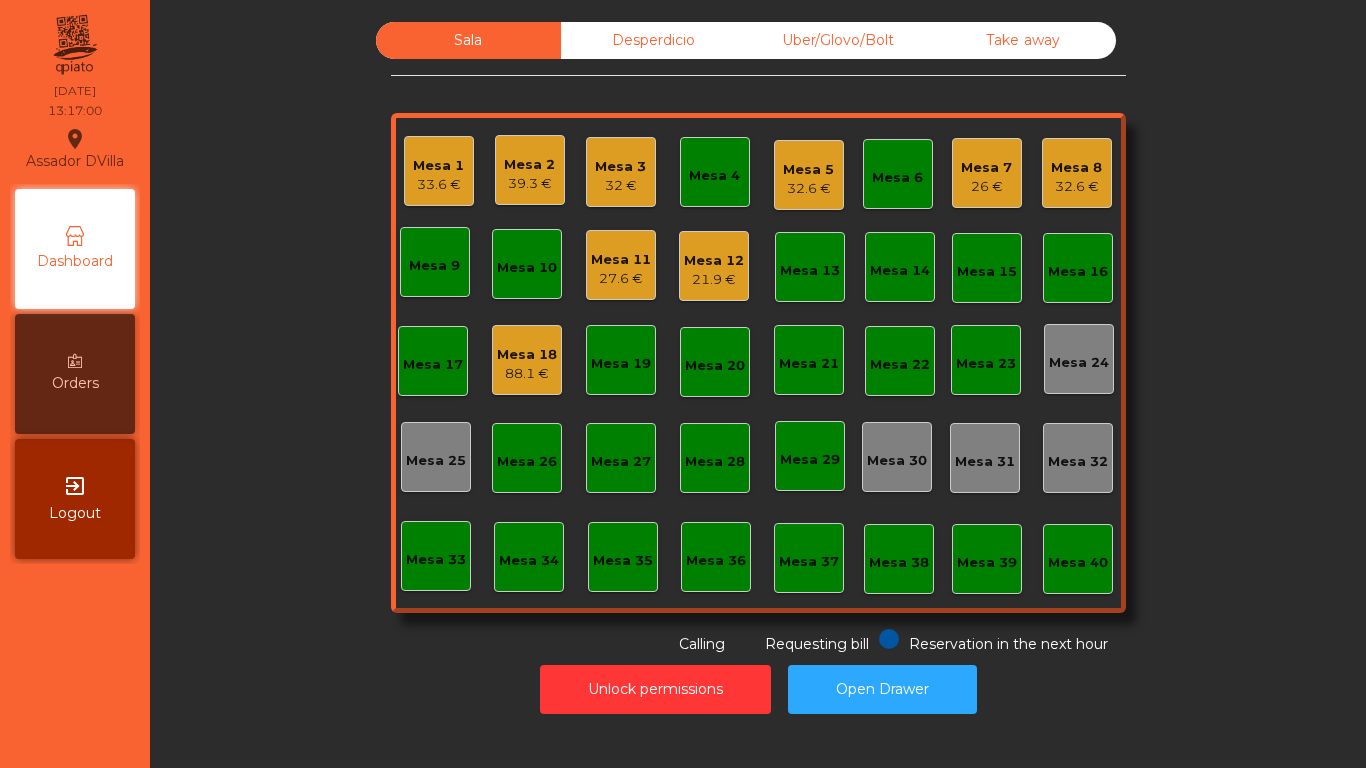 click on "Mesa 1" 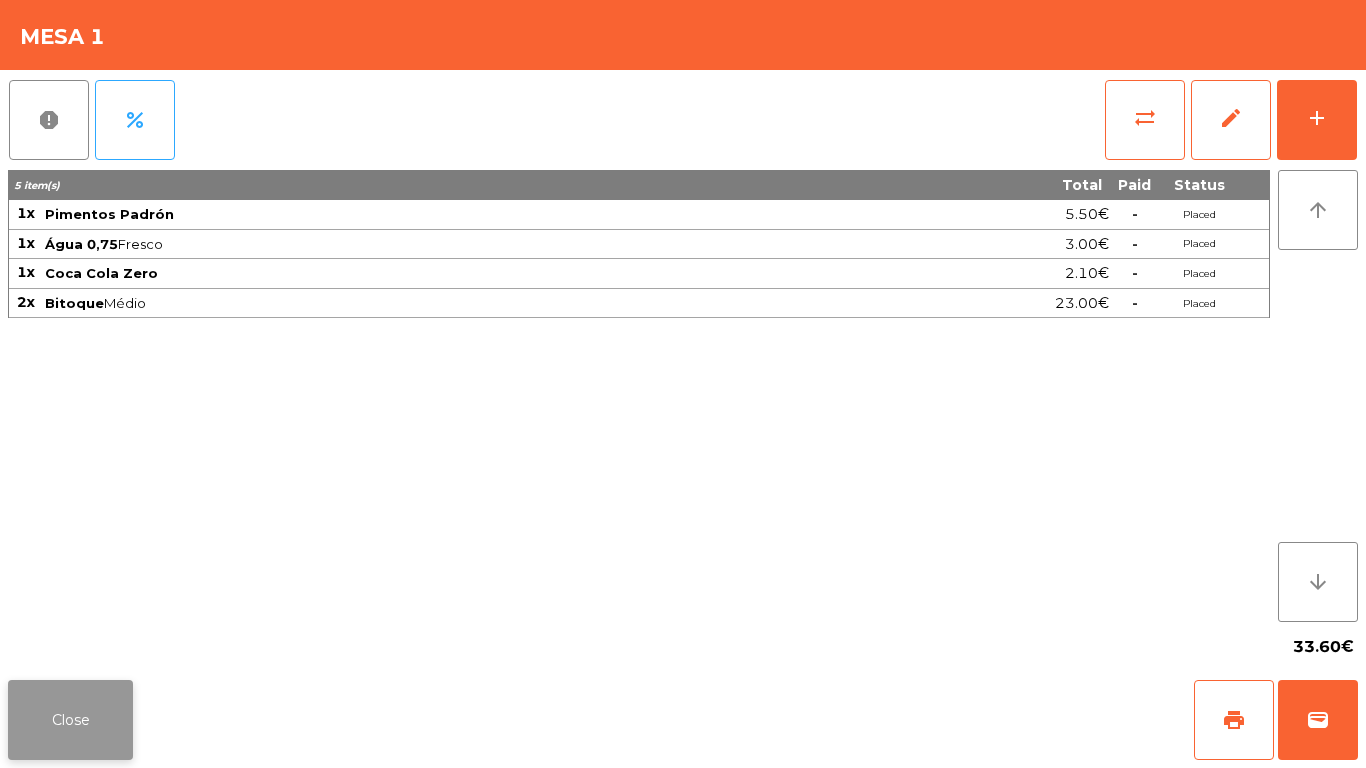 click on "Close" 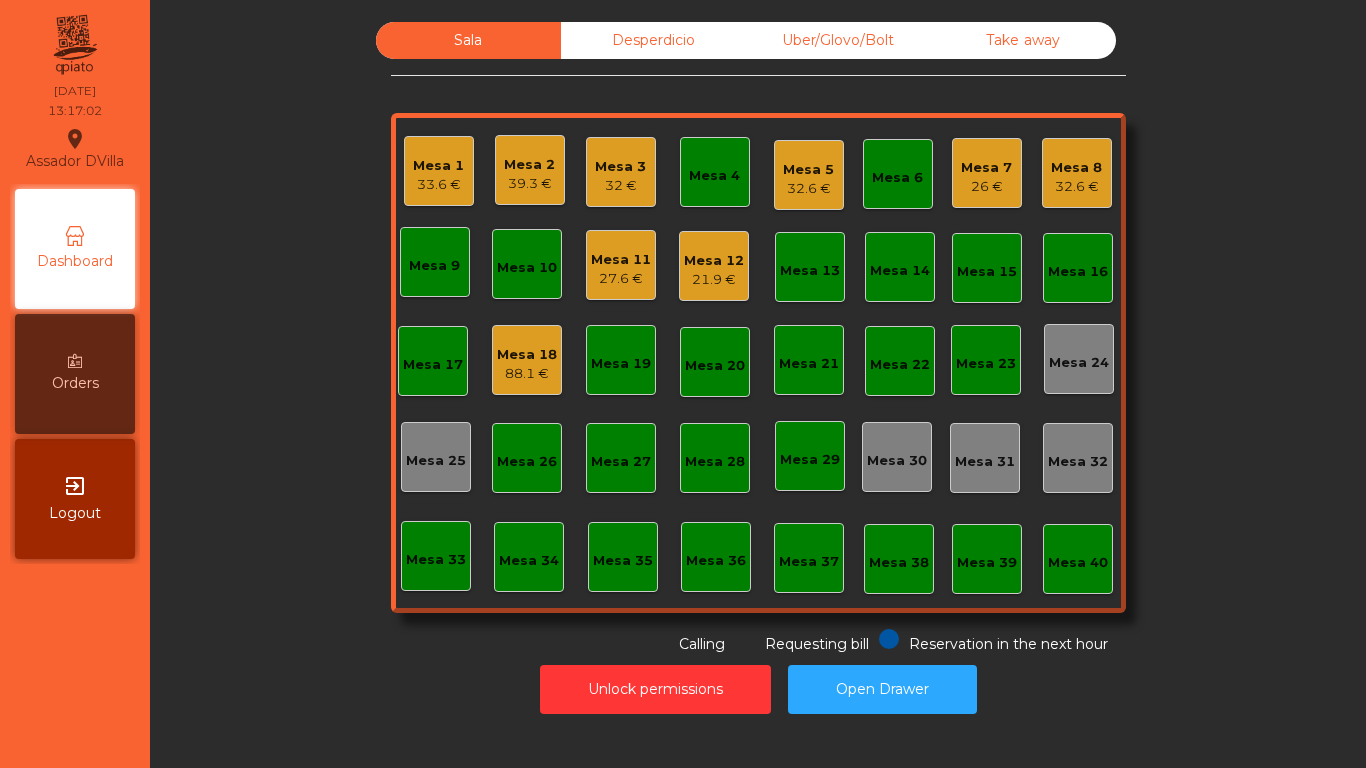 click on "39.3 €" 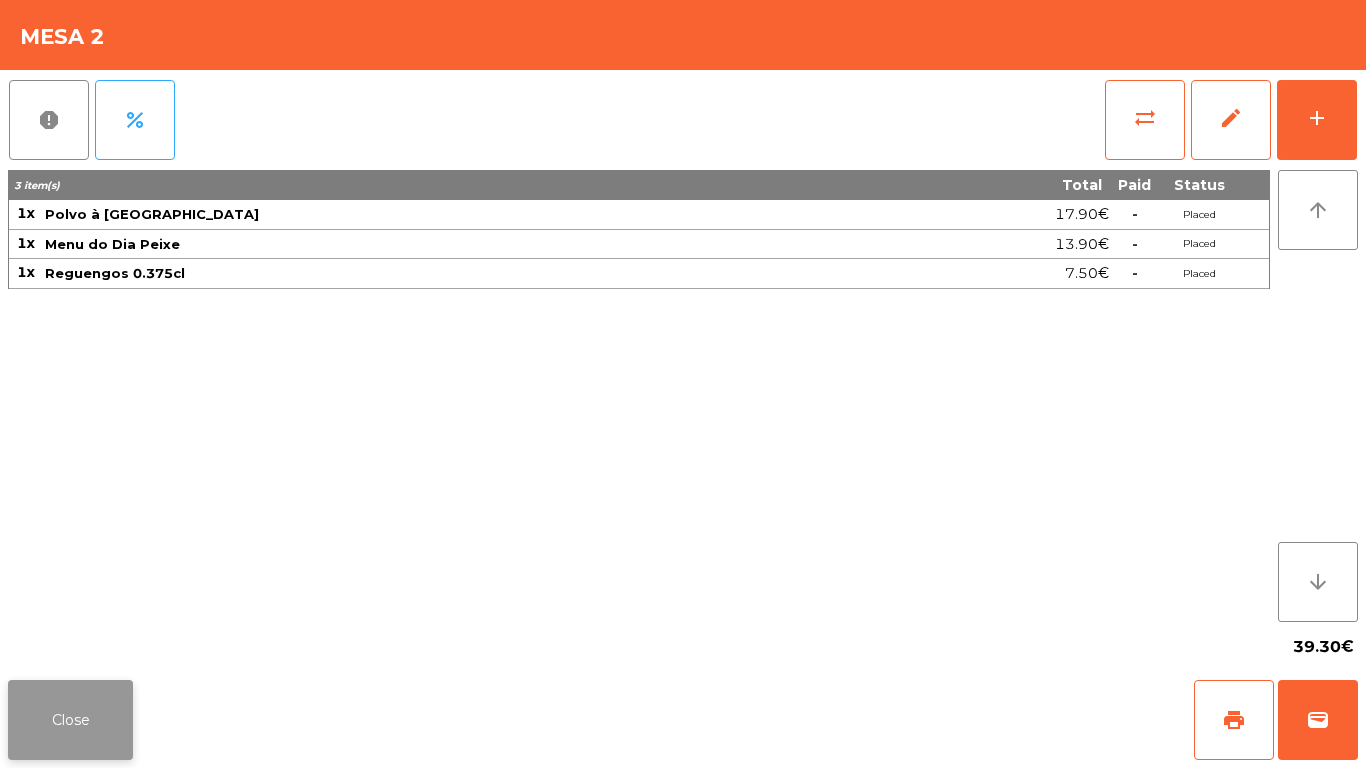 click on "Close" 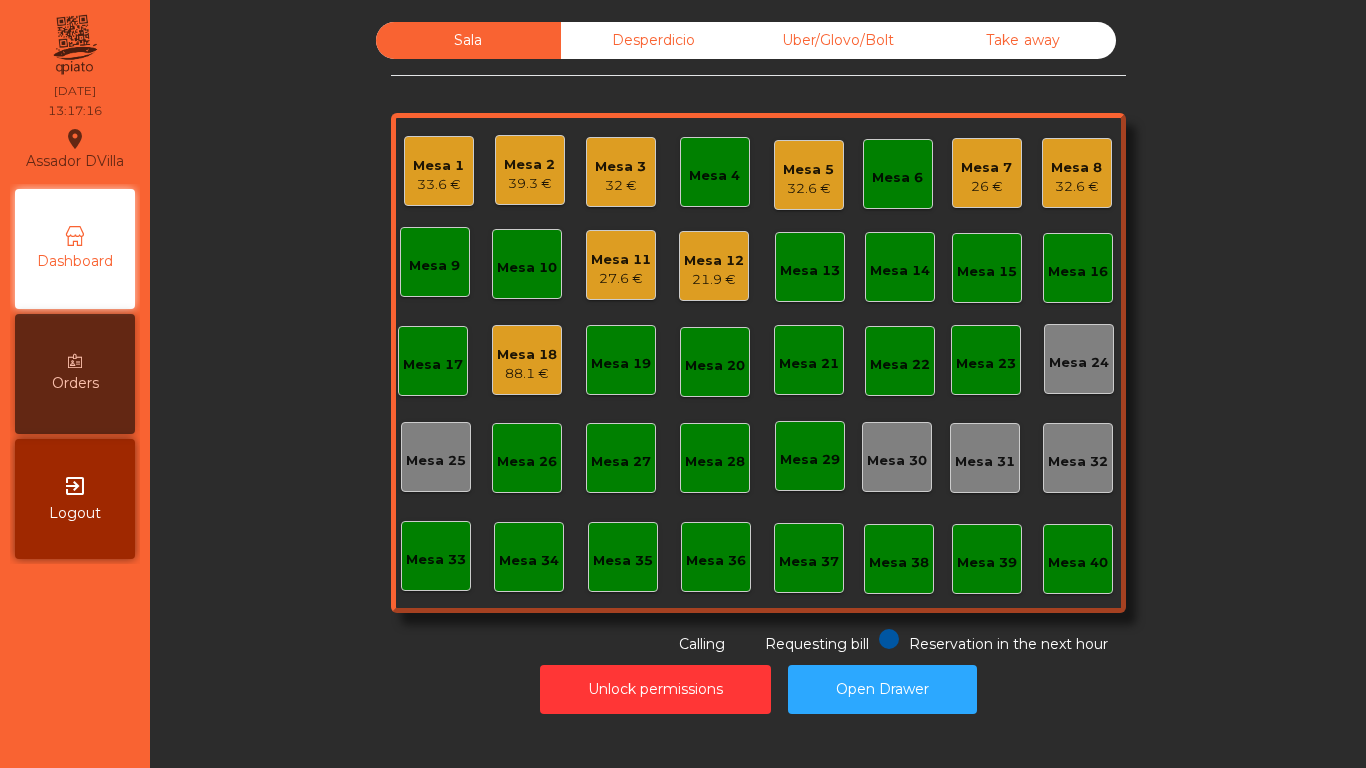 click on "Mesa 2   39.3 €" 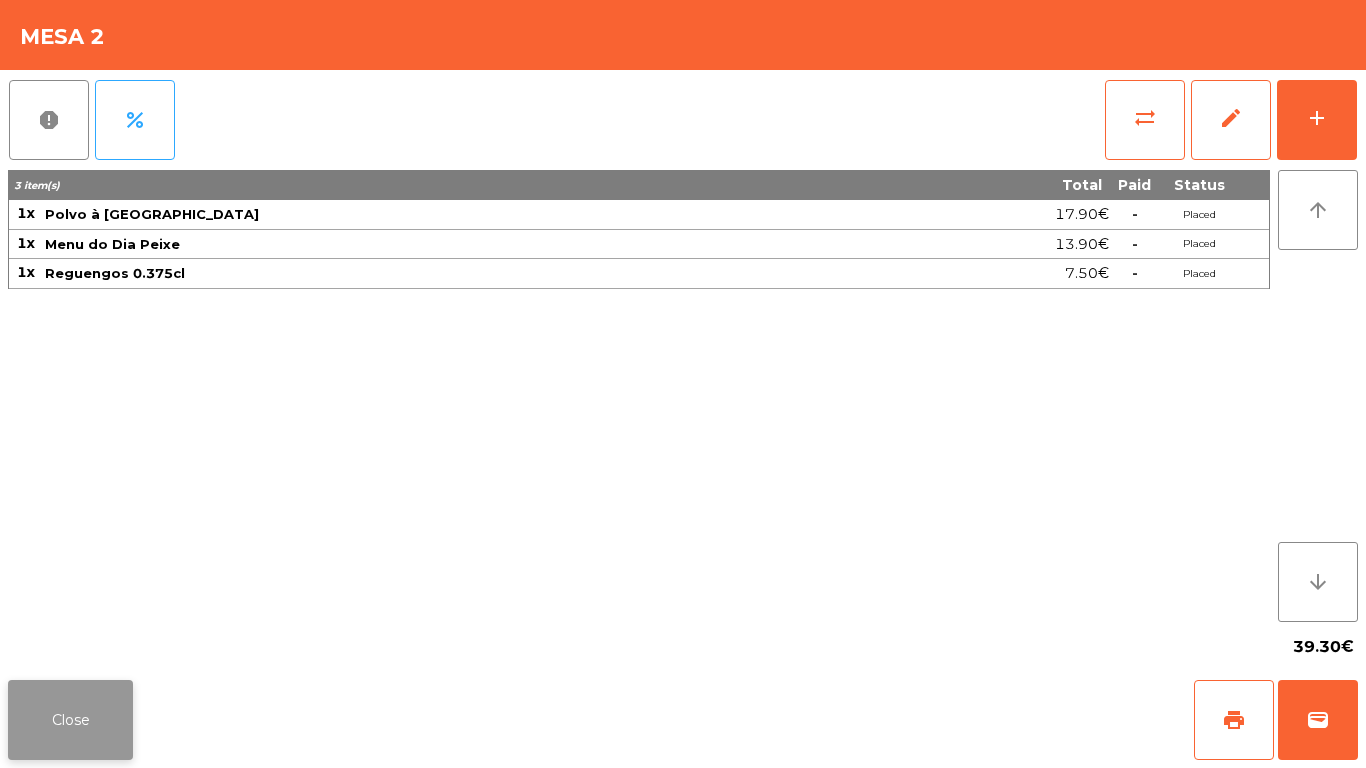 click on "Close" 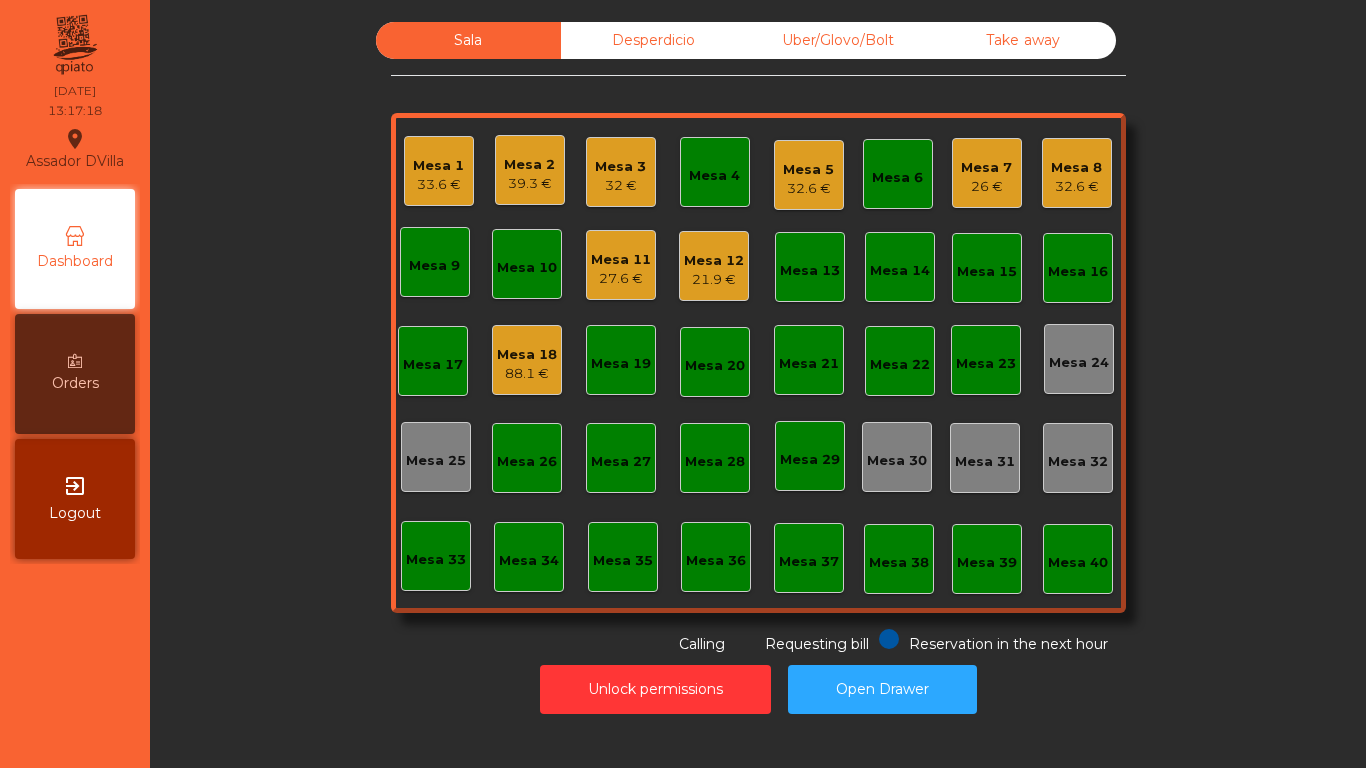 click on "Sala   Desperdicio   Uber/Glovo/Bolt   Take away   Mesa 1   33.6 €   Mesa 2   39.3 €   Mesa 3   32 €   Mesa 4   Mesa 5   32.6 €   Mesa 6   Mesa 7   26 €   Mesa 8   32.6 €   [GEOGRAPHIC_DATA] 9   [GEOGRAPHIC_DATA] 10   [GEOGRAPHIC_DATA] 11   27.6 €   Mesa 12   21.9 €   [GEOGRAPHIC_DATA] 13   [GEOGRAPHIC_DATA] 14   [GEOGRAPHIC_DATA] 15   [GEOGRAPHIC_DATA] 16   [GEOGRAPHIC_DATA] 17   Mesa 18   88.1 €   [GEOGRAPHIC_DATA] 19   [GEOGRAPHIC_DATA] 20   [GEOGRAPHIC_DATA] 21   [GEOGRAPHIC_DATA] 22   [GEOGRAPHIC_DATA] 23   [GEOGRAPHIC_DATA] 24   [GEOGRAPHIC_DATA] 25   [GEOGRAPHIC_DATA] 26   [GEOGRAPHIC_DATA] 27   [GEOGRAPHIC_DATA] 28   [GEOGRAPHIC_DATA] 29   [GEOGRAPHIC_DATA] 30   [GEOGRAPHIC_DATA] 31   [GEOGRAPHIC_DATA] 32   [GEOGRAPHIC_DATA] 33   [GEOGRAPHIC_DATA] 37   [GEOGRAPHIC_DATA] 40  Reservation in the next hour Requesting bill Calling" 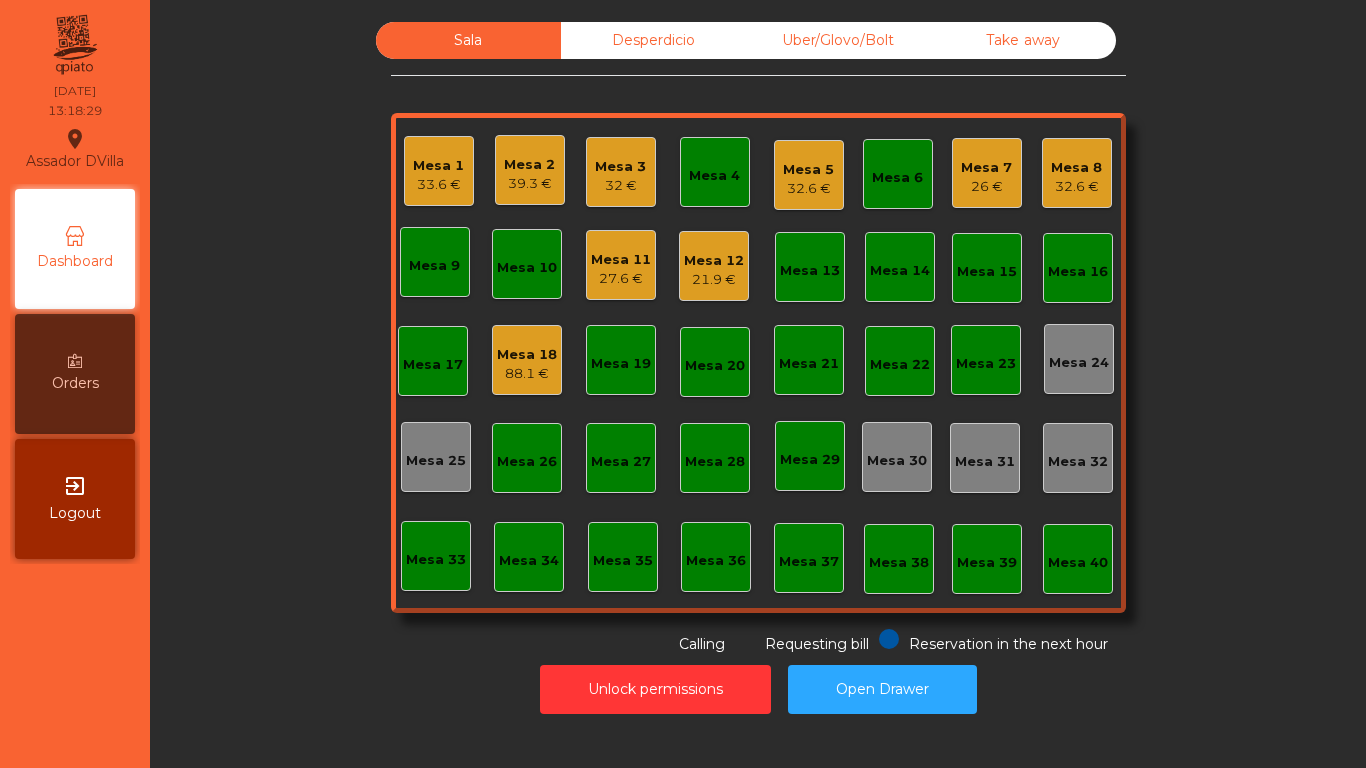 click on "Mesa 7   26 €" 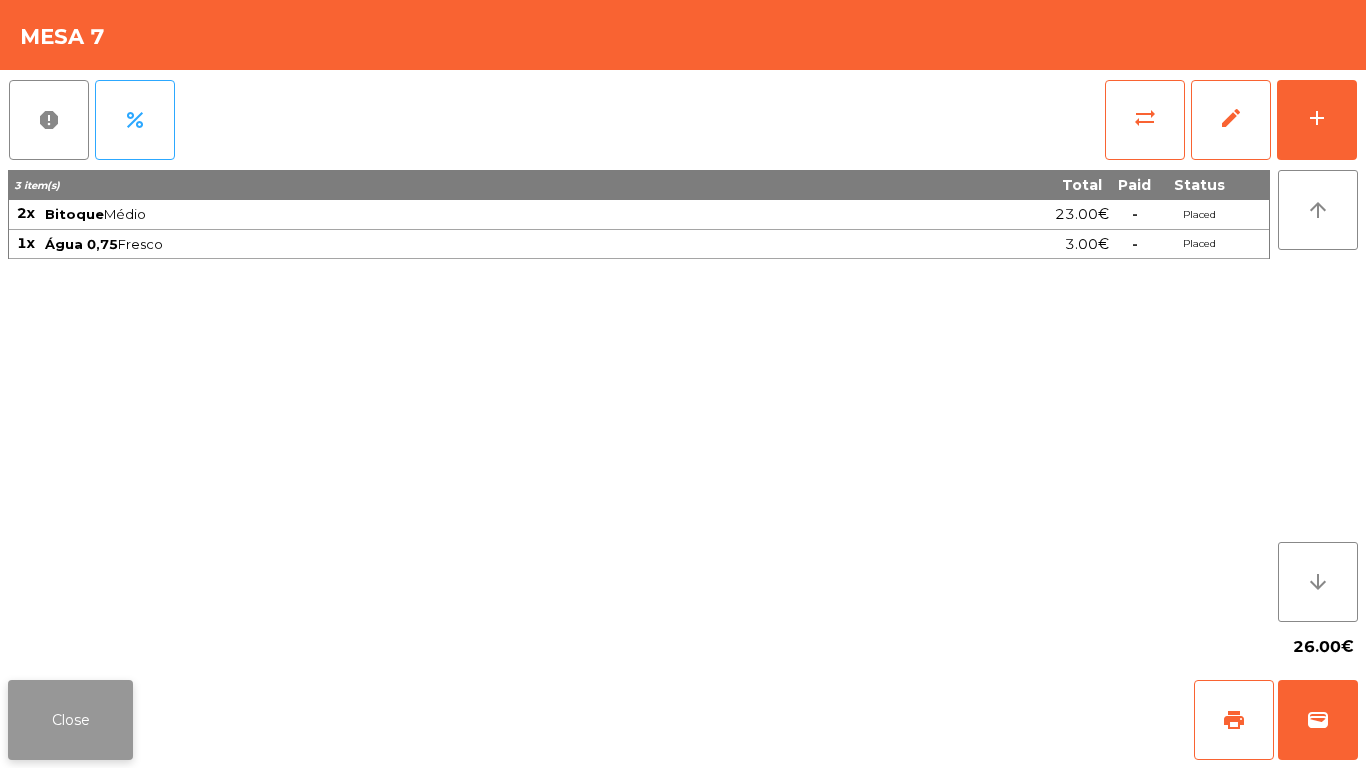 click on "Close" 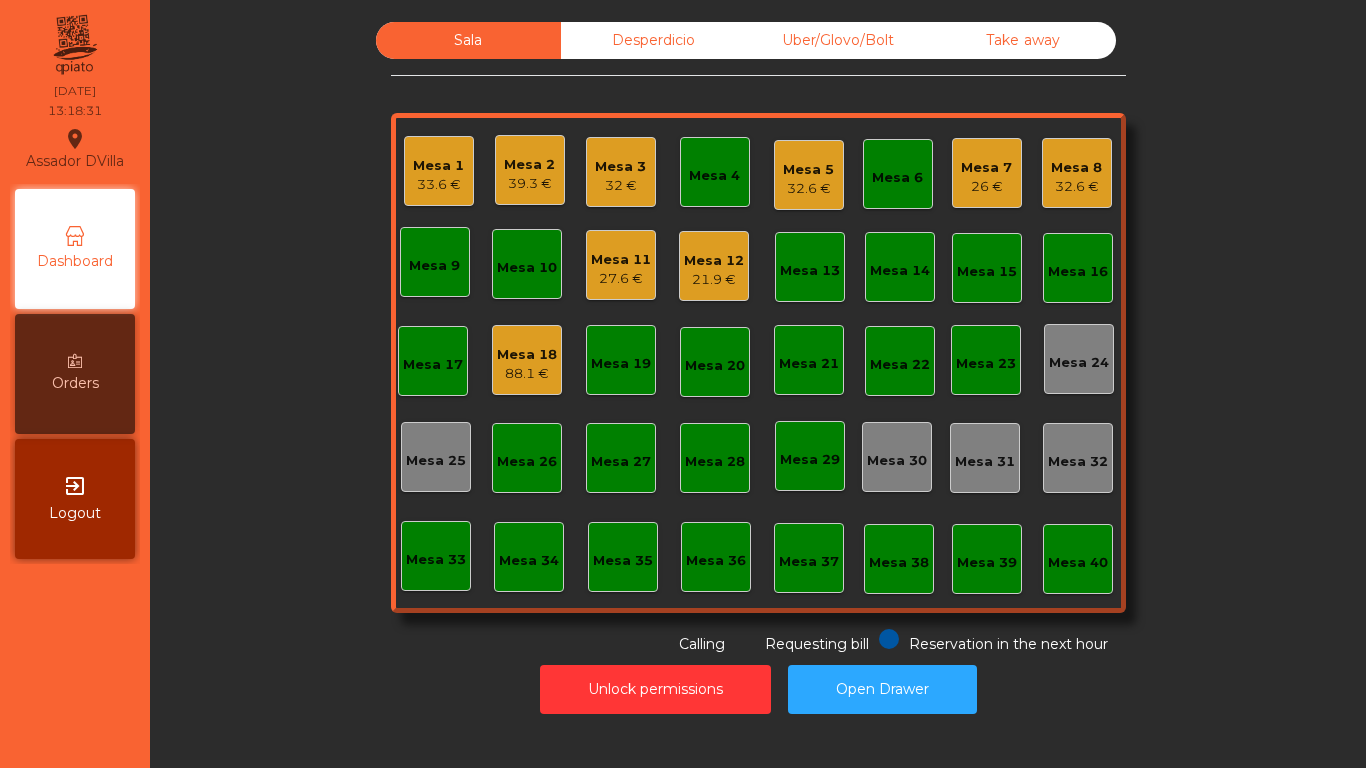 click on "Unlock permissions   Open Drawer" 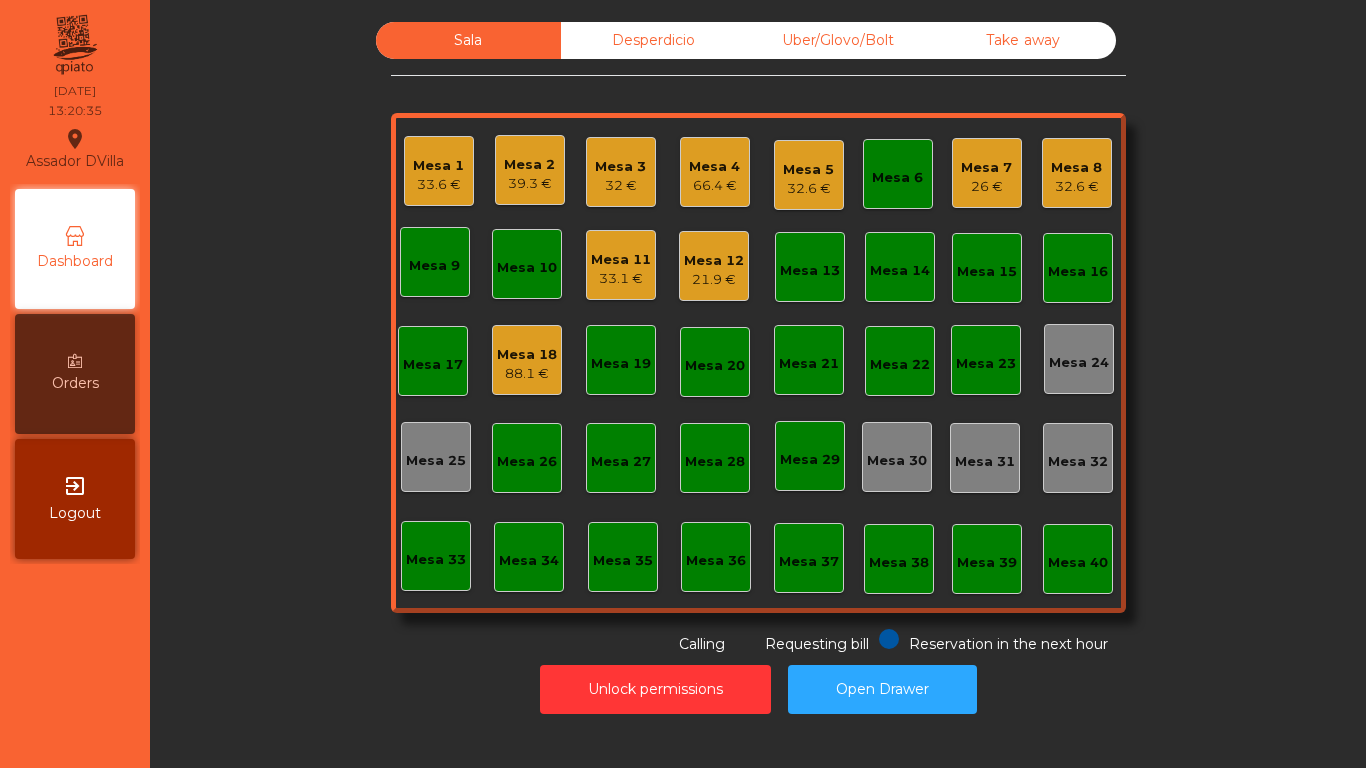 click on "88.1 €" 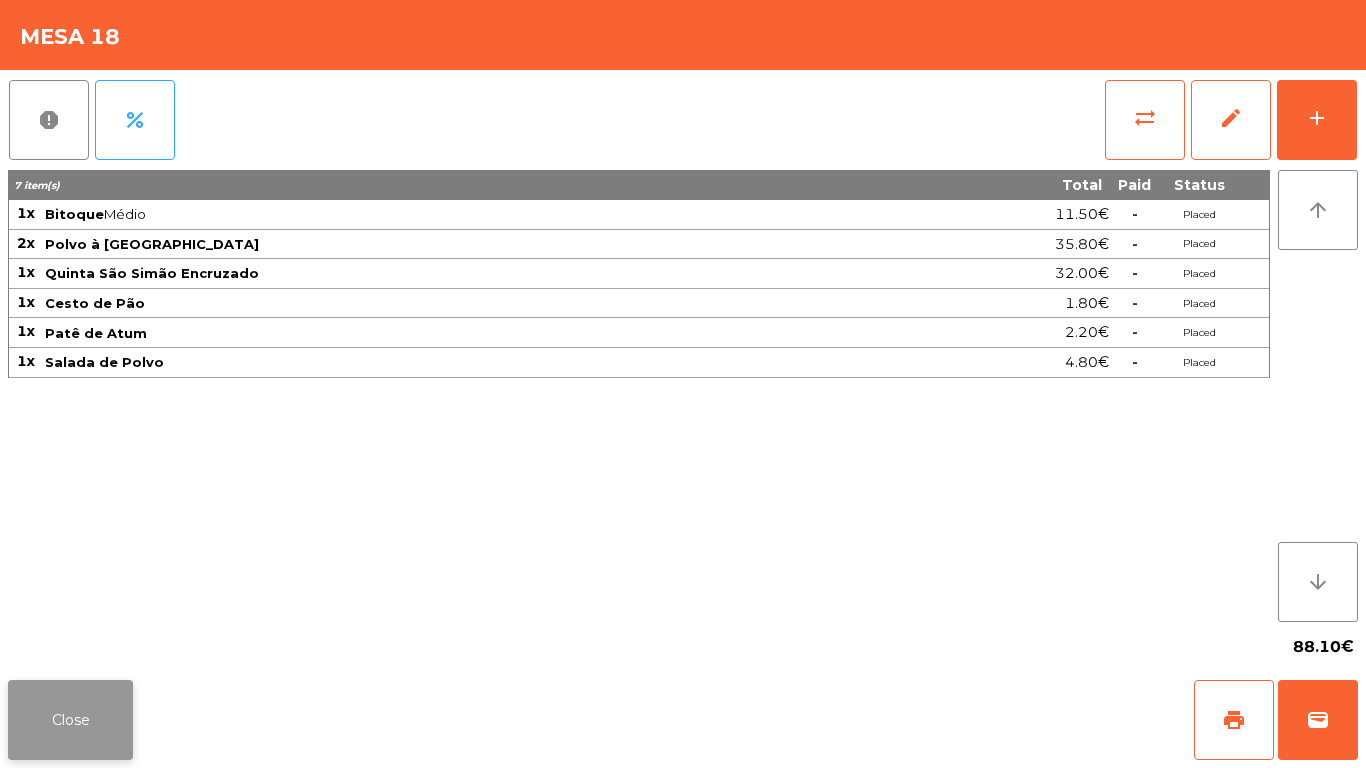 click on "Close" 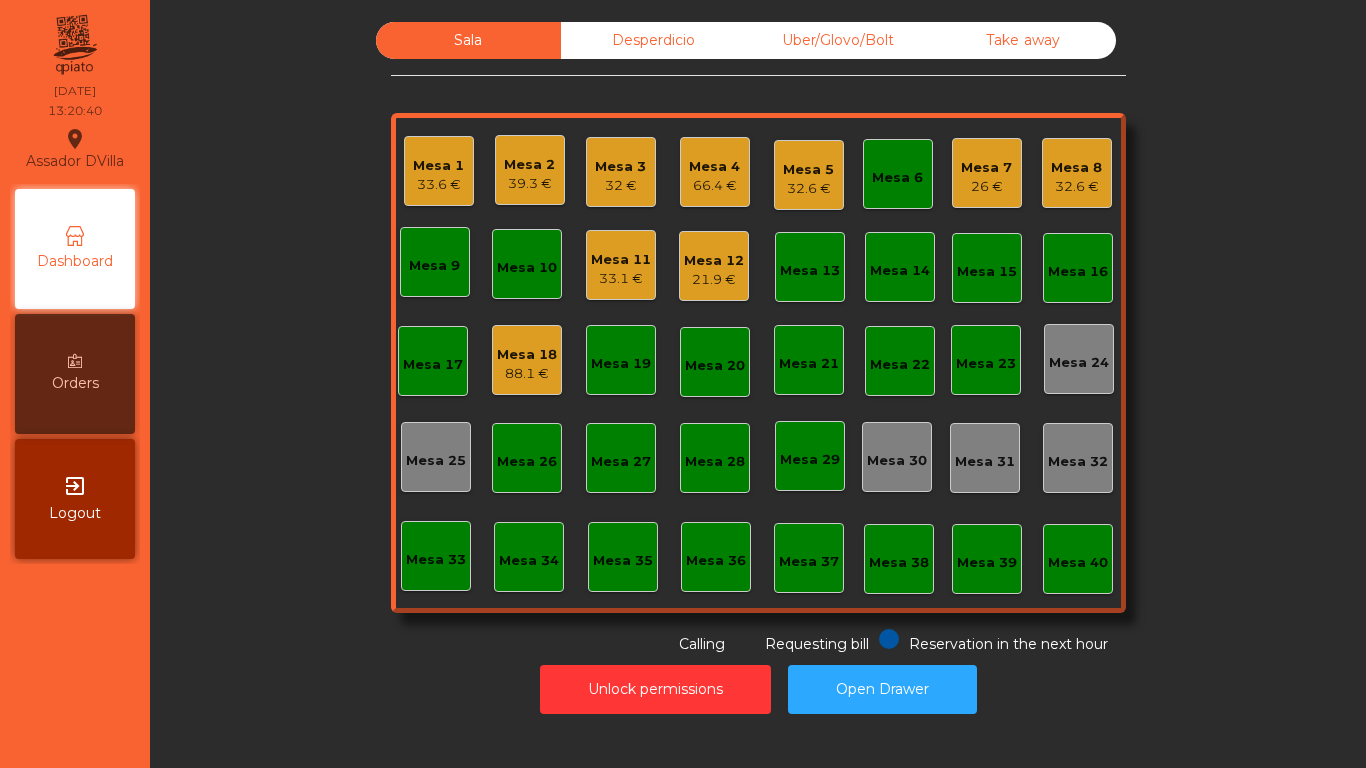 click on "32.6 €" 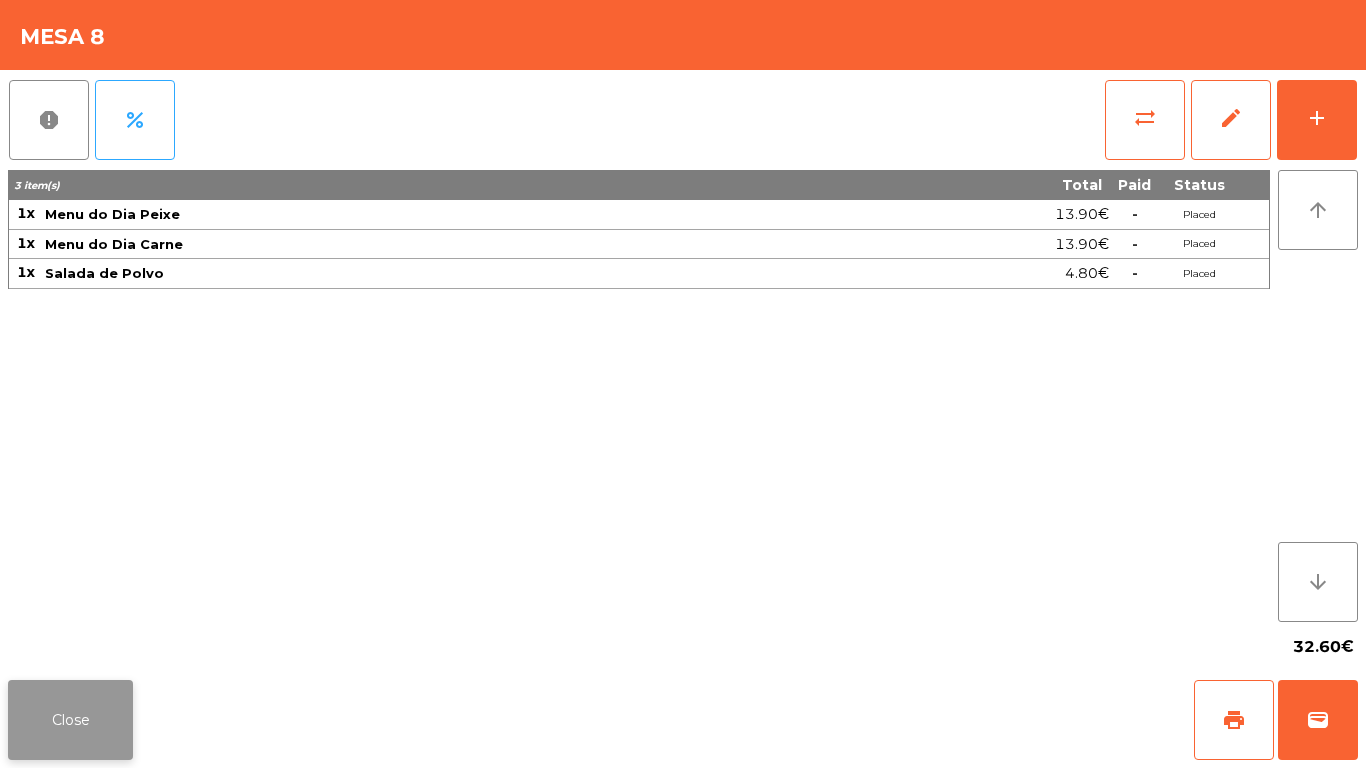 click on "Close" 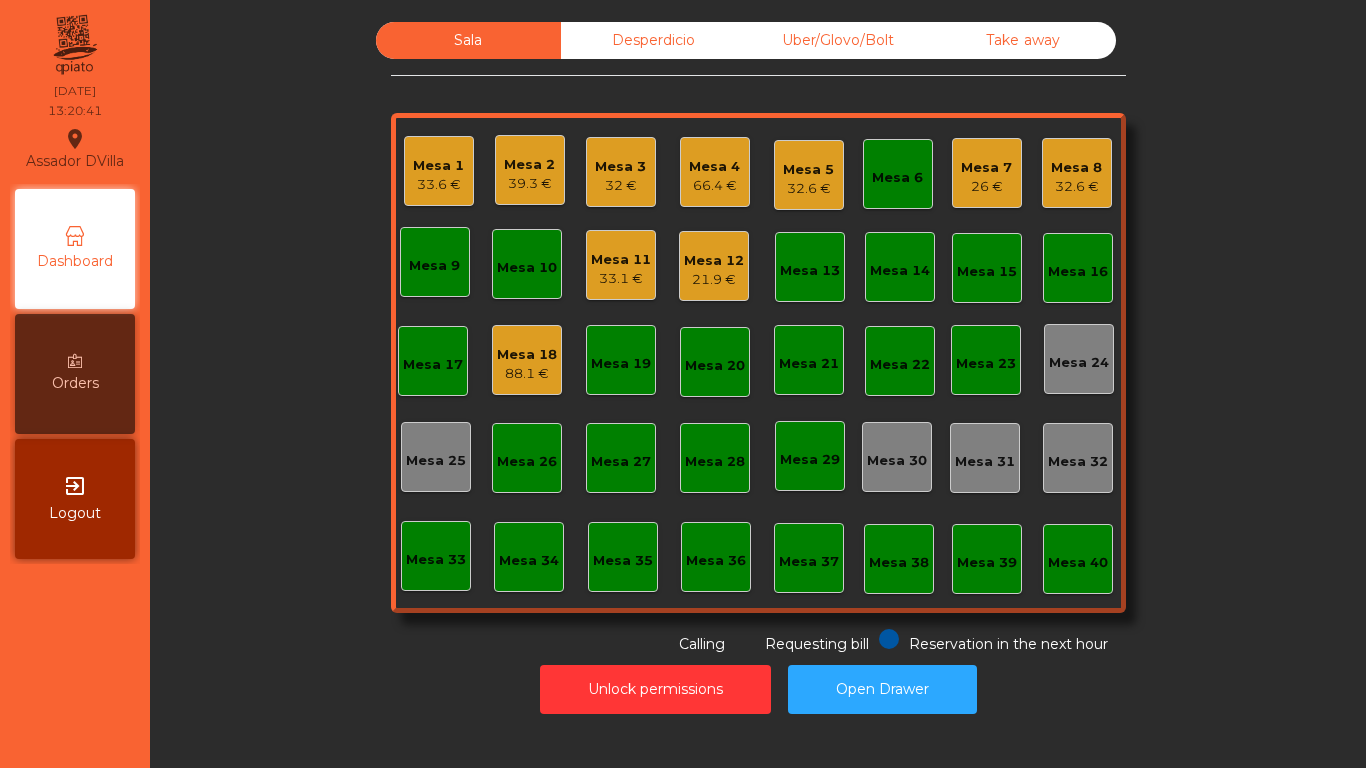 click on "Sala   Desperdicio   Uber/Glovo/Bolt   Take away   Mesa 1   33.6 €   Mesa 2   39.3 €   Mesa 3   32 €   Mesa 4   66.4 €   Mesa 5   32.6 €   Mesa 6   Mesa 7   26 €   Mesa 8   32.6 €   [GEOGRAPHIC_DATA] 9   [GEOGRAPHIC_DATA] 10   Mesa 11   33.1 €   [GEOGRAPHIC_DATA] 12   21.9 €   [GEOGRAPHIC_DATA] 13   [GEOGRAPHIC_DATA] 14   [GEOGRAPHIC_DATA] 15   [GEOGRAPHIC_DATA] 16   [GEOGRAPHIC_DATA] 17   [GEOGRAPHIC_DATA] 18   88.1 €   [GEOGRAPHIC_DATA] 19   [GEOGRAPHIC_DATA] 20   [GEOGRAPHIC_DATA] 21   [GEOGRAPHIC_DATA] 22   [GEOGRAPHIC_DATA] 24   [GEOGRAPHIC_DATA] 25   Mesa 26   [GEOGRAPHIC_DATA] 27   [GEOGRAPHIC_DATA] 28   Mesa 29   [GEOGRAPHIC_DATA] 30   [GEOGRAPHIC_DATA] 31   [GEOGRAPHIC_DATA] 32   [GEOGRAPHIC_DATA] 35   [GEOGRAPHIC_DATA] 37   [GEOGRAPHIC_DATA] 40  Reservation in the next hour Requesting bill Calling" 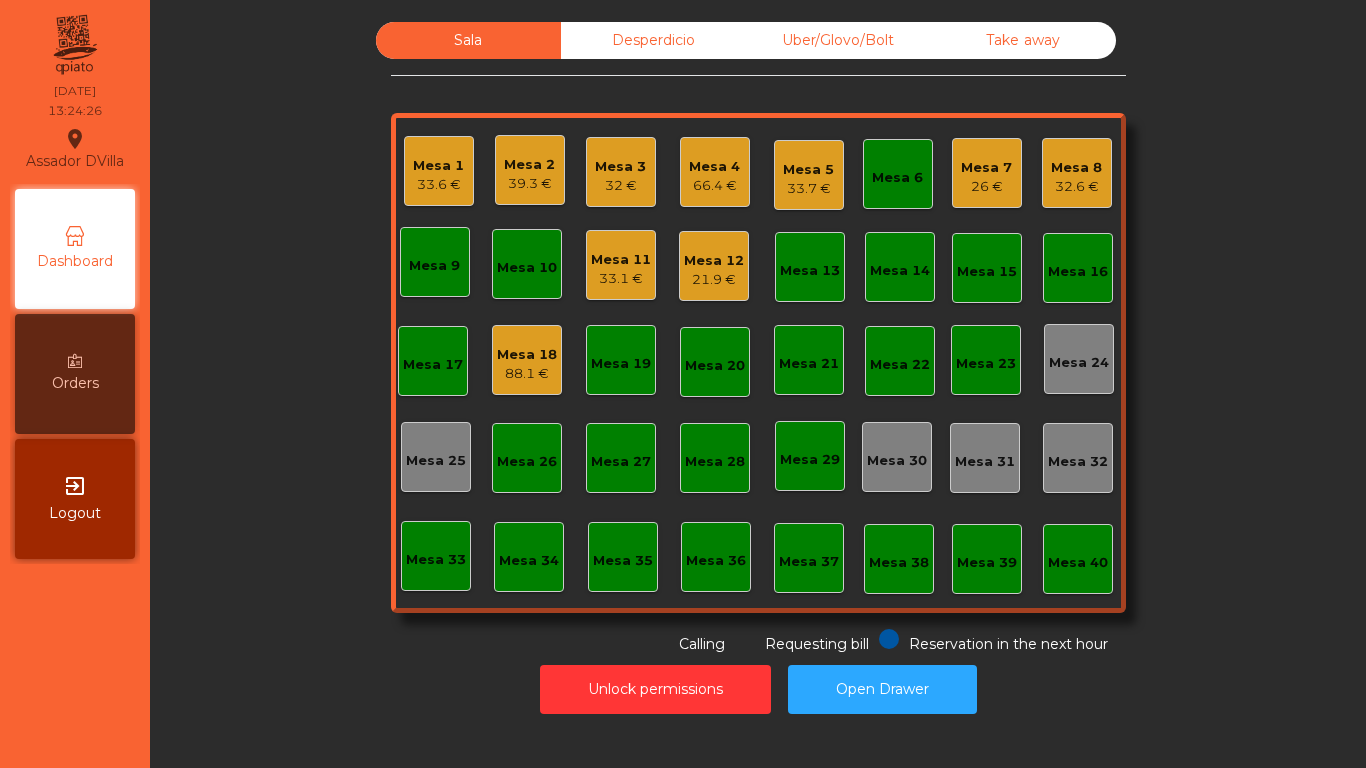 click on "Mesa 5" 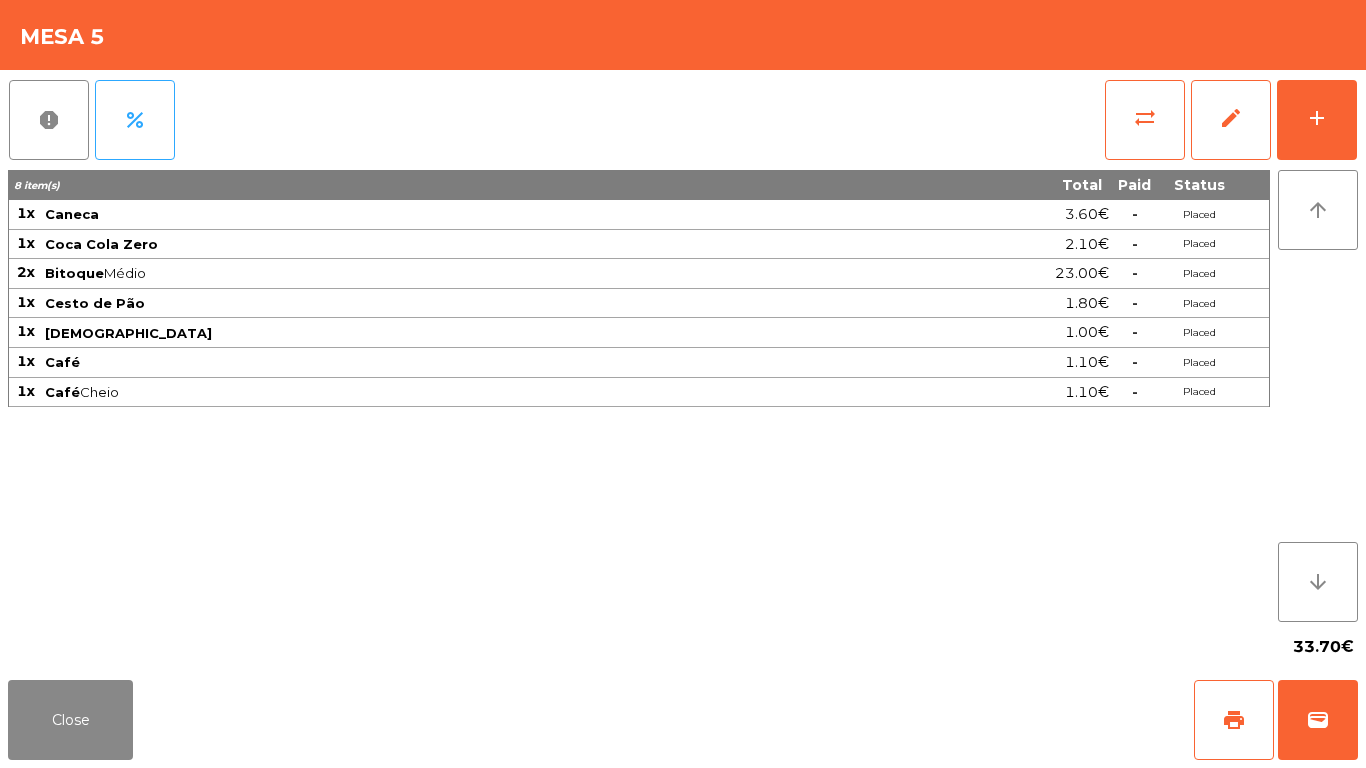 click on "33.70€" 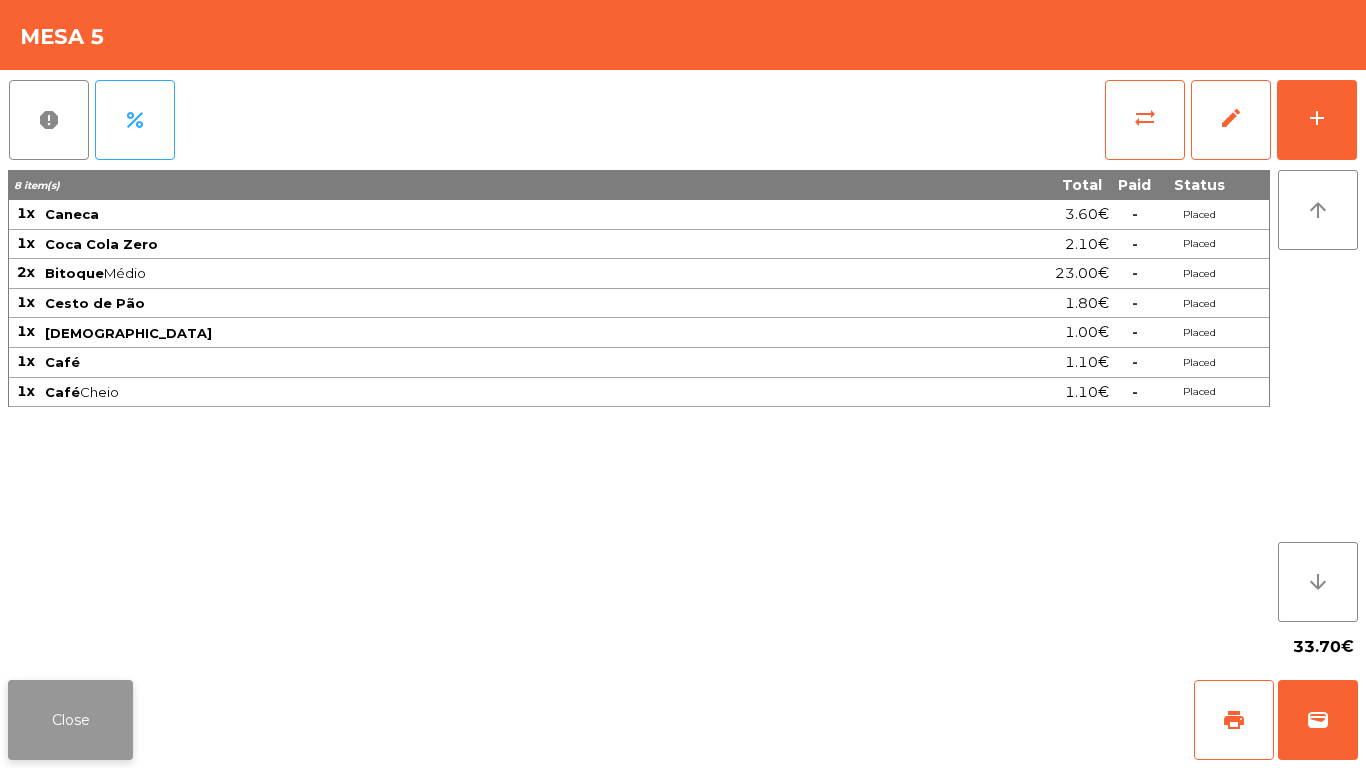 click on "Close" 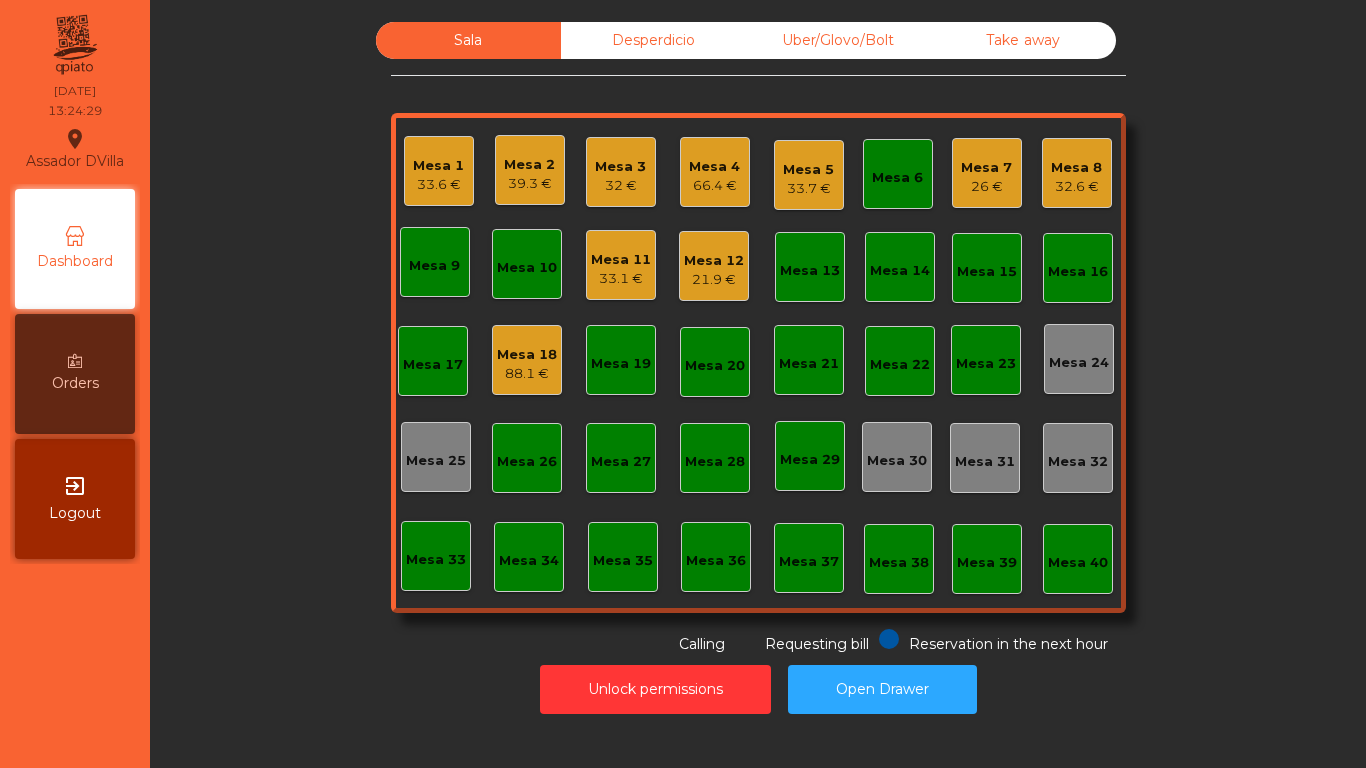 click on "Sala   Desperdicio   Uber/Glovo/Bolt   Take away   Mesa 1   33.6 €   Mesa 2   39.3 €   Mesa 3   32 €   Mesa 4   66.4 €   Mesa 5   33.7 €   Mesa 6   Mesa 7   26 €   Mesa 8   32.6 €   [GEOGRAPHIC_DATA] 9   [GEOGRAPHIC_DATA] 10   Mesa 11   33.1 €   [GEOGRAPHIC_DATA] 12   21.9 €   [GEOGRAPHIC_DATA] 13   [GEOGRAPHIC_DATA] 14   [GEOGRAPHIC_DATA] 15   [GEOGRAPHIC_DATA] 16   [GEOGRAPHIC_DATA] 17   [GEOGRAPHIC_DATA] 18   88.1 €   [GEOGRAPHIC_DATA] 19   [GEOGRAPHIC_DATA] 20   [GEOGRAPHIC_DATA] 21   [GEOGRAPHIC_DATA] 22   [GEOGRAPHIC_DATA] 24   [GEOGRAPHIC_DATA] 25   Mesa 26   [GEOGRAPHIC_DATA] 27   [GEOGRAPHIC_DATA] 28   Mesa 29   [GEOGRAPHIC_DATA] 30   [GEOGRAPHIC_DATA] 31   [GEOGRAPHIC_DATA] 32   [GEOGRAPHIC_DATA] 35   [GEOGRAPHIC_DATA] 37   [GEOGRAPHIC_DATA] 40  Reservation in the next hour Requesting bill Calling" 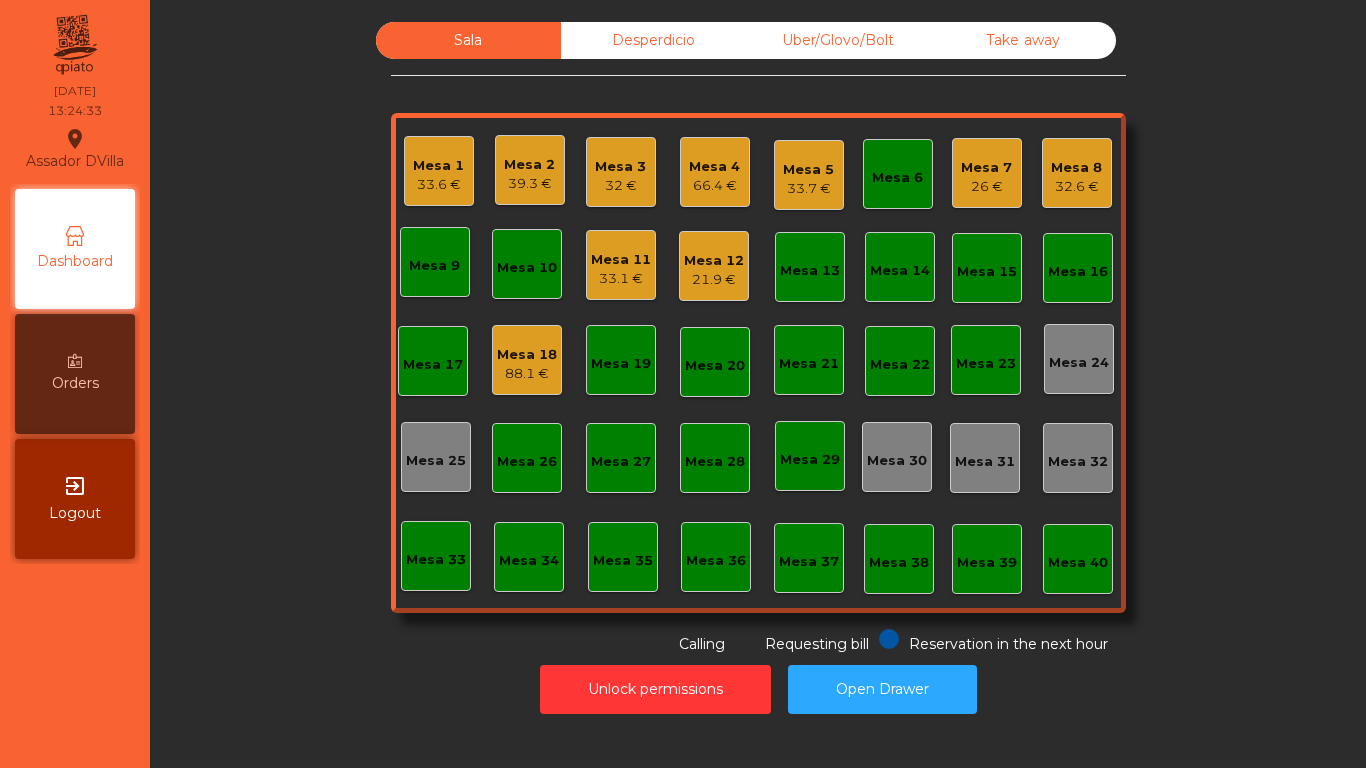 click on "Sala   Desperdicio   Uber/Glovo/Bolt   Take away   Mesa 1   33.6 €   Mesa 2   39.3 €   Mesa 3   32 €   Mesa 4   66.4 €   Mesa 5   33.7 €   Mesa 6   Mesa 7   26 €   Mesa 8   32.6 €   [GEOGRAPHIC_DATA] 9   [GEOGRAPHIC_DATA] 10   Mesa 11   33.1 €   [GEOGRAPHIC_DATA] 12   21.9 €   [GEOGRAPHIC_DATA] 13   [GEOGRAPHIC_DATA] 14   [GEOGRAPHIC_DATA] 15   [GEOGRAPHIC_DATA] 16   [GEOGRAPHIC_DATA] 17   [GEOGRAPHIC_DATA] 18   88.1 €   [GEOGRAPHIC_DATA] 19   [GEOGRAPHIC_DATA] 20   [GEOGRAPHIC_DATA] 21   [GEOGRAPHIC_DATA] 22   [GEOGRAPHIC_DATA] 24   [GEOGRAPHIC_DATA] 25   Mesa 26   [GEOGRAPHIC_DATA] 27   [GEOGRAPHIC_DATA] 28   Mesa 29   [GEOGRAPHIC_DATA] 30   [GEOGRAPHIC_DATA] 31   [GEOGRAPHIC_DATA] 32   [GEOGRAPHIC_DATA] 35   [GEOGRAPHIC_DATA] 37   [GEOGRAPHIC_DATA] 40  Reservation in the next hour Requesting bill Calling" 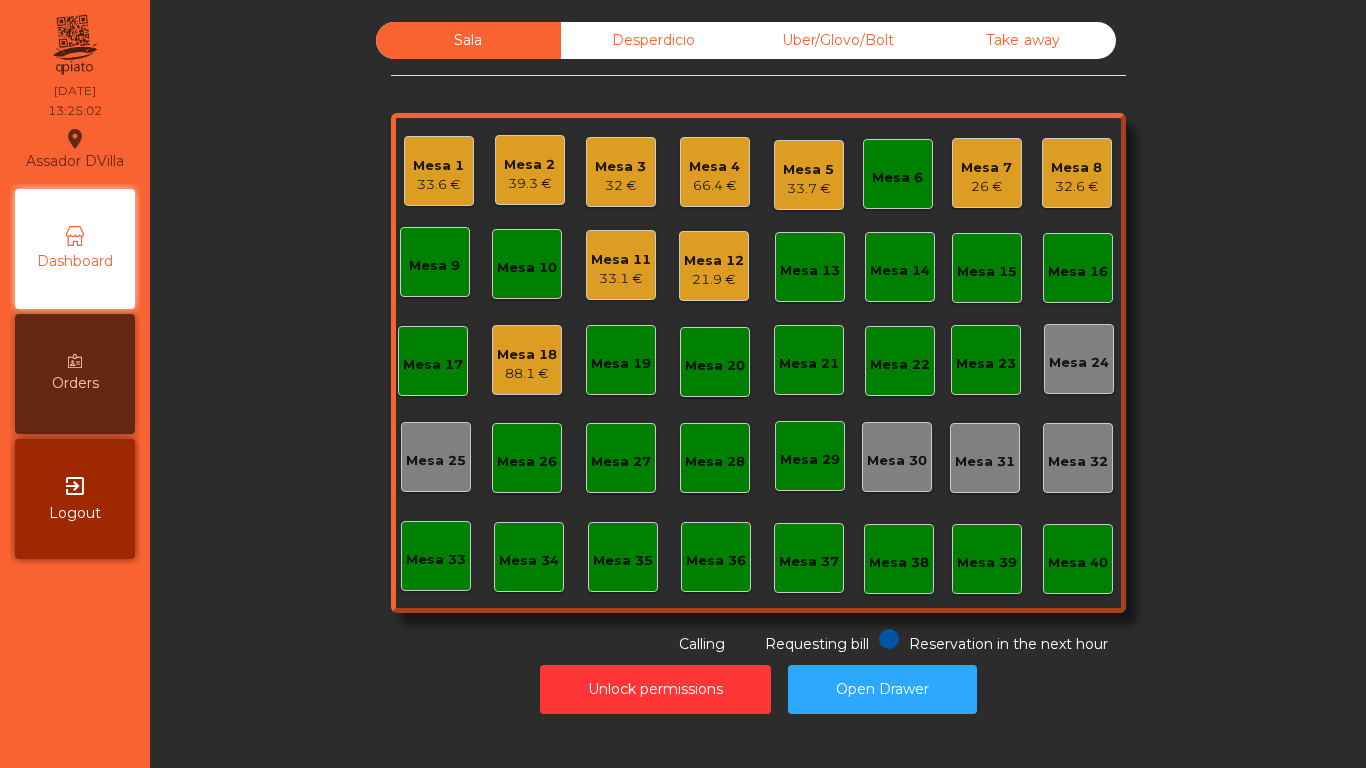 click on "32 €" 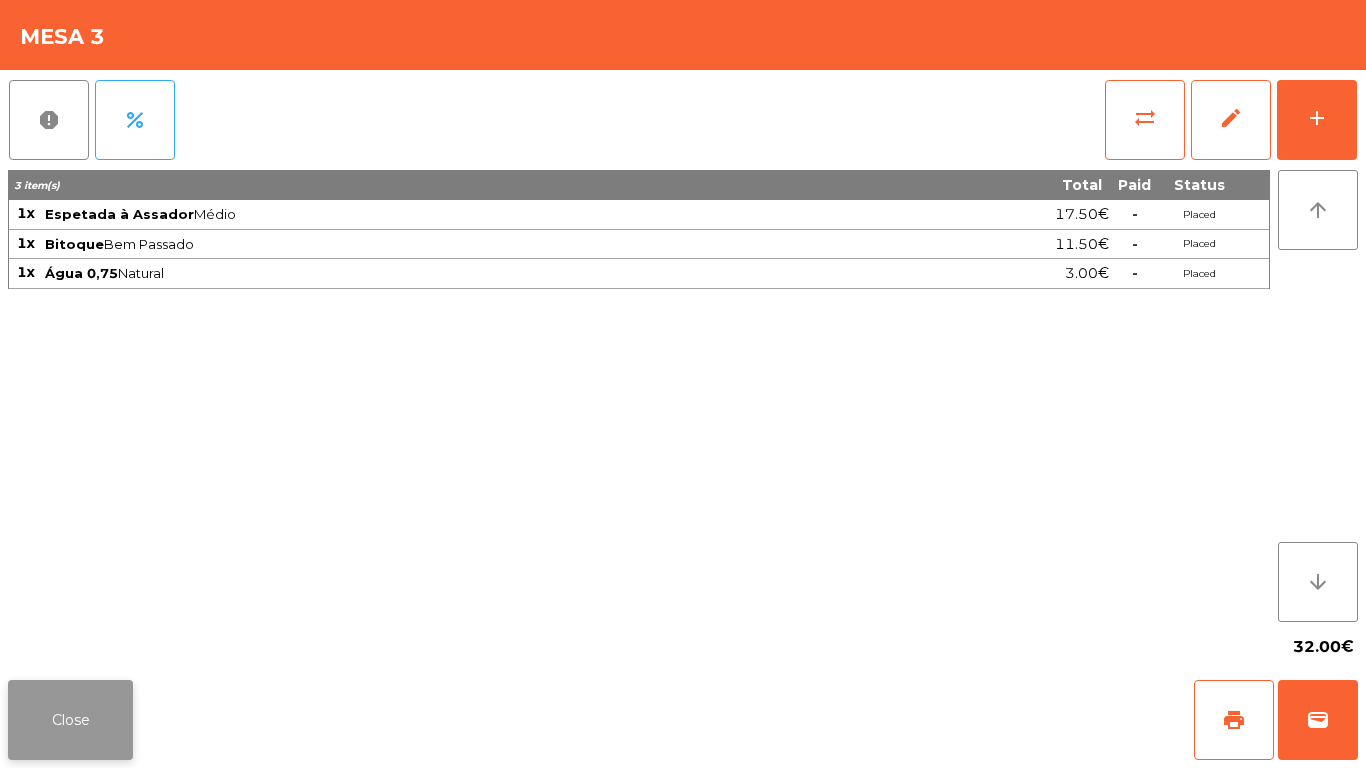 click on "Close" 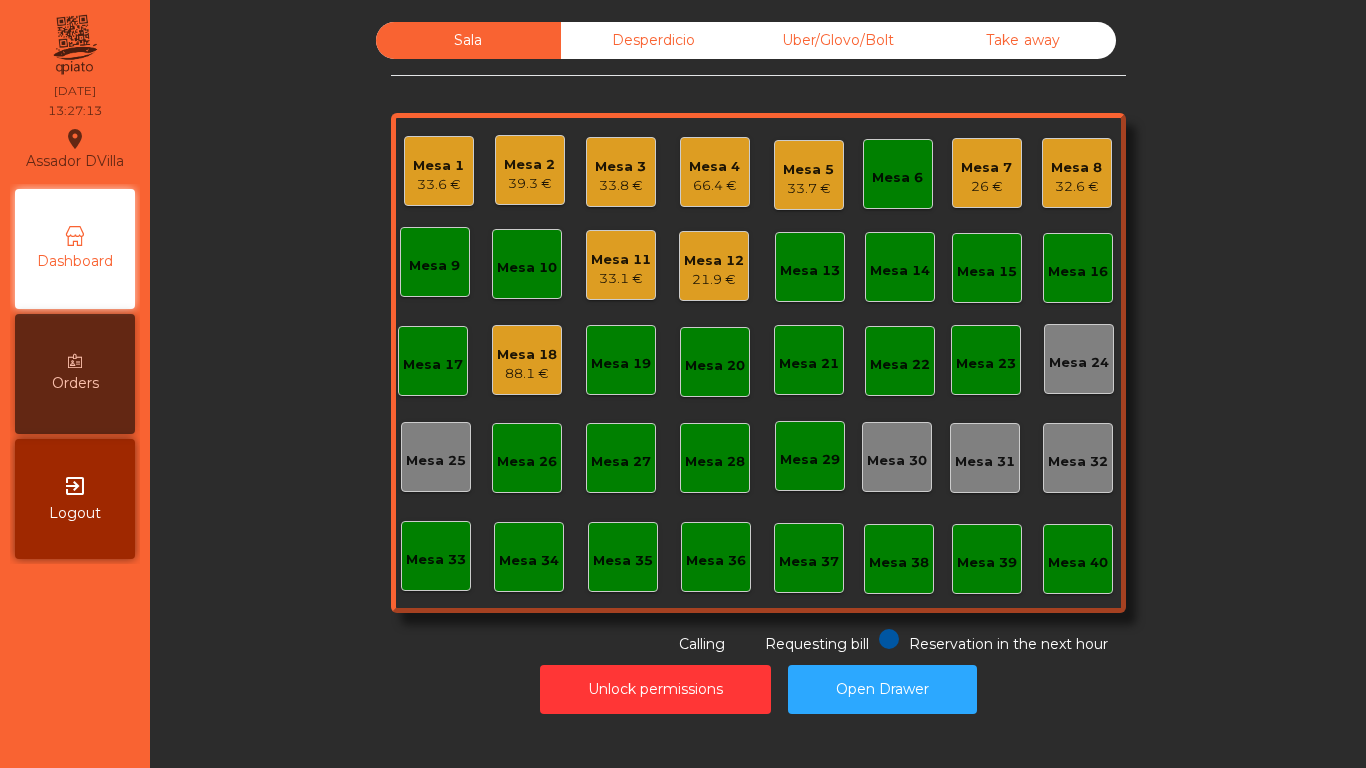 click on "26 €" 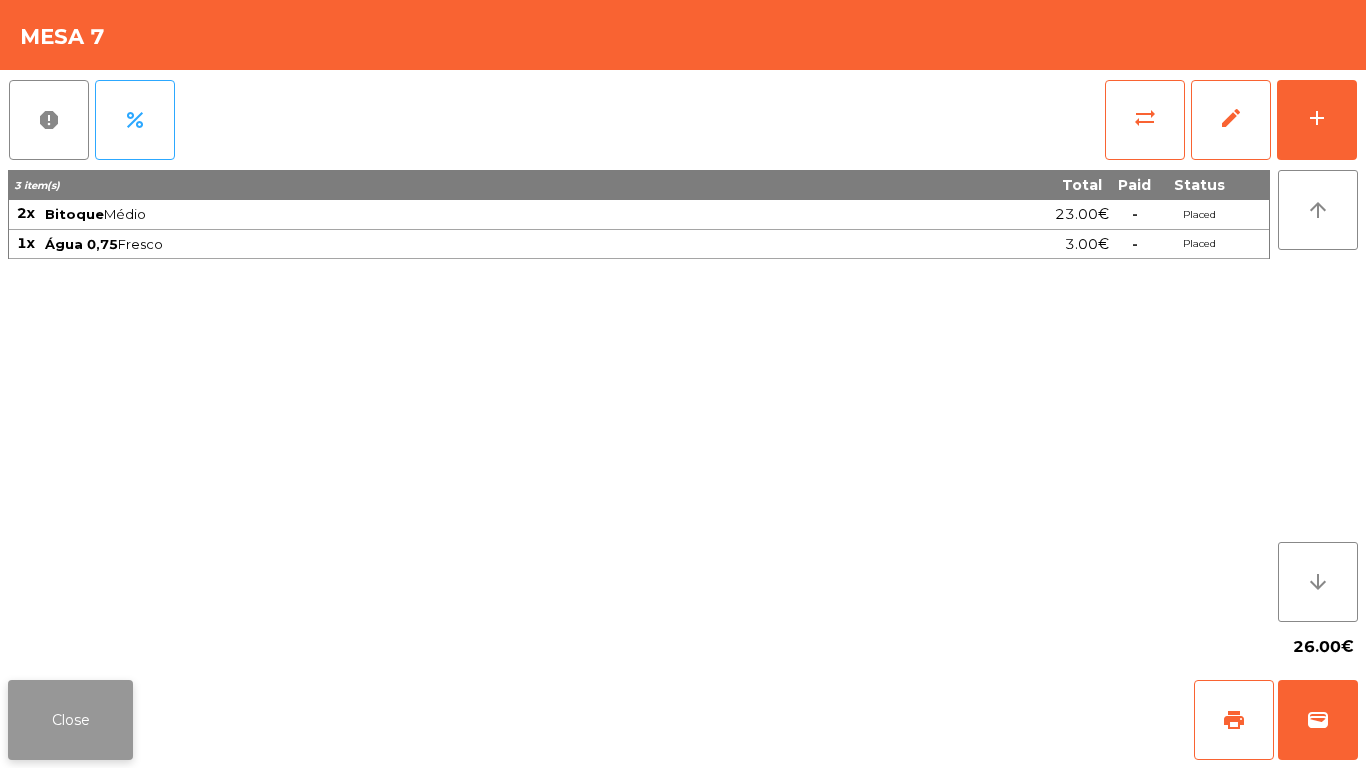 click on "Close" 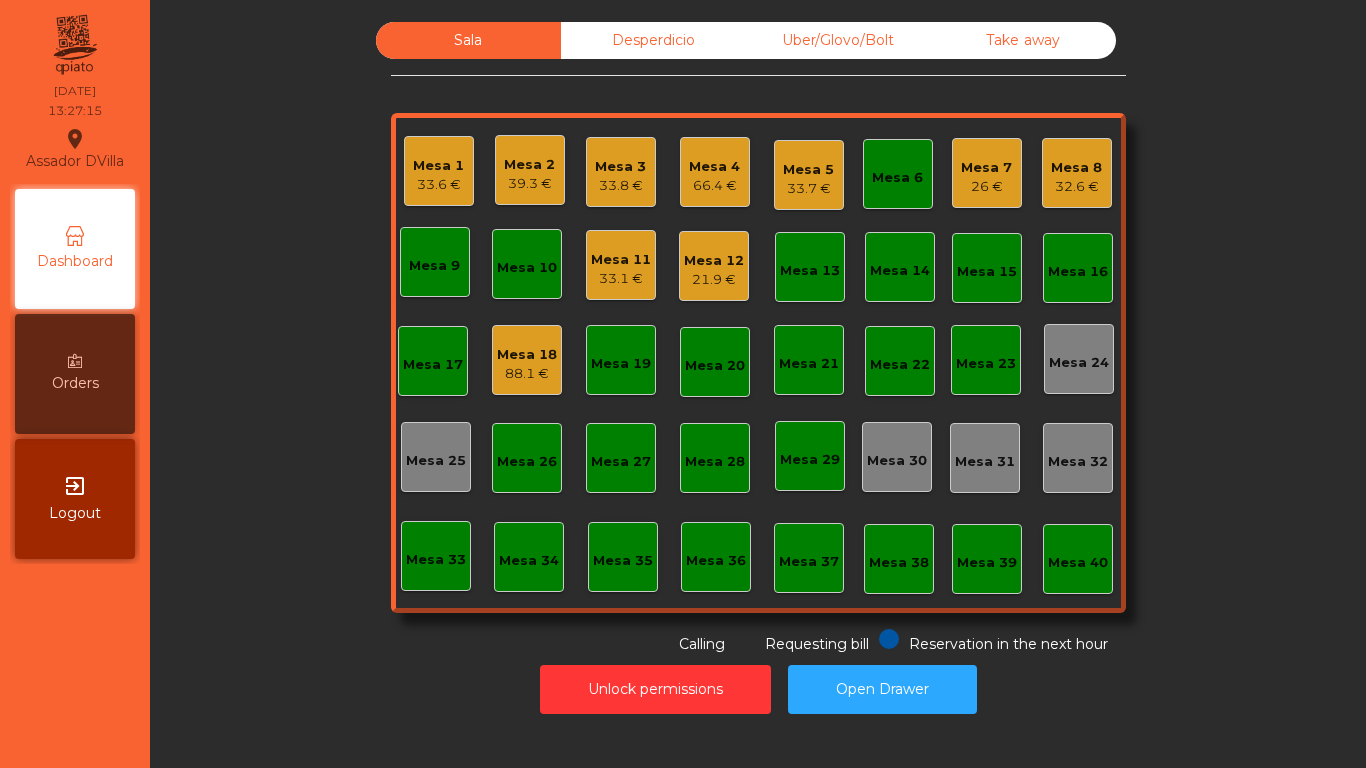 click on "Orders" at bounding box center (75, 374) 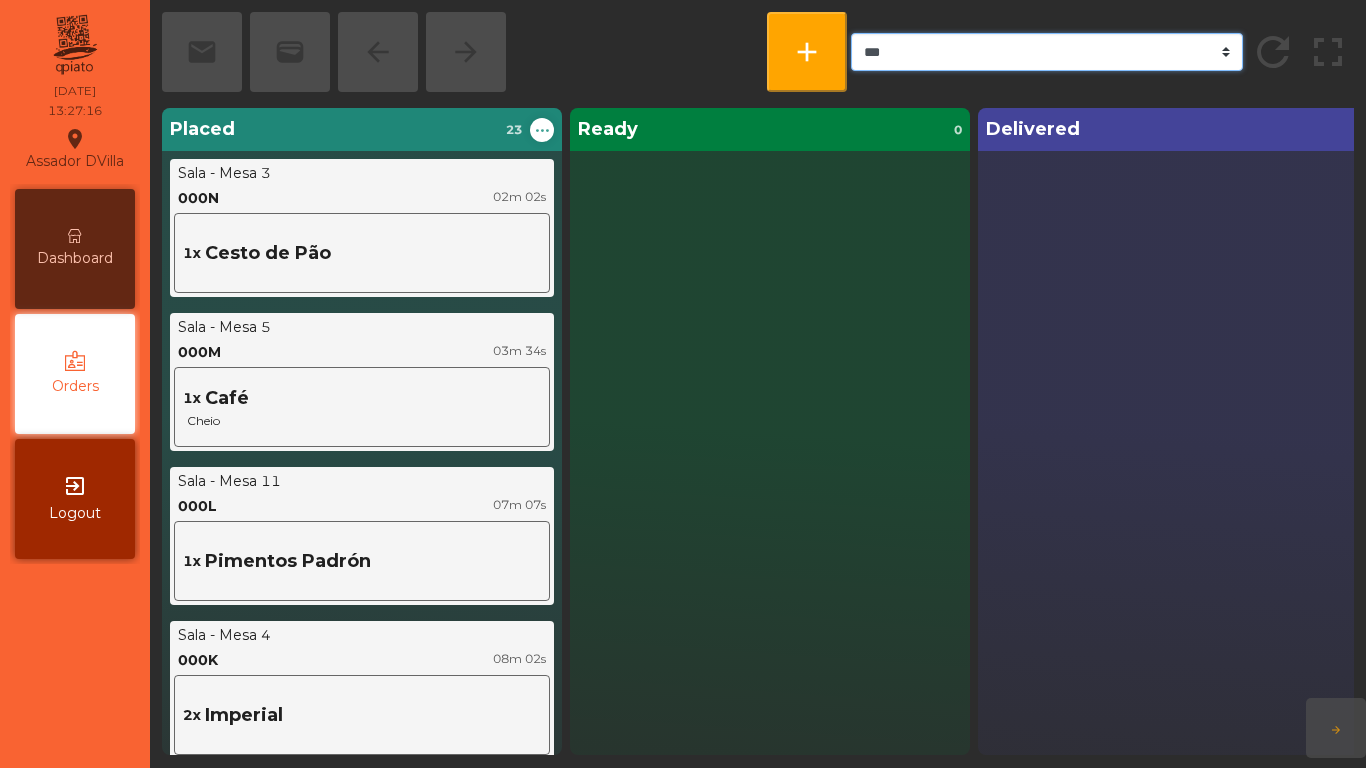 click on "*** ******* **** *** *****" 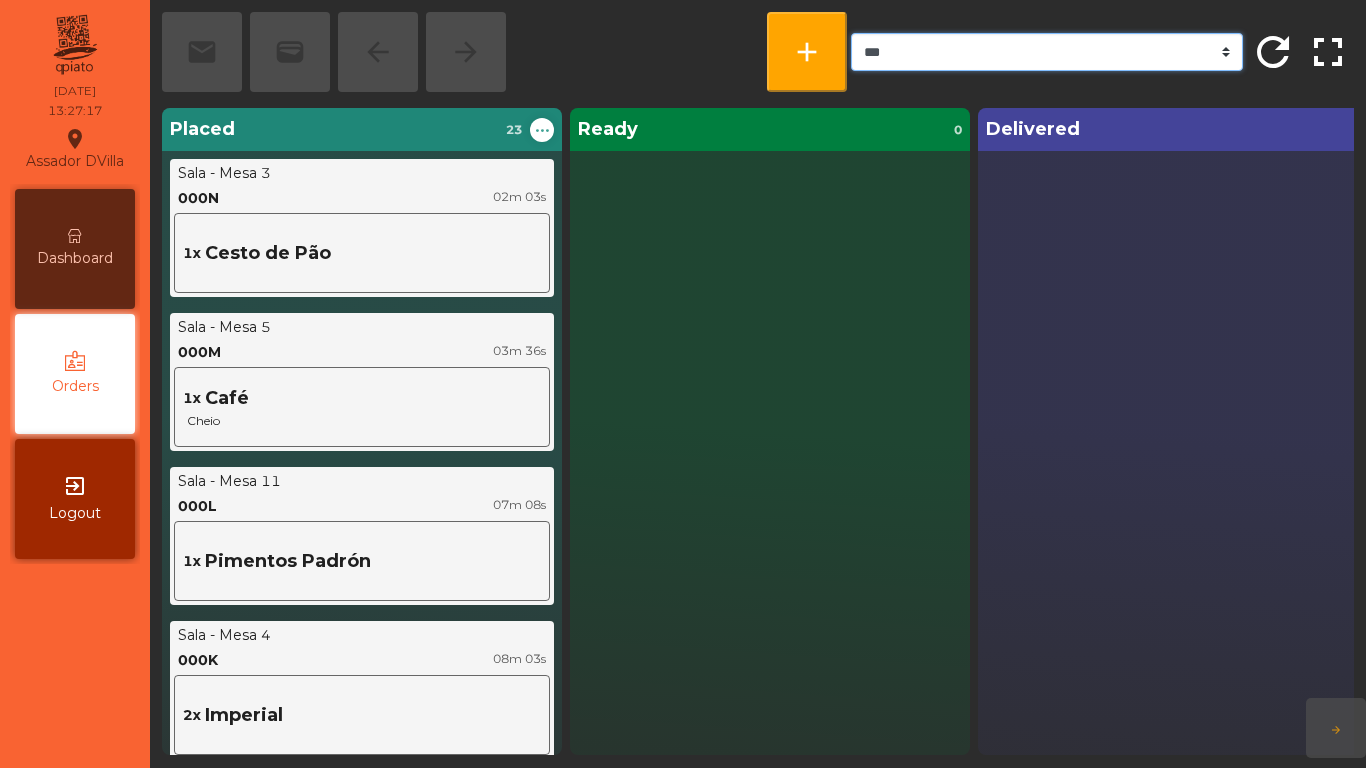 select on "*******" 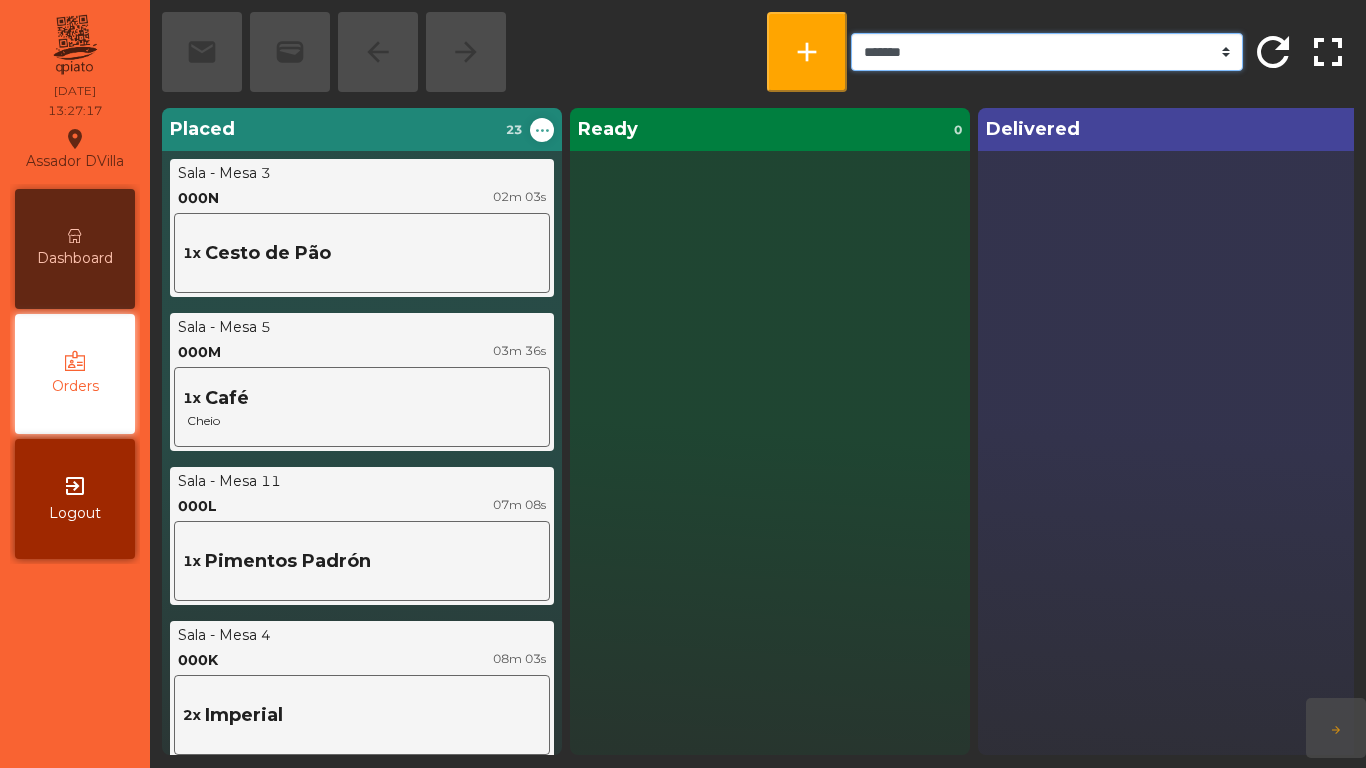 click on "*** ******* **** *** *****" 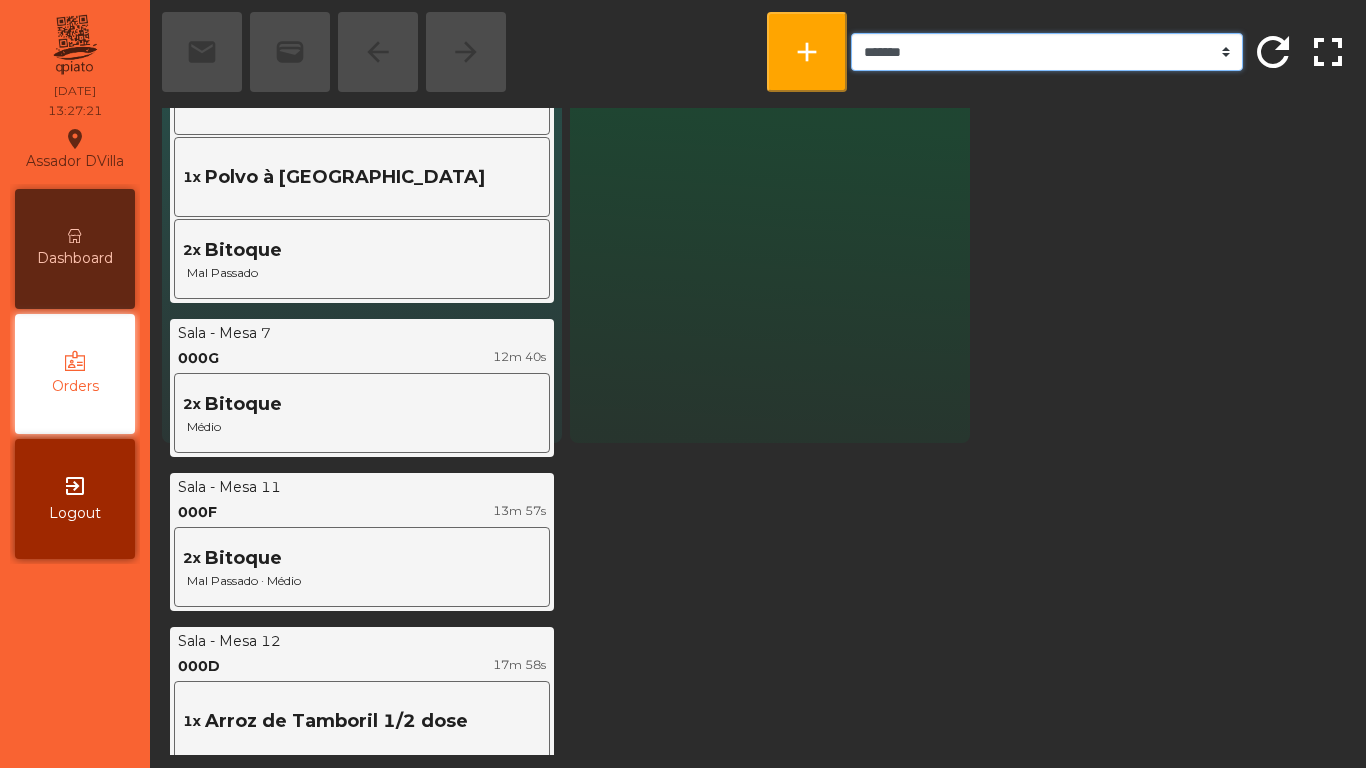 scroll, scrollTop: 315, scrollLeft: 0, axis: vertical 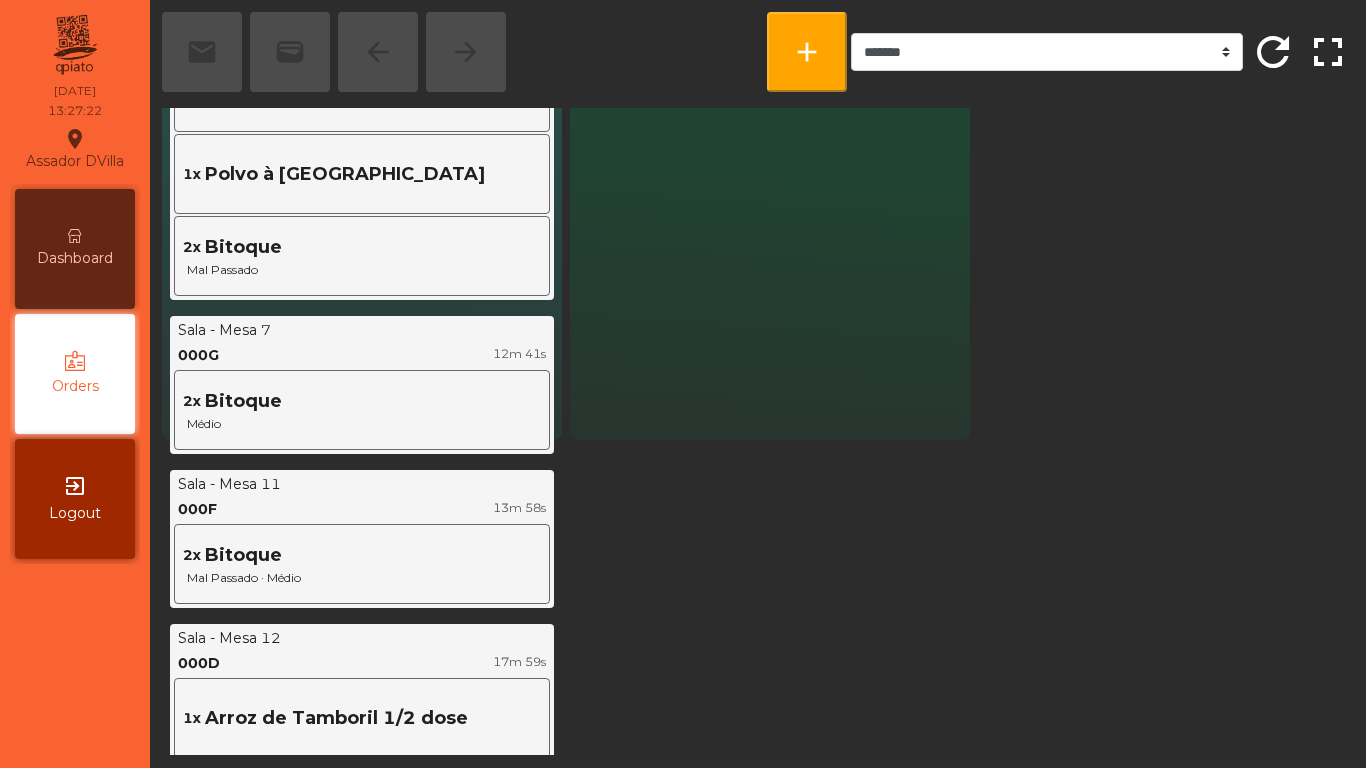 click on "Sala -  Mesa 7" 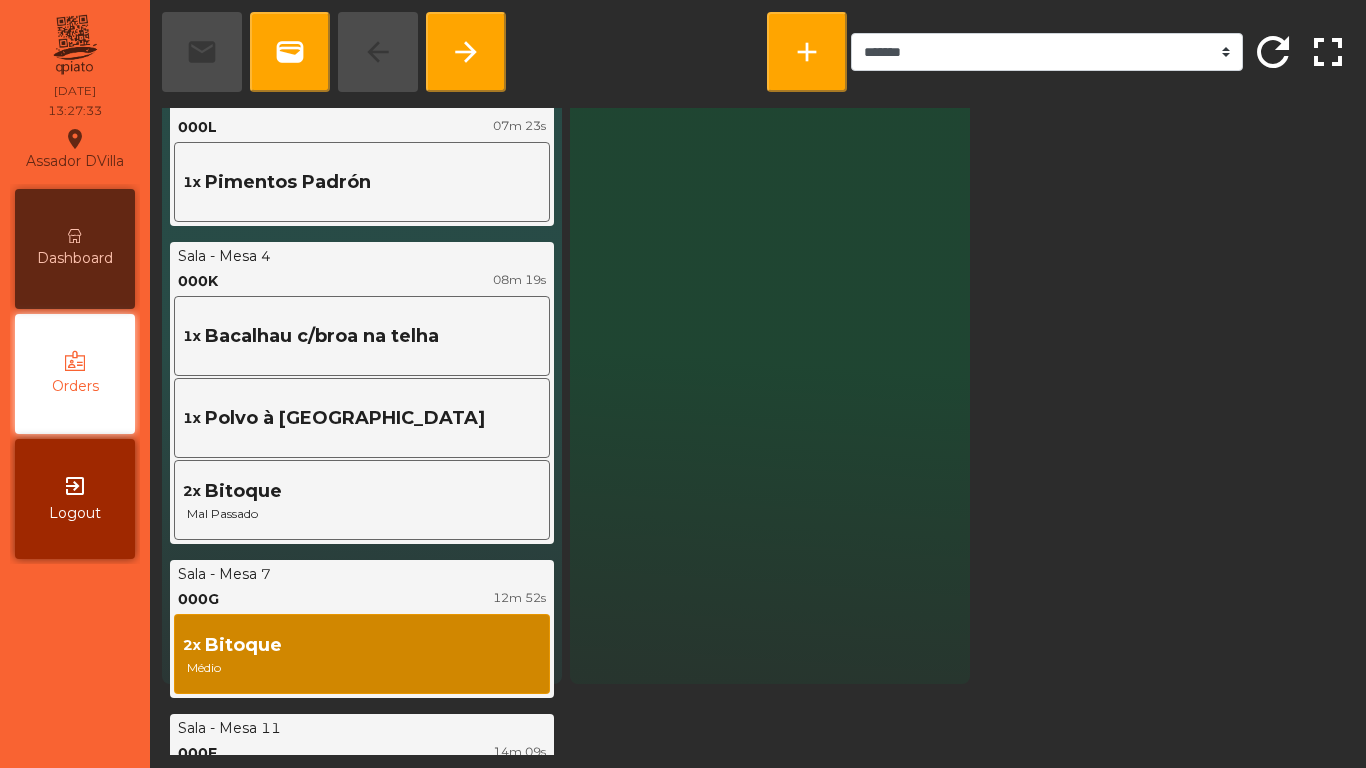 scroll, scrollTop: 0, scrollLeft: 0, axis: both 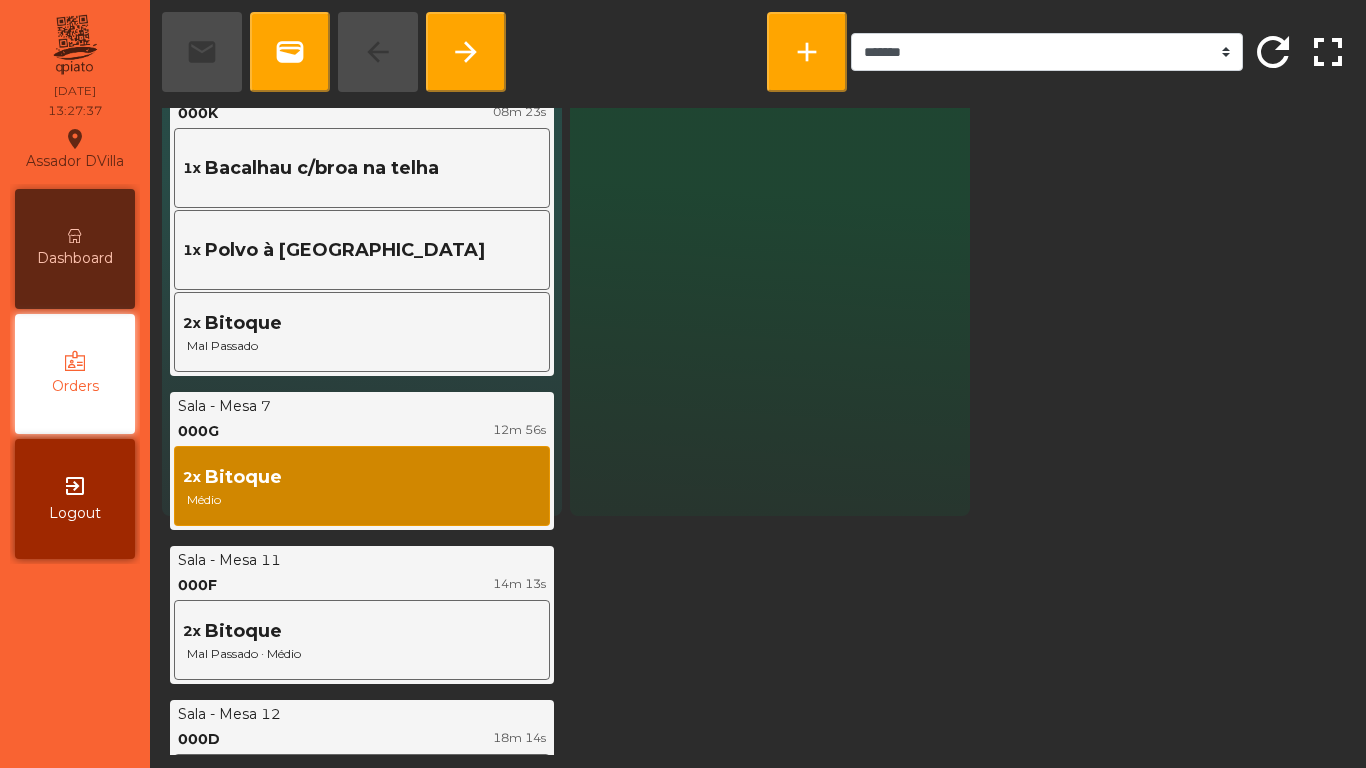 click on "Dashboard" at bounding box center [75, 249] 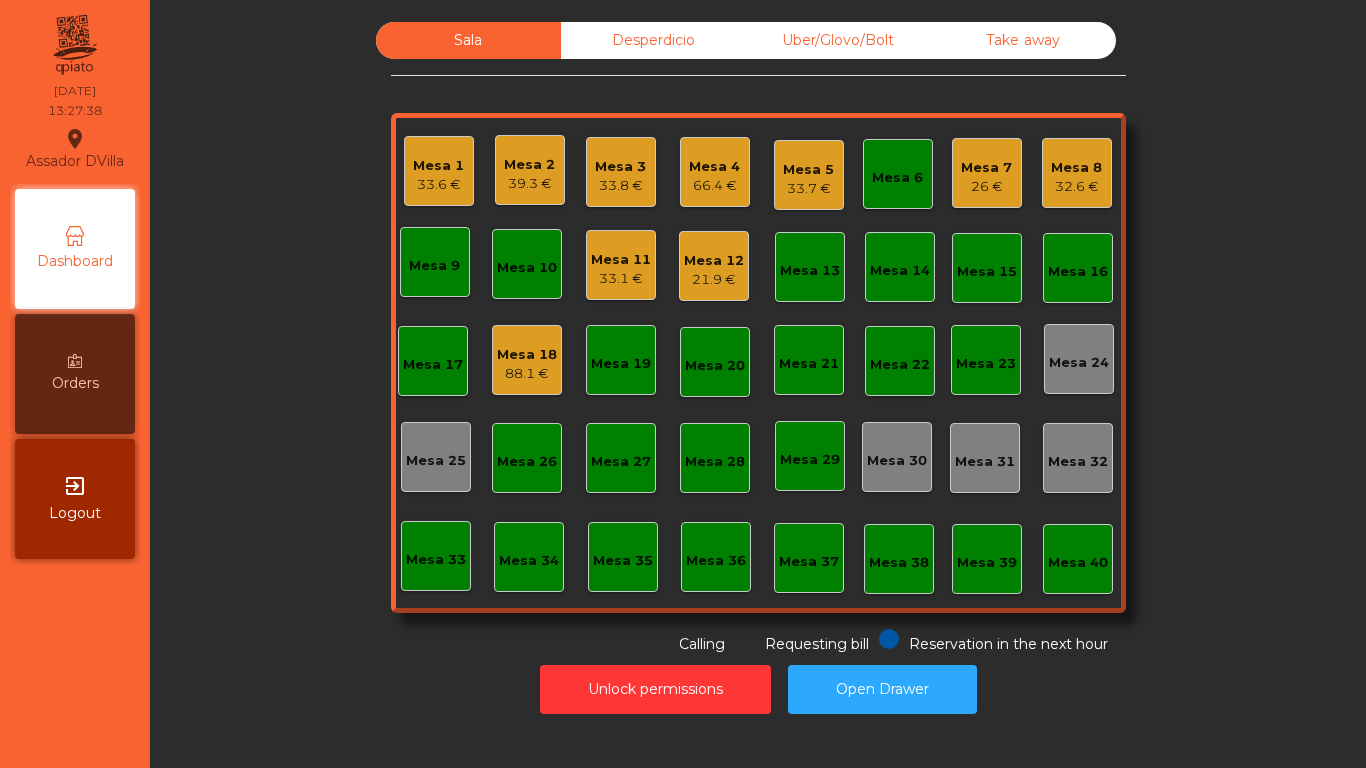 click on "Unlock permissions   Open Drawer" 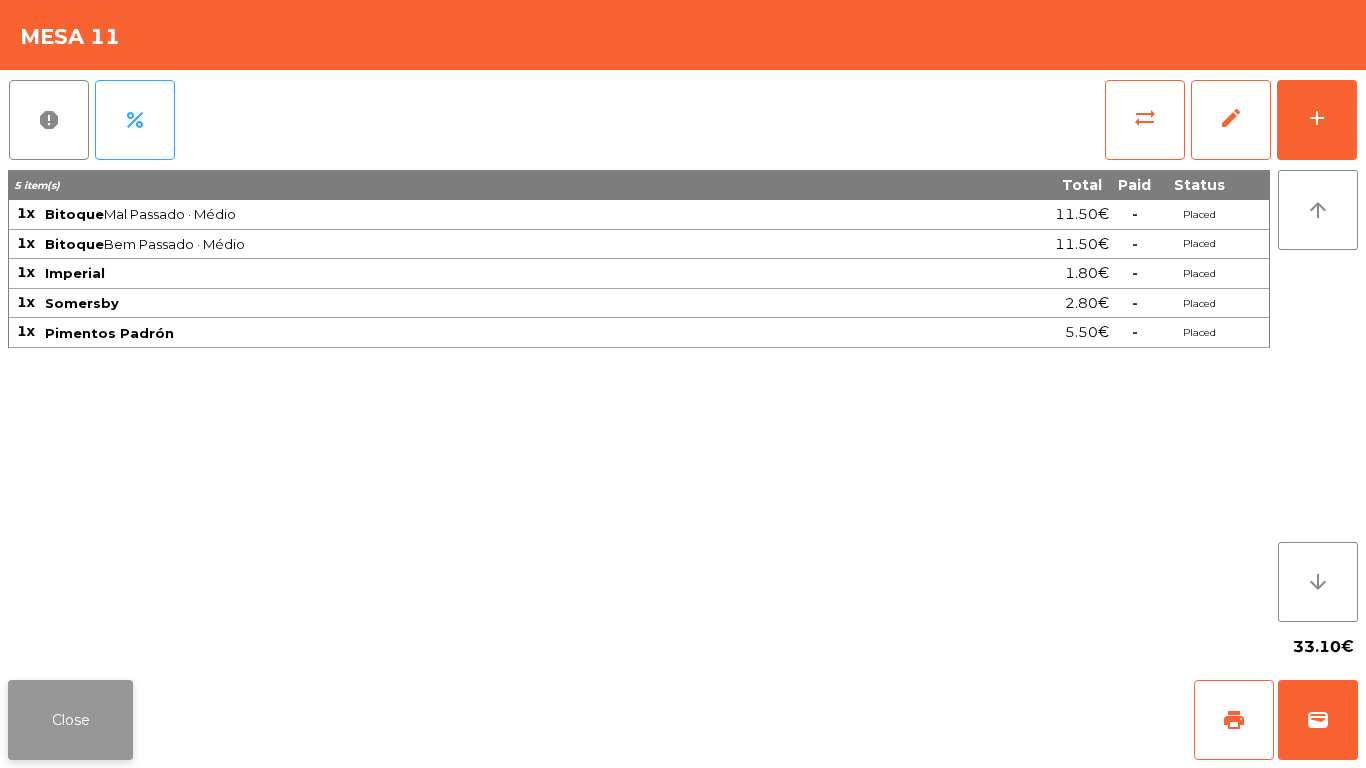 click on "Close" 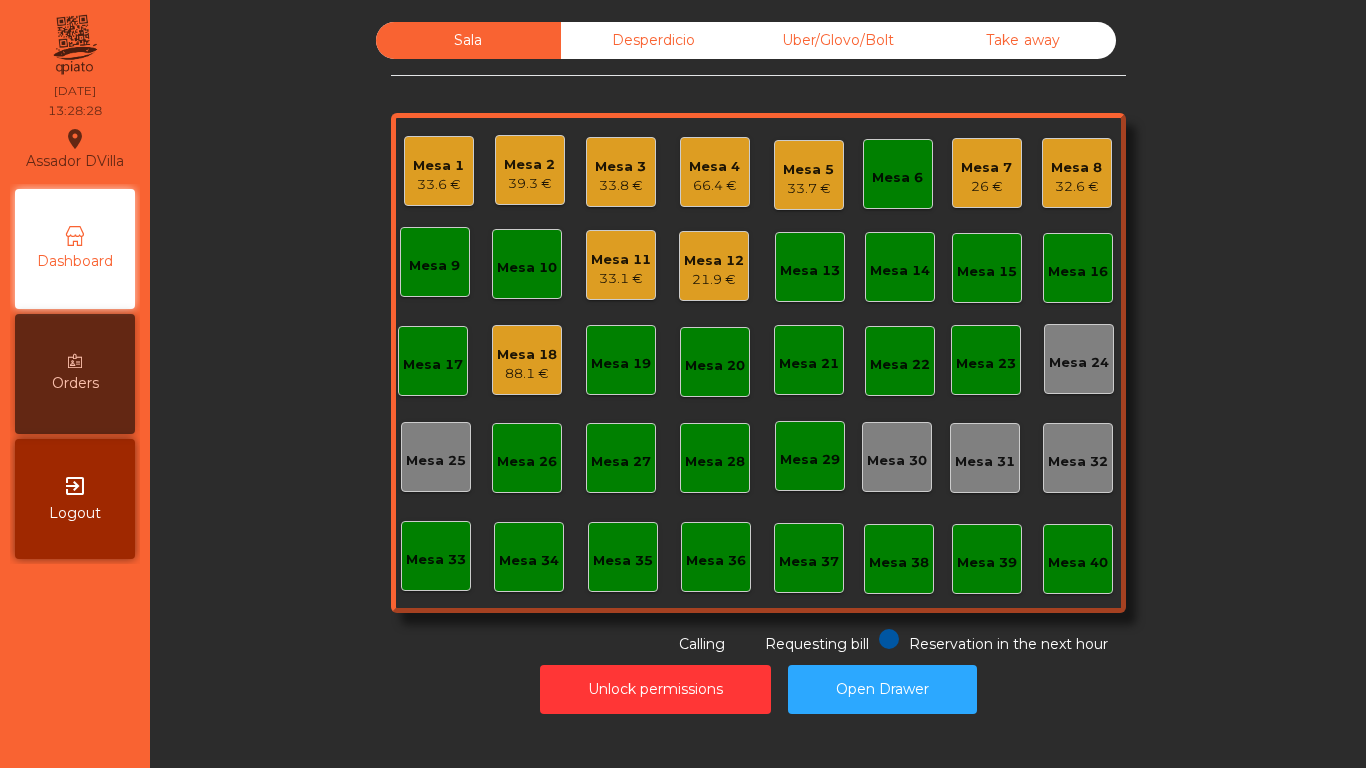 click on "Sala   Desperdicio   Uber/Glovo/Bolt   Take away   Mesa 1   33.6 €   Mesa 2   39.3 €   Mesa 3   33.8 €   Mesa 4   66.4 €   Mesa 5   33.7 €   Mesa 6   Mesa 7   26 €   Mesa 8   32.6 €   [GEOGRAPHIC_DATA] 9   [GEOGRAPHIC_DATA] 10   Mesa 11   33.1 €   [GEOGRAPHIC_DATA] 12   21.9 €   [GEOGRAPHIC_DATA] 13   [GEOGRAPHIC_DATA] 14   [GEOGRAPHIC_DATA] 15   [GEOGRAPHIC_DATA] 16   [GEOGRAPHIC_DATA] 17   [GEOGRAPHIC_DATA] 18   88.1 €   [GEOGRAPHIC_DATA] 19   [GEOGRAPHIC_DATA] 20   [GEOGRAPHIC_DATA] 21   [GEOGRAPHIC_DATA] 22   [GEOGRAPHIC_DATA] 23   [GEOGRAPHIC_DATA] 24   [GEOGRAPHIC_DATA] 25   [GEOGRAPHIC_DATA] 26   [GEOGRAPHIC_DATA] 27   [GEOGRAPHIC_DATA] 28   Mesa 29   [GEOGRAPHIC_DATA] 30   [GEOGRAPHIC_DATA] 31   [GEOGRAPHIC_DATA] 34   Mesa [GEOGRAPHIC_DATA] 37   [GEOGRAPHIC_DATA] 40  Reservation in the next hour Requesting bill Calling" 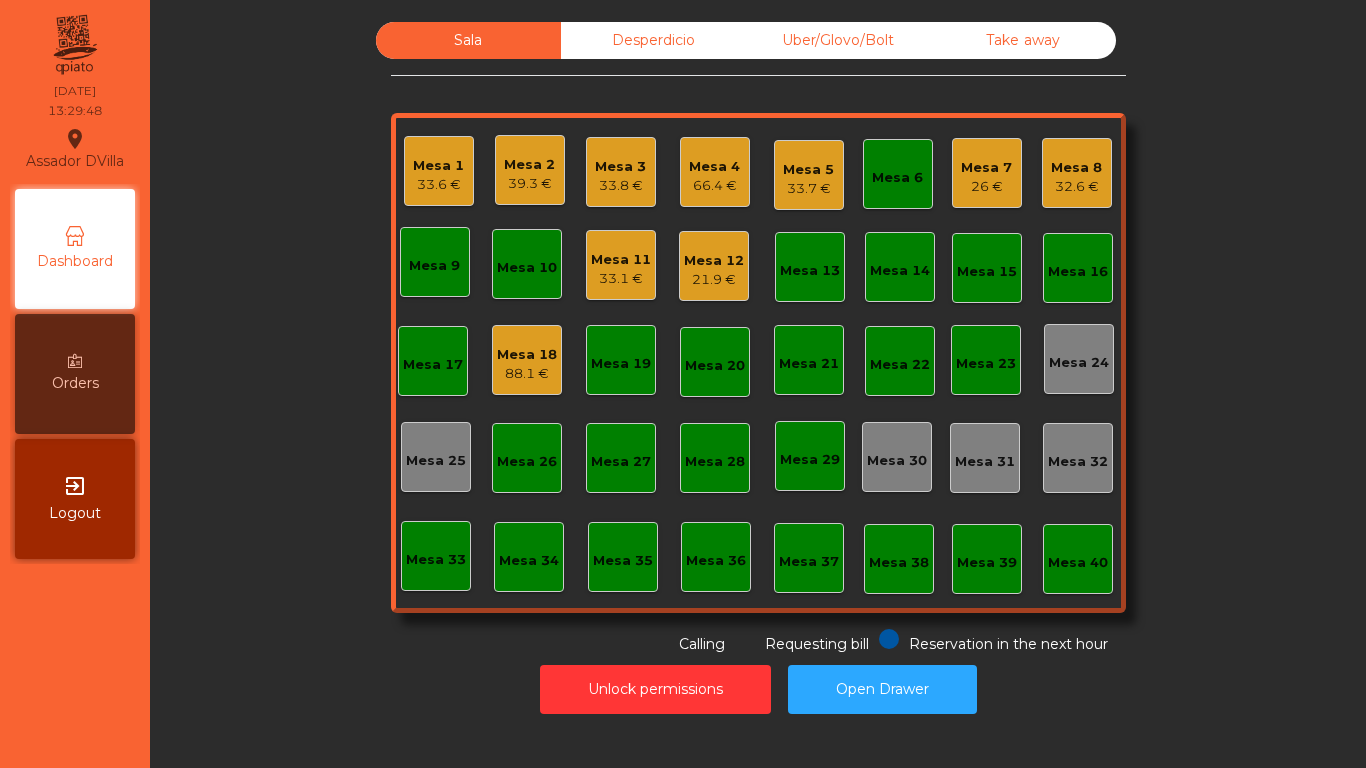 click on "Mesa 18" 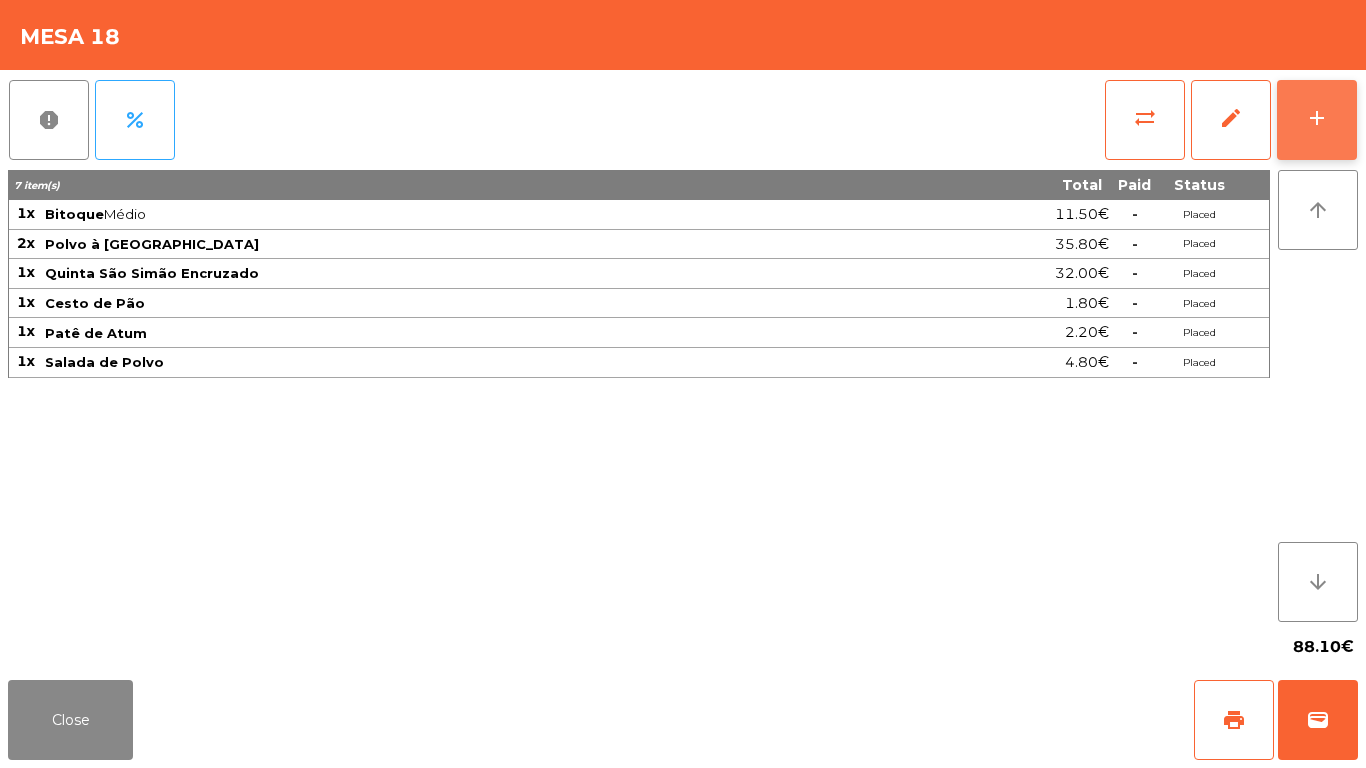 click on "add" 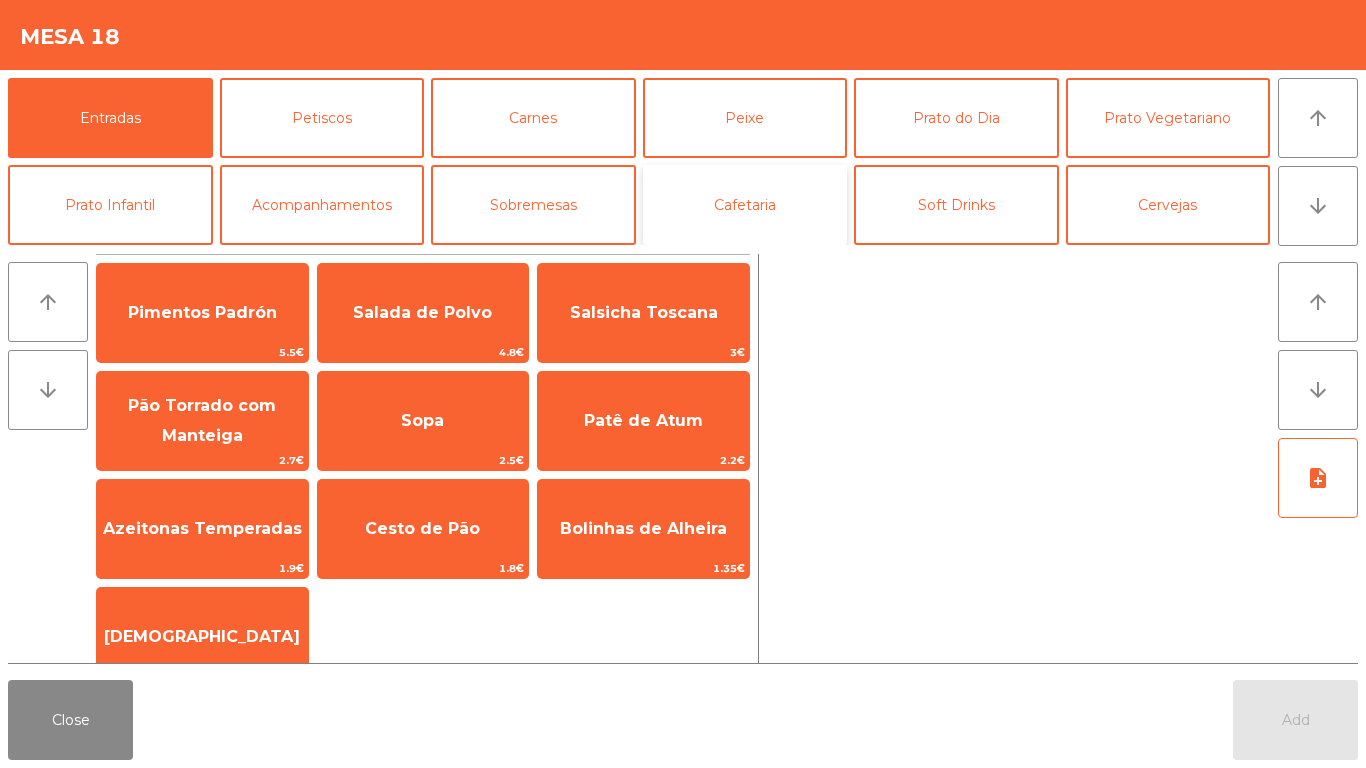 click on "Cafetaria" 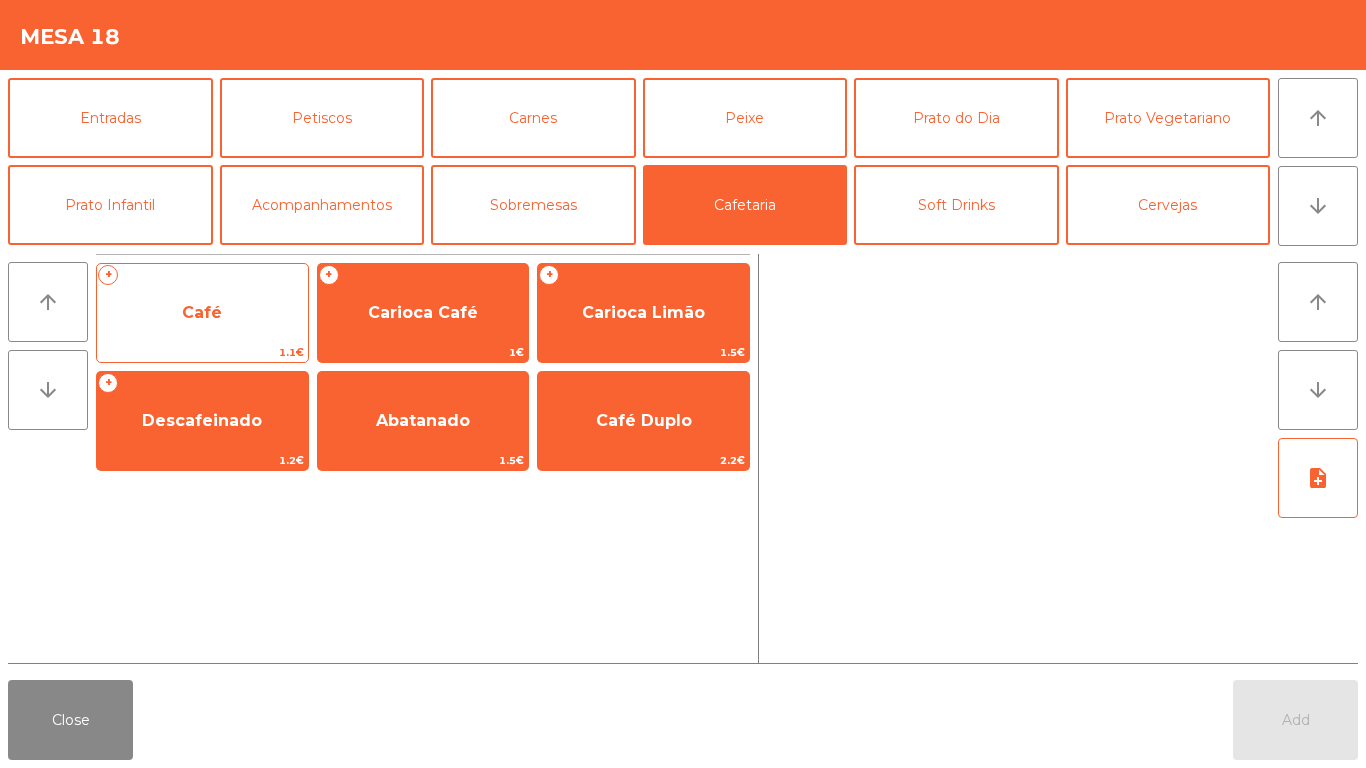 click on "Café" 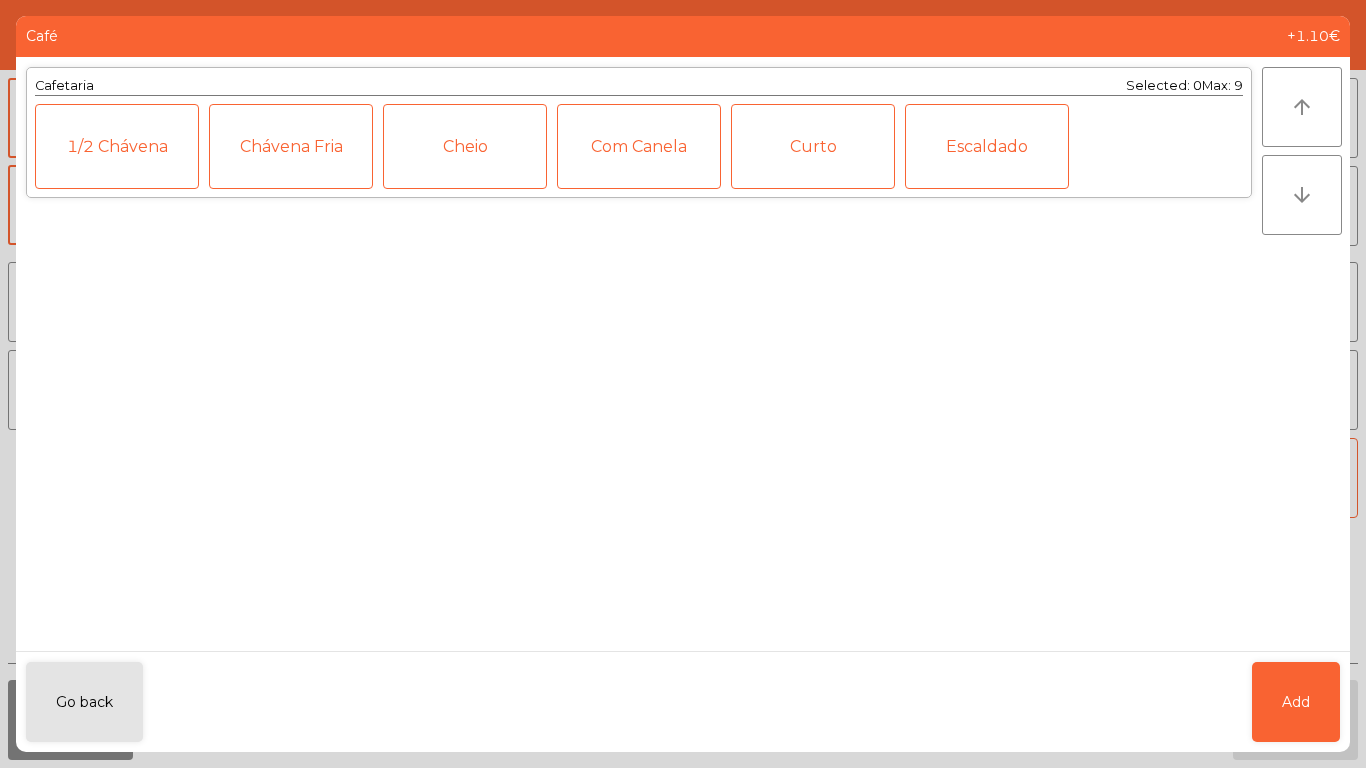 click on "Curto" 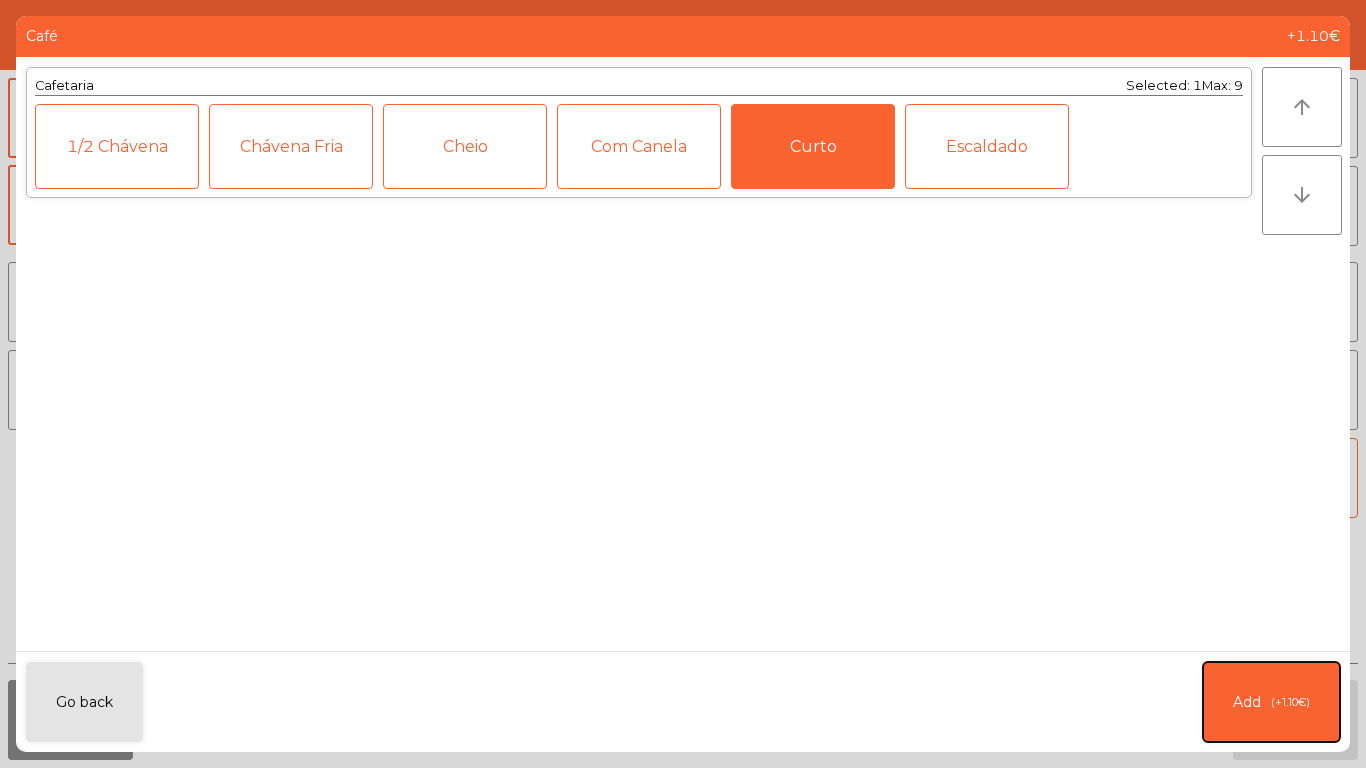 click on "Add   (+1.10€)" 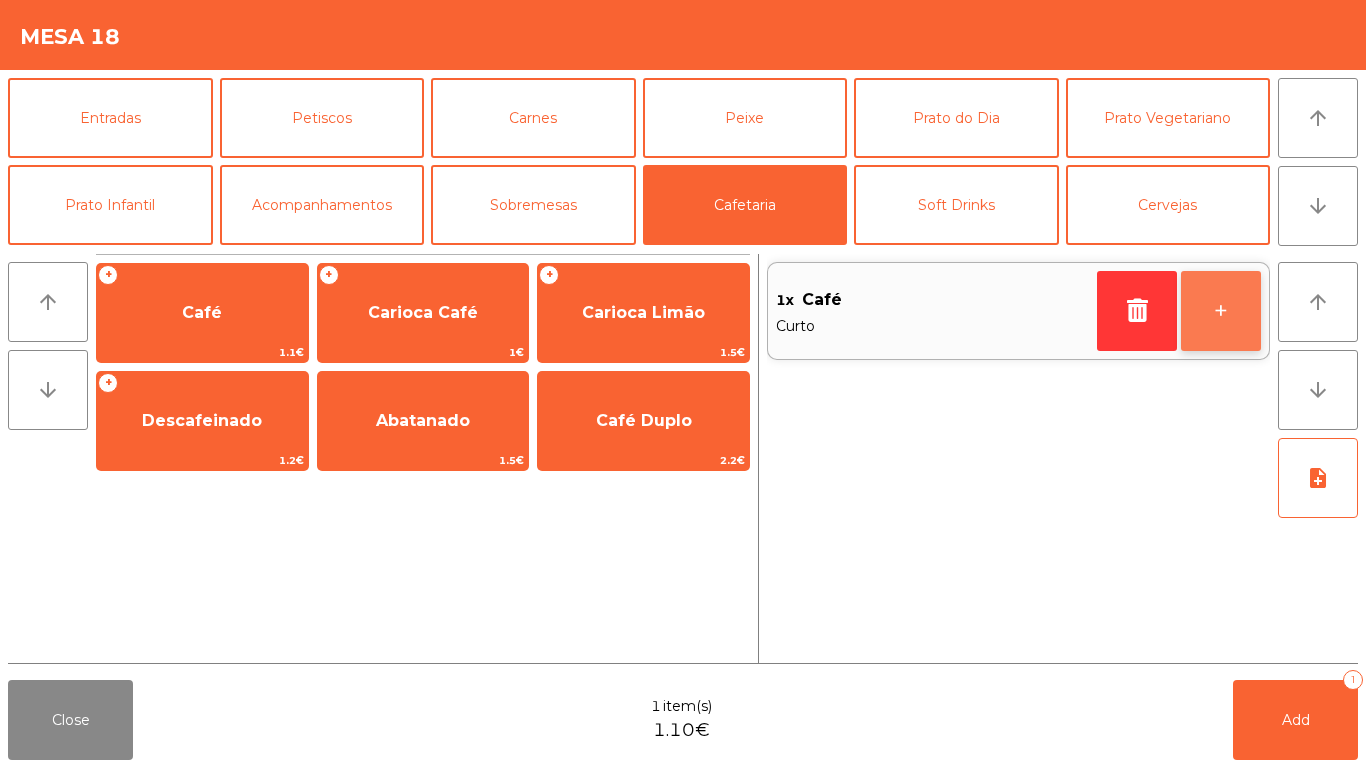 click on "+" 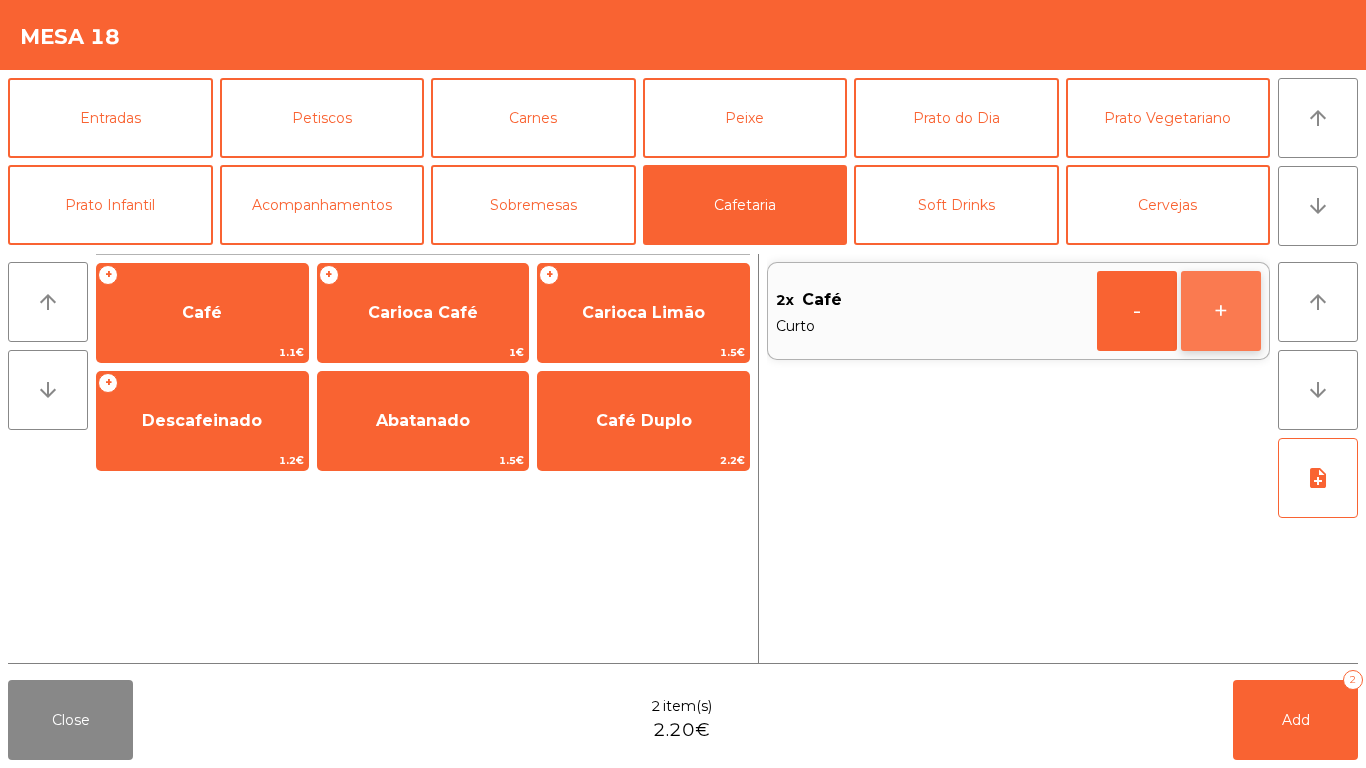 click on "+" 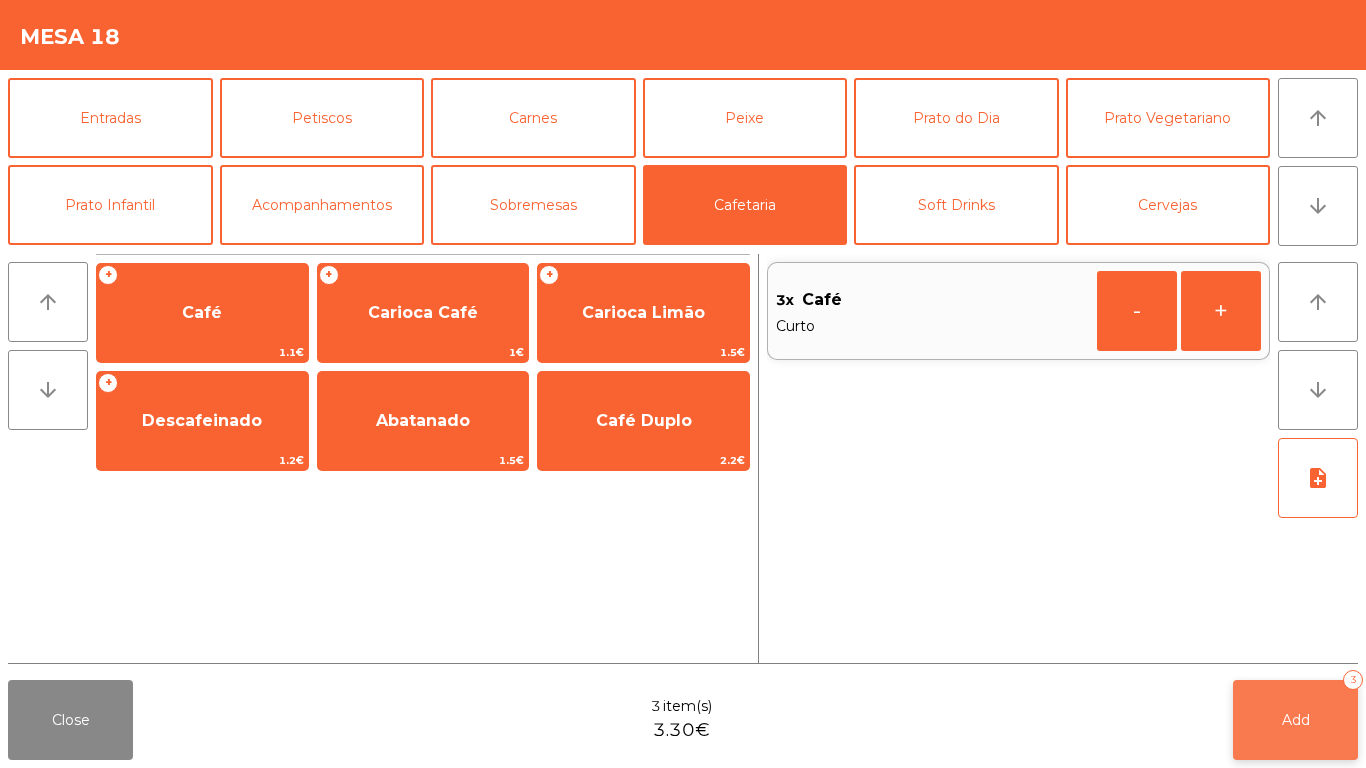 click on "Add   3" 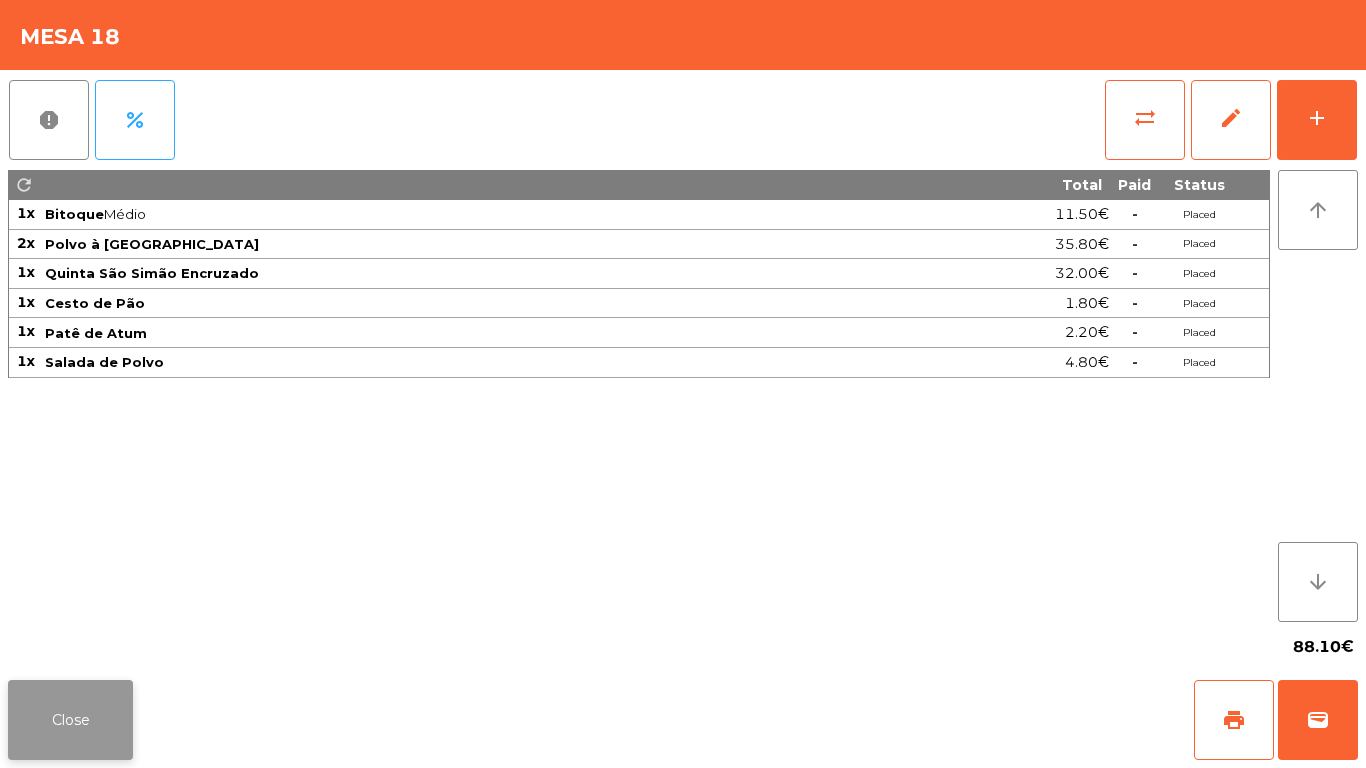 click on "Close" 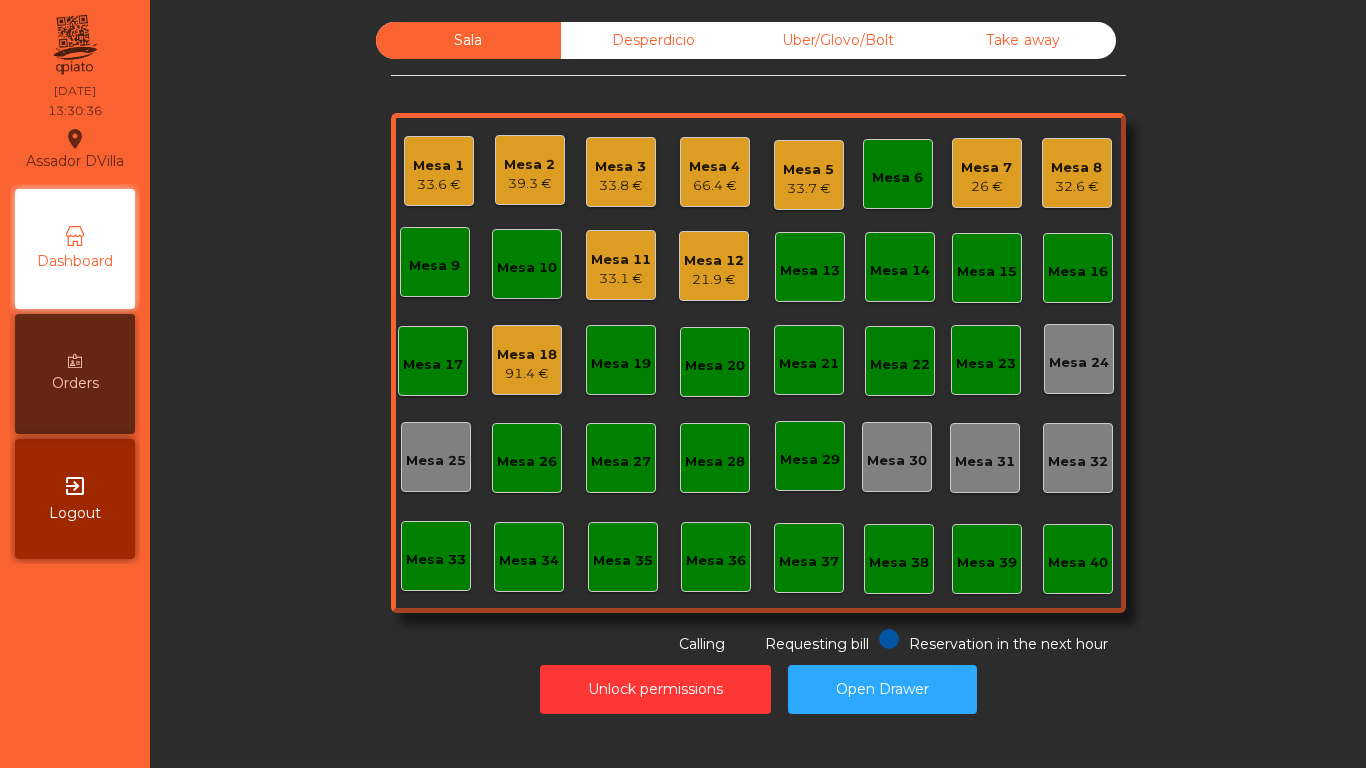 click on "Mesa 18" 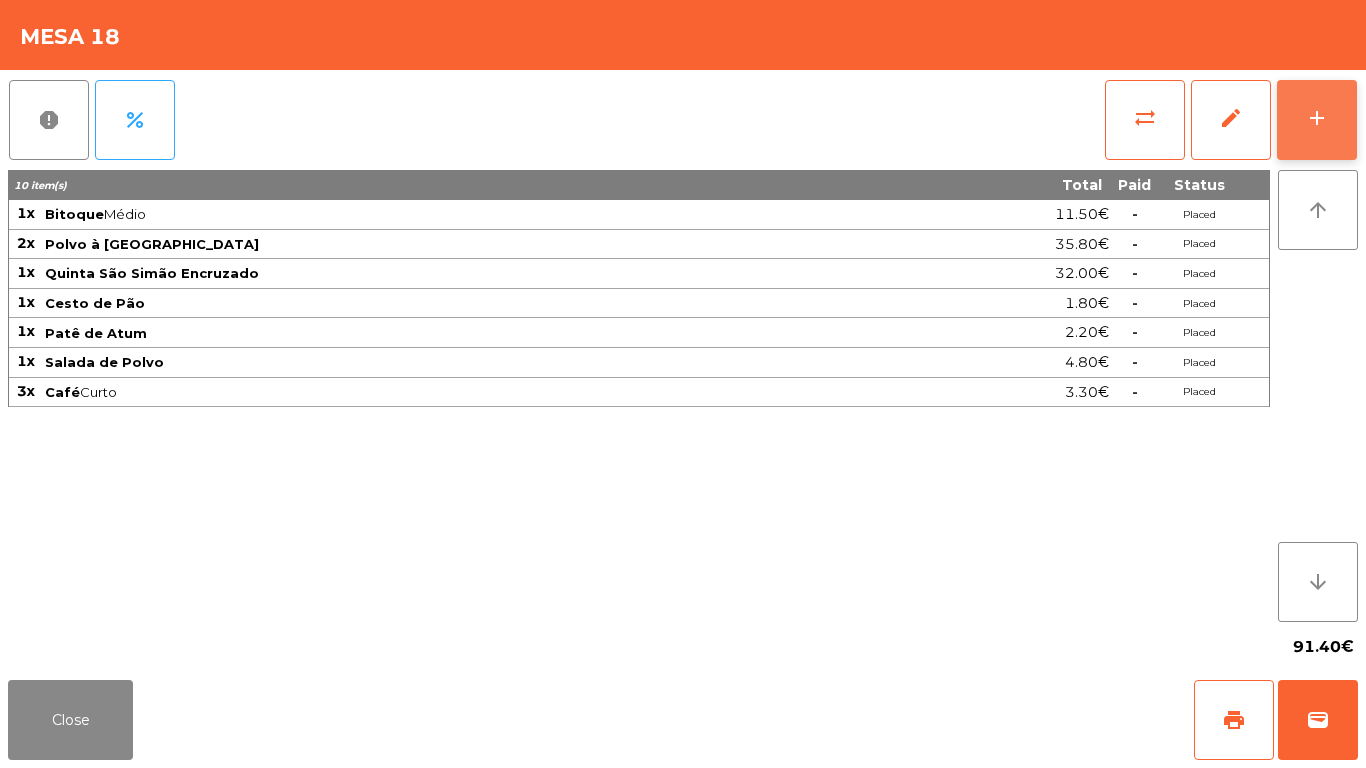 click on "add" 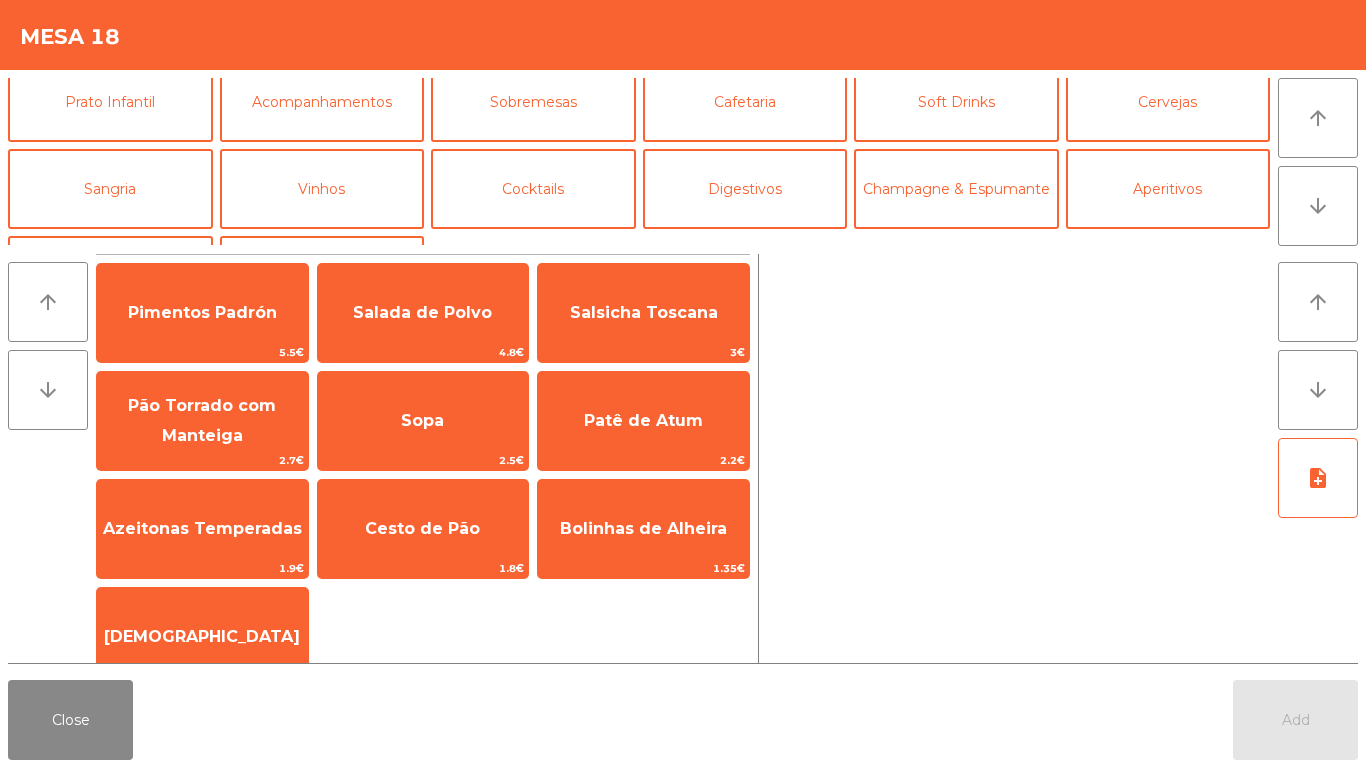 scroll, scrollTop: 174, scrollLeft: 0, axis: vertical 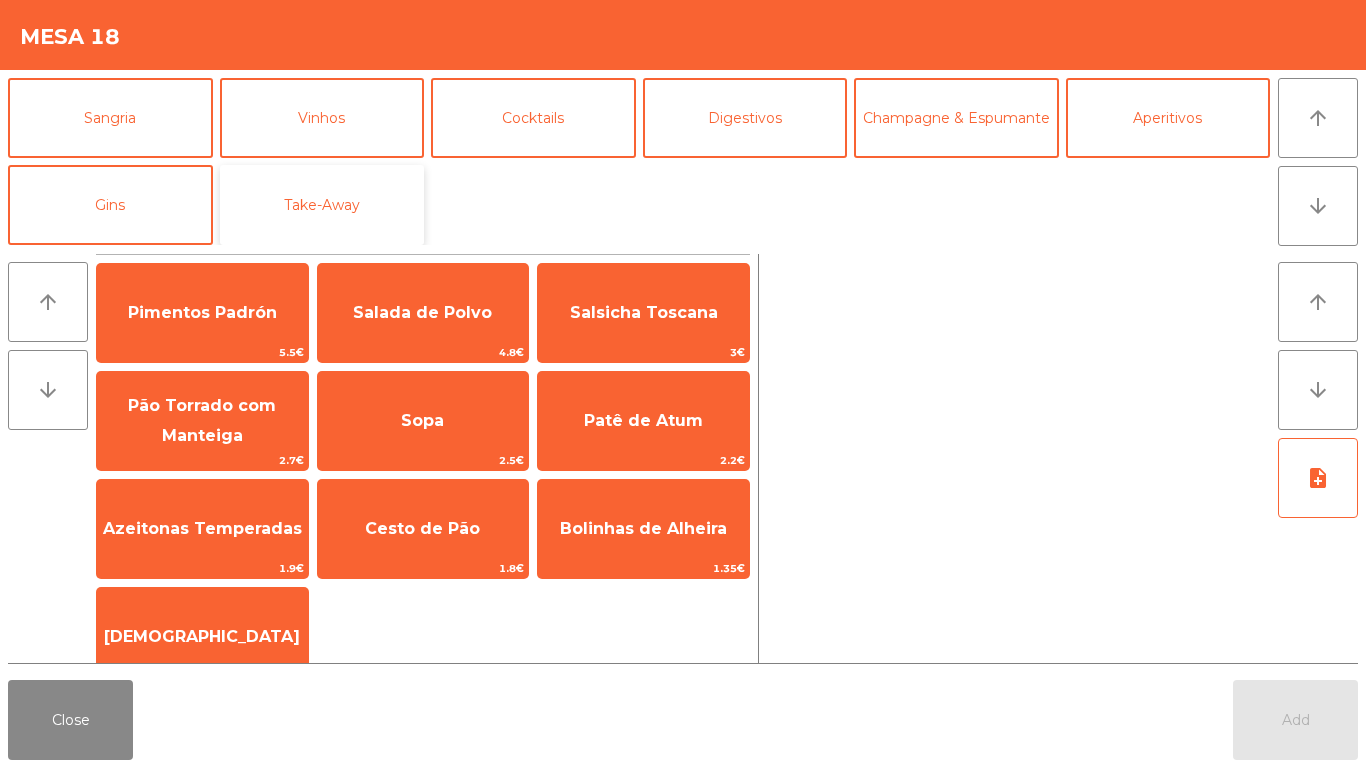 click on "Take-Away" 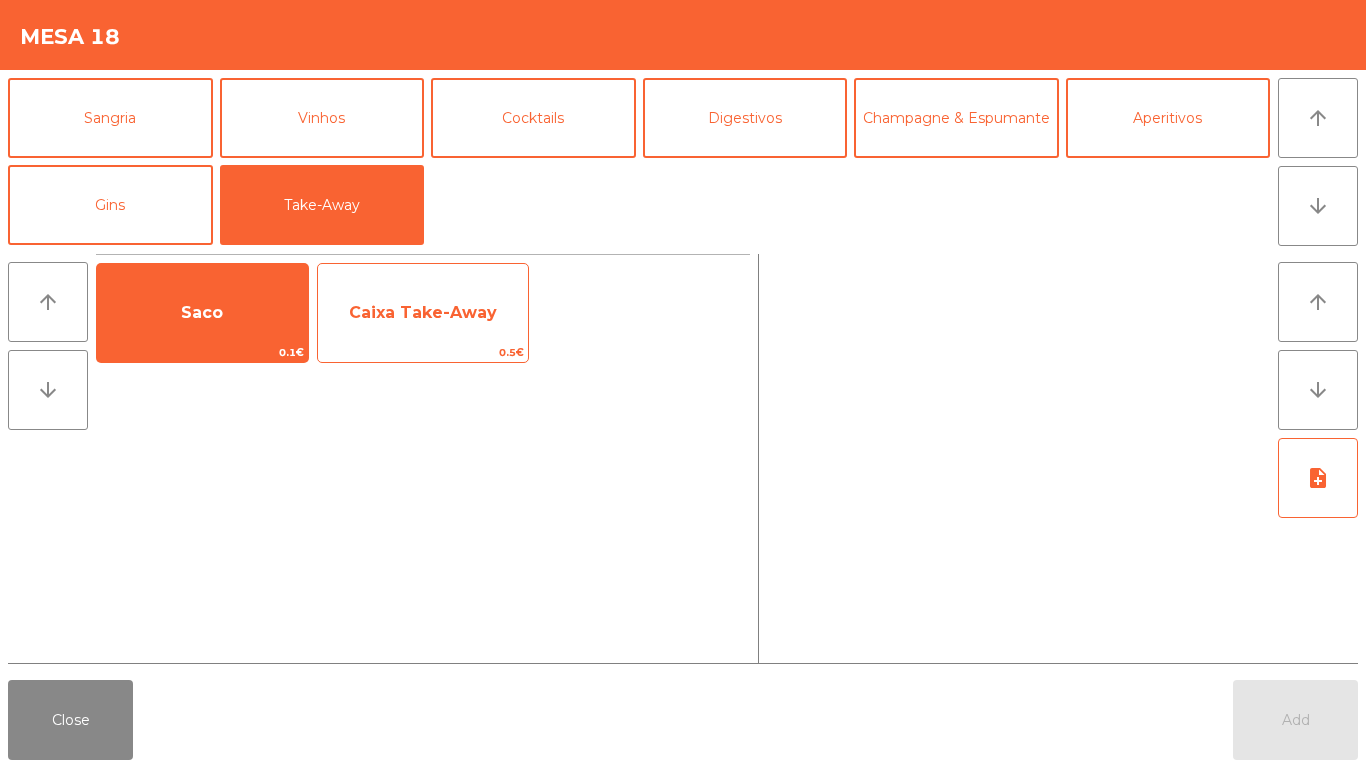 click on "Caixa Take-Away" 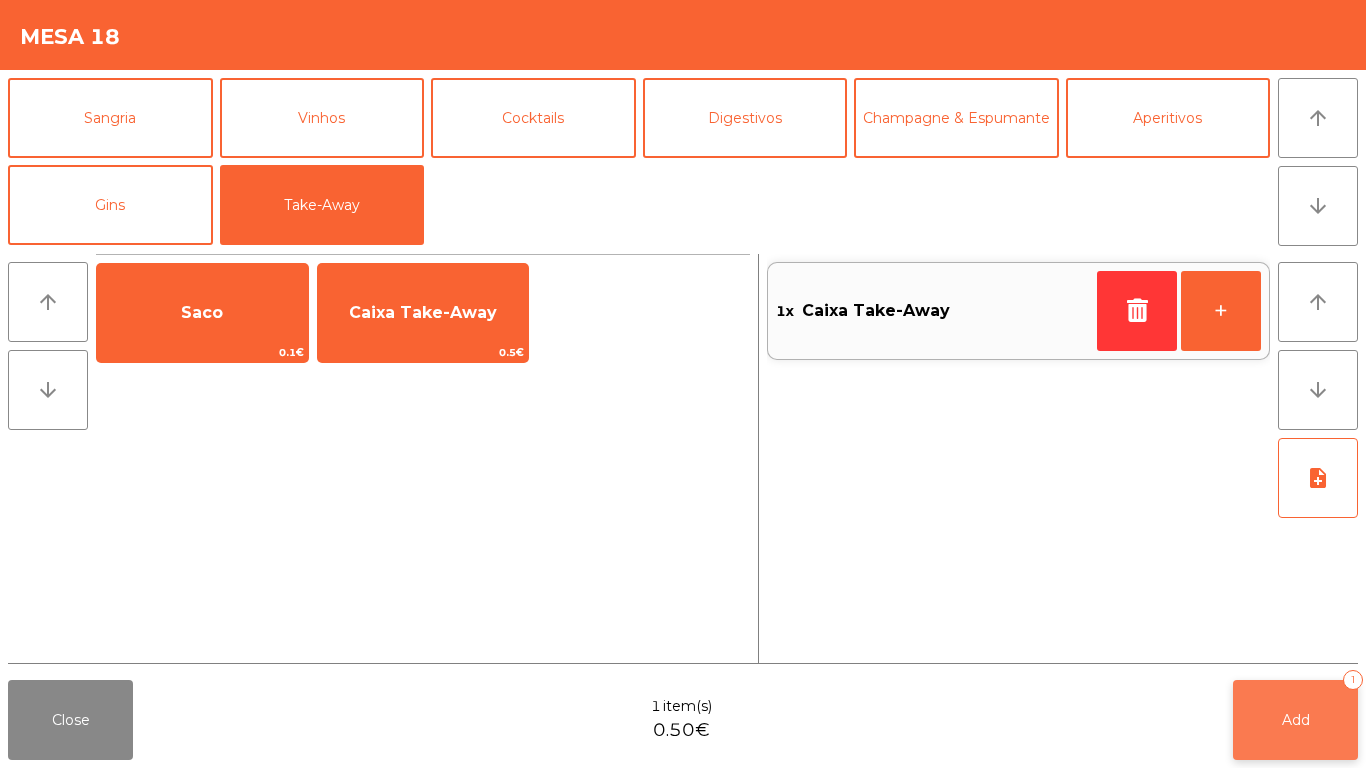 click on "Add   1" 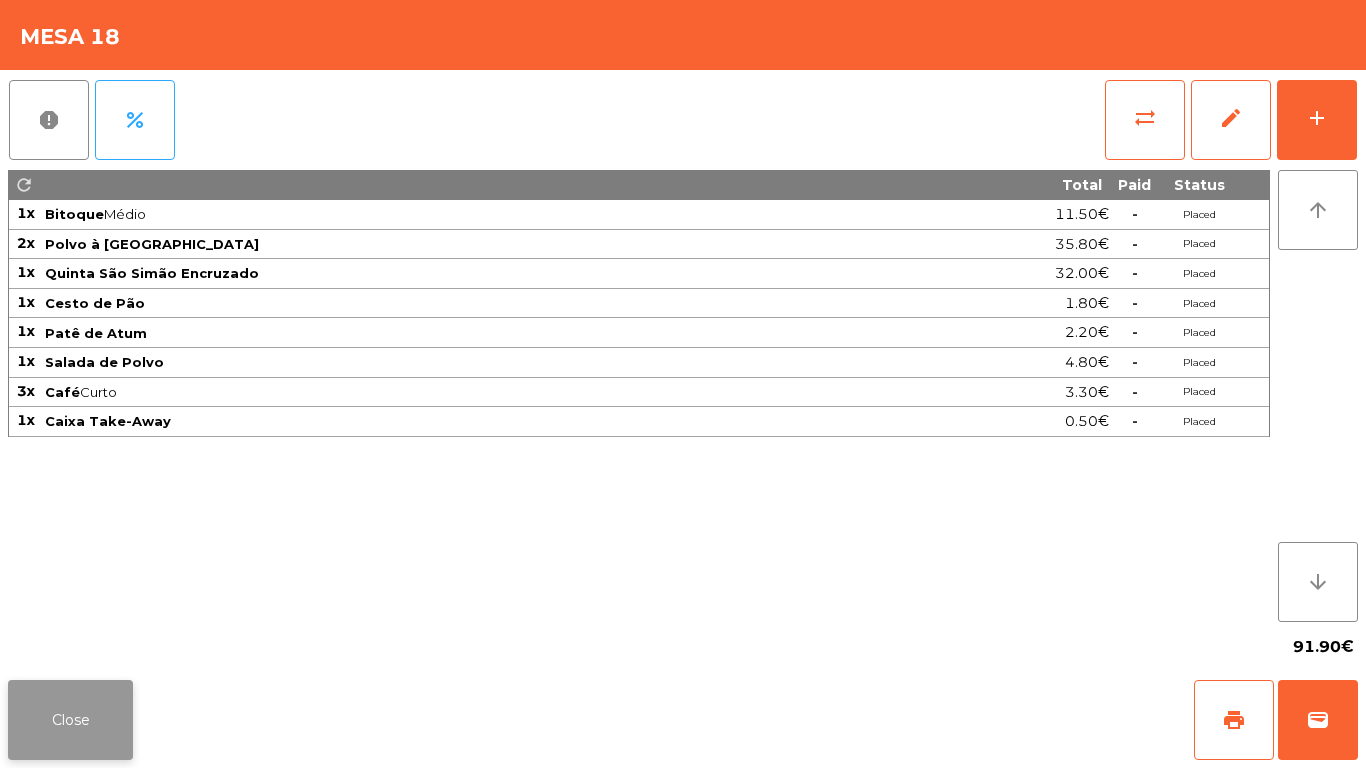 click on "Close" 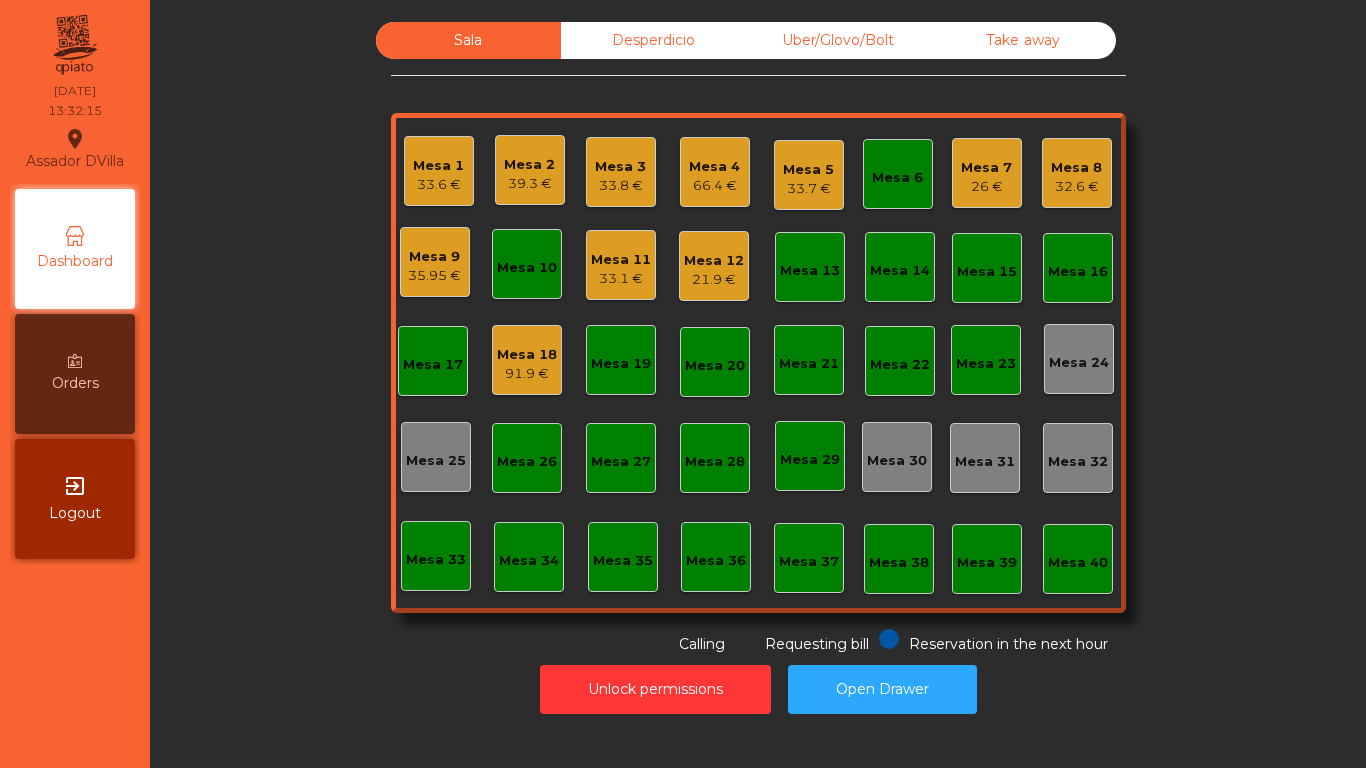 click on "21.9 €" 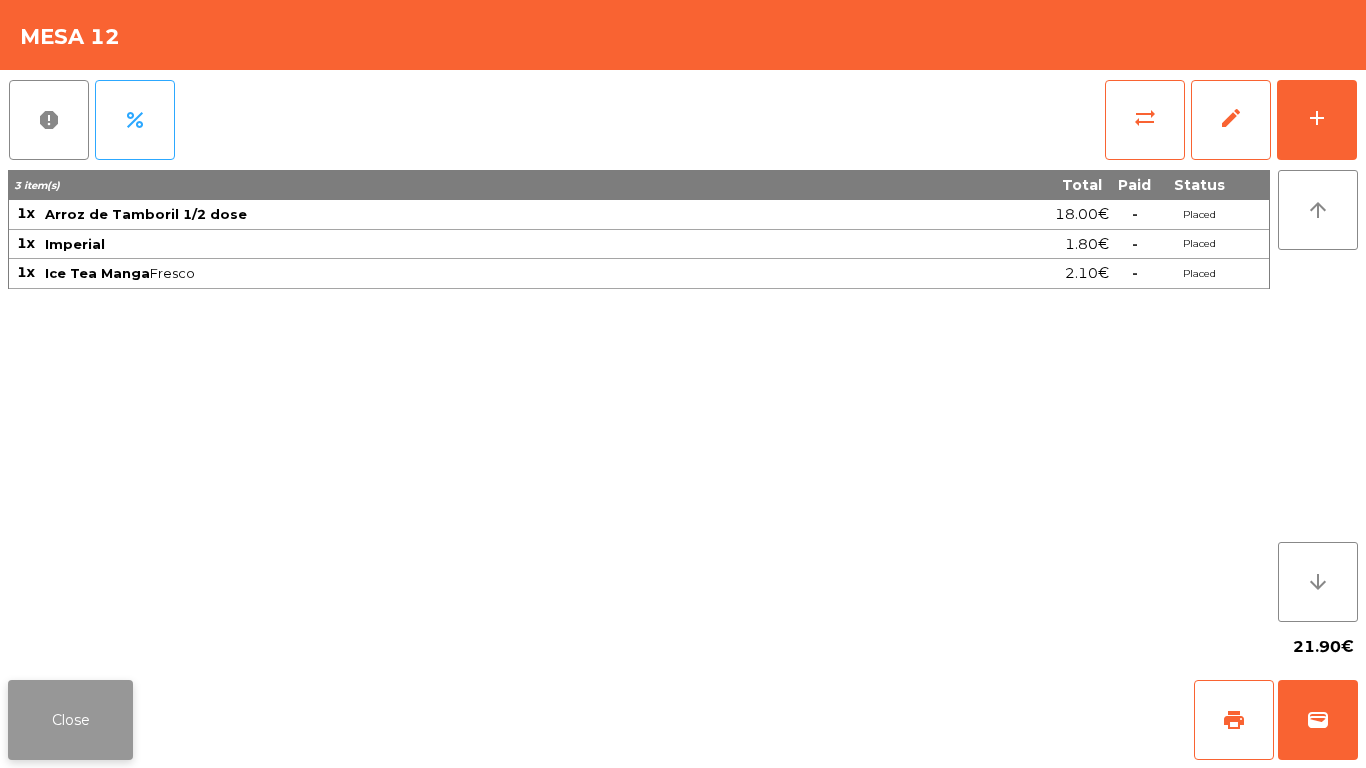click on "Close" 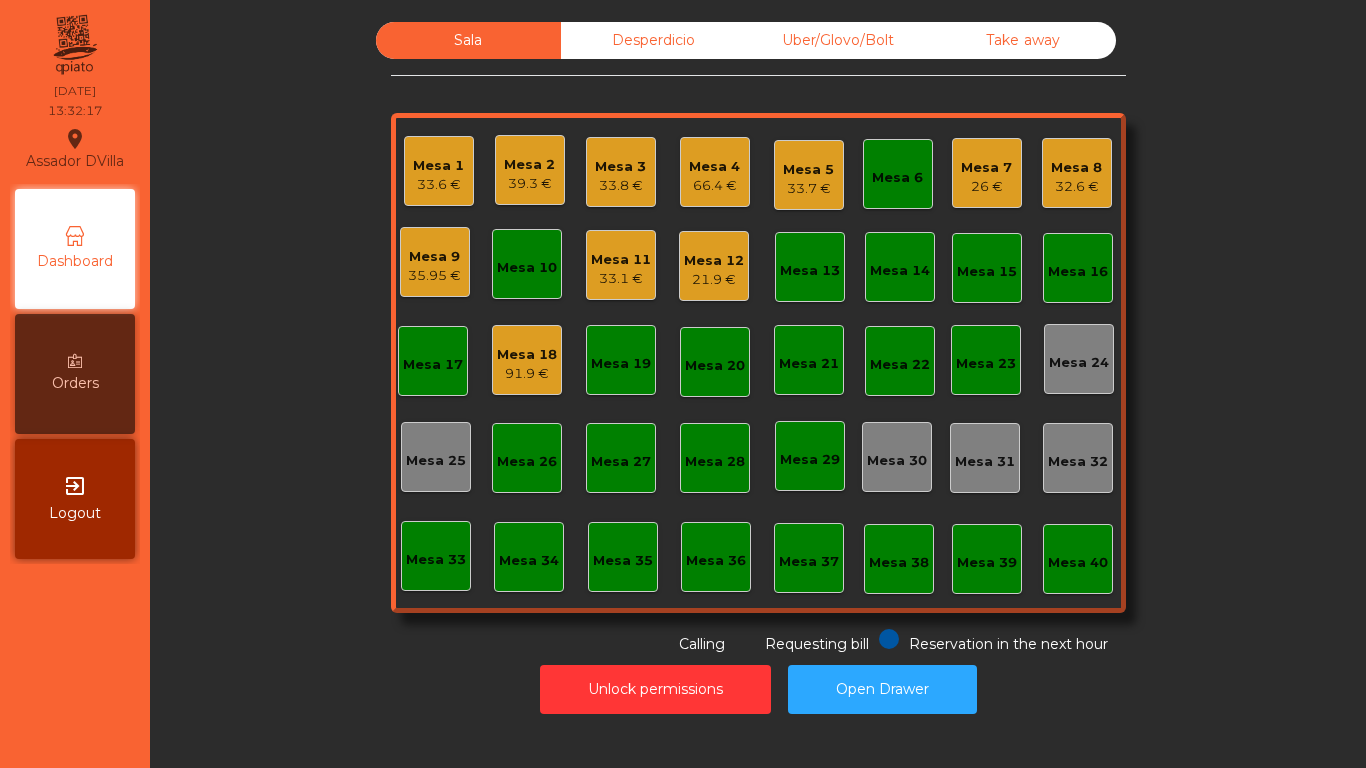 click on "33.1 €" 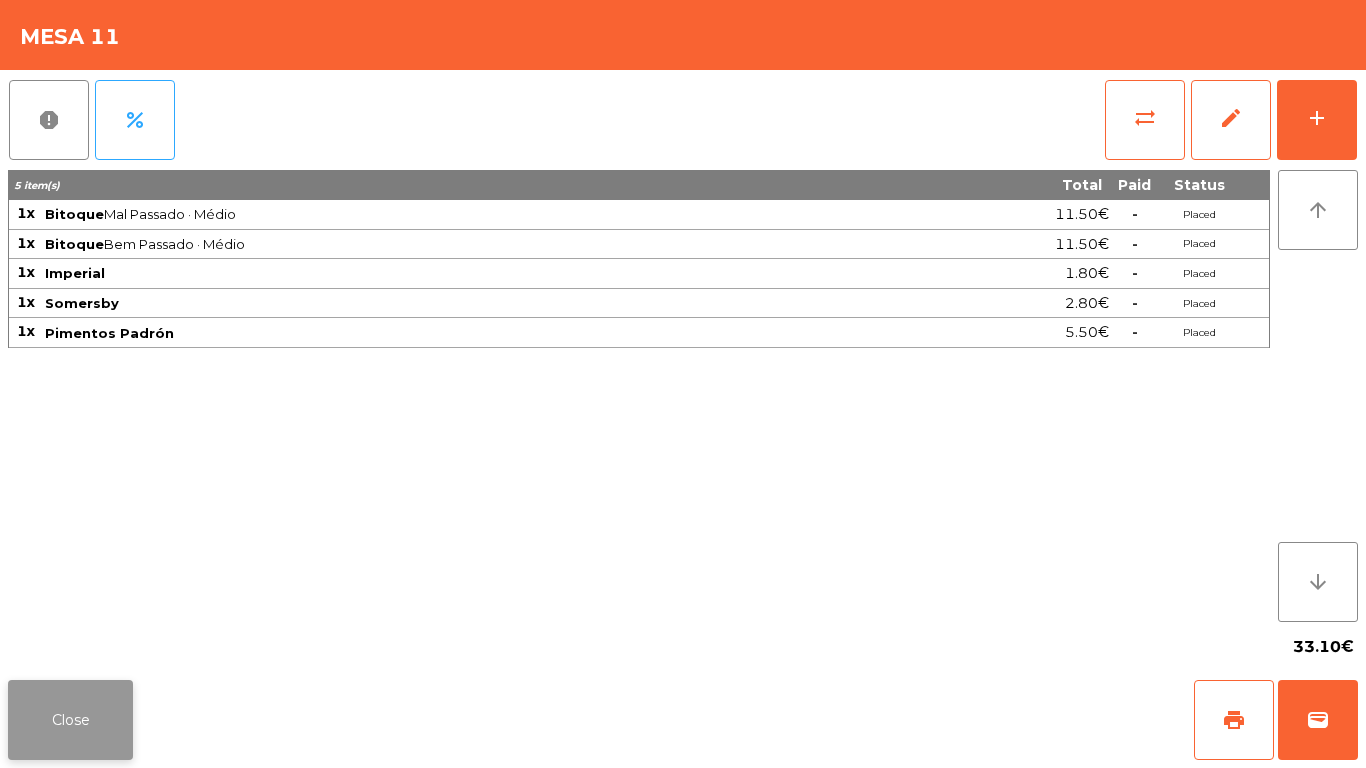click on "Close" 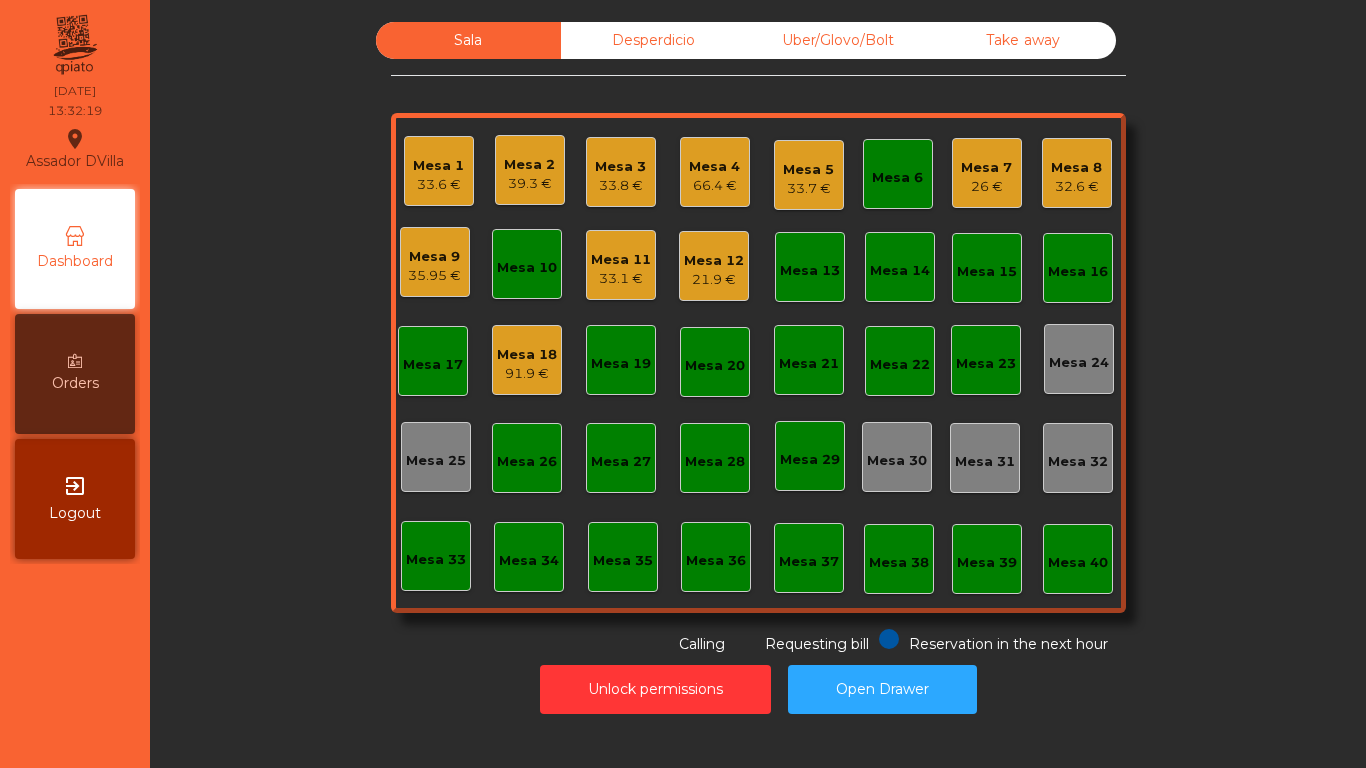 click on "33.1 €" 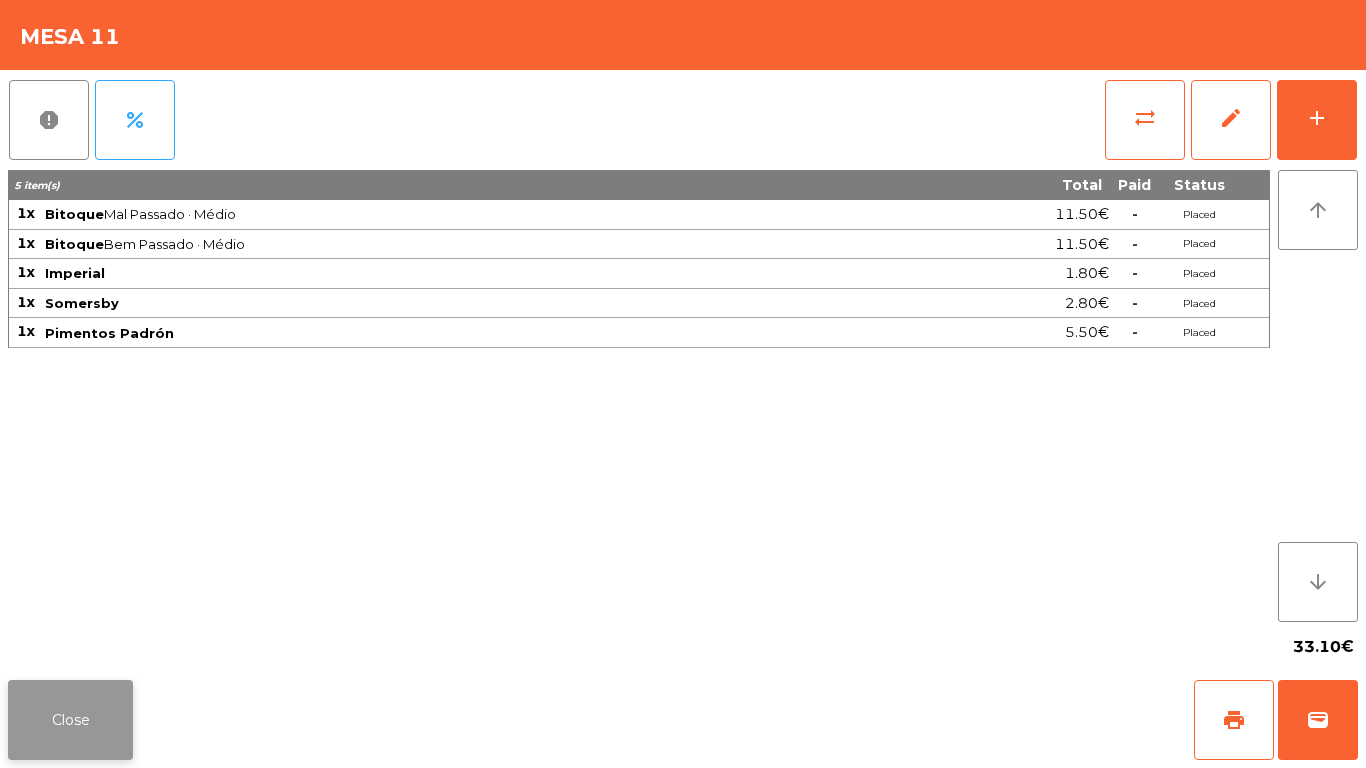 click on "Close" 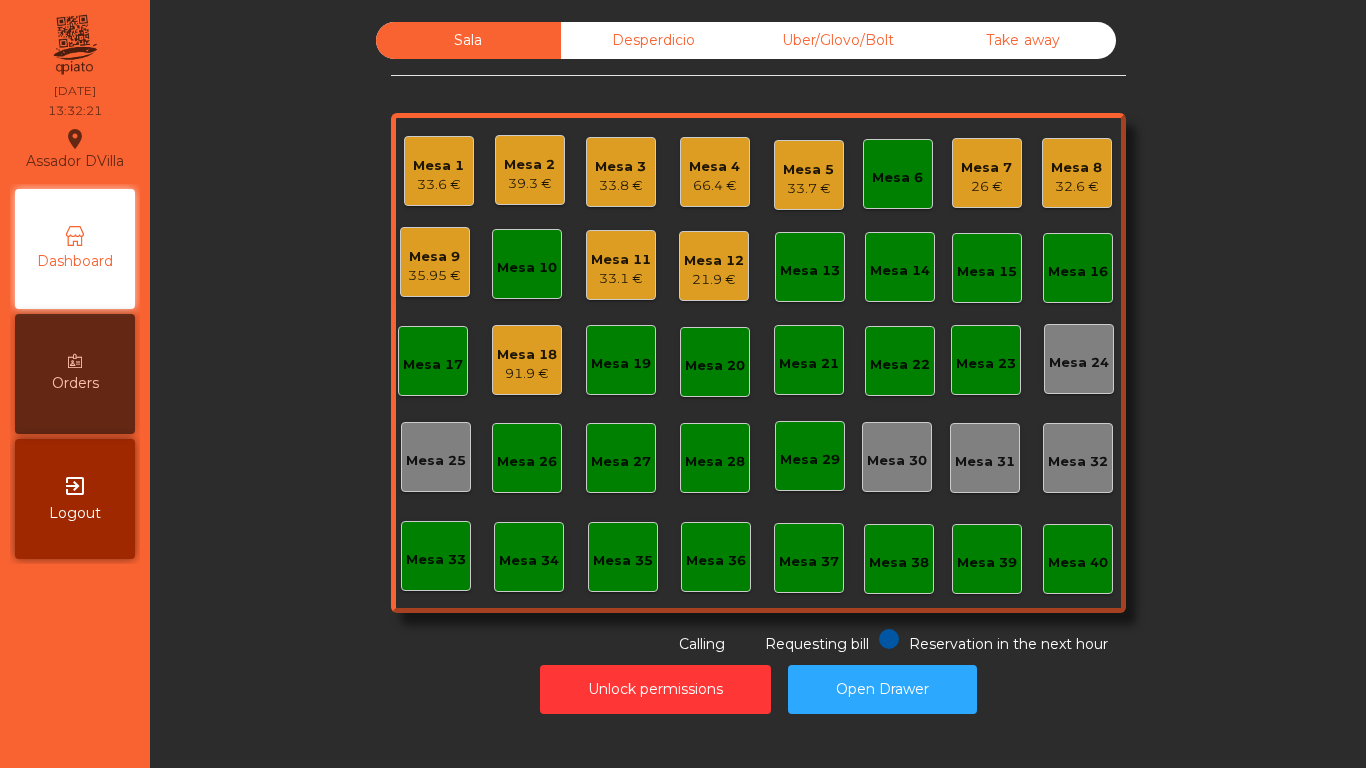 click on "Sala   Desperdicio   Uber/Glovo/Bolt   Take away   Mesa 1   33.6 €   Mesa 2   39.3 €   Mesa 3   33.8 €   Mesa 4   66.4 €   Mesa 5   33.7 €   Mesa 6   Mesa 7   26 €   Mesa 8   32.6 €   Mesa 9   35.95 €   Mesa 10   Mesa 11   33.1 €   [GEOGRAPHIC_DATA] 12   21.9 €   [GEOGRAPHIC_DATA] 13   [GEOGRAPHIC_DATA] 14   [GEOGRAPHIC_DATA] 15   [GEOGRAPHIC_DATA] 16   [GEOGRAPHIC_DATA] 17   [GEOGRAPHIC_DATA] 18   91.9 €   [GEOGRAPHIC_DATA] 19   [GEOGRAPHIC_DATA] 20   [GEOGRAPHIC_DATA] 21   [GEOGRAPHIC_DATA] 22   [GEOGRAPHIC_DATA] 23   [GEOGRAPHIC_DATA] 24   [GEOGRAPHIC_DATA] 25   Mesa 26   [GEOGRAPHIC_DATA] 27   [GEOGRAPHIC_DATA] 28   [GEOGRAPHIC_DATA] 30   [GEOGRAPHIC_DATA] 32   [GEOGRAPHIC_DATA] 34   [GEOGRAPHIC_DATA] 37   [GEOGRAPHIC_DATA] in the next hour Requesting bill Calling" 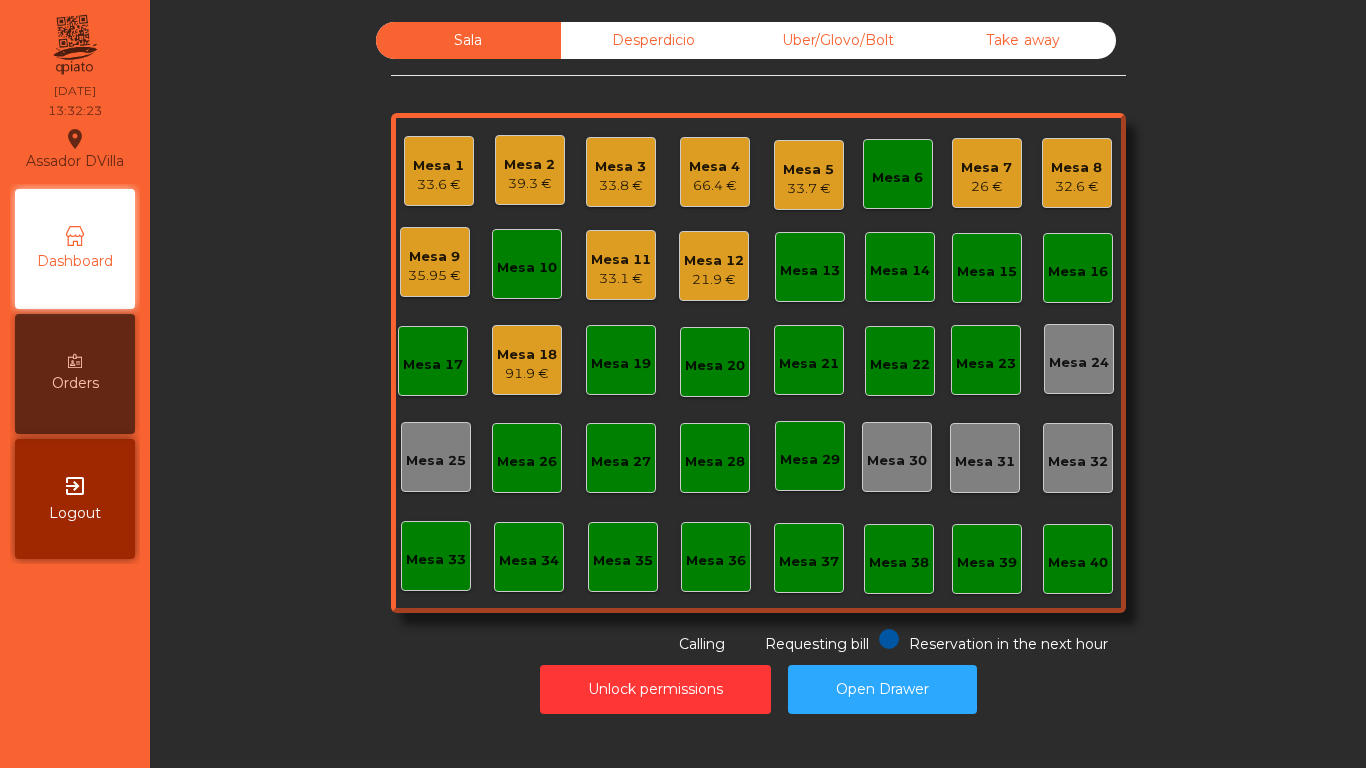 click on "Orders" at bounding box center [75, 374] 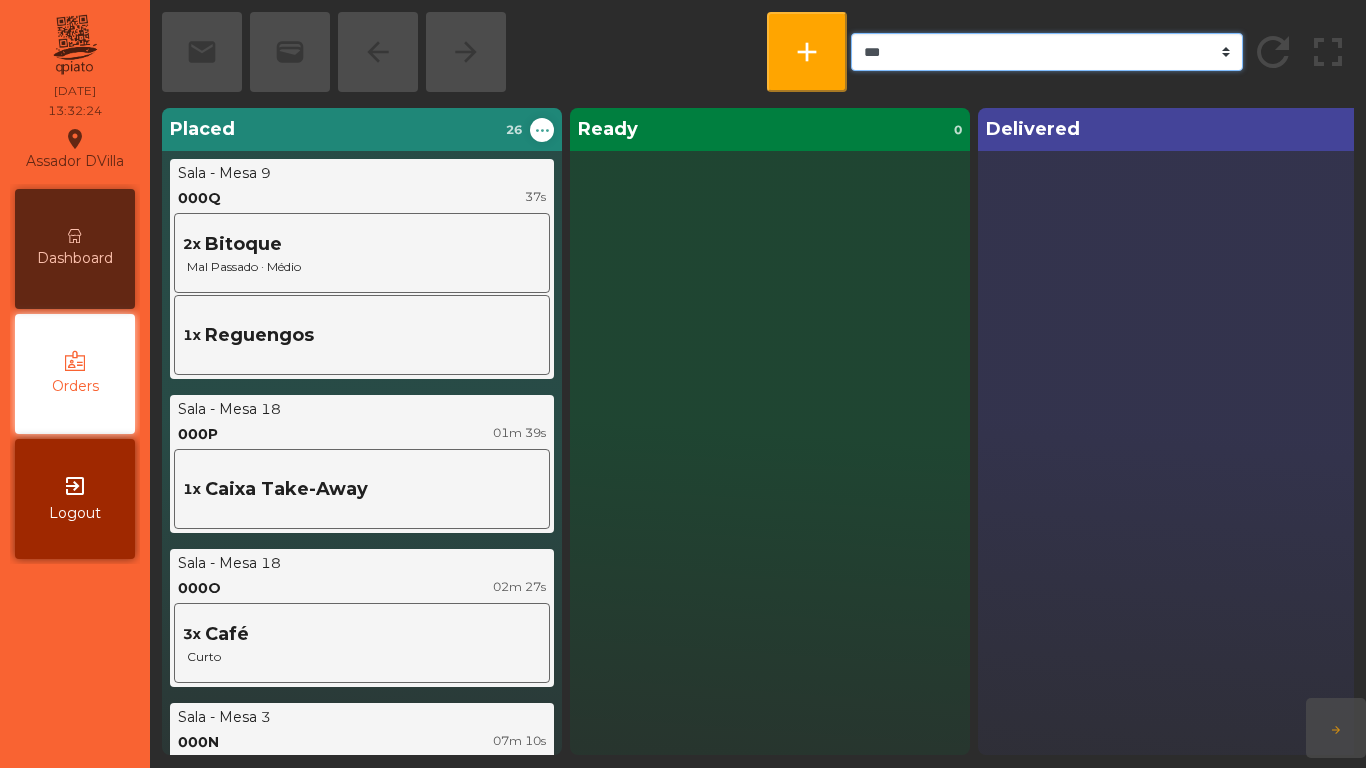 click on "*** ******* **** *** *****" 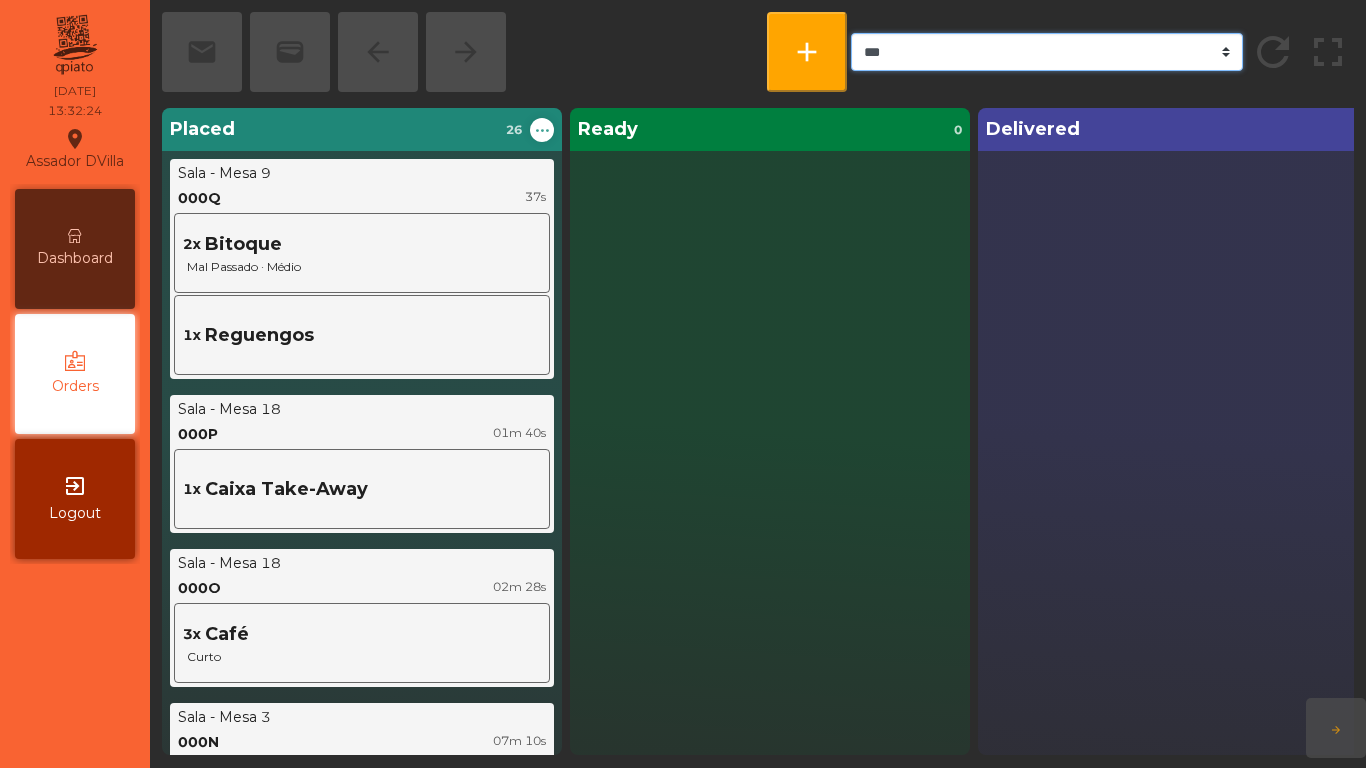 select on "*******" 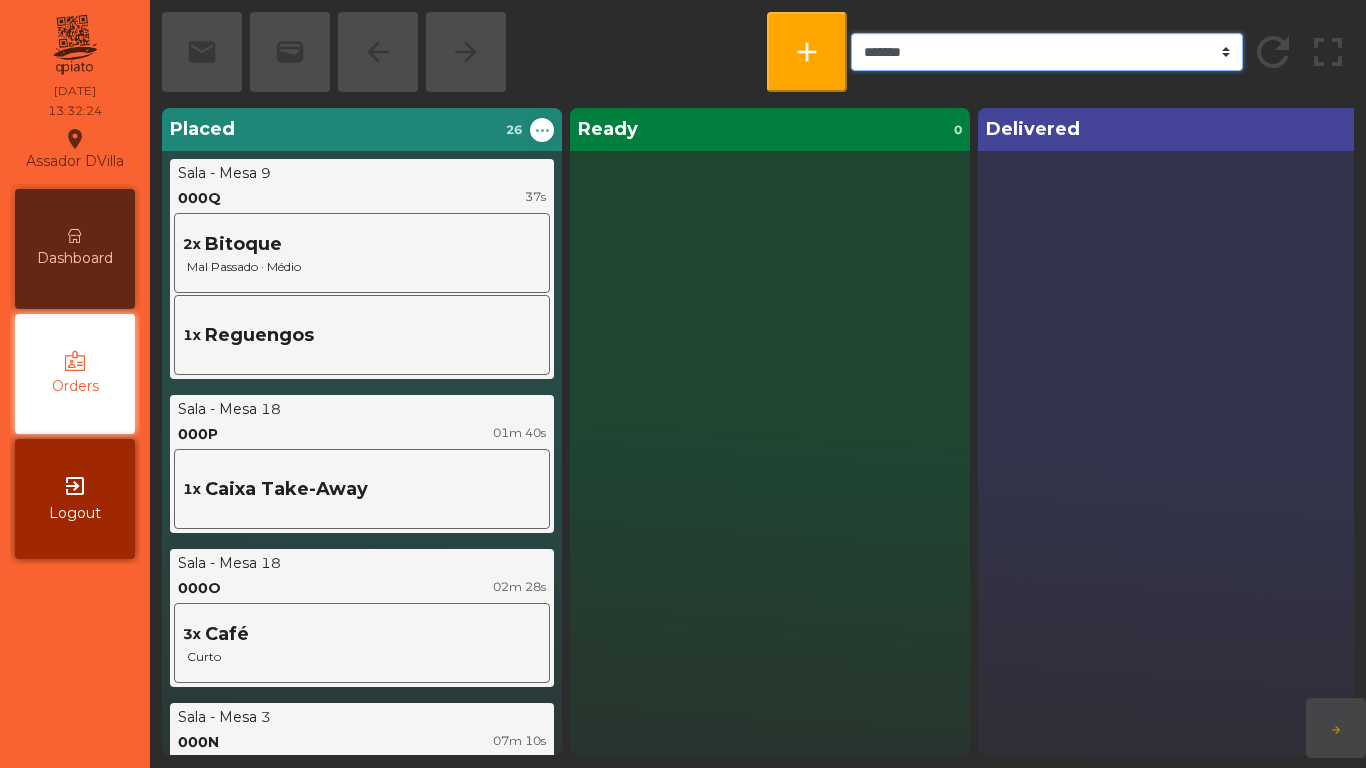 click on "*** ******* **** *** *****" 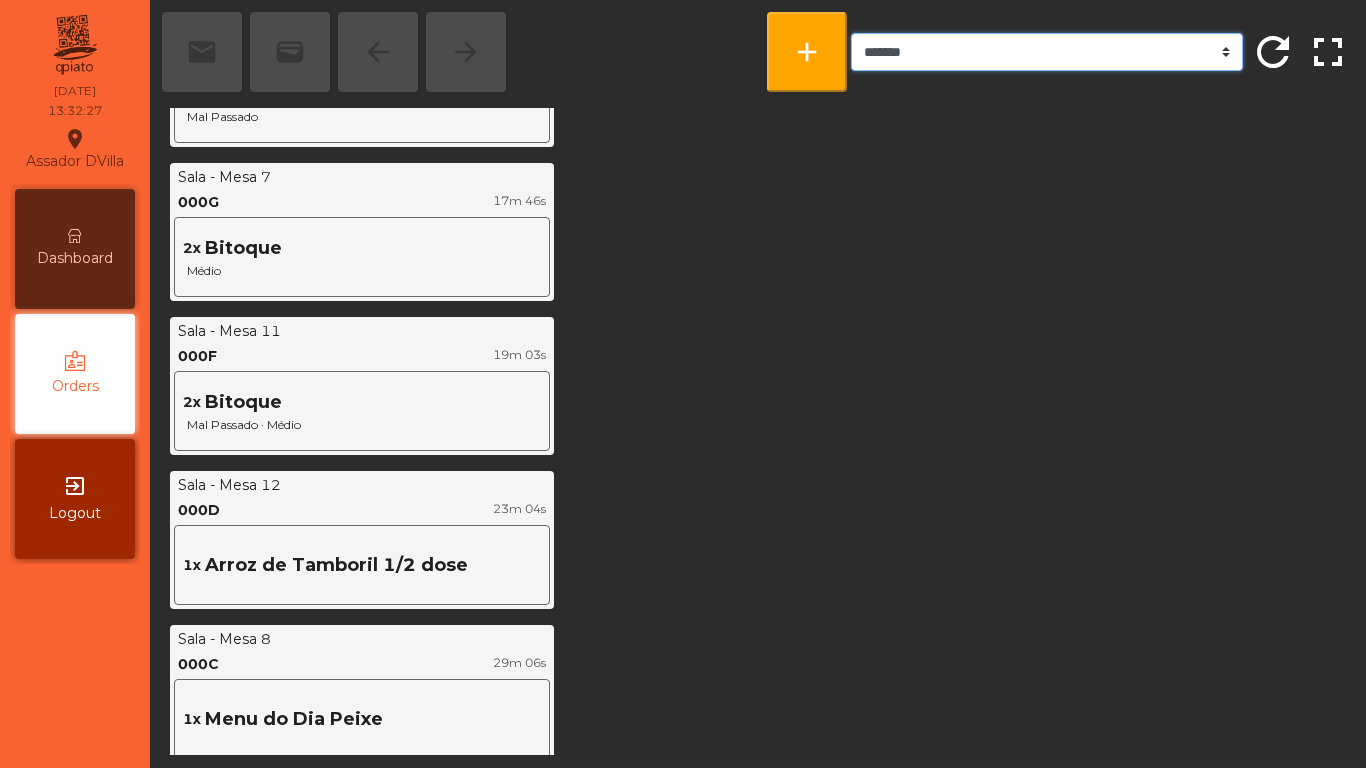 scroll, scrollTop: 779, scrollLeft: 0, axis: vertical 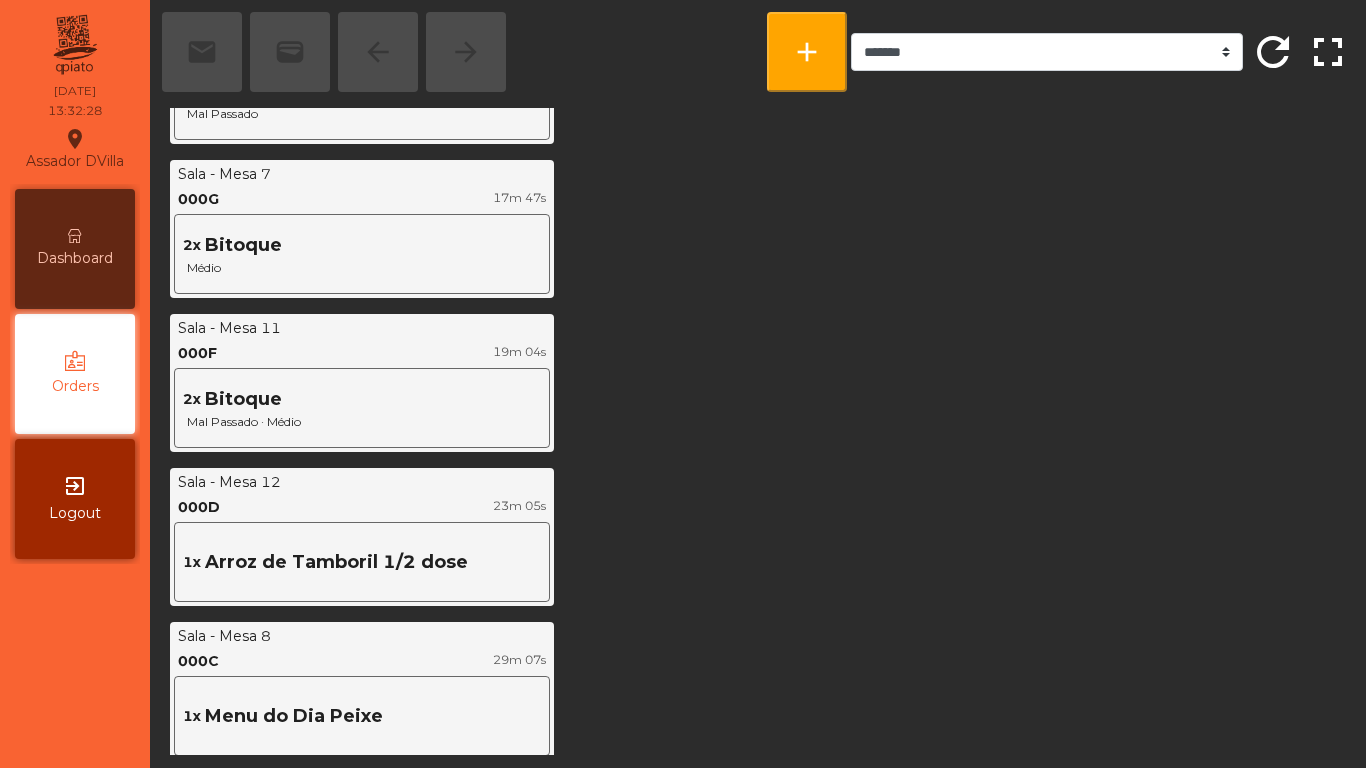 click on "Dashboard" at bounding box center [75, 258] 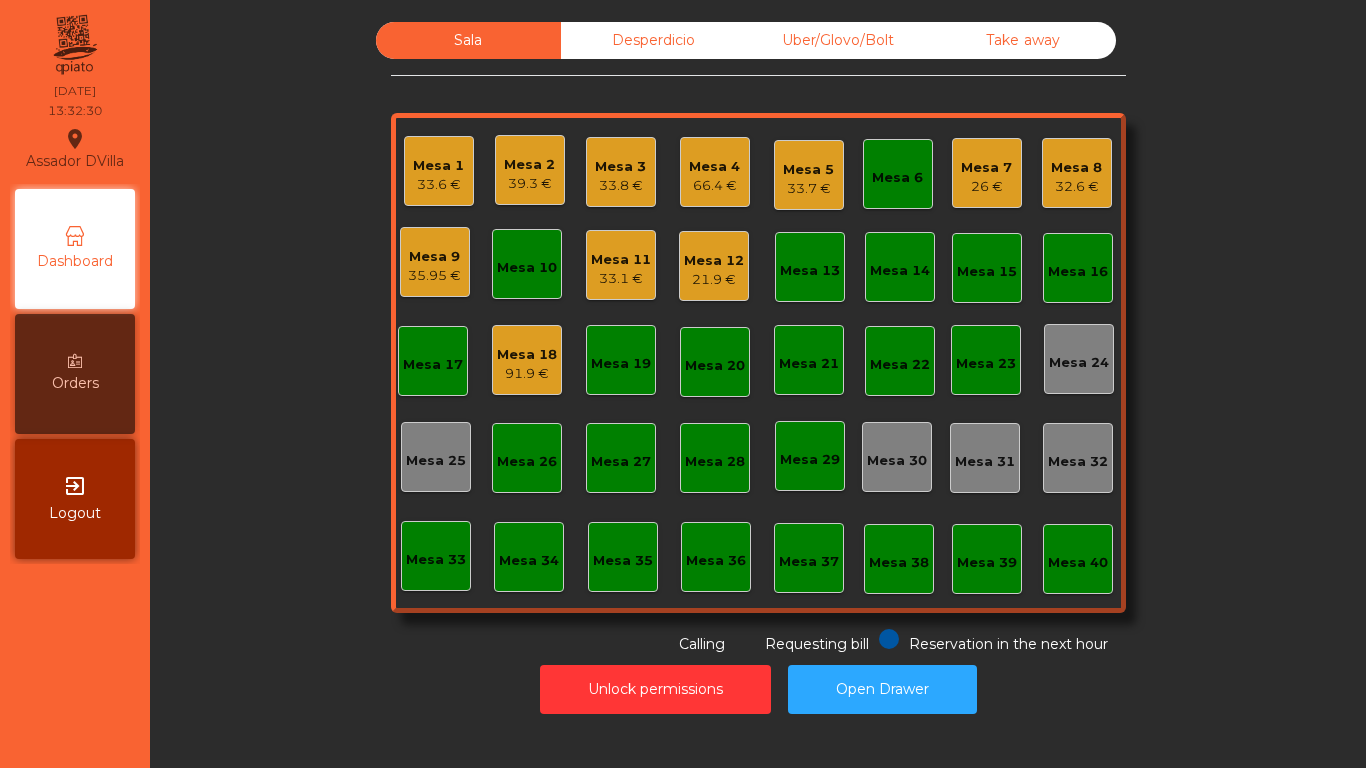 click on "33.1 €" 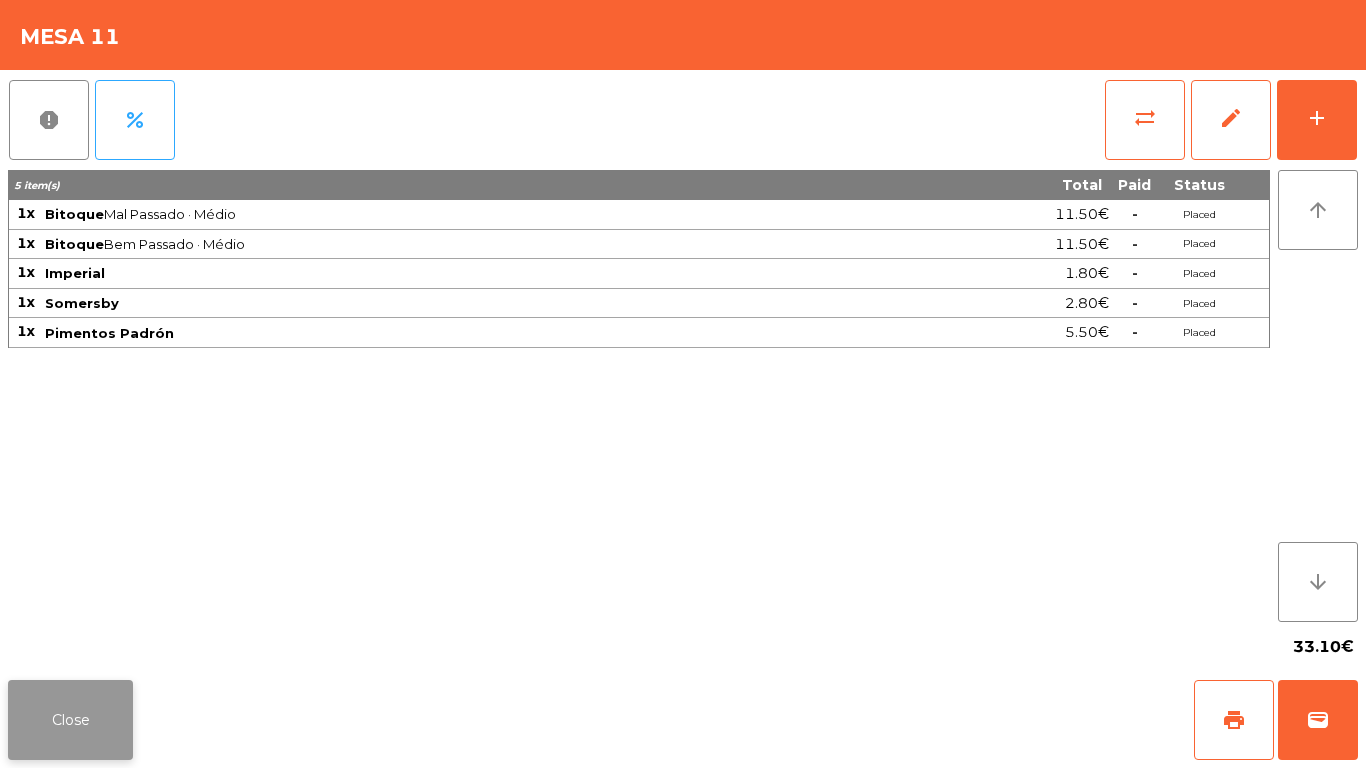click on "Close" 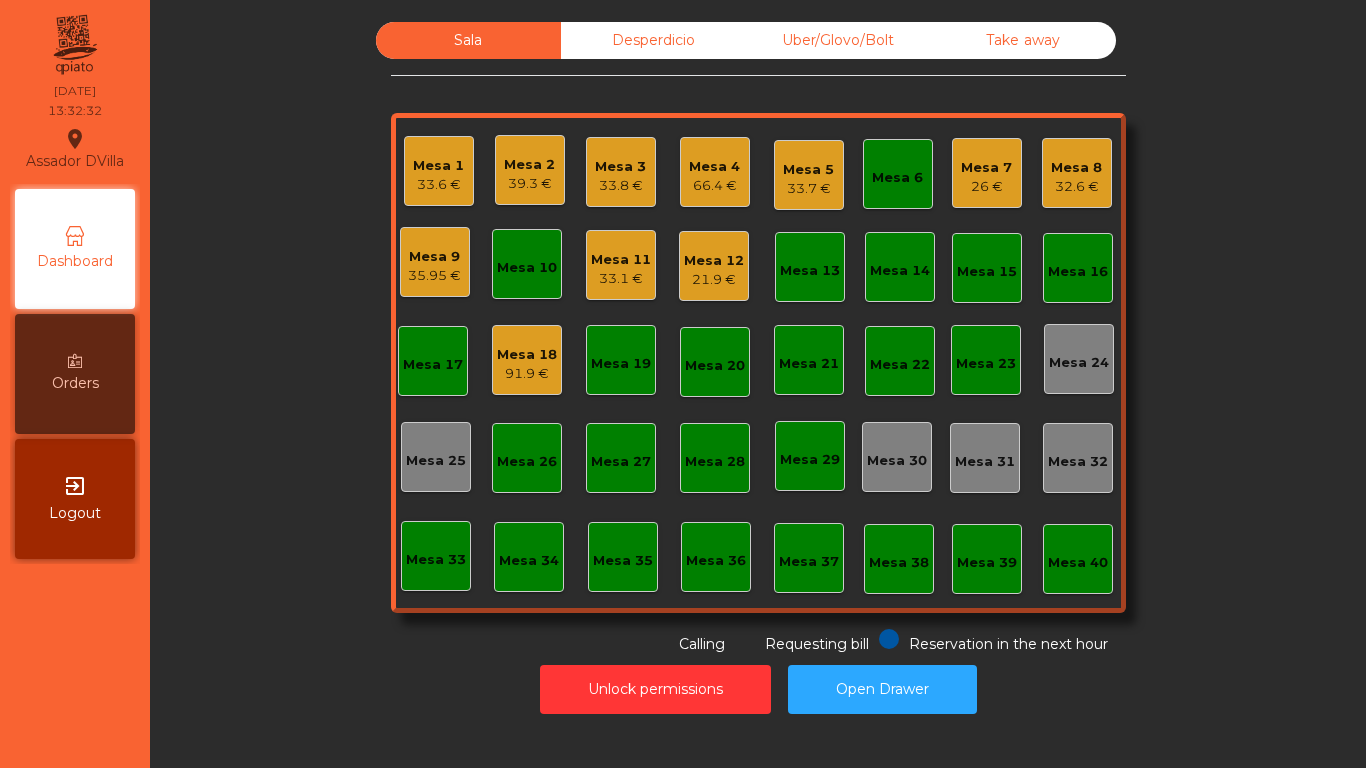 click on "Sala   Desperdicio   Uber/Glovo/Bolt   Take away   Mesa 1   33.6 €   Mesa 2   39.3 €   Mesa 3   33.8 €   Mesa 4   66.4 €   Mesa 5   33.7 €   Mesa 6   Mesa 7   26 €   Mesa 8   32.6 €   Mesa 9   35.95 €   Mesa 10   Mesa 11   33.1 €   [GEOGRAPHIC_DATA] 12   21.9 €   [GEOGRAPHIC_DATA] 13   [GEOGRAPHIC_DATA] 14   [GEOGRAPHIC_DATA] 15   [GEOGRAPHIC_DATA] 16   [GEOGRAPHIC_DATA] 17   [GEOGRAPHIC_DATA] 18   91.9 €   [GEOGRAPHIC_DATA] 19   [GEOGRAPHIC_DATA] 20   [GEOGRAPHIC_DATA] 21   [GEOGRAPHIC_DATA] 22   [GEOGRAPHIC_DATA] 23   [GEOGRAPHIC_DATA] 24   [GEOGRAPHIC_DATA] 25   Mesa 26   [GEOGRAPHIC_DATA] 27   [GEOGRAPHIC_DATA] 28   [GEOGRAPHIC_DATA] 30   [GEOGRAPHIC_DATA] 32   [GEOGRAPHIC_DATA] 34   [GEOGRAPHIC_DATA] 37   [GEOGRAPHIC_DATA] in the next hour Requesting bill Calling" 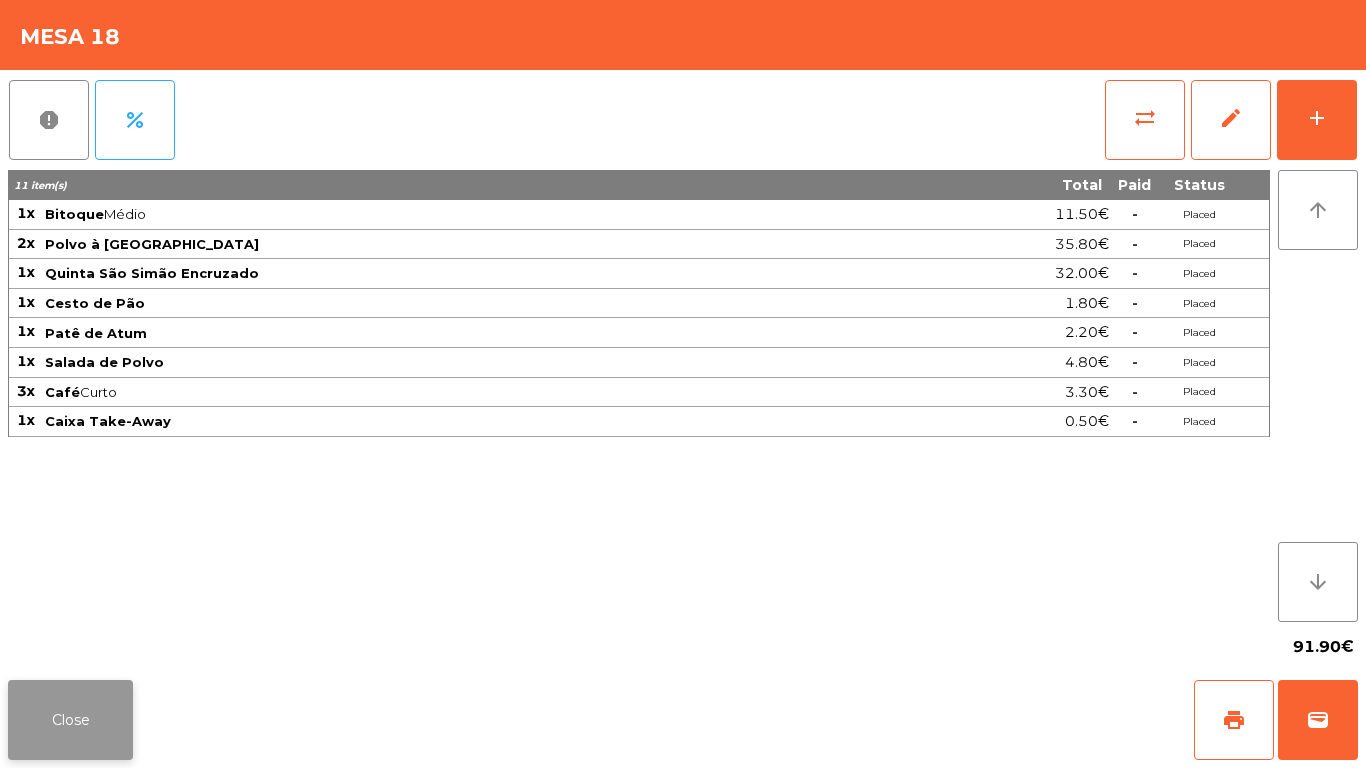 click on "Close" 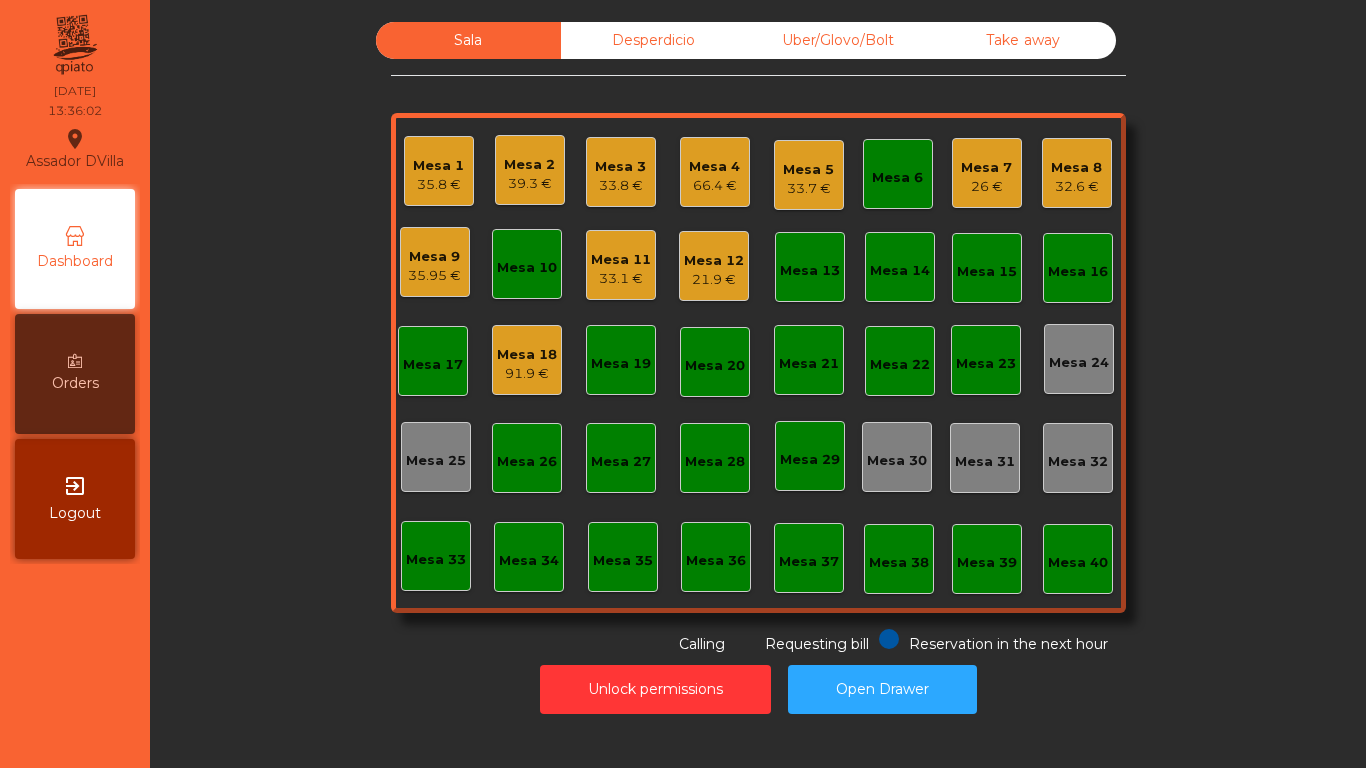 click on "Desperdicio" 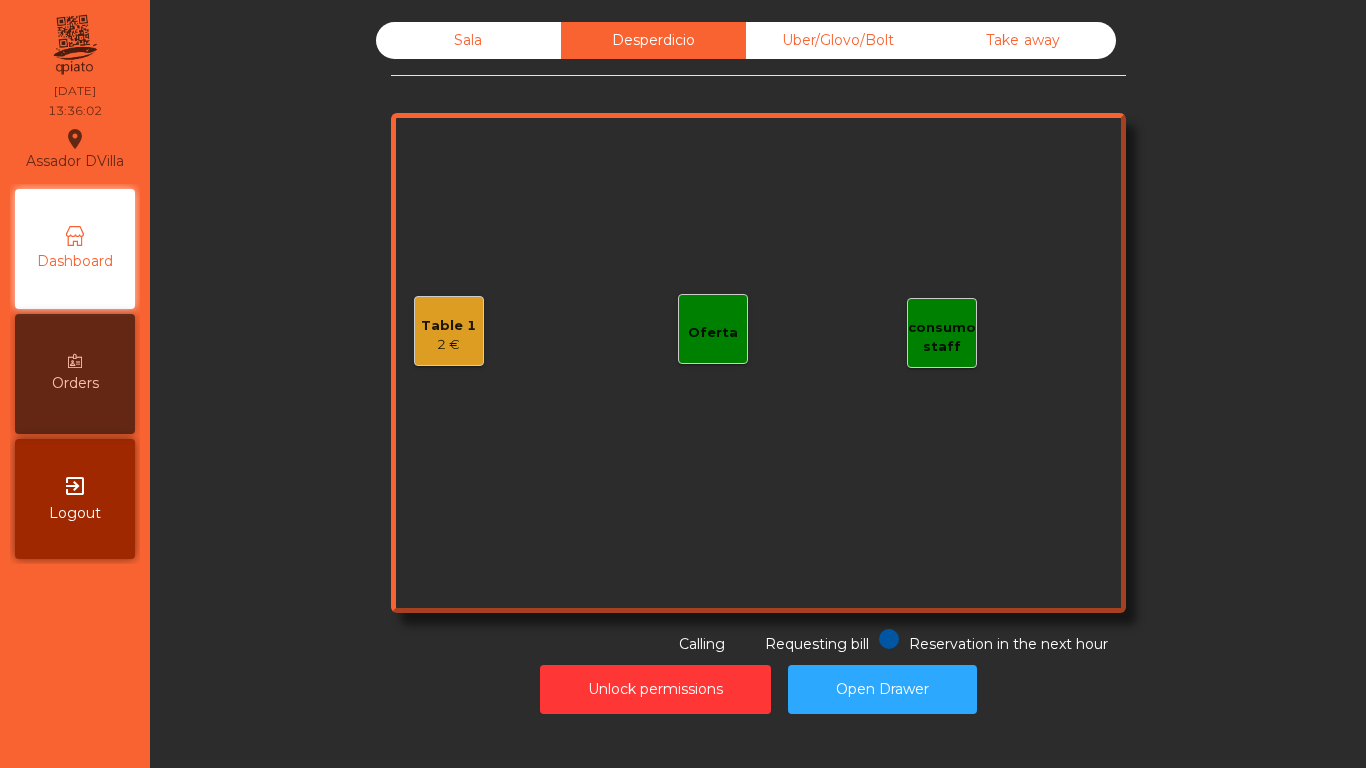 click on "Uber/Glovo/Bolt" 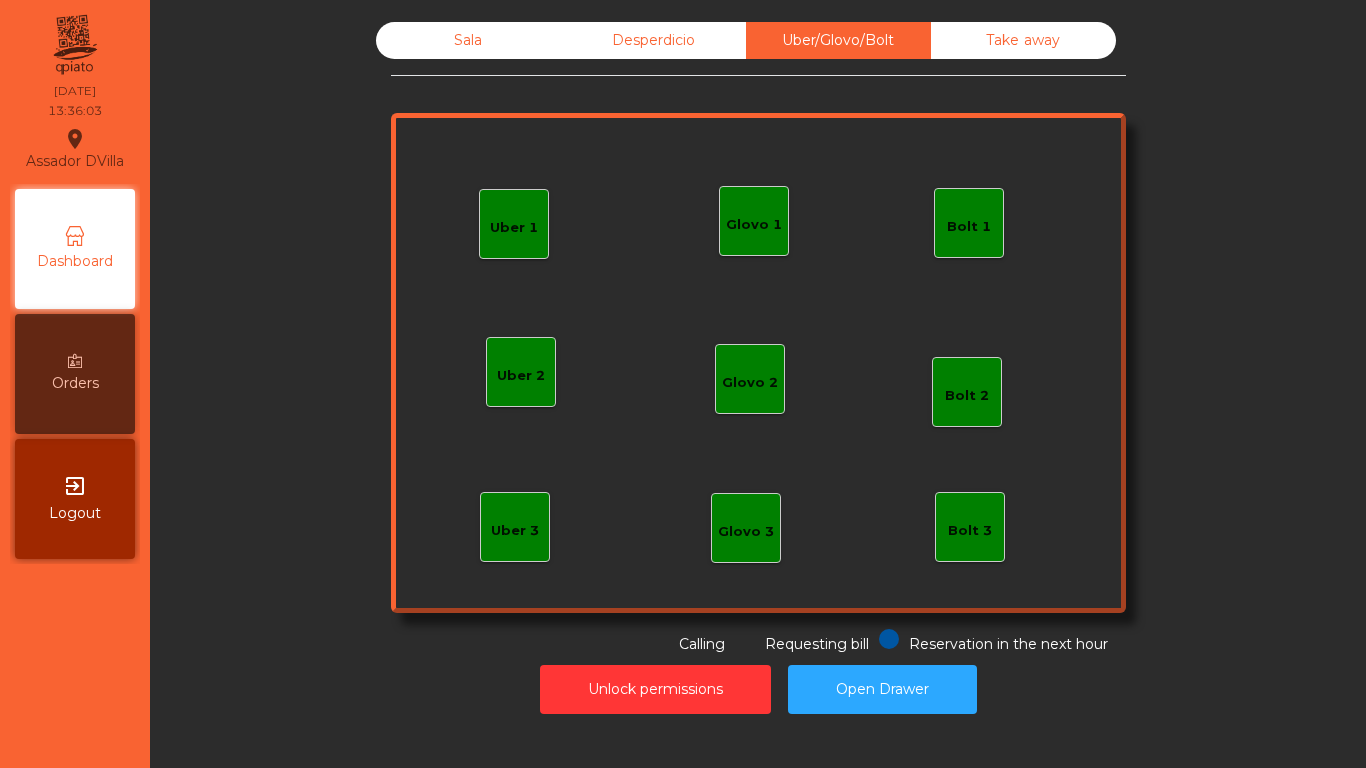 click on "Sala" 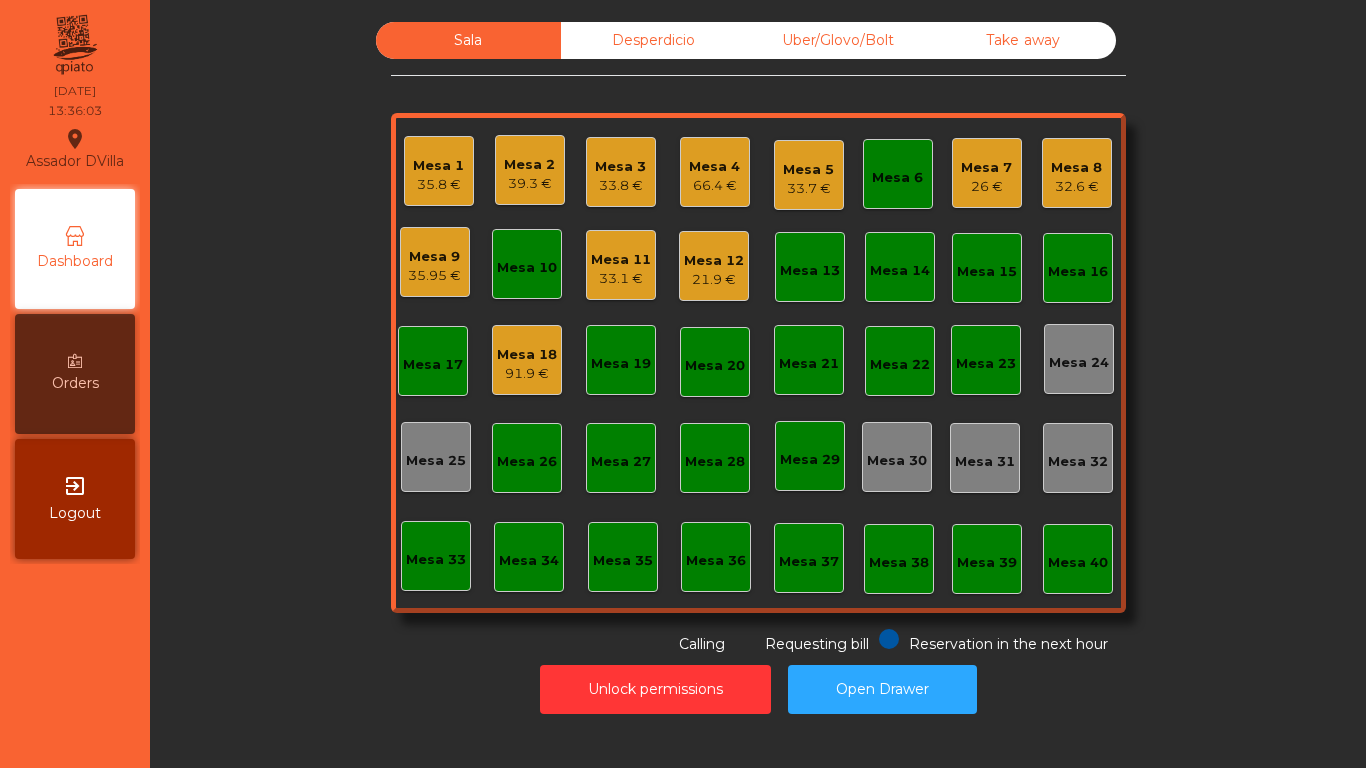 click on "Desperdicio" 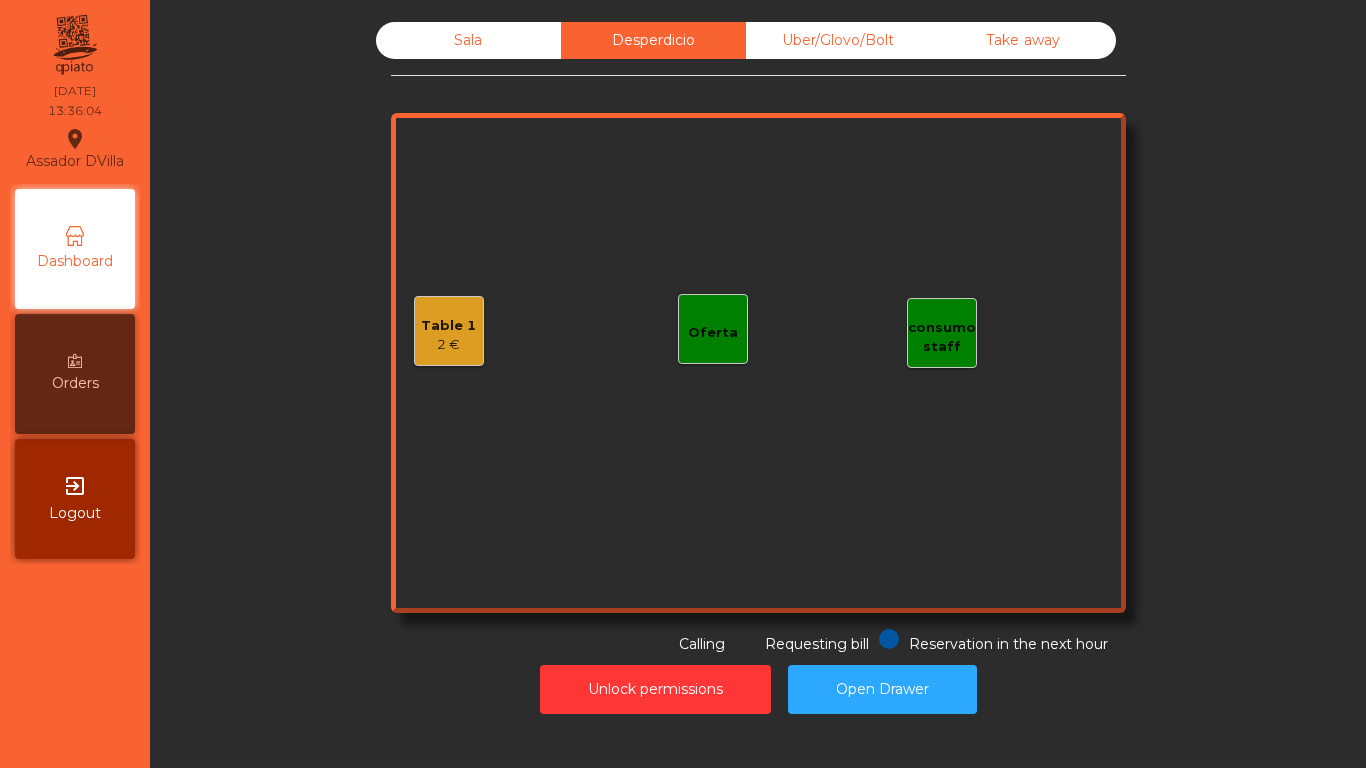 click on "Table 1" 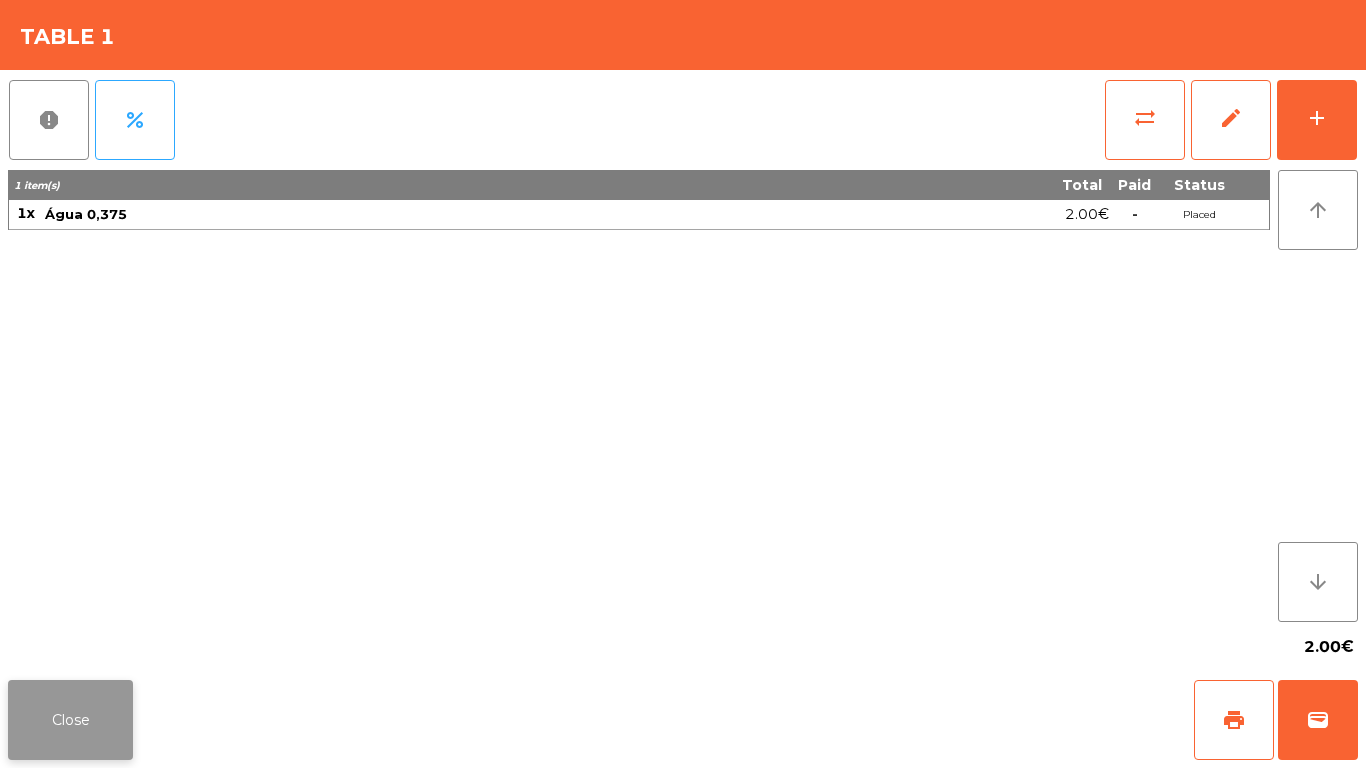 click on "Close" 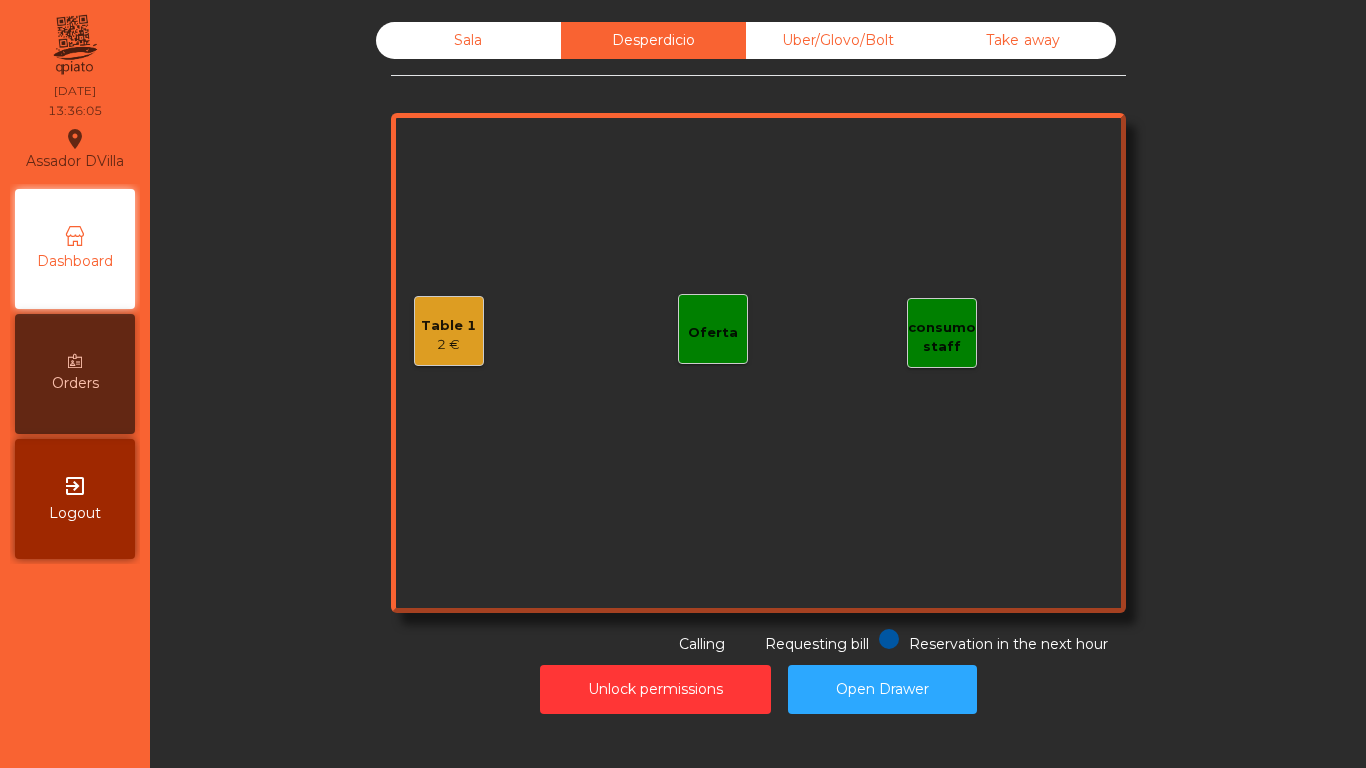 click on "Sala" 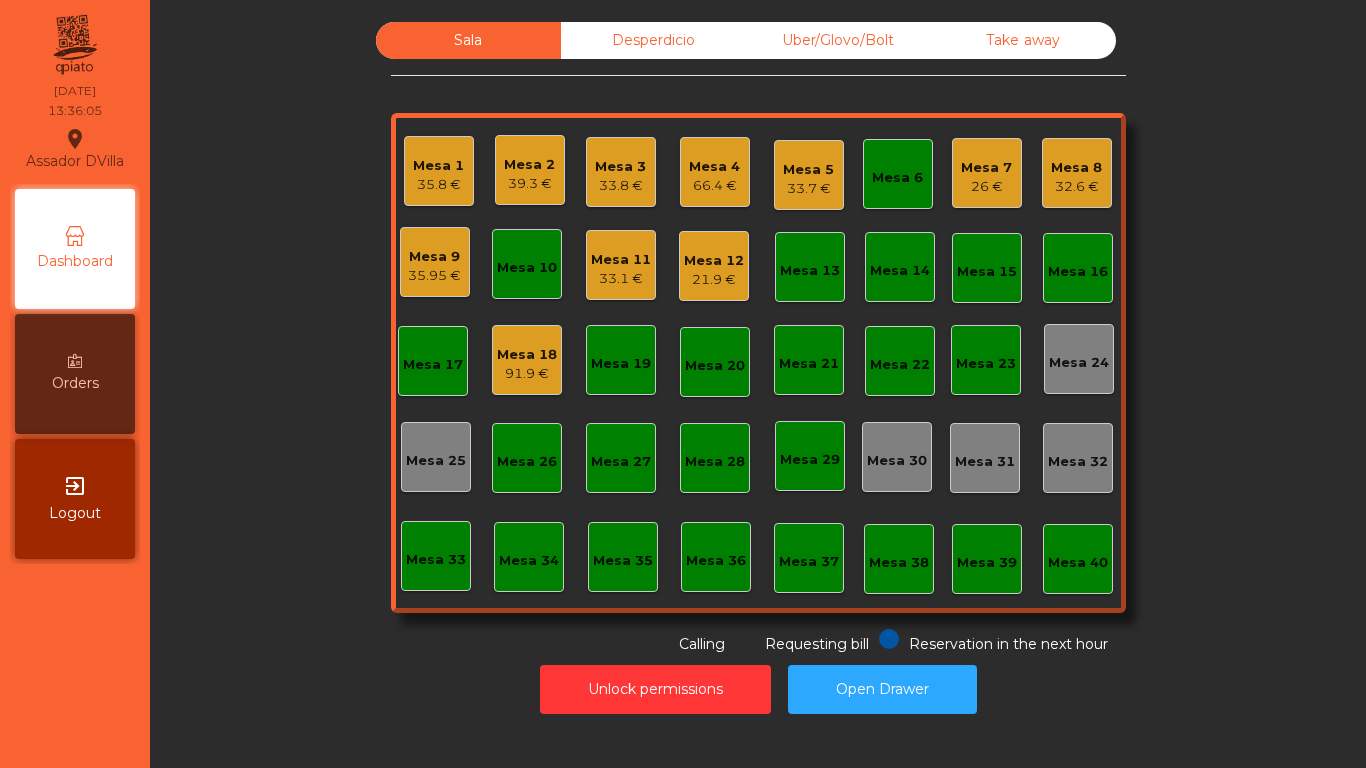 click on "Sala   Desperdicio   Uber/Glovo/Bolt   Take away   Mesa 1   35.8 €   Mesa 2   39.3 €   Mesa 3   33.8 €   Mesa 4   66.4 €   Mesa 5   33.7 €   Mesa 6   Mesa 7   26 €   Mesa 8   32.6 €   Mesa 9   35.95 €   Mesa 10   Mesa 11   33.1 €   [GEOGRAPHIC_DATA] 12   21.9 €   [GEOGRAPHIC_DATA] 13   [GEOGRAPHIC_DATA] 14   [GEOGRAPHIC_DATA] 15   [GEOGRAPHIC_DATA] 16   [GEOGRAPHIC_DATA] 17   [GEOGRAPHIC_DATA] 18   91.9 €   [GEOGRAPHIC_DATA] 19   [GEOGRAPHIC_DATA] 20   [GEOGRAPHIC_DATA] 21   [GEOGRAPHIC_DATA] 22   [GEOGRAPHIC_DATA] 23   [GEOGRAPHIC_DATA] 24   [GEOGRAPHIC_DATA] 25   Mesa 26   [GEOGRAPHIC_DATA] 27   [GEOGRAPHIC_DATA] 28   [GEOGRAPHIC_DATA] 30   [GEOGRAPHIC_DATA] 32   [GEOGRAPHIC_DATA] 34   [GEOGRAPHIC_DATA] 37   [GEOGRAPHIC_DATA] in the next hour Requesting bill Calling" 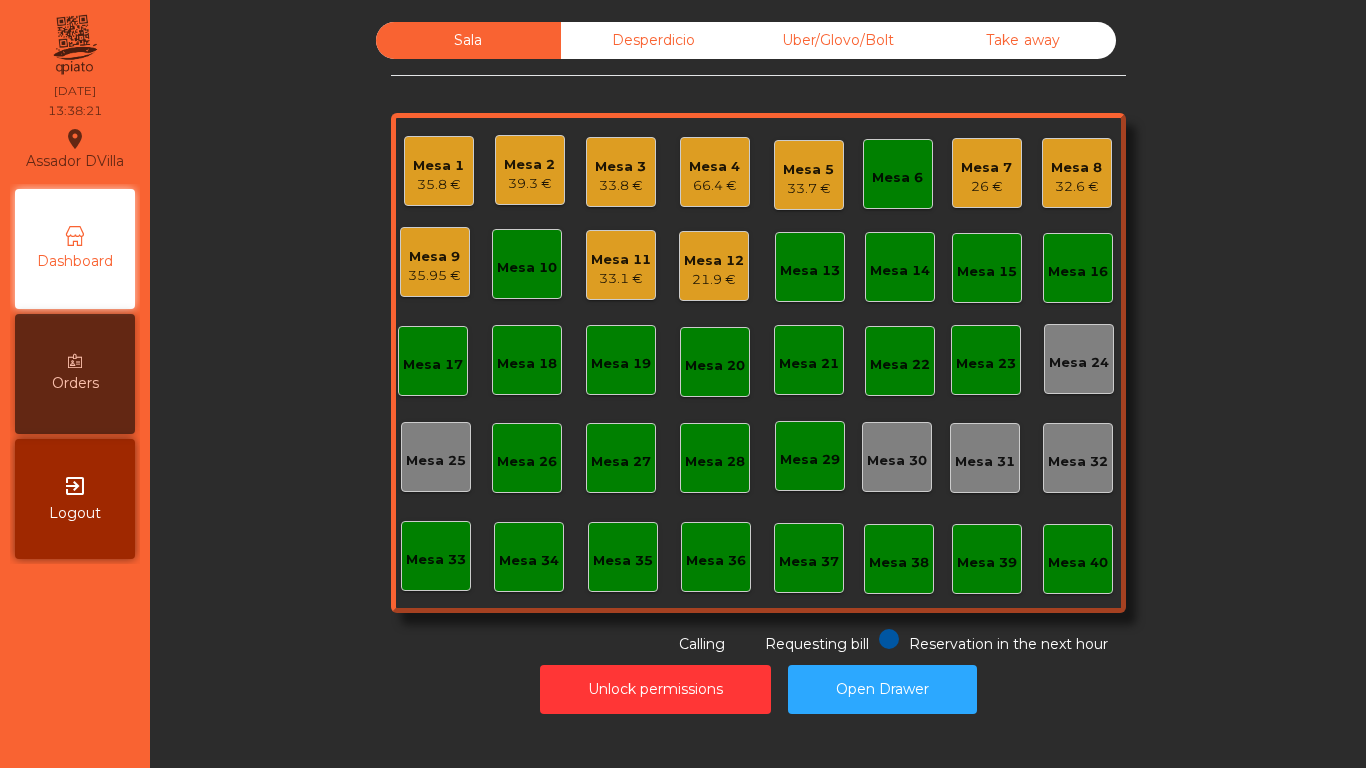 click on "Mesa 7" 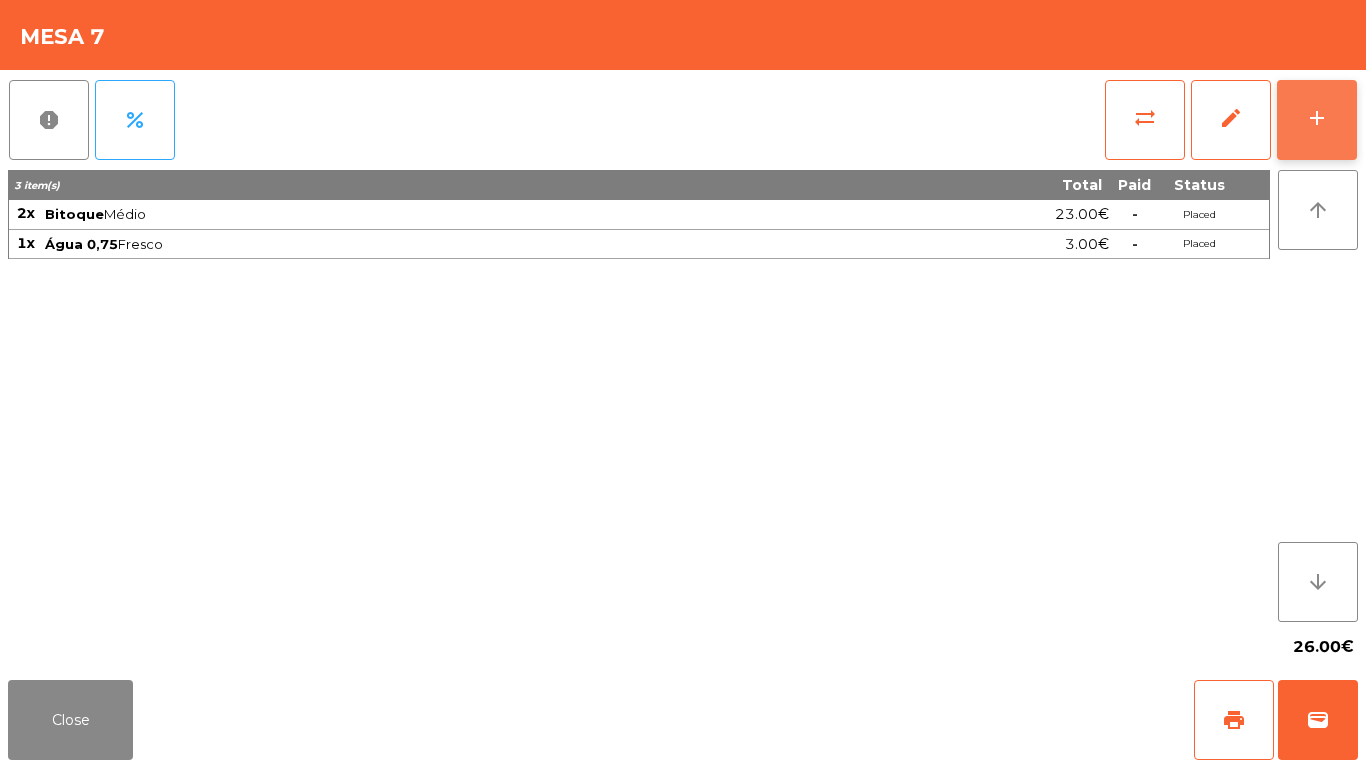 click on "add" 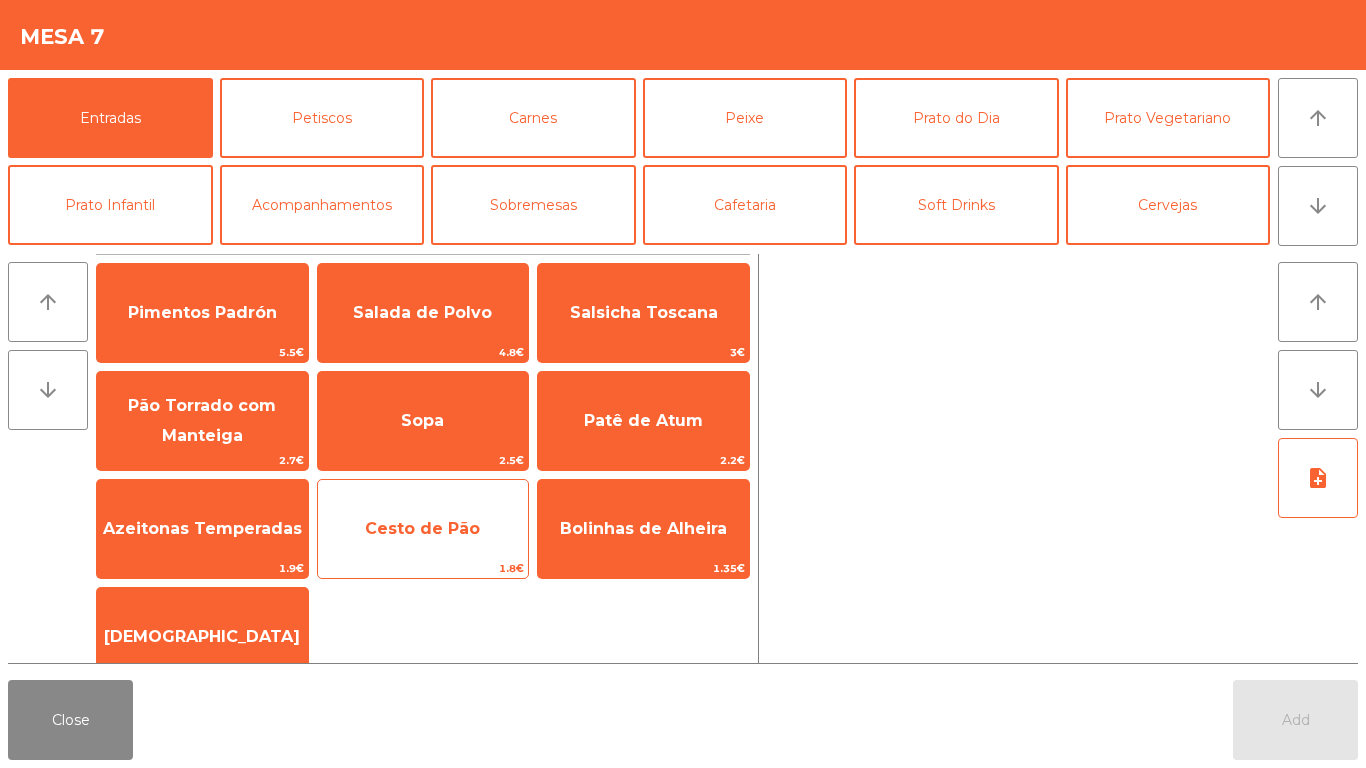 click on "Cesto de Pão" 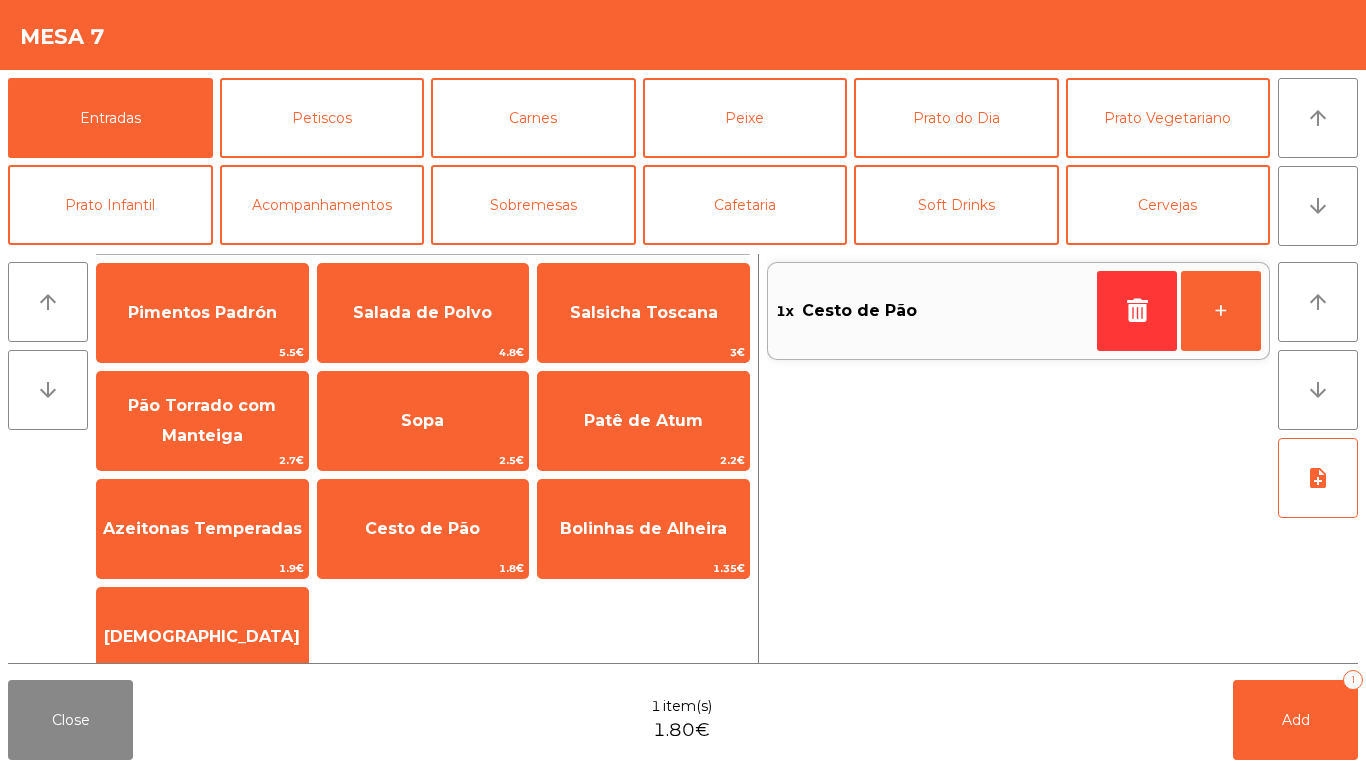click on "[DEMOGRAPHIC_DATA]" 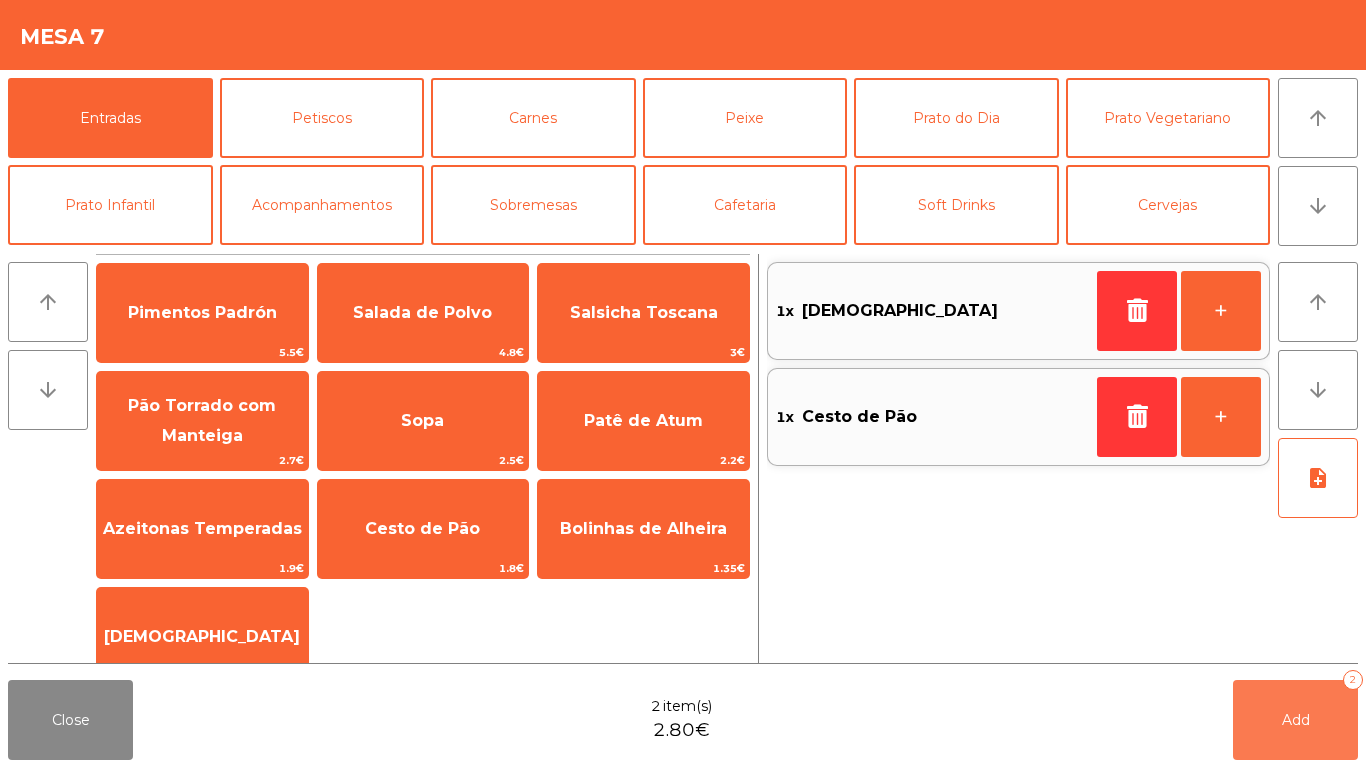 click on "Add   2" 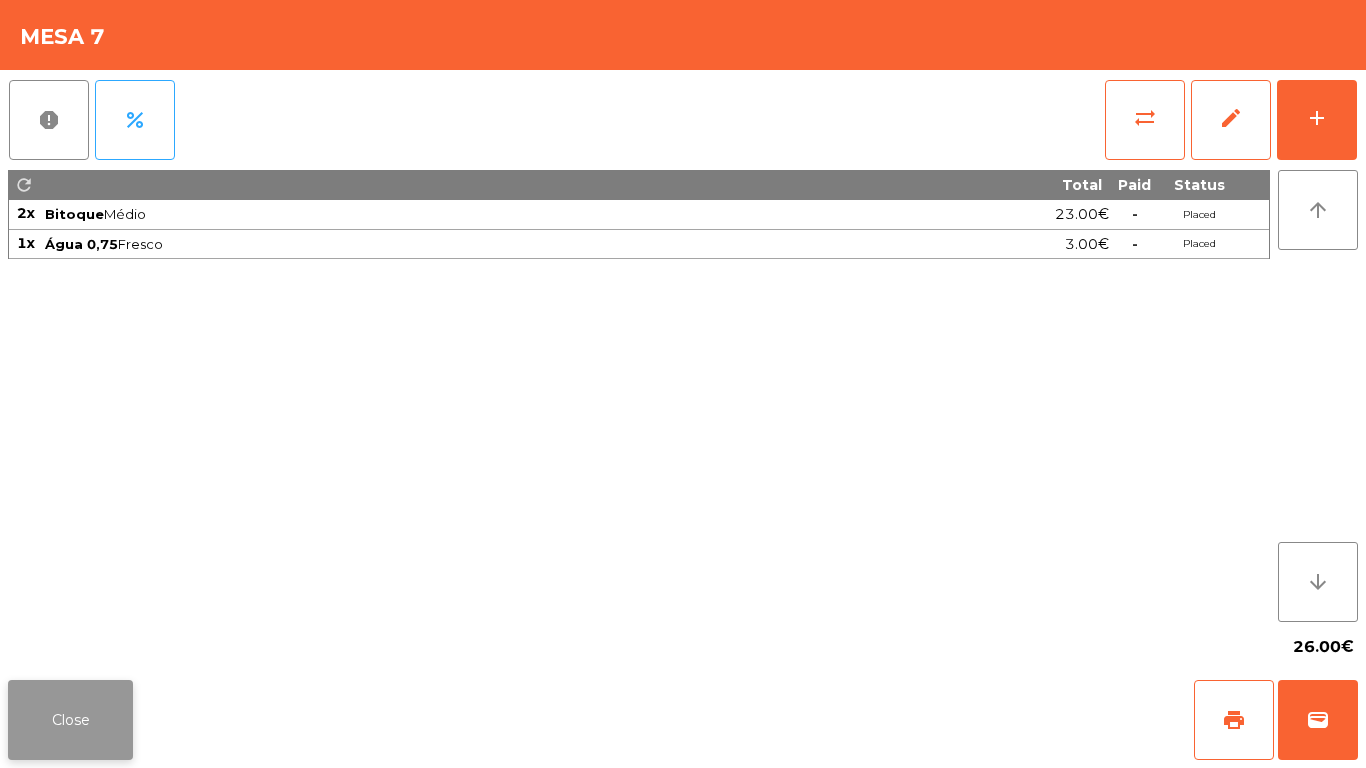 click on "Close" 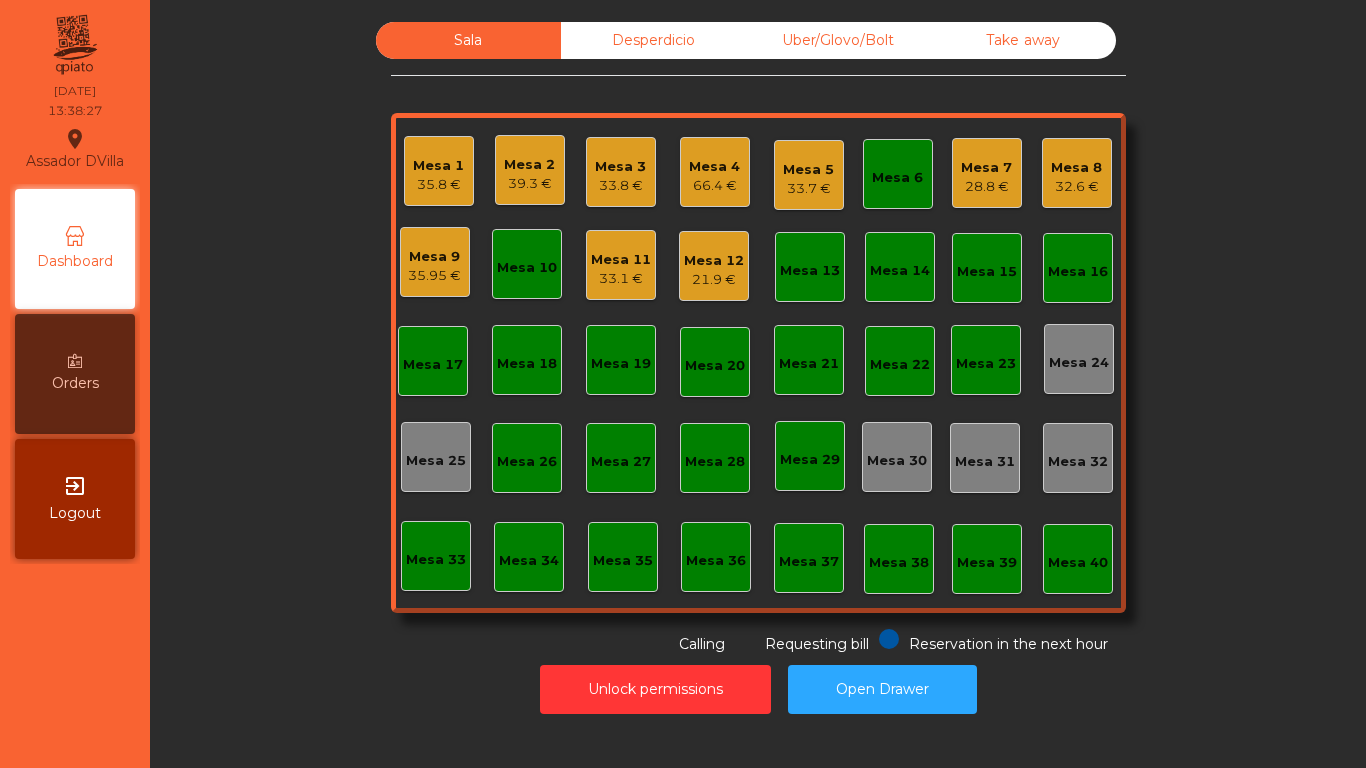 click on "28.8 €" 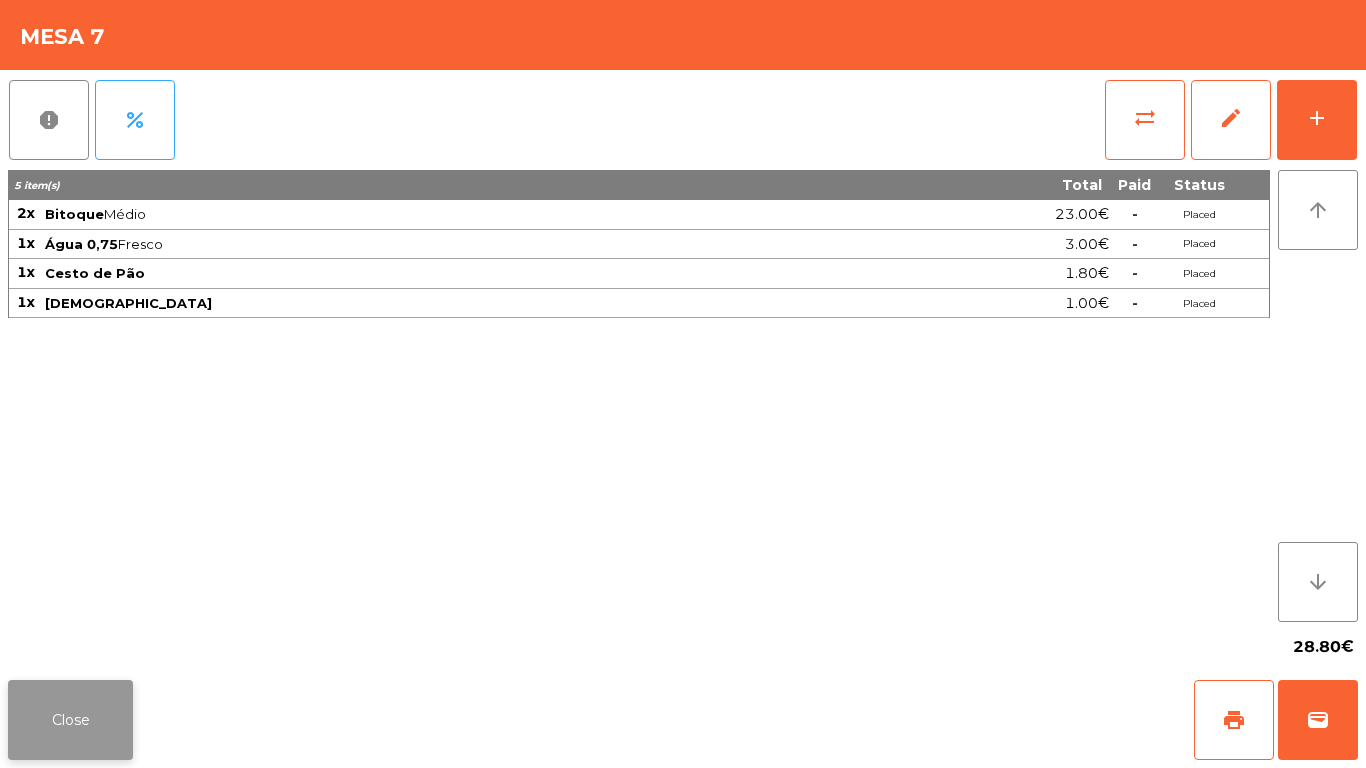 click on "Close" 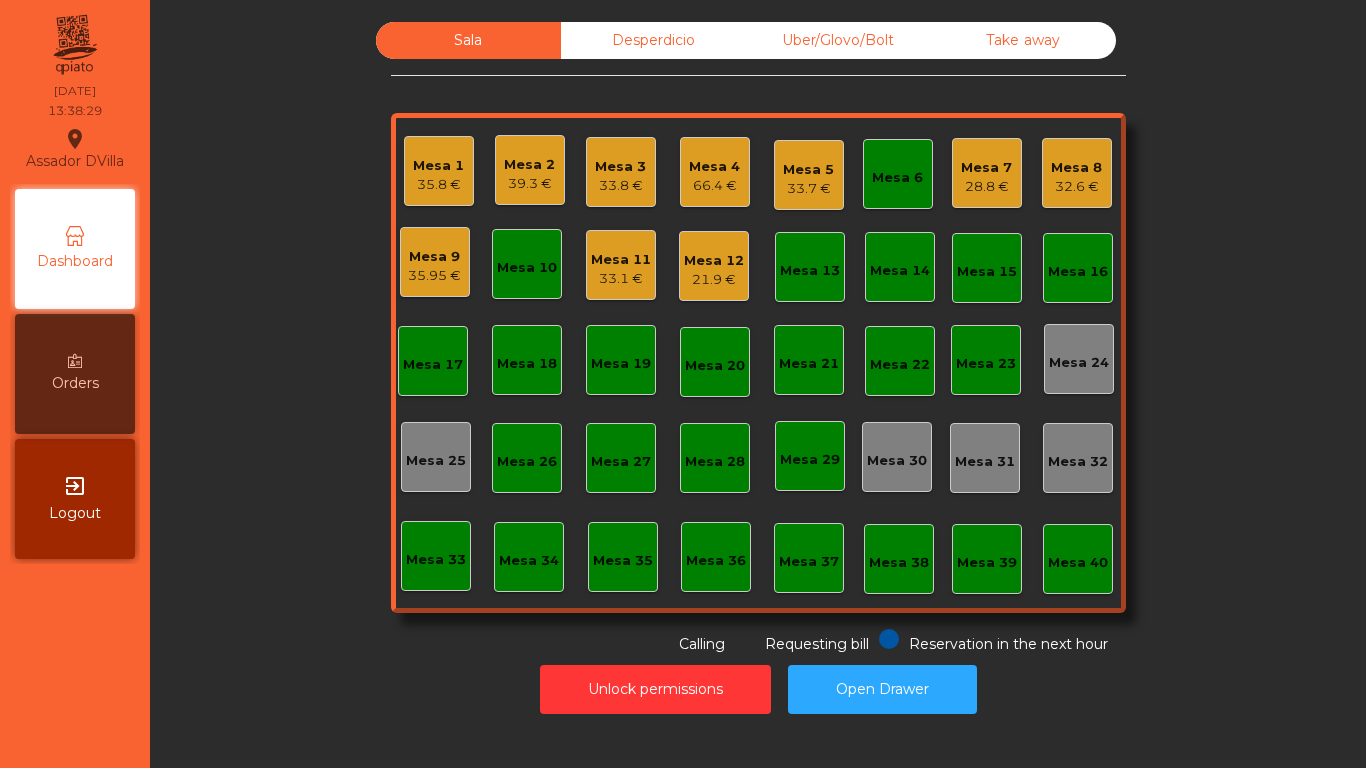 click on "Mesa 12" 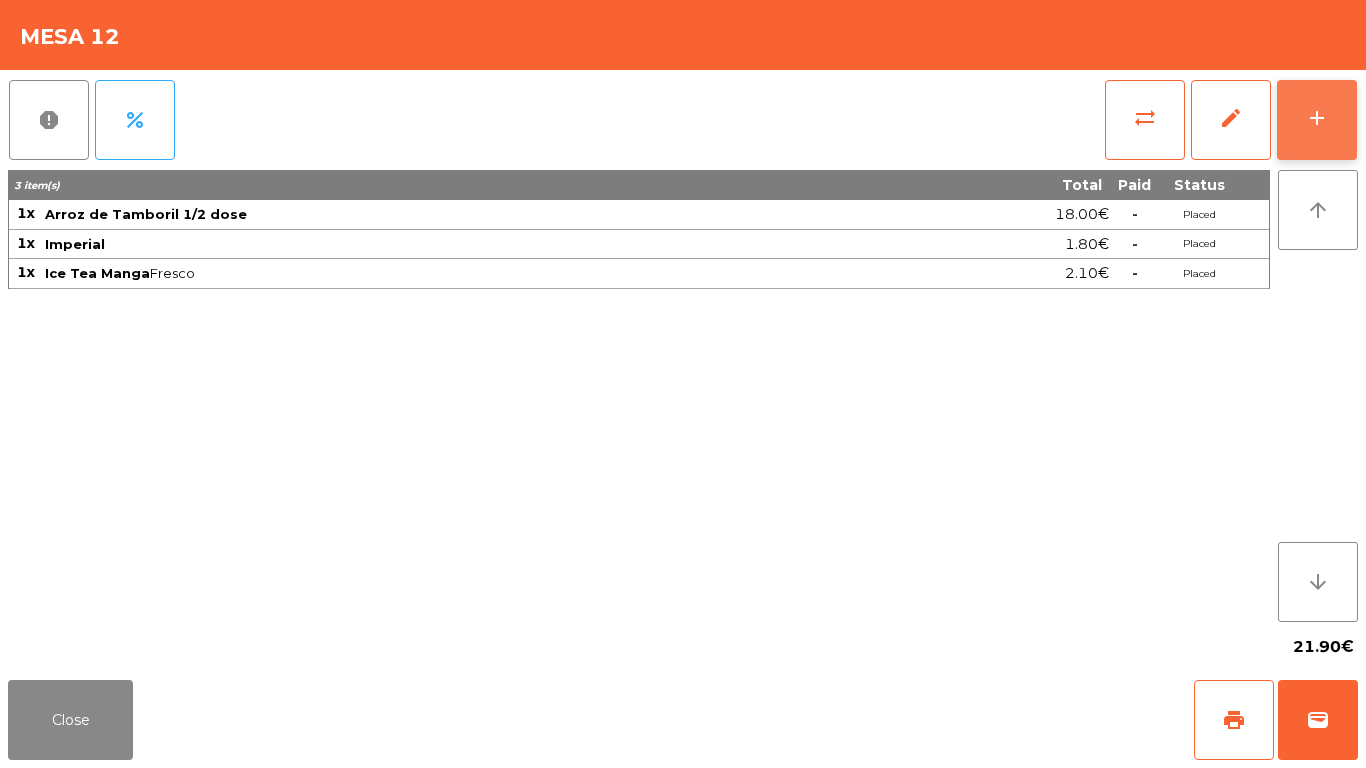 click on "add" 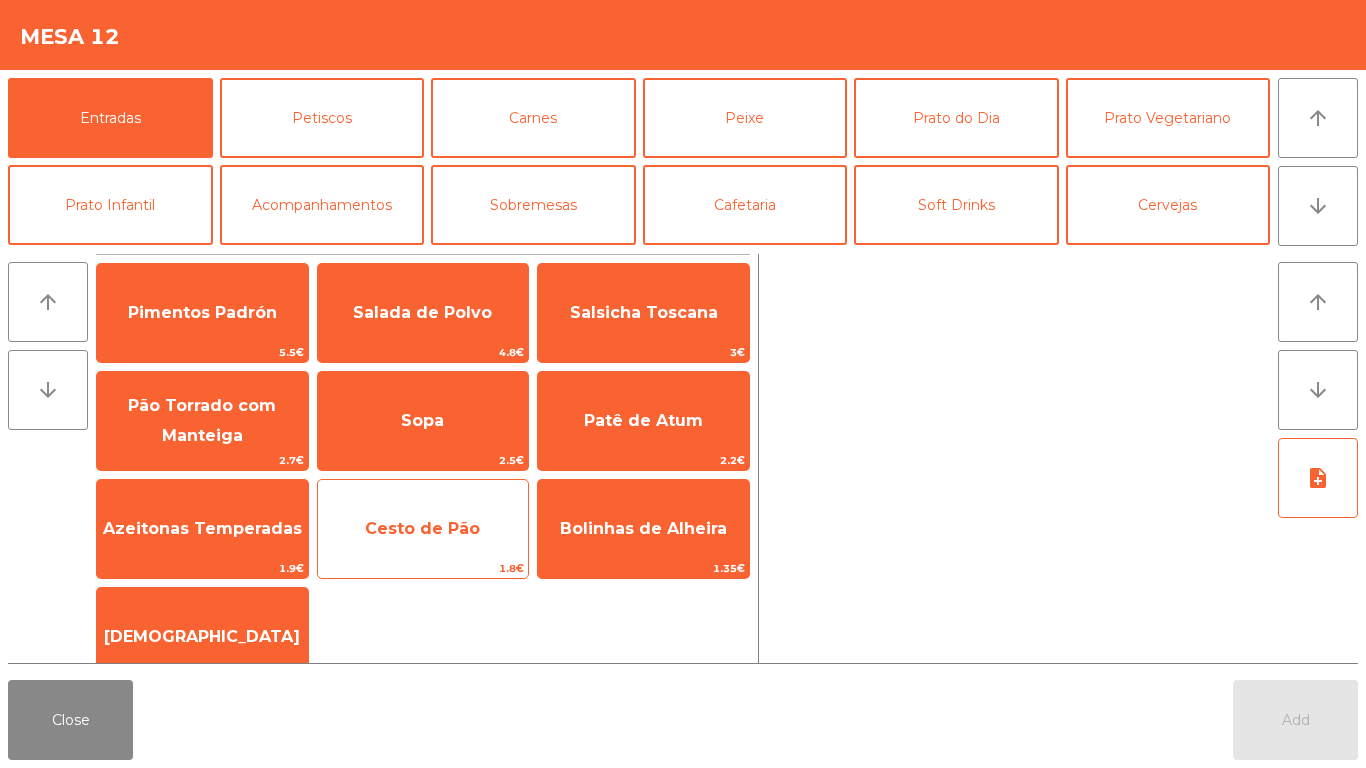 click on "Cesto de Pão   1.8€" 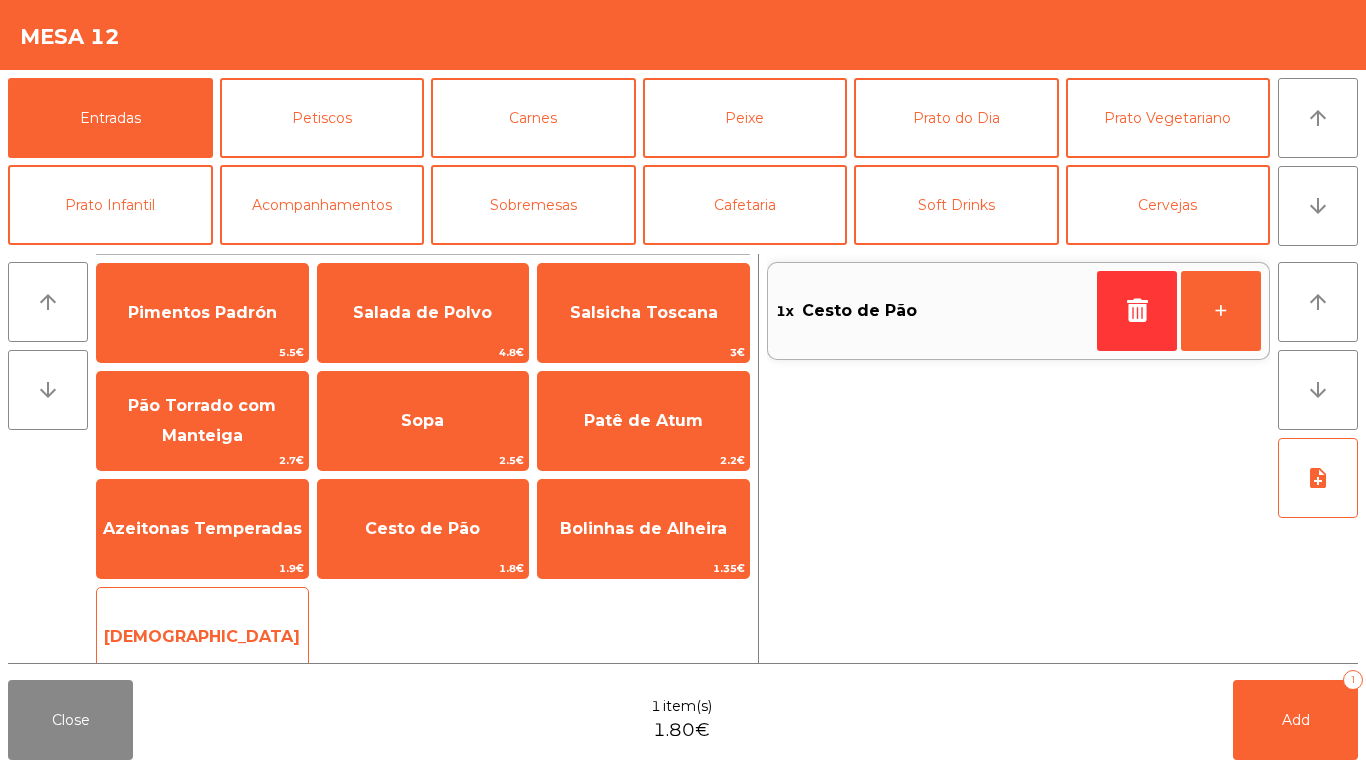 click on "[DEMOGRAPHIC_DATA]" 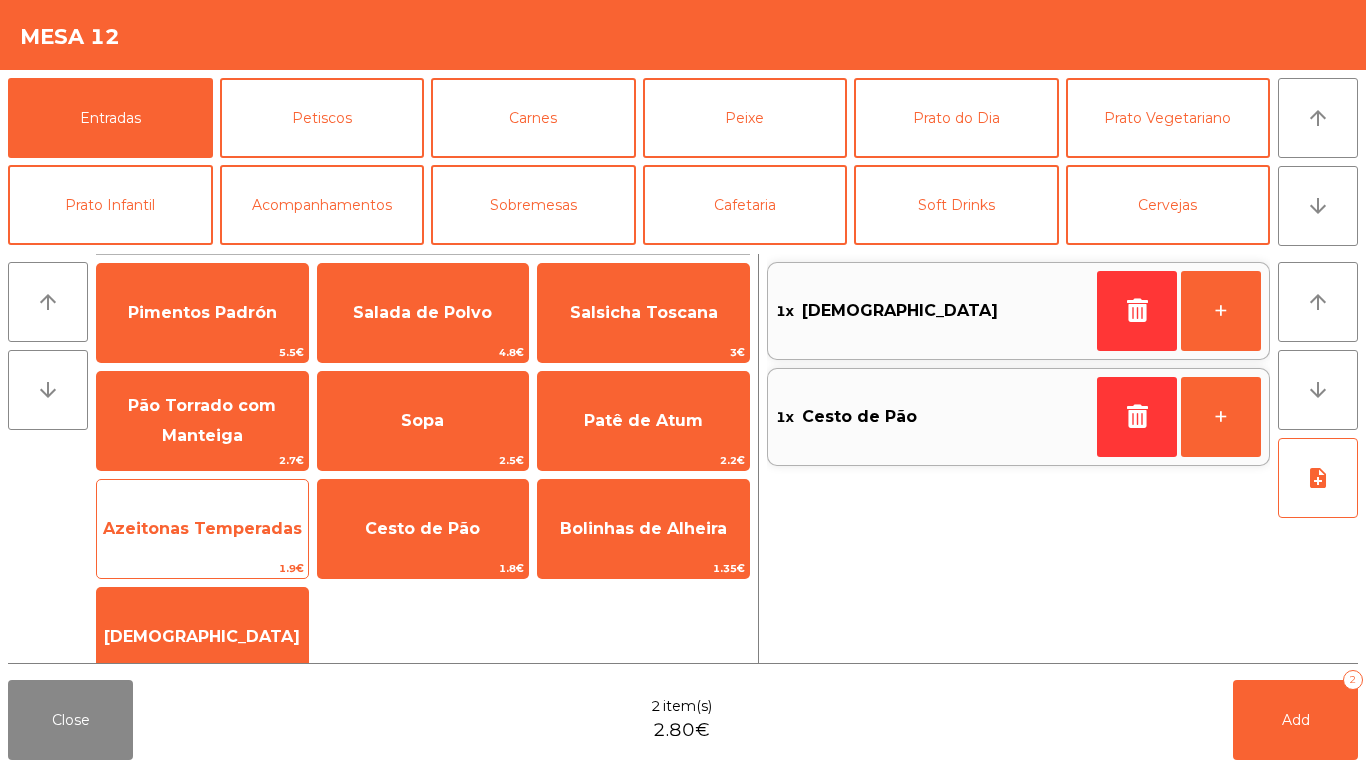 click on "Azeitonas Temperadas" 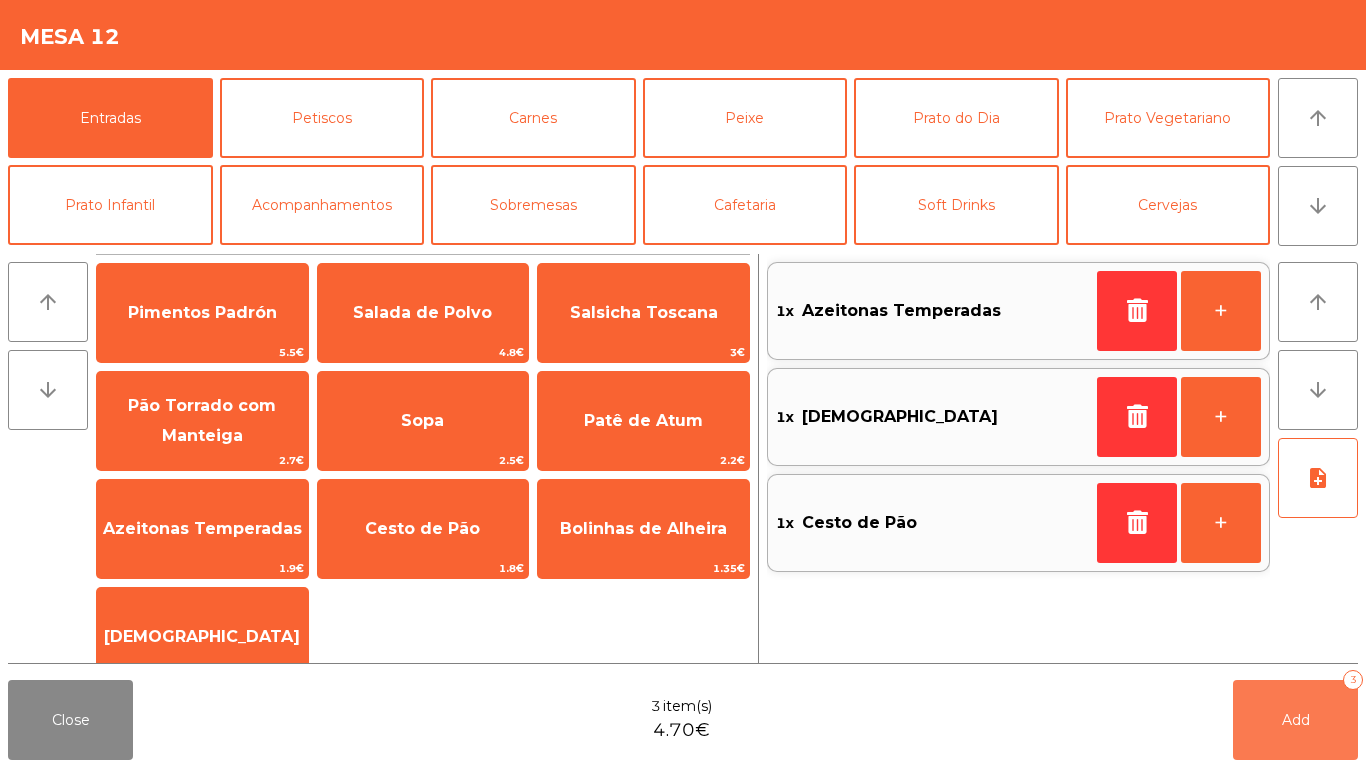 click on "Add" 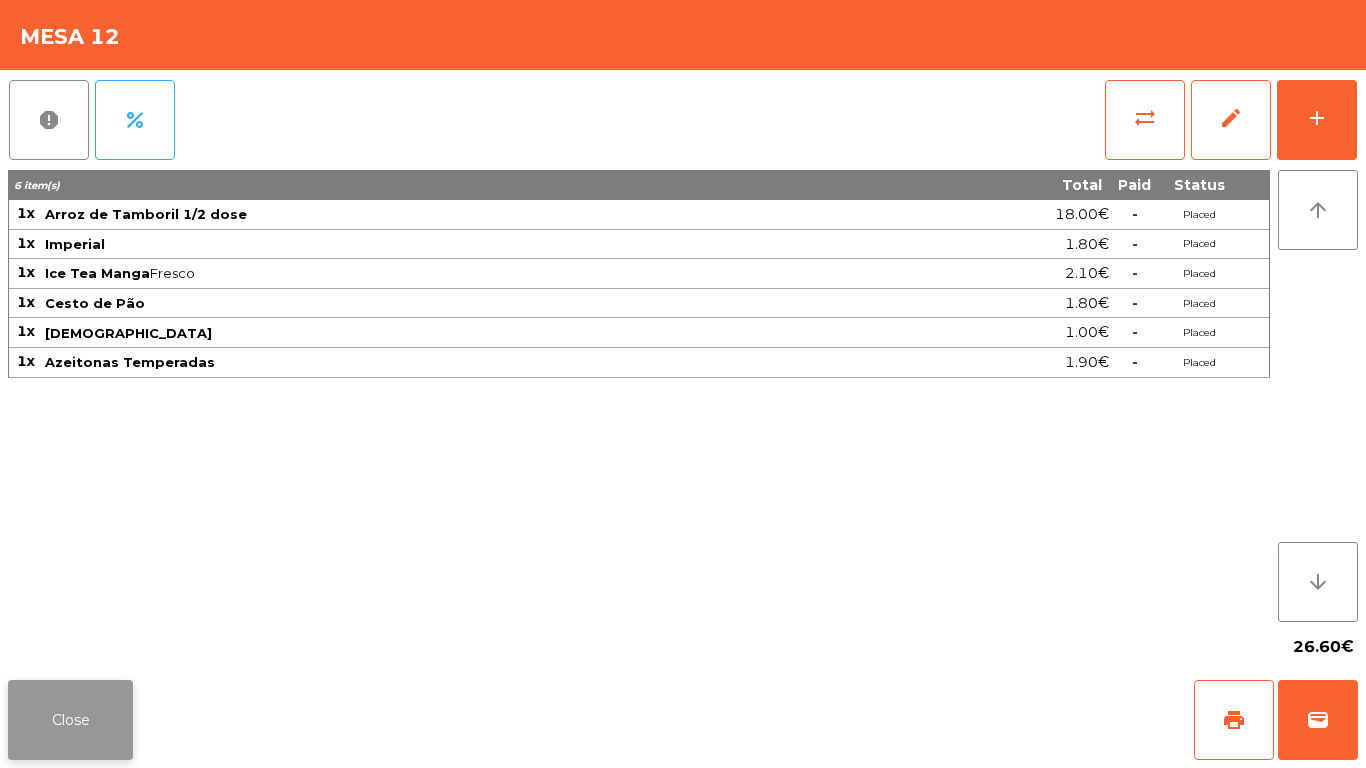 click on "Close" 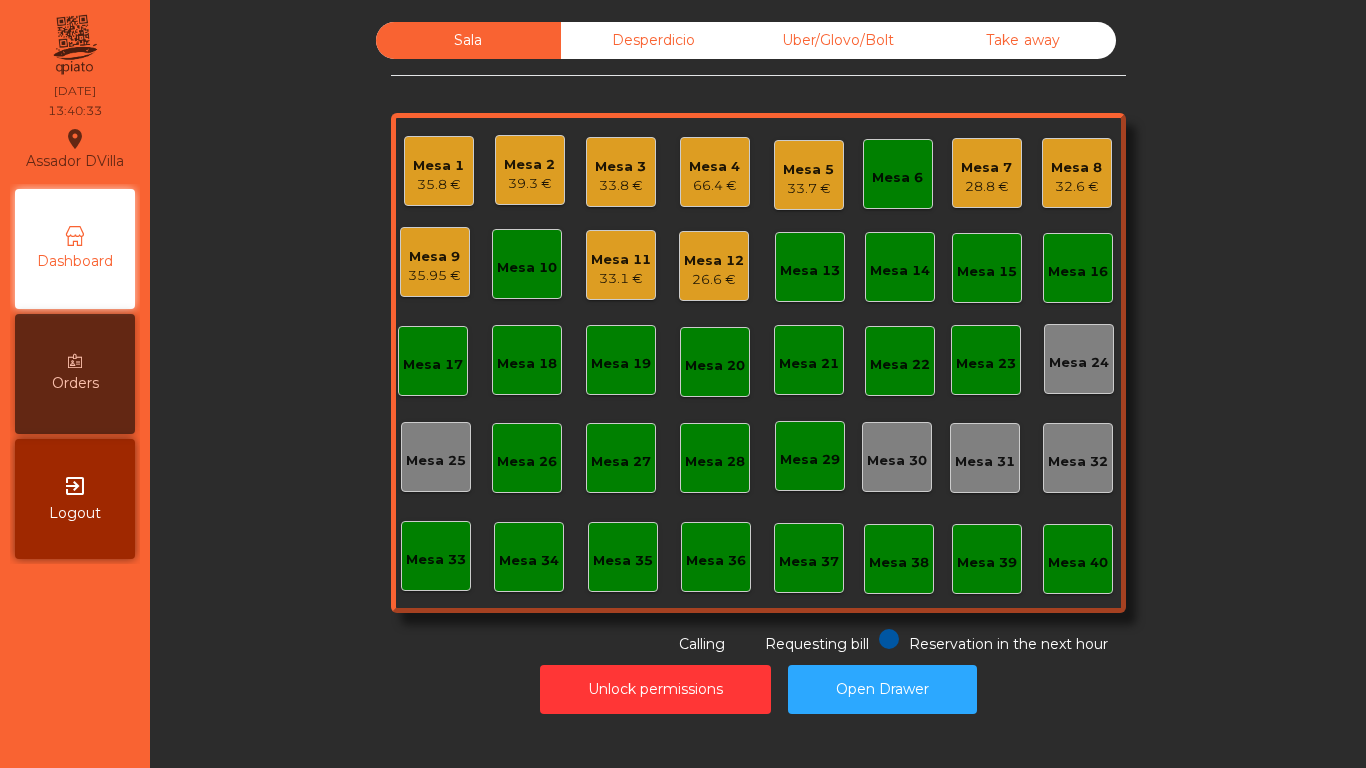 click on "Sala   Desperdicio   Uber/Glovo/Bolt   Take away   Mesa 1   35.8 €   Mesa 2   39.3 €   Mesa 3   33.8 €   Mesa 4   66.4 €   Mesa 5   33.7 €   Mesa 6   Mesa 7   28.8 €   [GEOGRAPHIC_DATA] 8   32.6 €   Mesa 9   35.95 €   [GEOGRAPHIC_DATA] 10   [GEOGRAPHIC_DATA] 11   33.1 €   [GEOGRAPHIC_DATA] 12   26.6 €   [GEOGRAPHIC_DATA] 13   [GEOGRAPHIC_DATA] 14   [GEOGRAPHIC_DATA] 15   [GEOGRAPHIC_DATA] 16   [GEOGRAPHIC_DATA] 17   [GEOGRAPHIC_DATA] 18   [GEOGRAPHIC_DATA] 19   [GEOGRAPHIC_DATA] 20   [GEOGRAPHIC_DATA] 21   [GEOGRAPHIC_DATA] 22   [GEOGRAPHIC_DATA] 23   [GEOGRAPHIC_DATA] 24   [GEOGRAPHIC_DATA] 25   [GEOGRAPHIC_DATA] 26   [GEOGRAPHIC_DATA] 27   [GEOGRAPHIC_DATA] 28   [GEOGRAPHIC_DATA] 29   [GEOGRAPHIC_DATA] 30   [GEOGRAPHIC_DATA] 32   [GEOGRAPHIC_DATA] 34   [GEOGRAPHIC_DATA] 38   [GEOGRAPHIC_DATA] 40  Reservation in the next hour Requesting bill Calling" 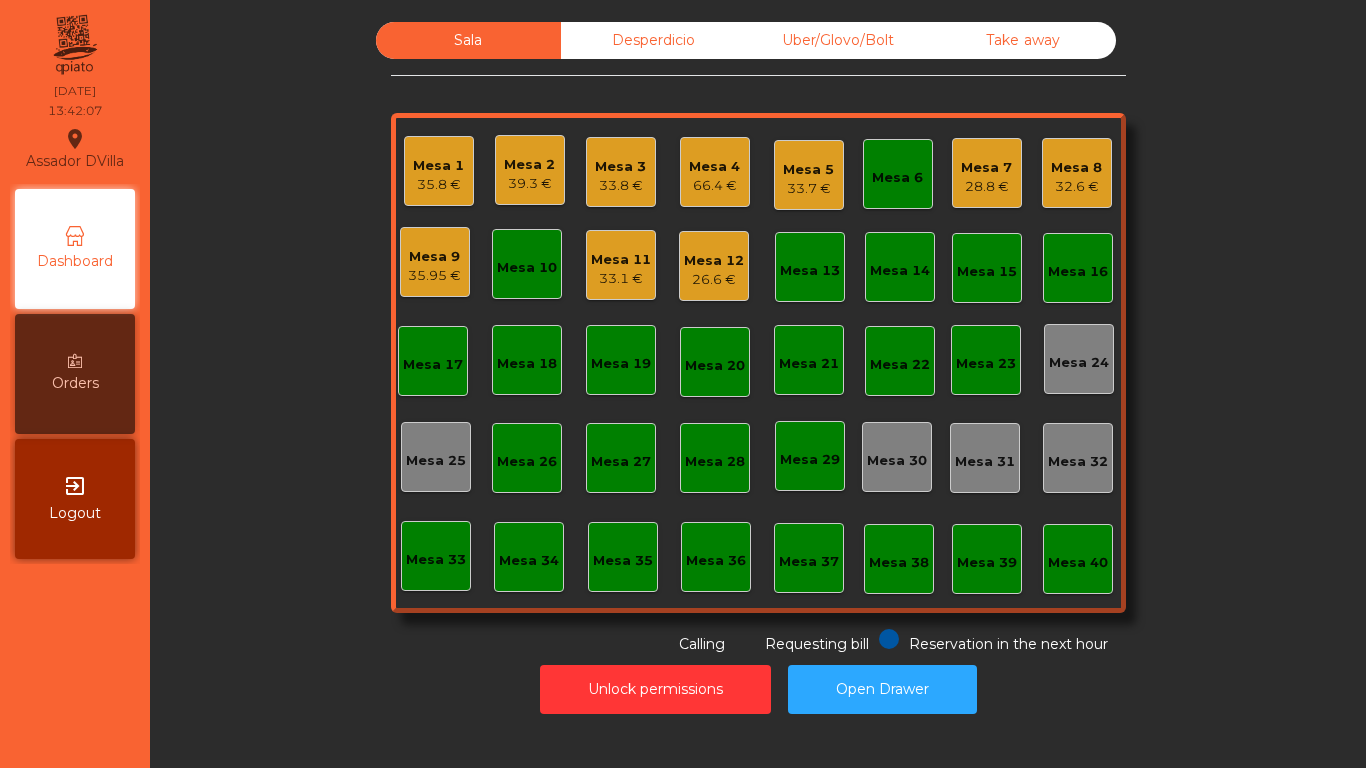 click on "Mesa 8   32.6 €" 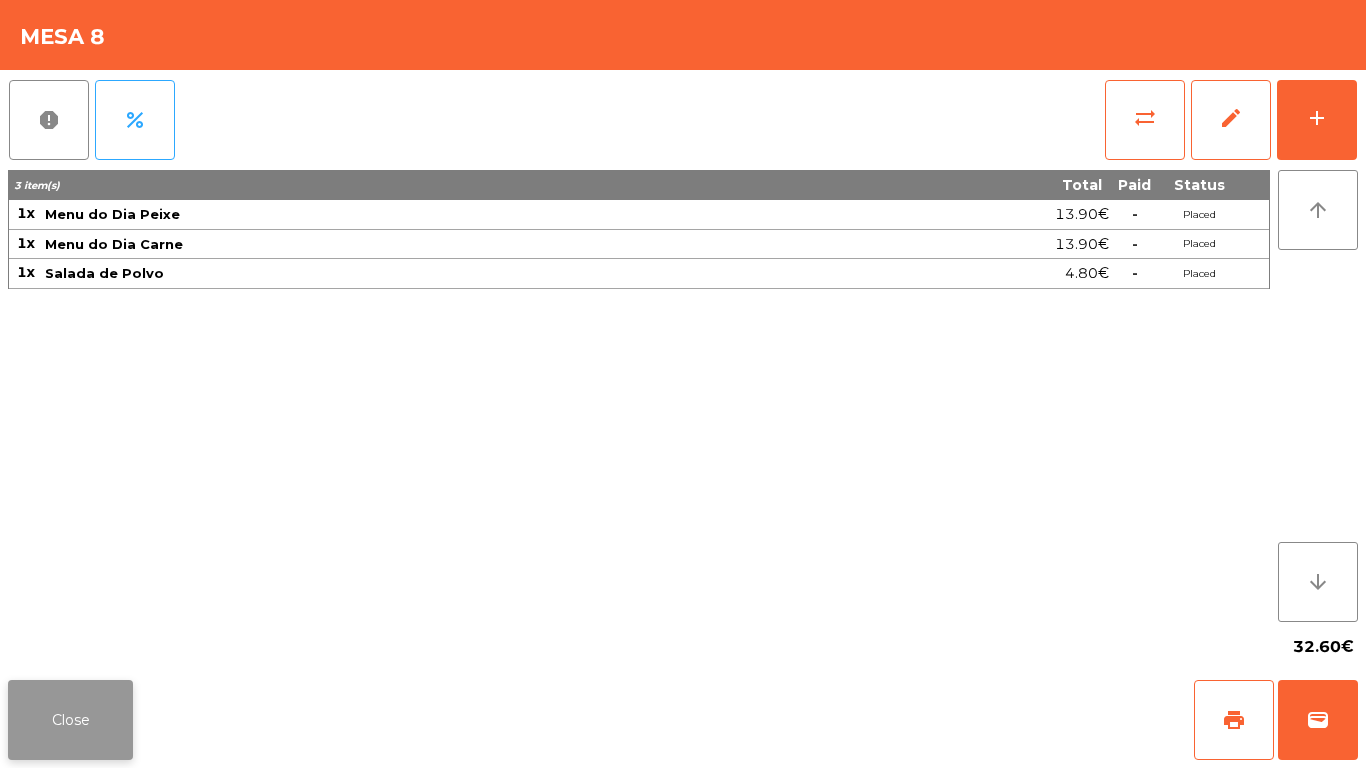 click on "Close" 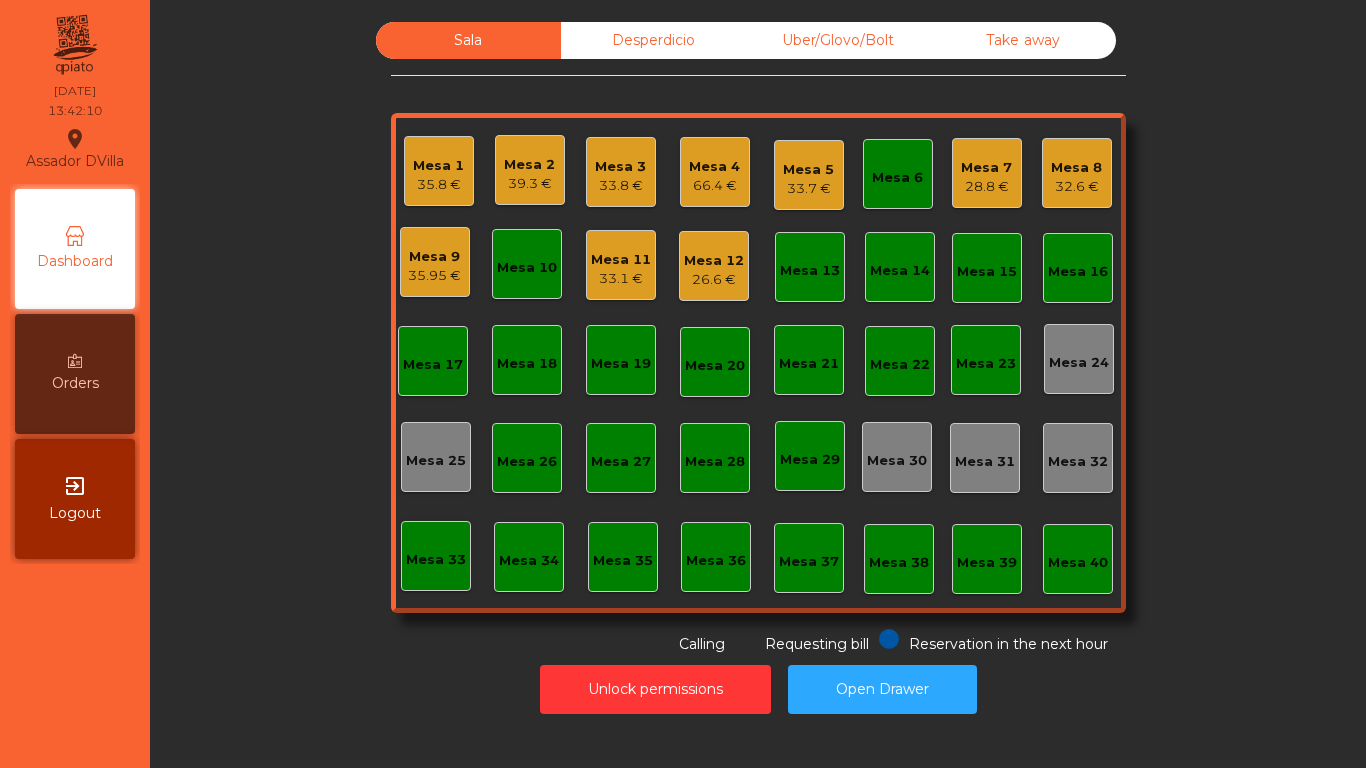 click on "39.3 €" 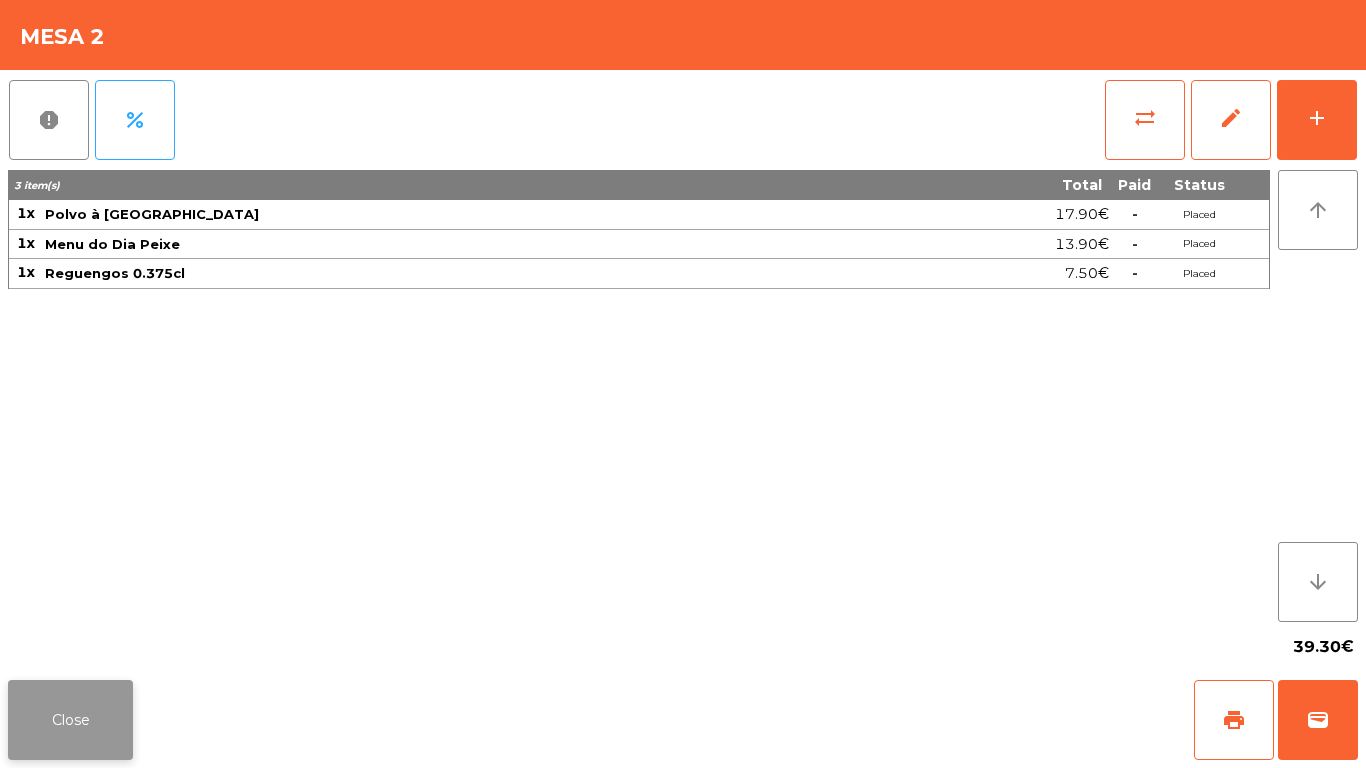 click on "Close" 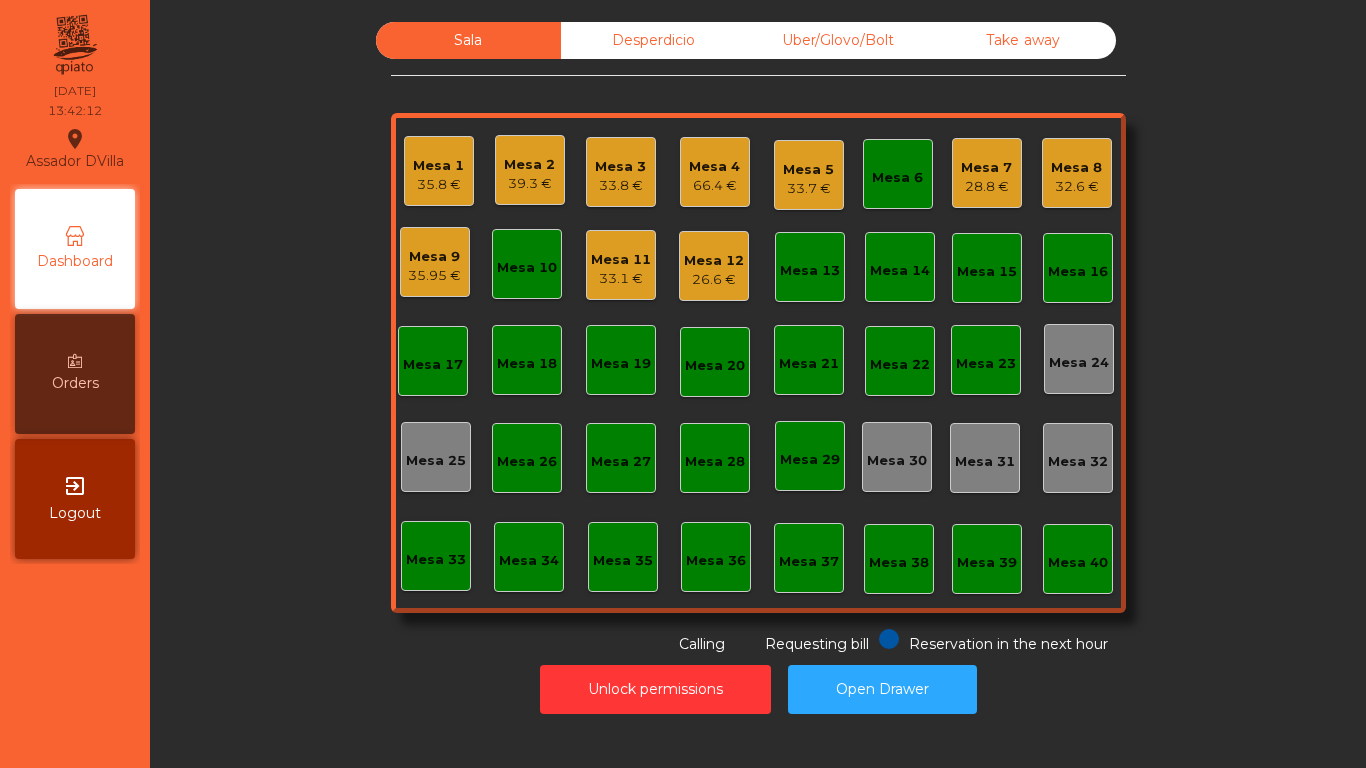 click on "Mesa 8   32.6 €" 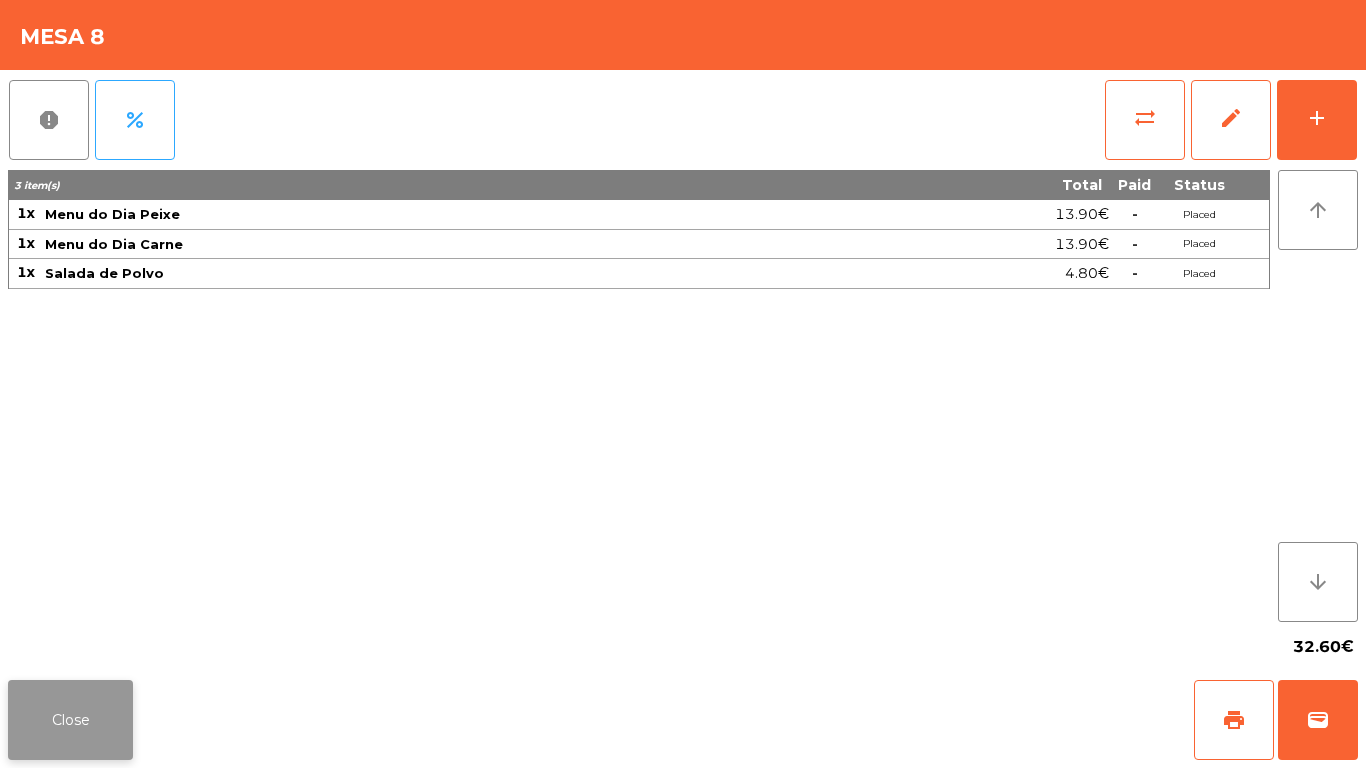 click on "Close" 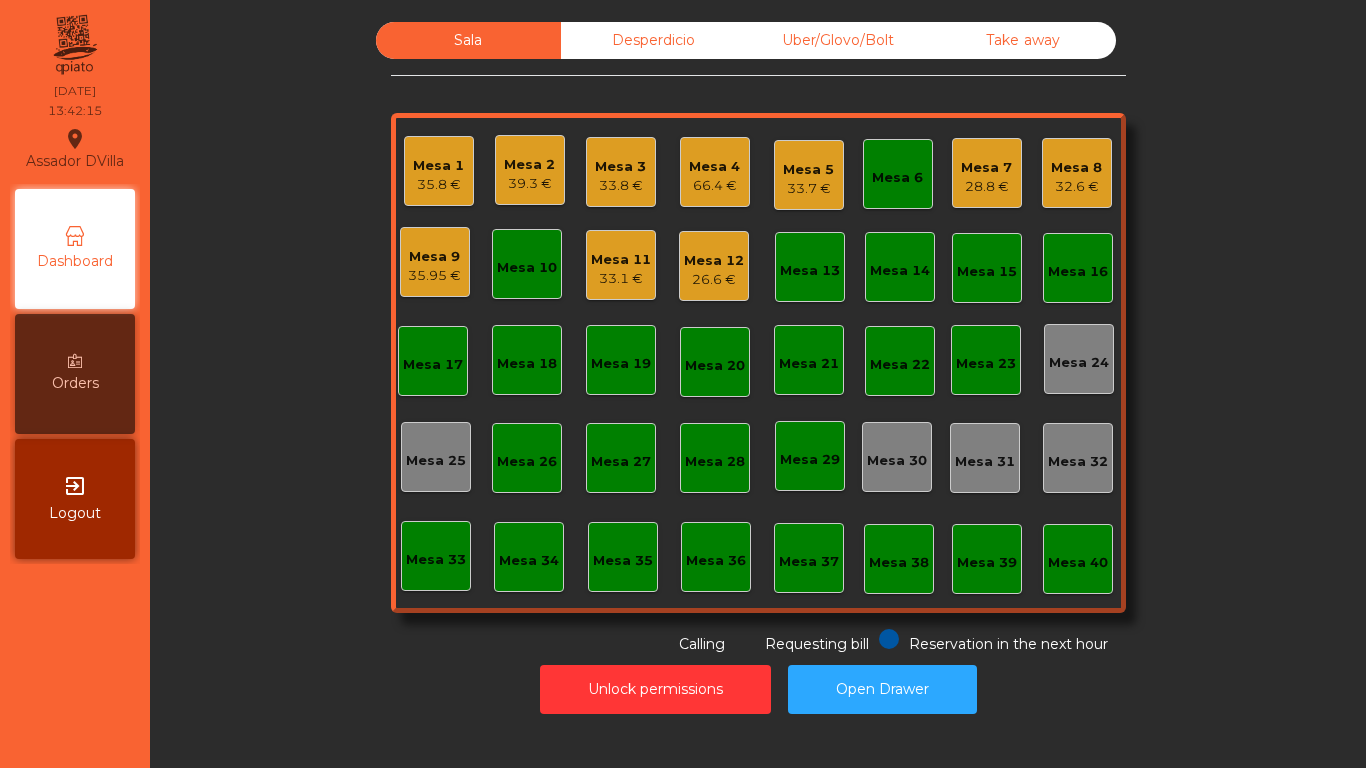 click on "Sala   Desperdicio   Uber/Glovo/Bolt   Take away   Mesa 1   35.8 €   Mesa 2   39.3 €   Mesa 3   33.8 €   Mesa 4   66.4 €   Mesa 5   33.7 €   Mesa 6   Mesa 7   28.8 €   [GEOGRAPHIC_DATA] 8   32.6 €   Mesa 9   35.95 €   [GEOGRAPHIC_DATA] 10   [GEOGRAPHIC_DATA] 11   33.1 €   [GEOGRAPHIC_DATA] 12   26.6 €   [GEOGRAPHIC_DATA] 13   [GEOGRAPHIC_DATA] 14   [GEOGRAPHIC_DATA] 15   [GEOGRAPHIC_DATA] 16   [GEOGRAPHIC_DATA] 17   [GEOGRAPHIC_DATA] 18   [GEOGRAPHIC_DATA] 19   [GEOGRAPHIC_DATA] 20   [GEOGRAPHIC_DATA] 21   [GEOGRAPHIC_DATA] 22   [GEOGRAPHIC_DATA] 23   [GEOGRAPHIC_DATA] 24   [GEOGRAPHIC_DATA] 25   [GEOGRAPHIC_DATA] 26   [GEOGRAPHIC_DATA] 27   [GEOGRAPHIC_DATA] 28   [GEOGRAPHIC_DATA] 29   [GEOGRAPHIC_DATA] 30   [GEOGRAPHIC_DATA] 32   [GEOGRAPHIC_DATA] 34   [GEOGRAPHIC_DATA] 38   [GEOGRAPHIC_DATA] 40  Reservation in the next hour Requesting bill Calling" 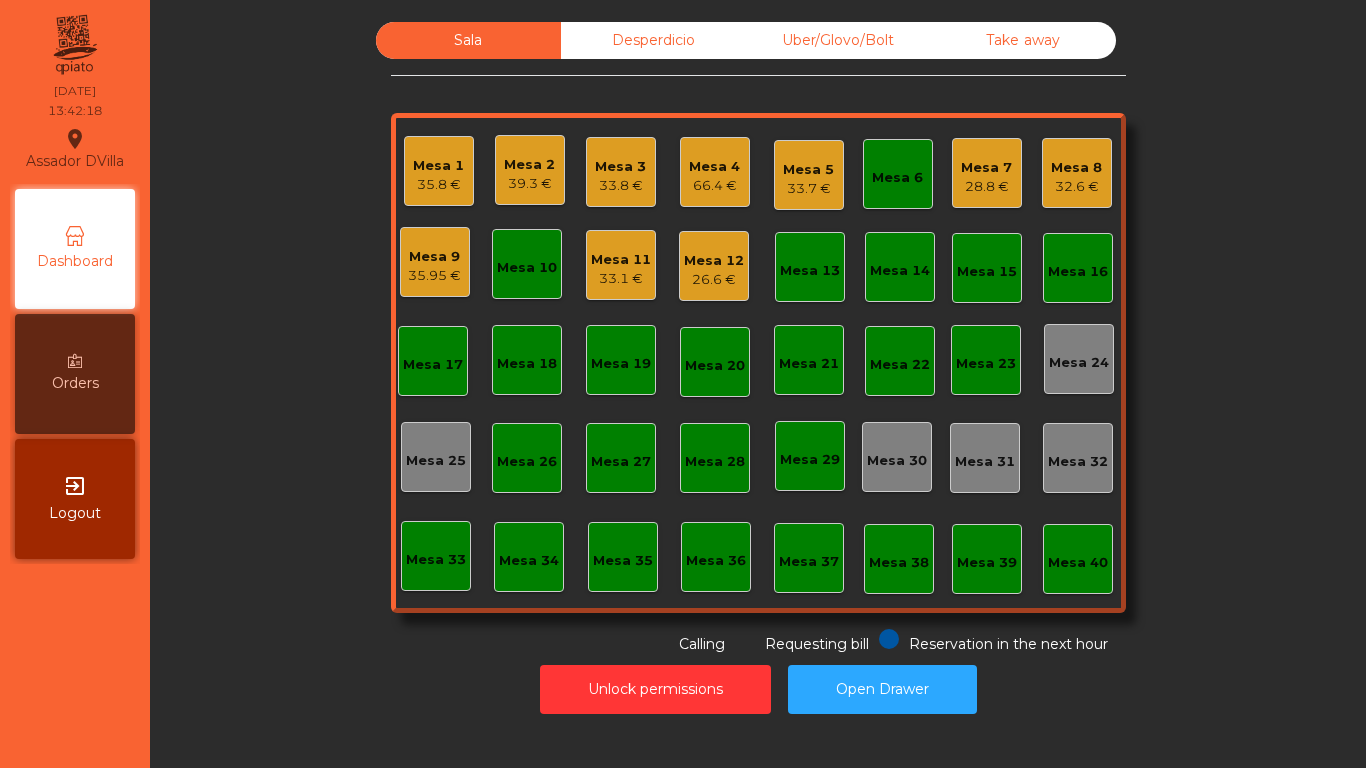 click on "Mesa 4" 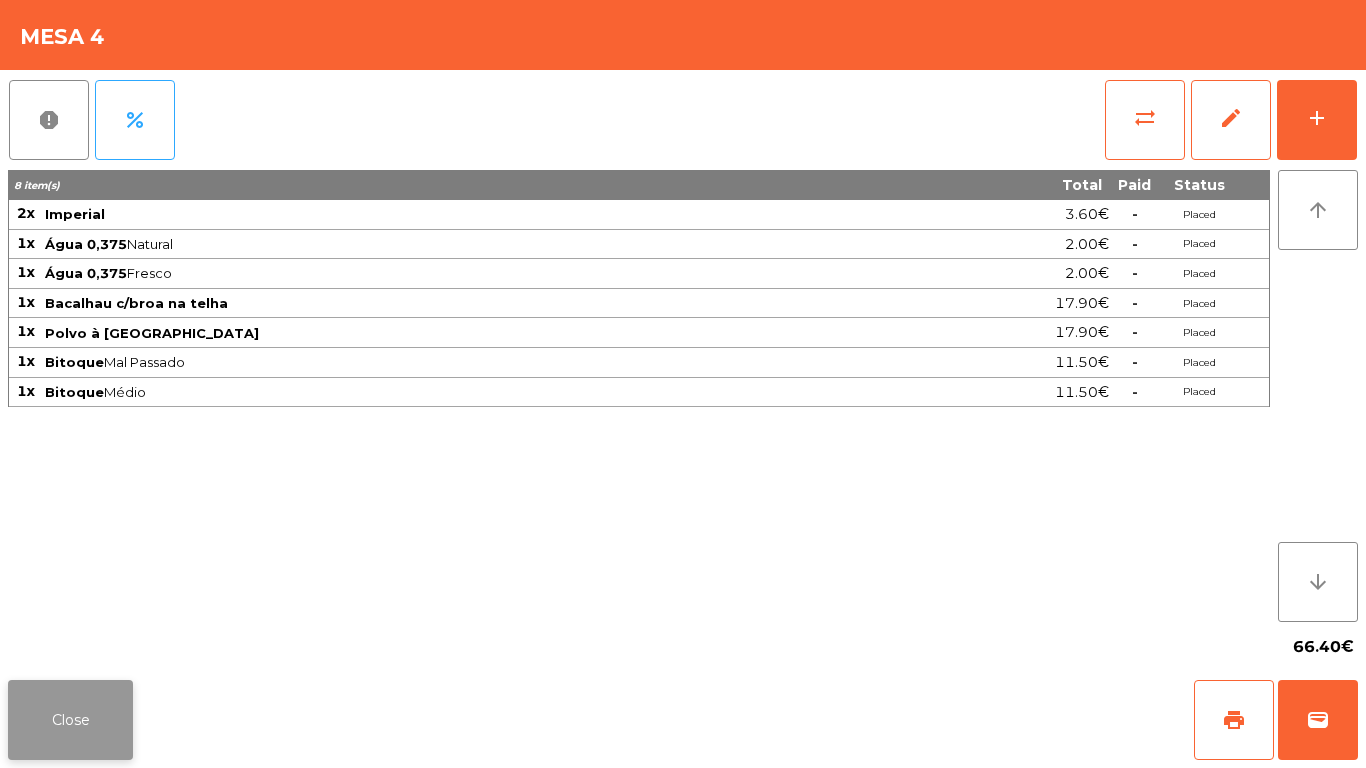 click on "Close" 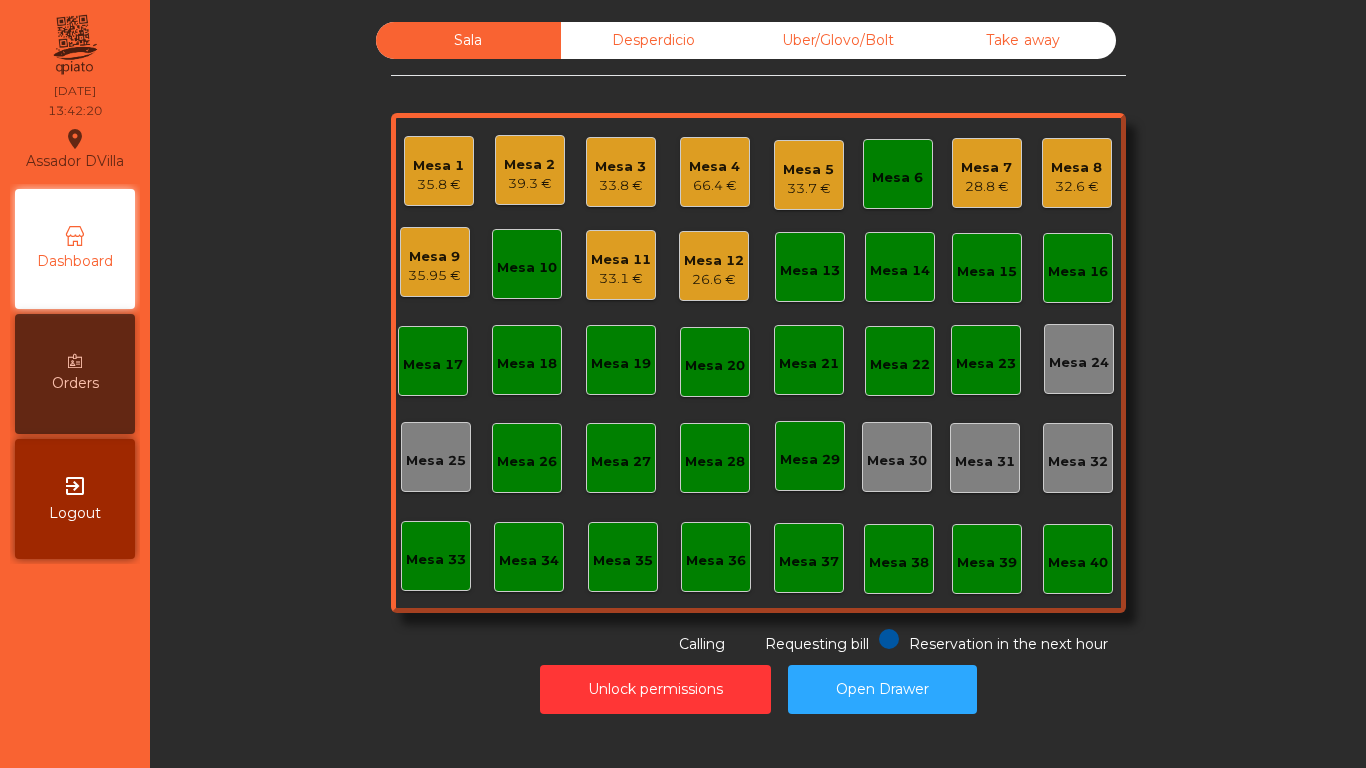click on "66.4 €" 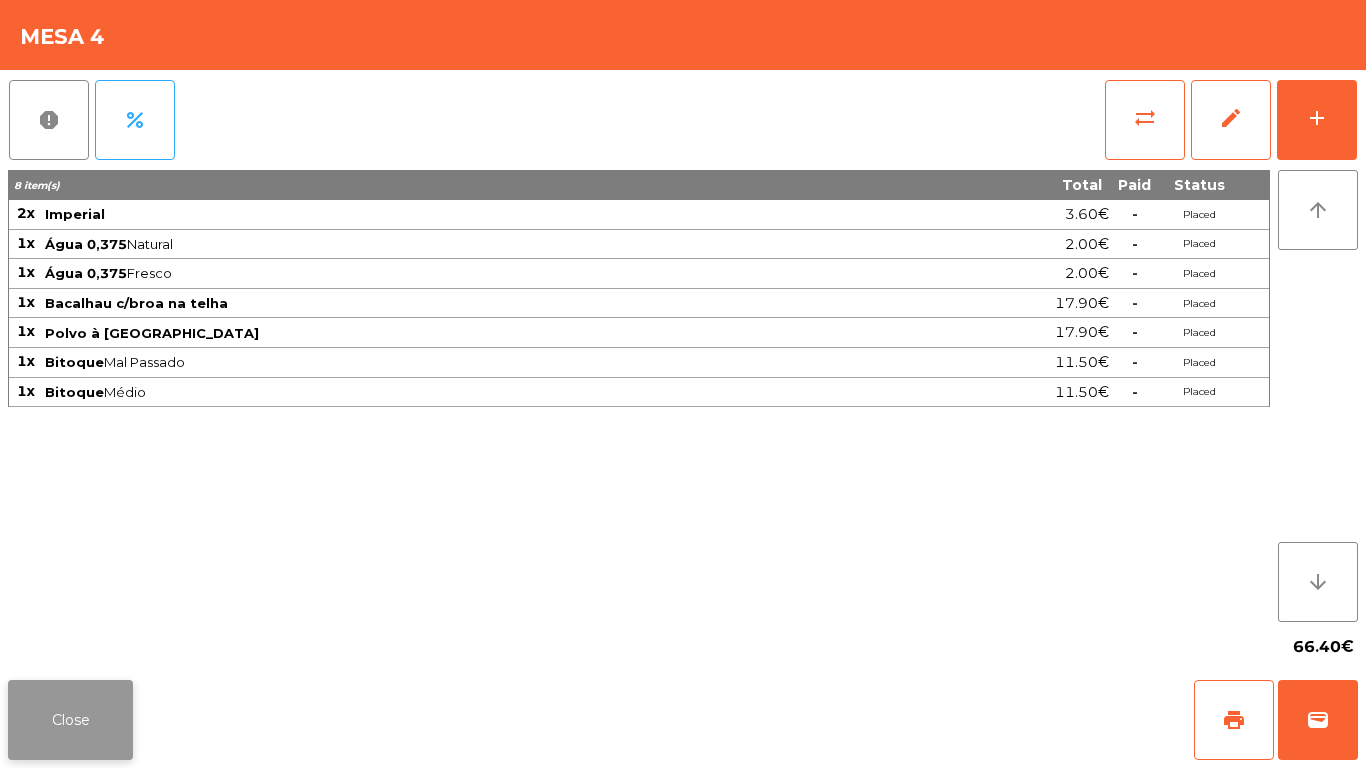 click on "Close" 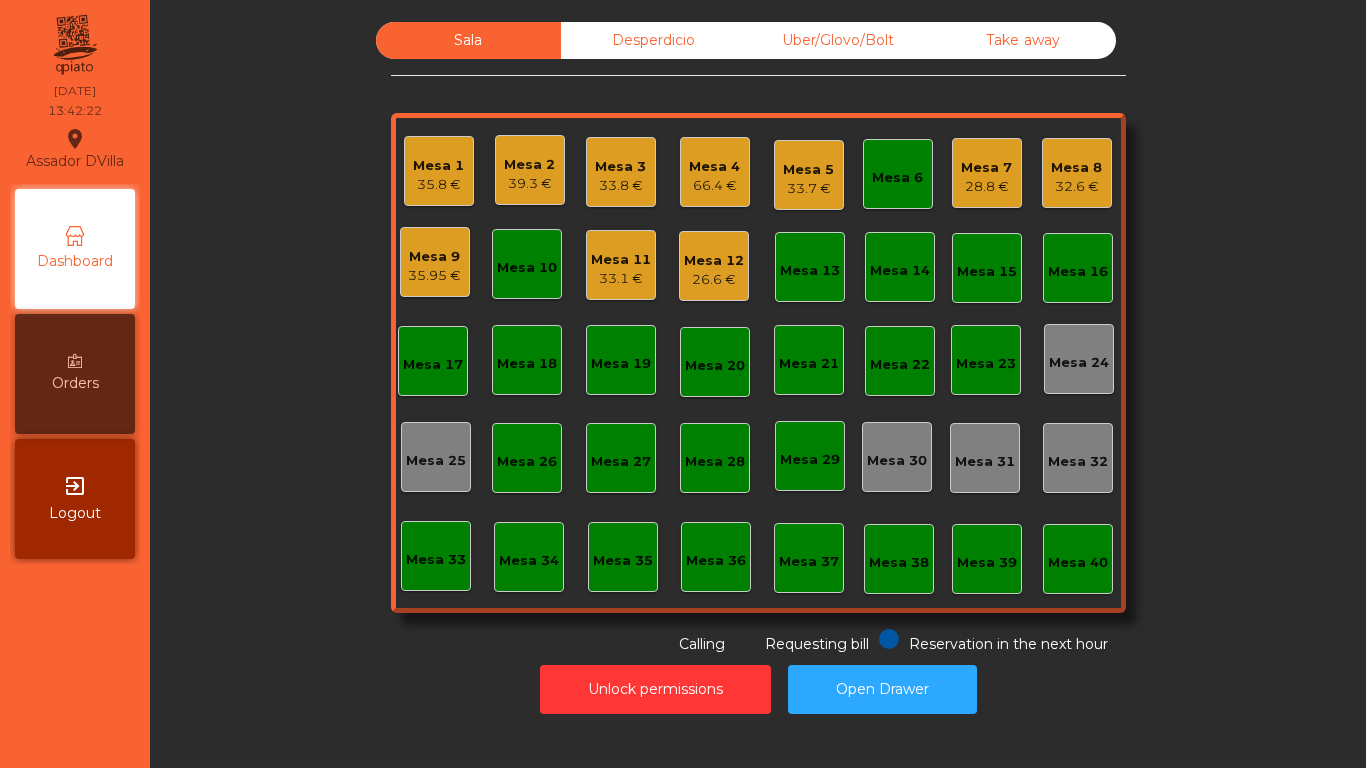 click on "Sala   Desperdicio   Uber/Glovo/Bolt   Take away   Mesa 1   35.8 €   Mesa 2   39.3 €   Mesa 3   33.8 €   Mesa 4   66.4 €   Mesa 5   33.7 €   Mesa 6   Mesa 7   28.8 €   [GEOGRAPHIC_DATA] 8   32.6 €   Mesa 9   35.95 €   [GEOGRAPHIC_DATA] 10   [GEOGRAPHIC_DATA] 11   33.1 €   [GEOGRAPHIC_DATA] 12   26.6 €   [GEOGRAPHIC_DATA] 13   [GEOGRAPHIC_DATA] 14   [GEOGRAPHIC_DATA] 15   [GEOGRAPHIC_DATA] 16   [GEOGRAPHIC_DATA] 17   [GEOGRAPHIC_DATA] 18   [GEOGRAPHIC_DATA] 19   [GEOGRAPHIC_DATA] 20   [GEOGRAPHIC_DATA] 21   [GEOGRAPHIC_DATA] 22   [GEOGRAPHIC_DATA] 23   [GEOGRAPHIC_DATA] 24   [GEOGRAPHIC_DATA] 25   [GEOGRAPHIC_DATA] 26   [GEOGRAPHIC_DATA] 27   [GEOGRAPHIC_DATA] 28   [GEOGRAPHIC_DATA] 29   [GEOGRAPHIC_DATA] 30   [GEOGRAPHIC_DATA] 32   [GEOGRAPHIC_DATA] 34   [GEOGRAPHIC_DATA] 38   [GEOGRAPHIC_DATA] 40  Reservation in the next hour Requesting bill Calling" 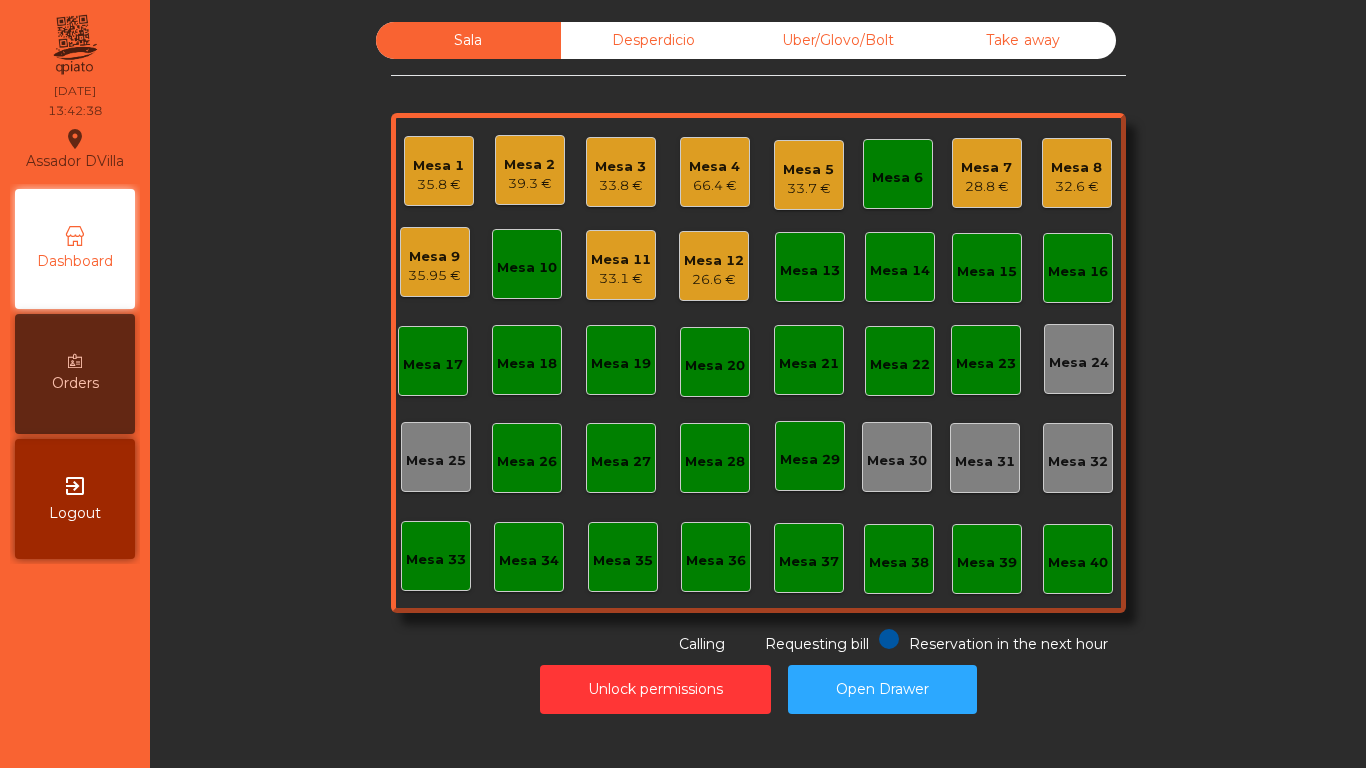 click on "Mesa 4   66.4 €" 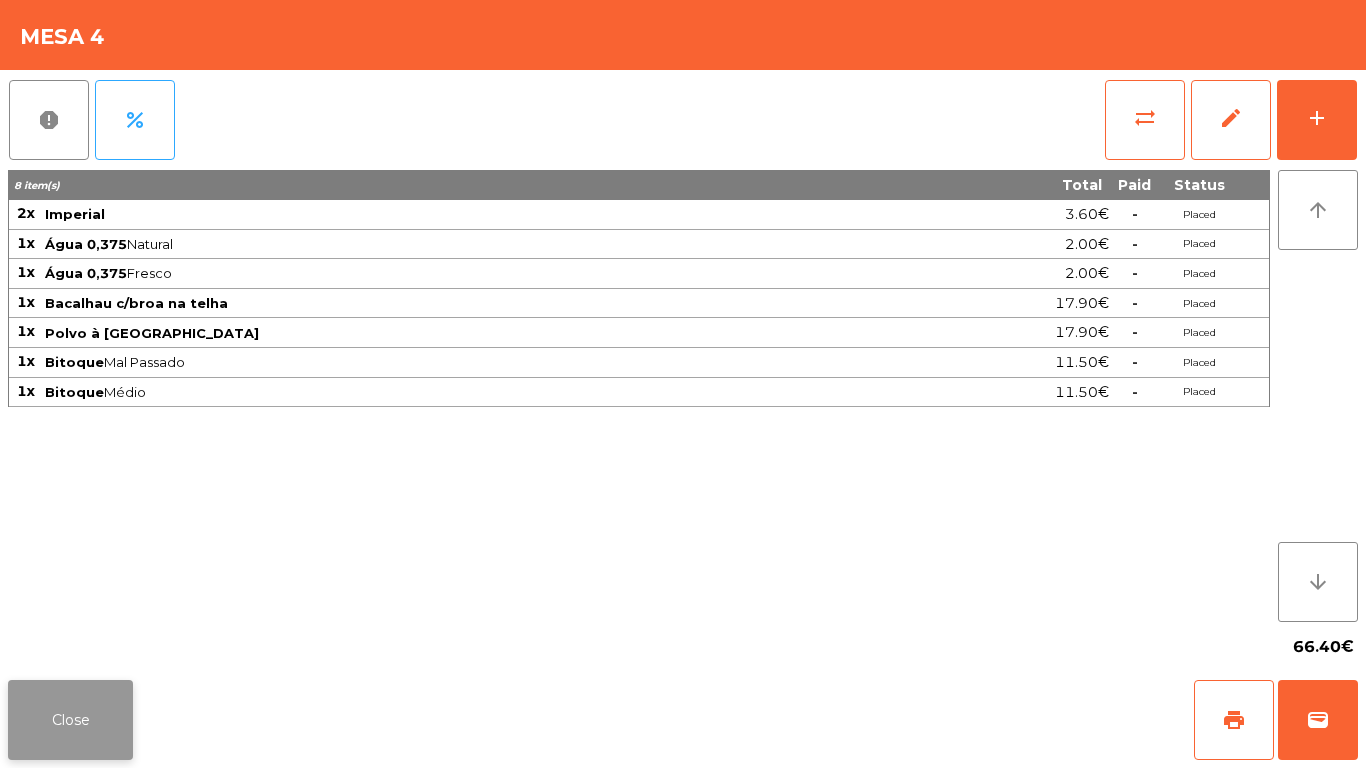 click on "Close" 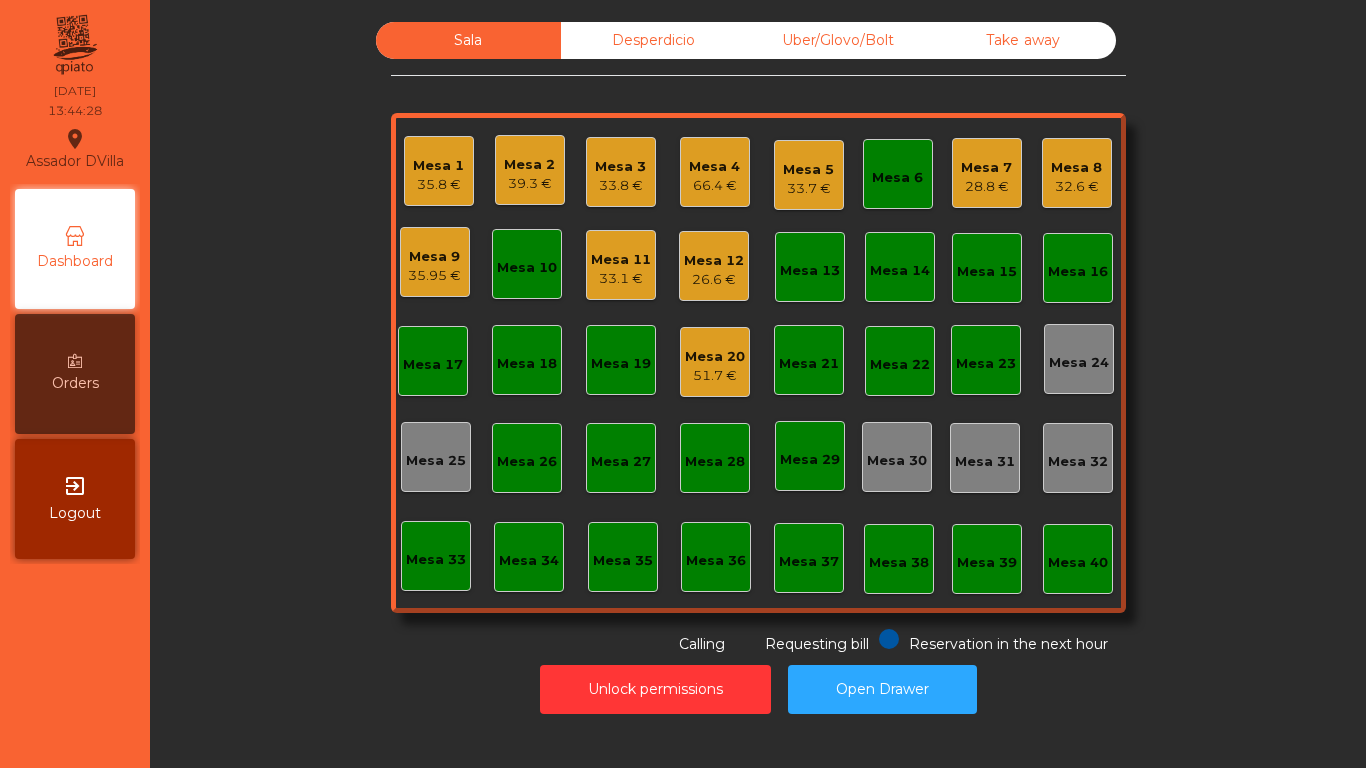 click on "Mesa 3" 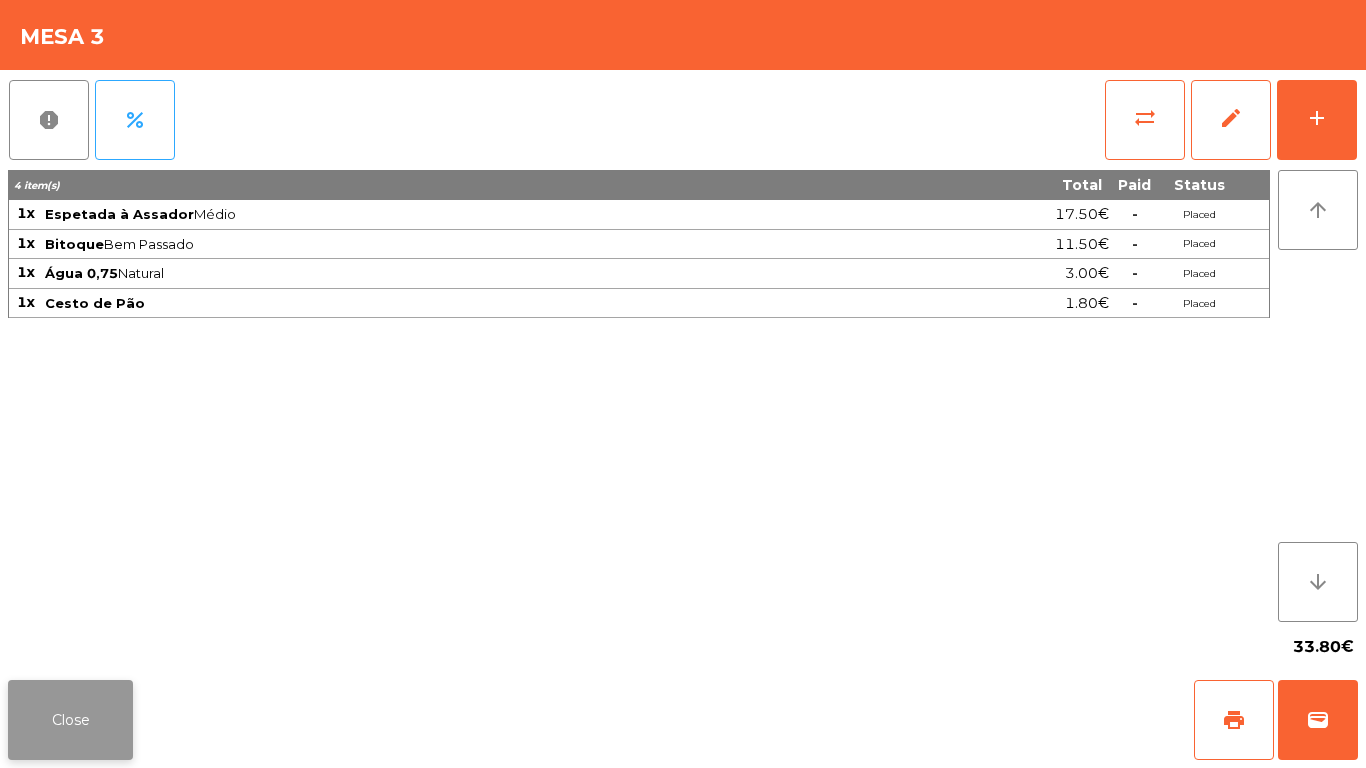 click on "Close" 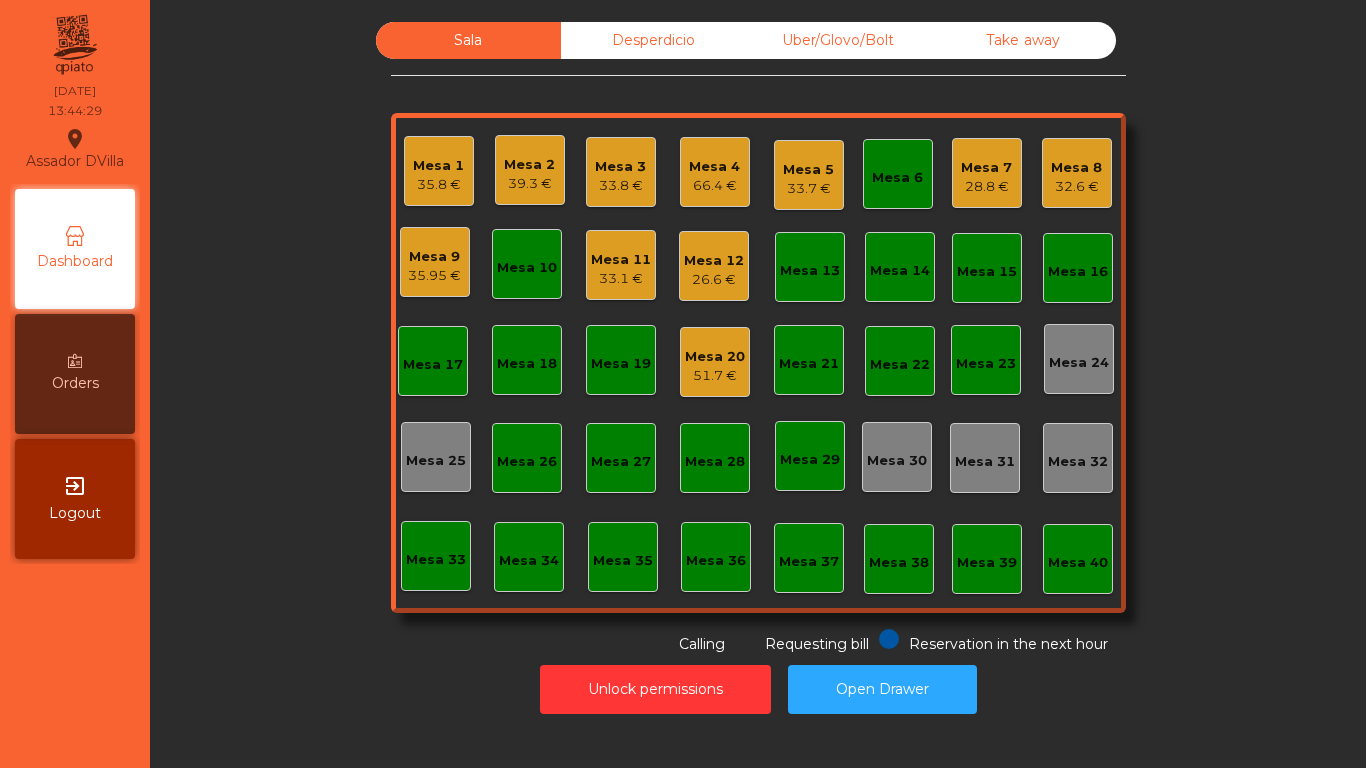 click on "Mesa 4" 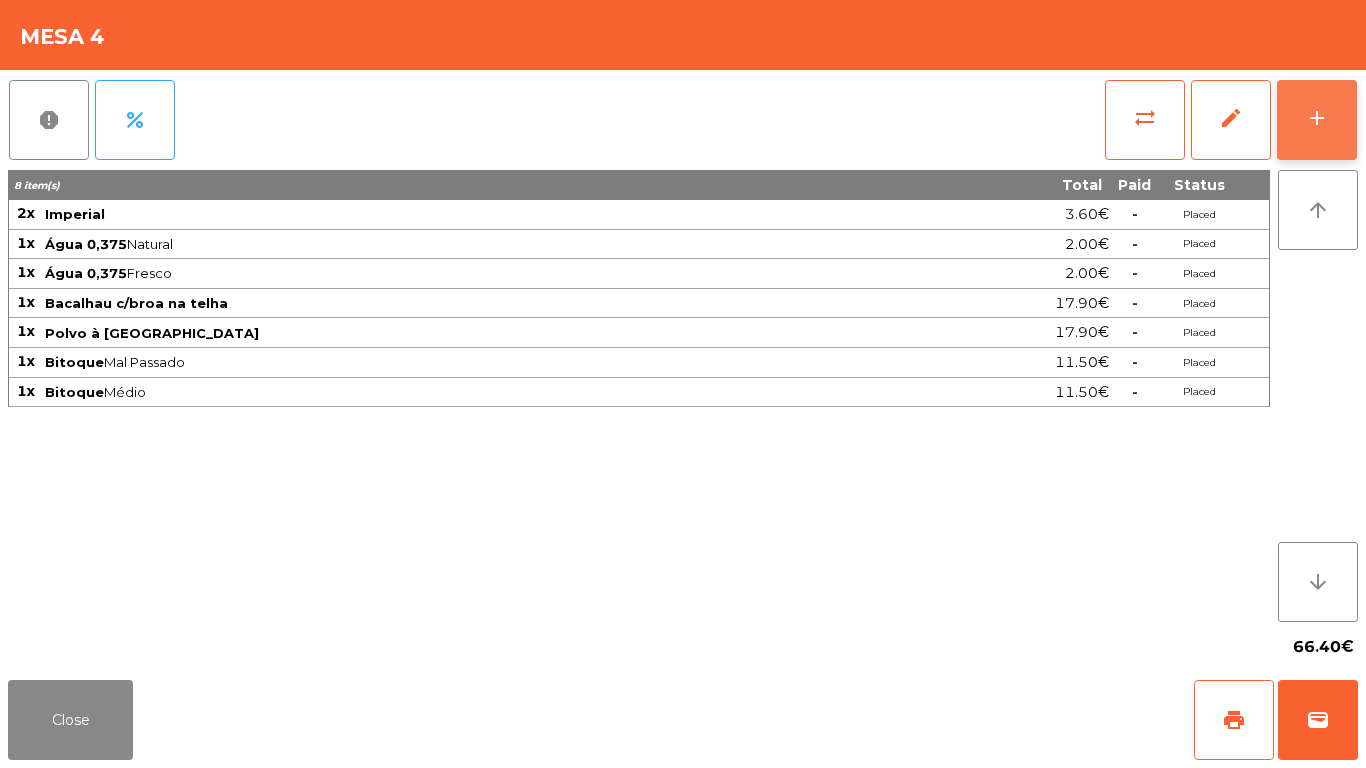 click on "add" 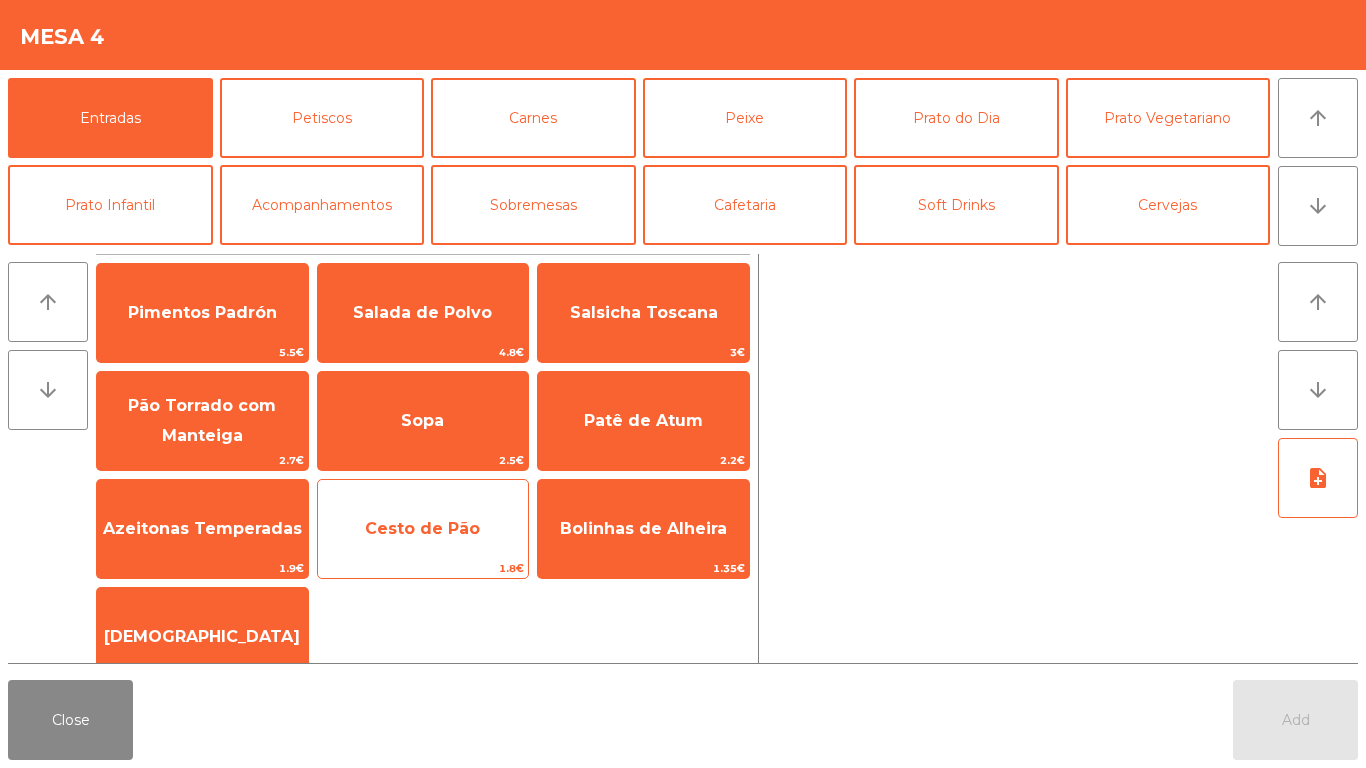 click on "Cesto de Pão" 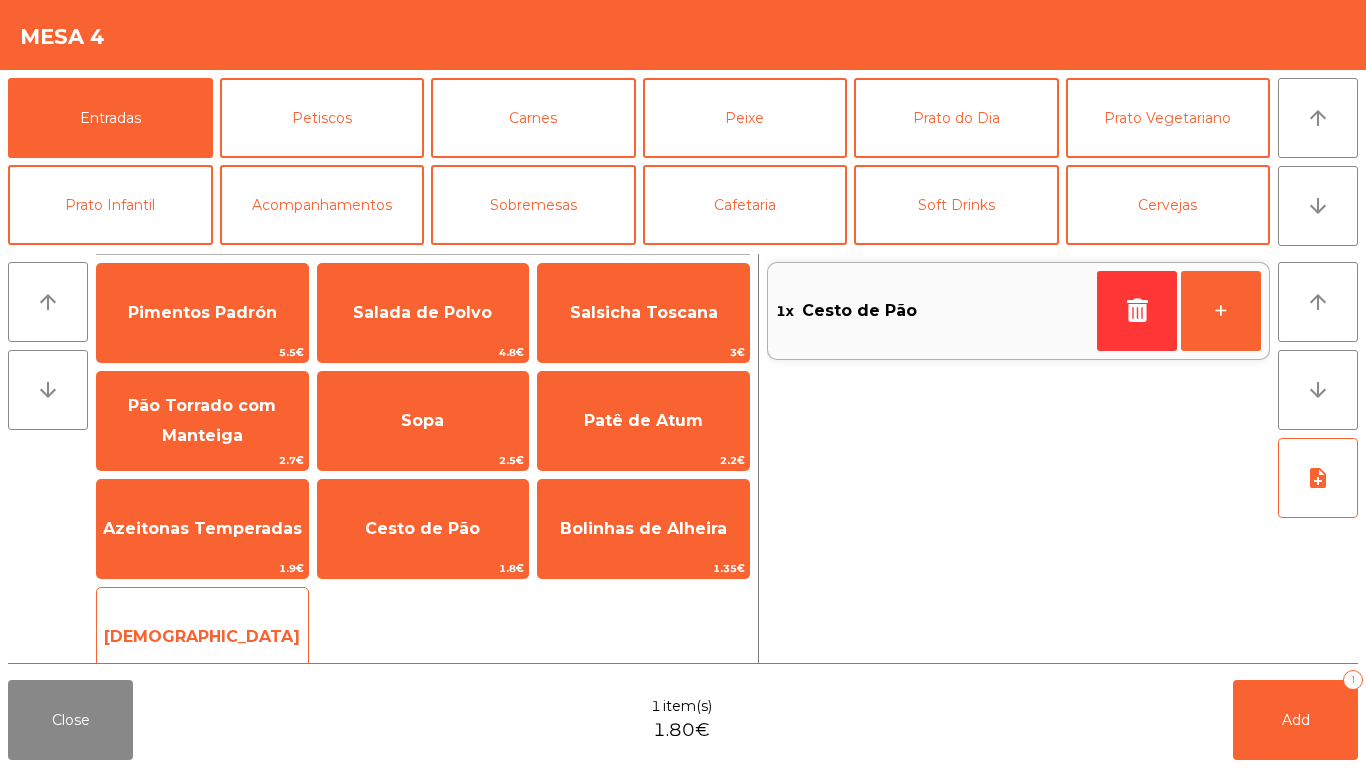 click on "[DEMOGRAPHIC_DATA]" 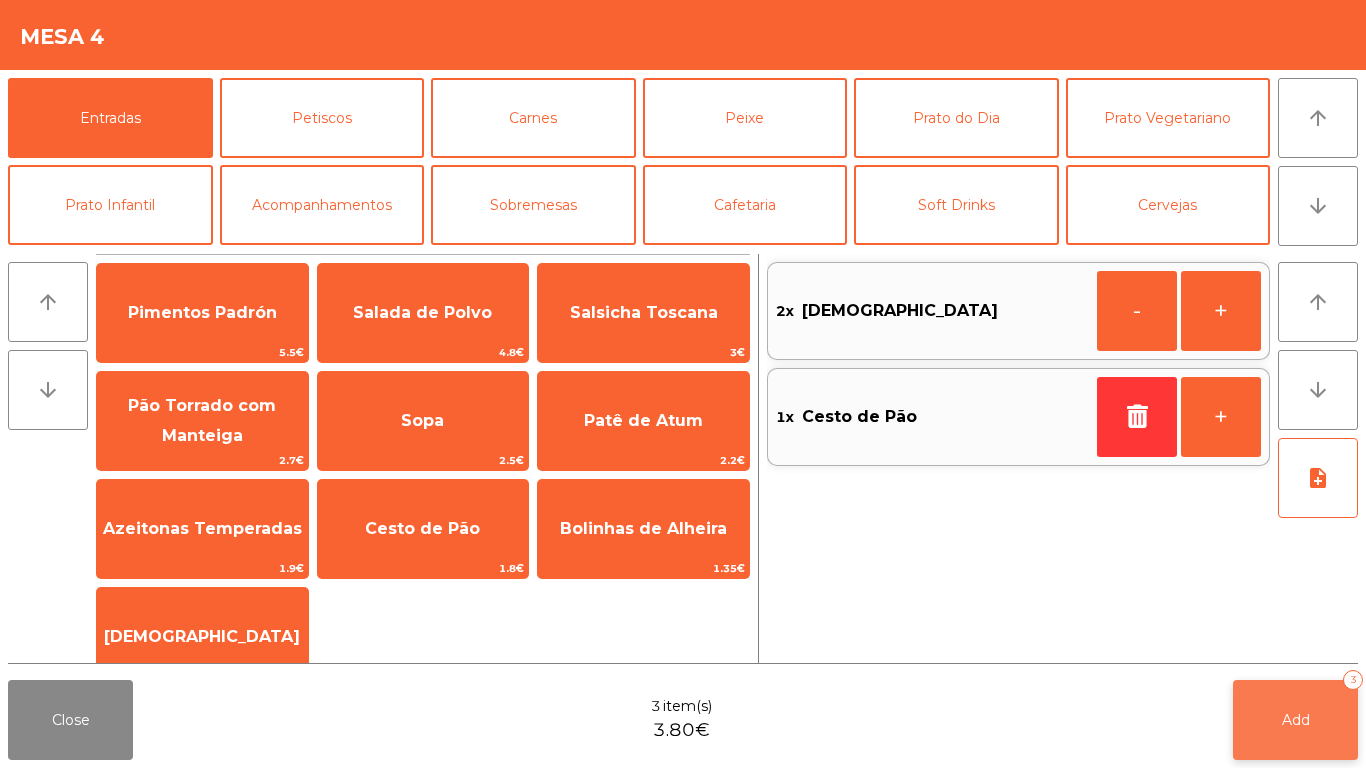 click on "Add   3" 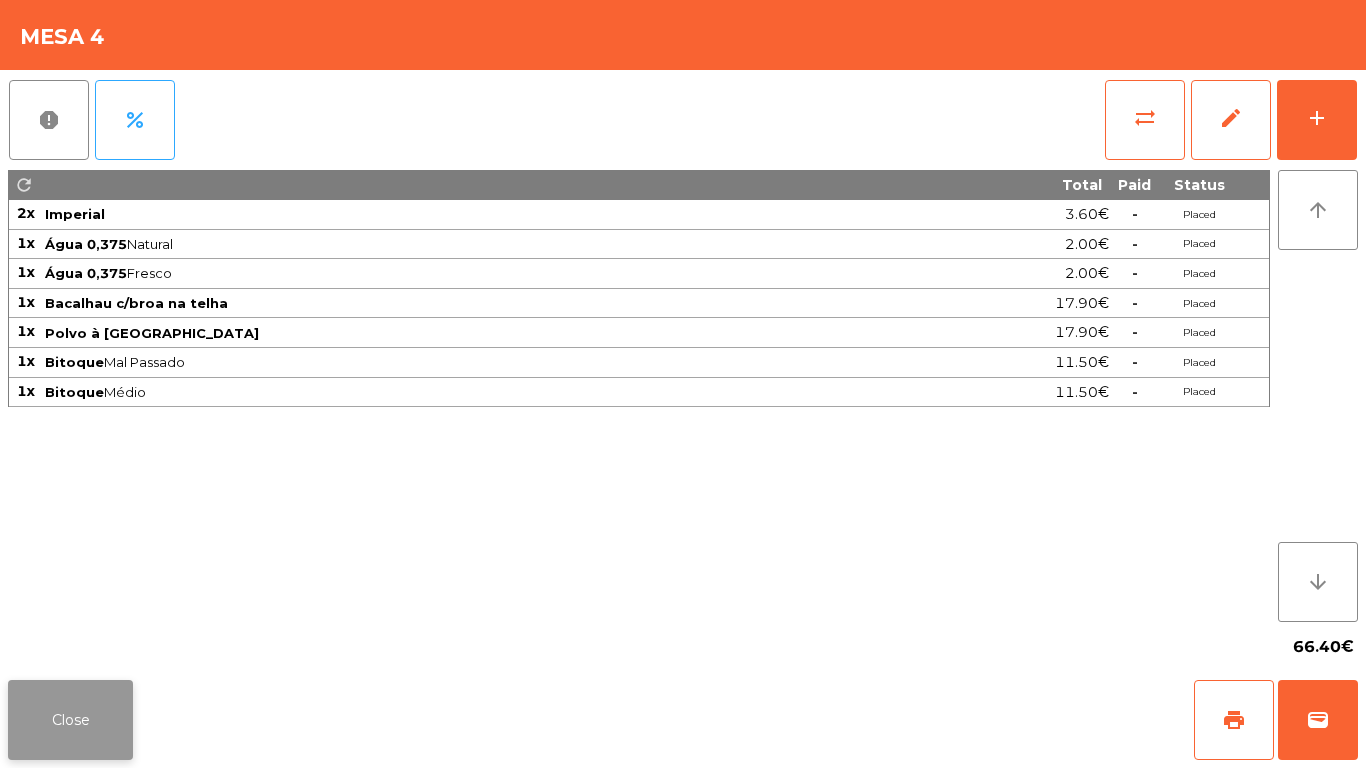 click on "Close" 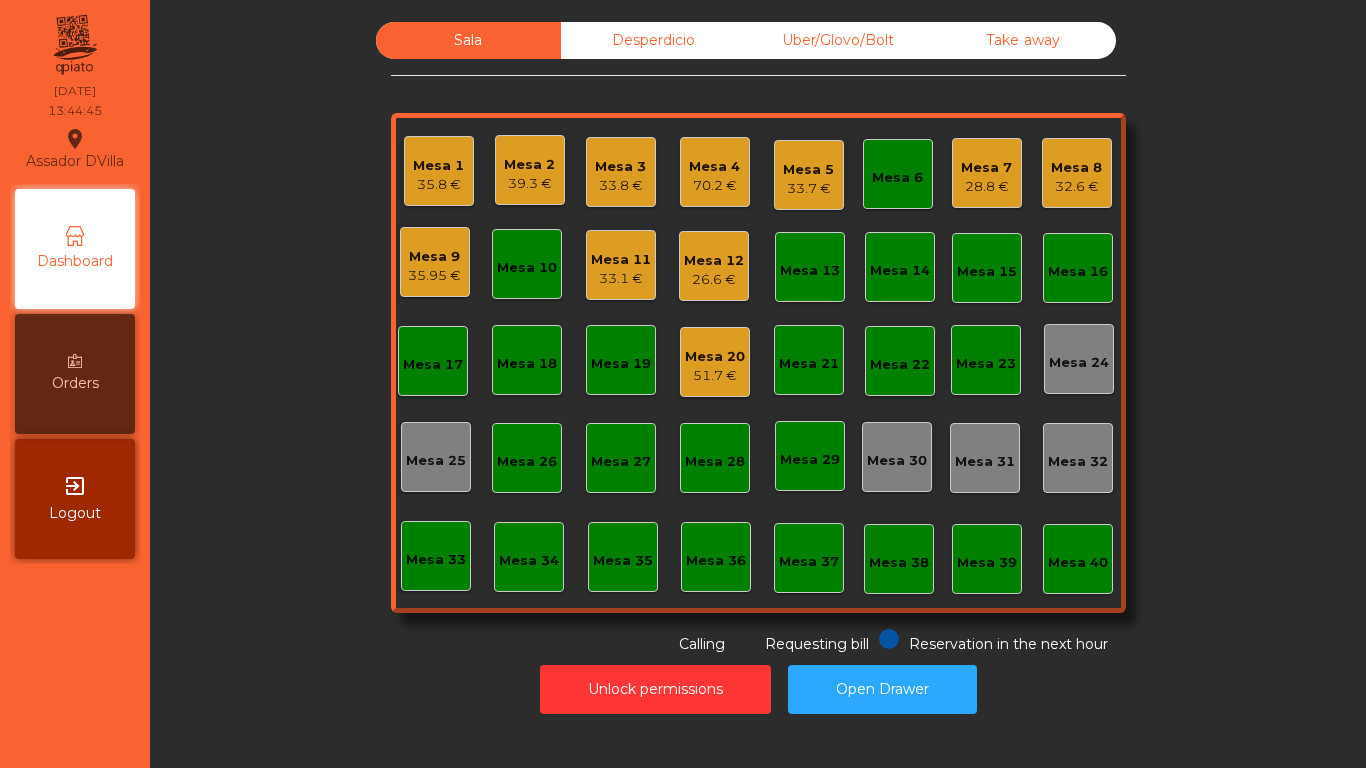 click on "70.2 €" 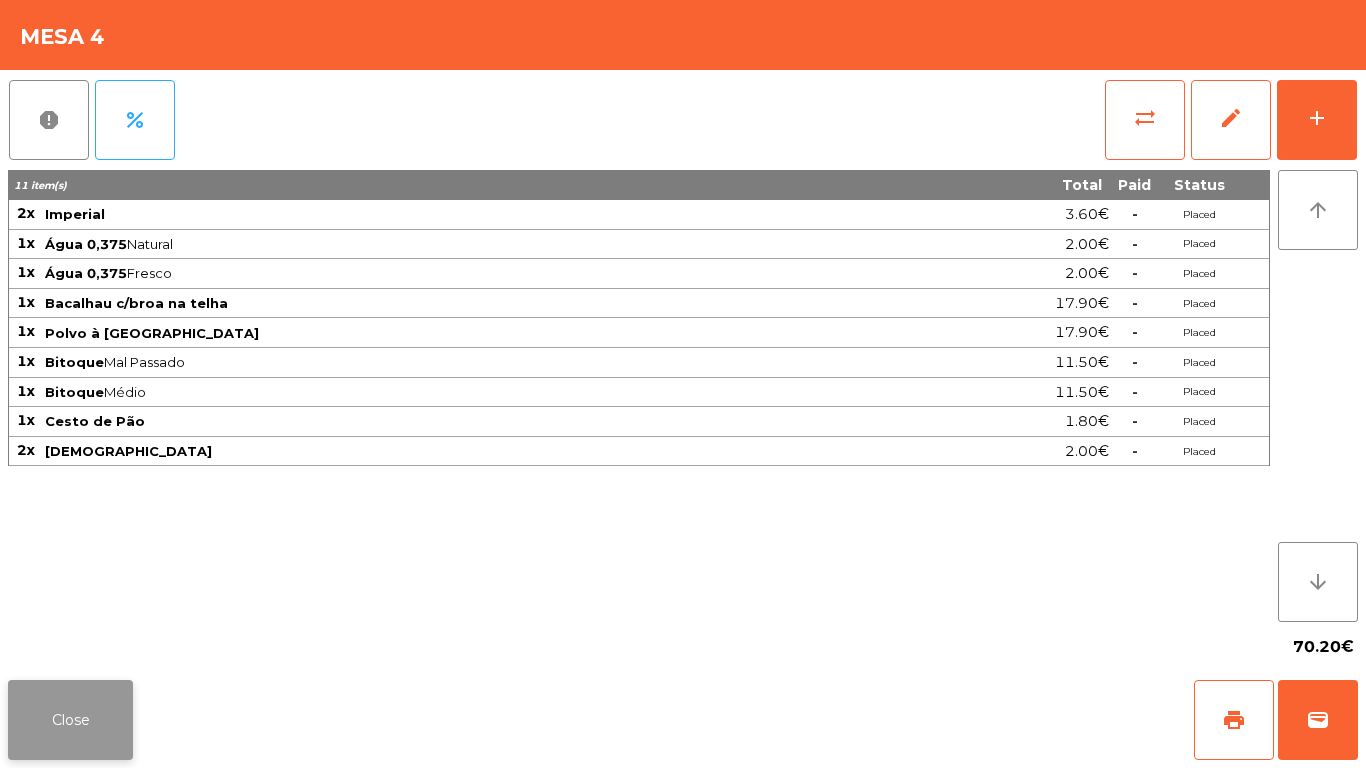 click on "Close" 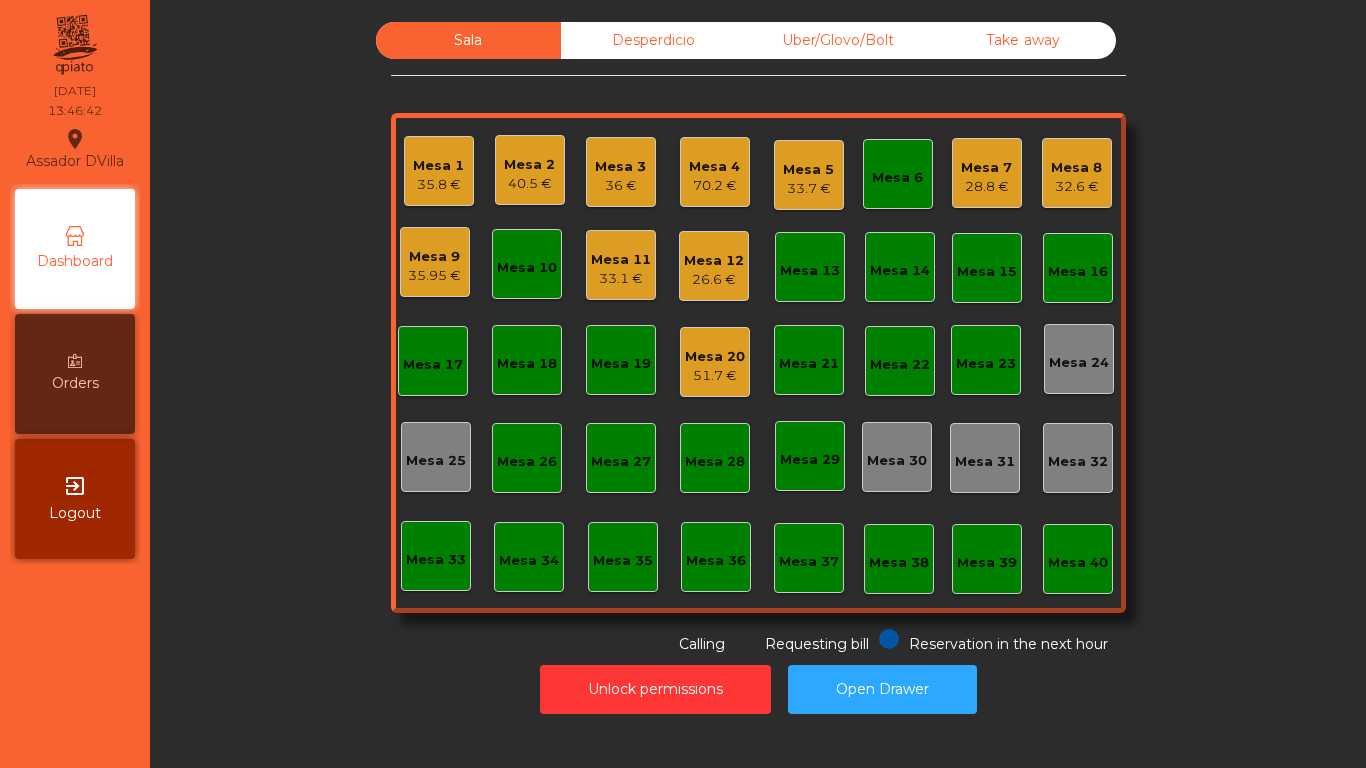 click on "36 €" 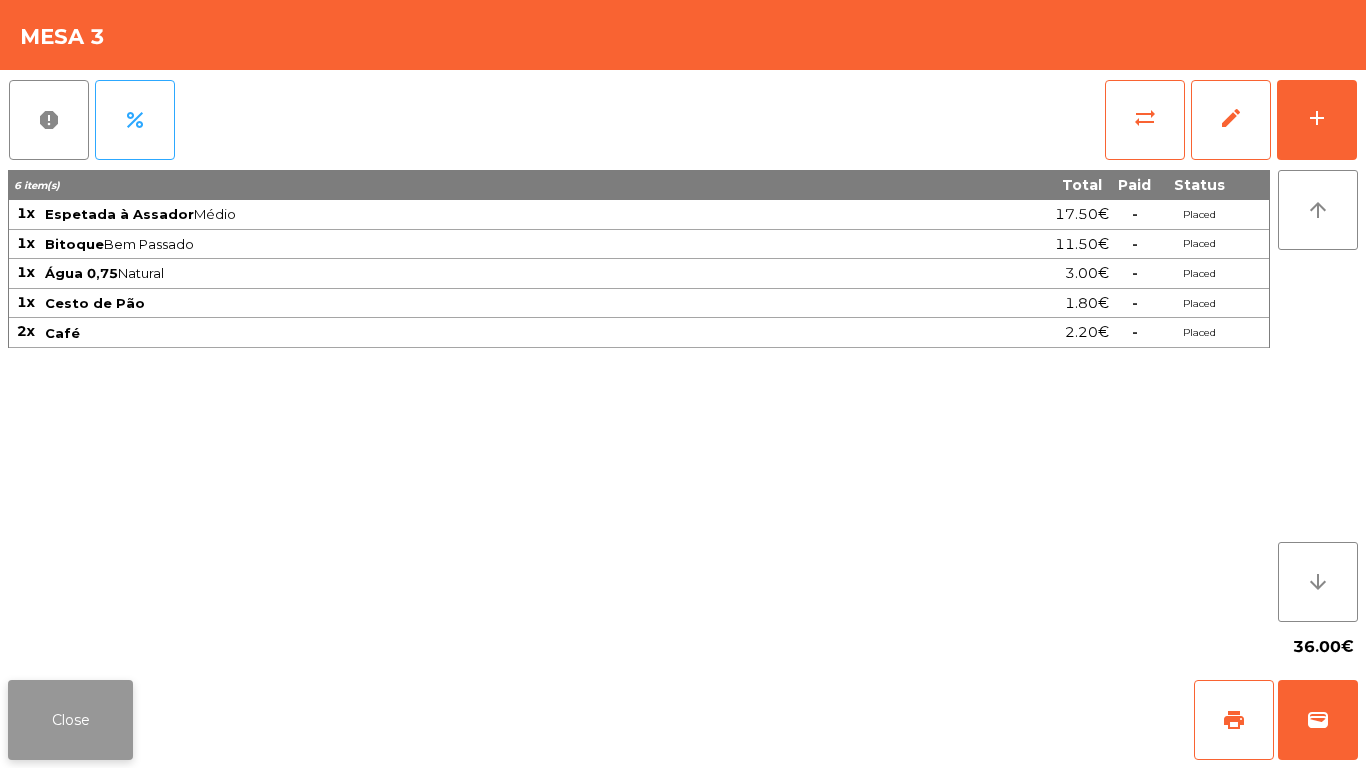 click on "Close" 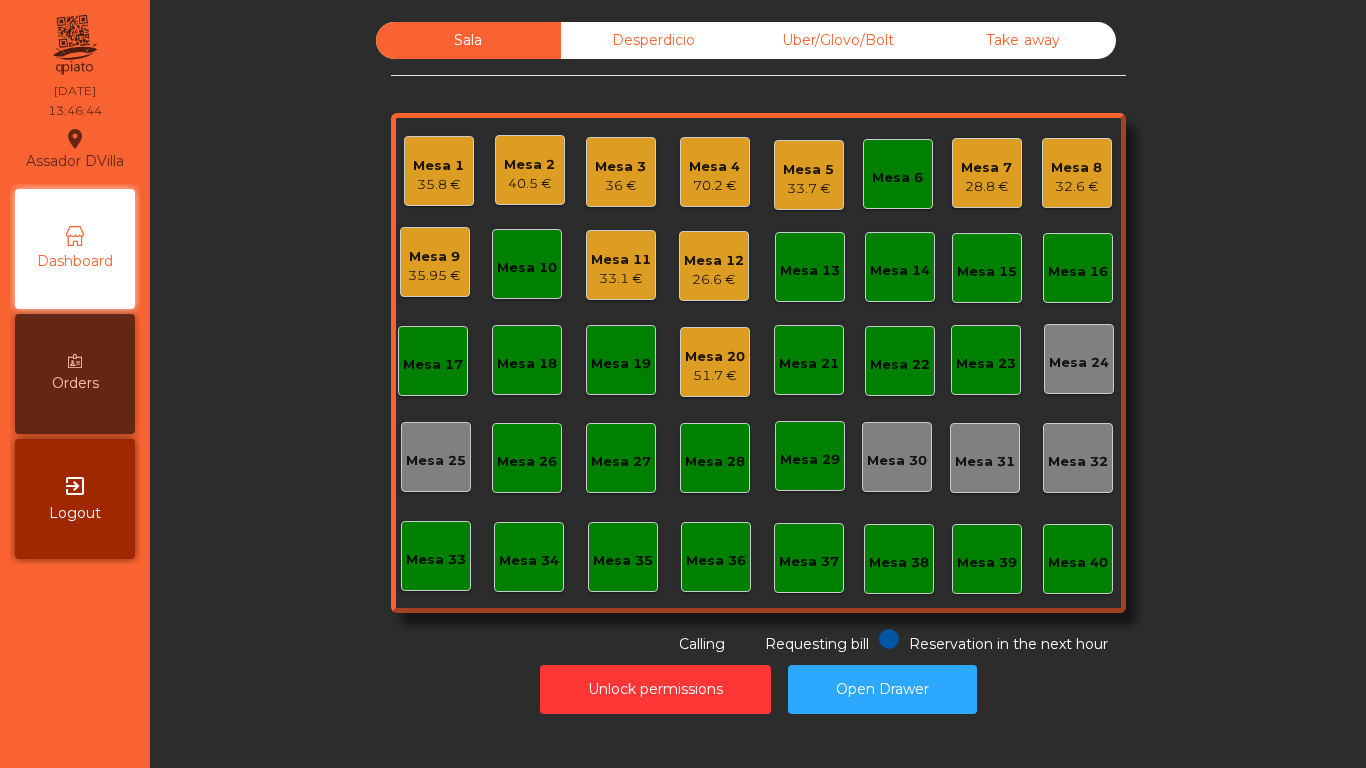 click on "Mesa 2" 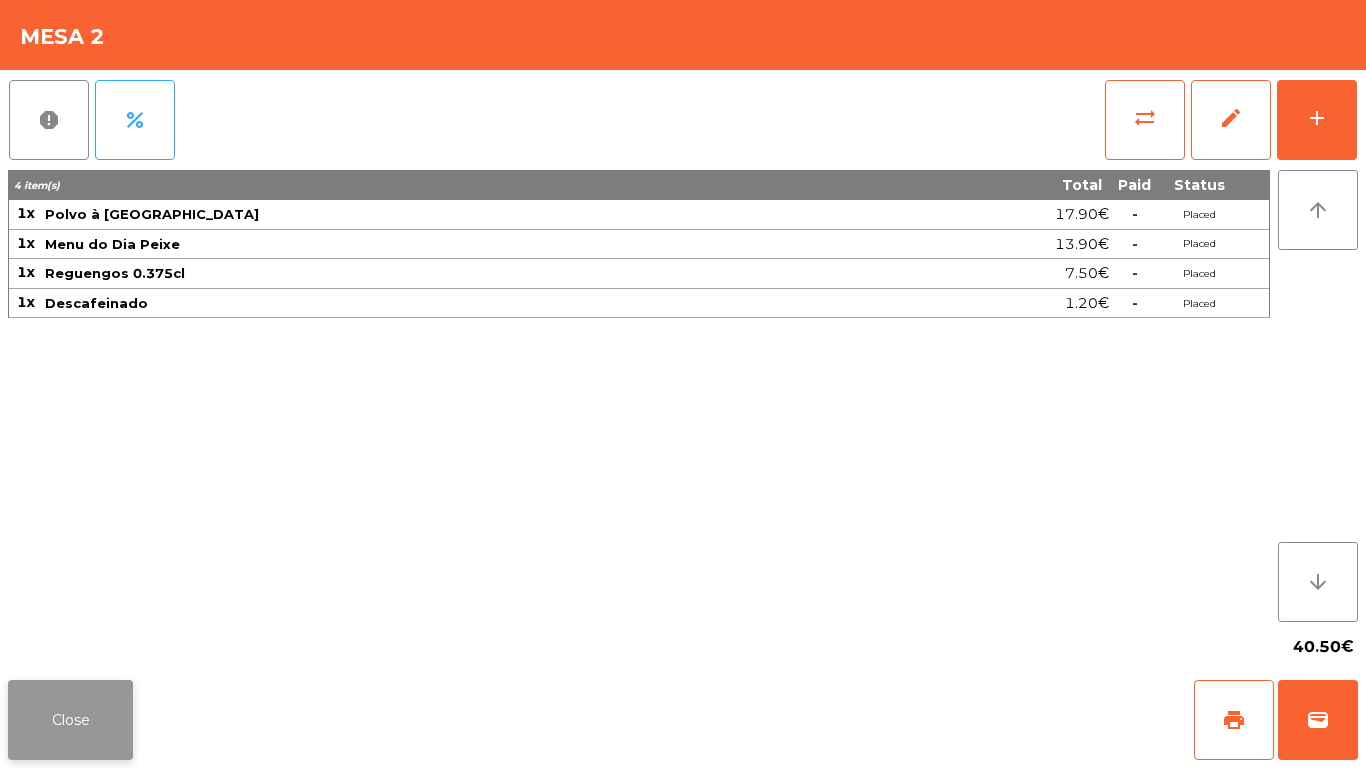 click on "Close" 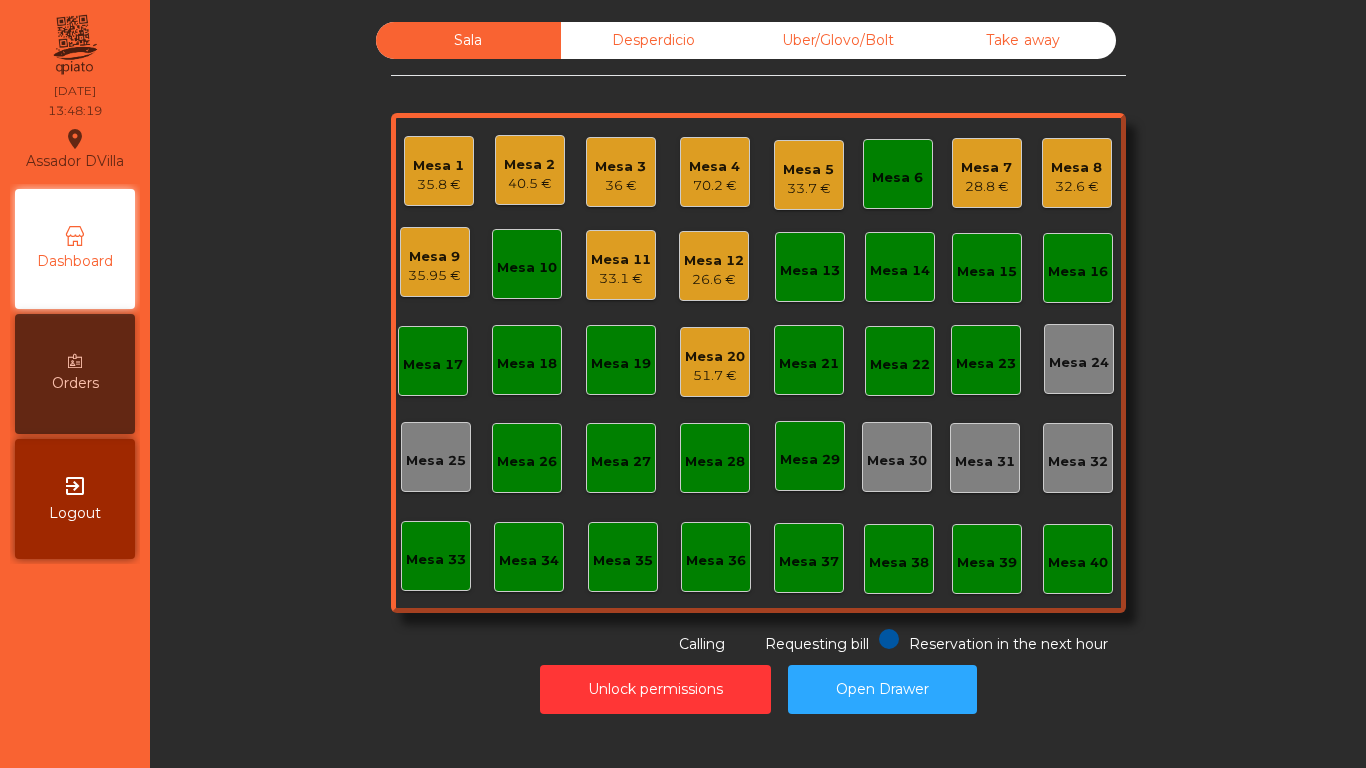 click on "Mesa 8   32.6 €" 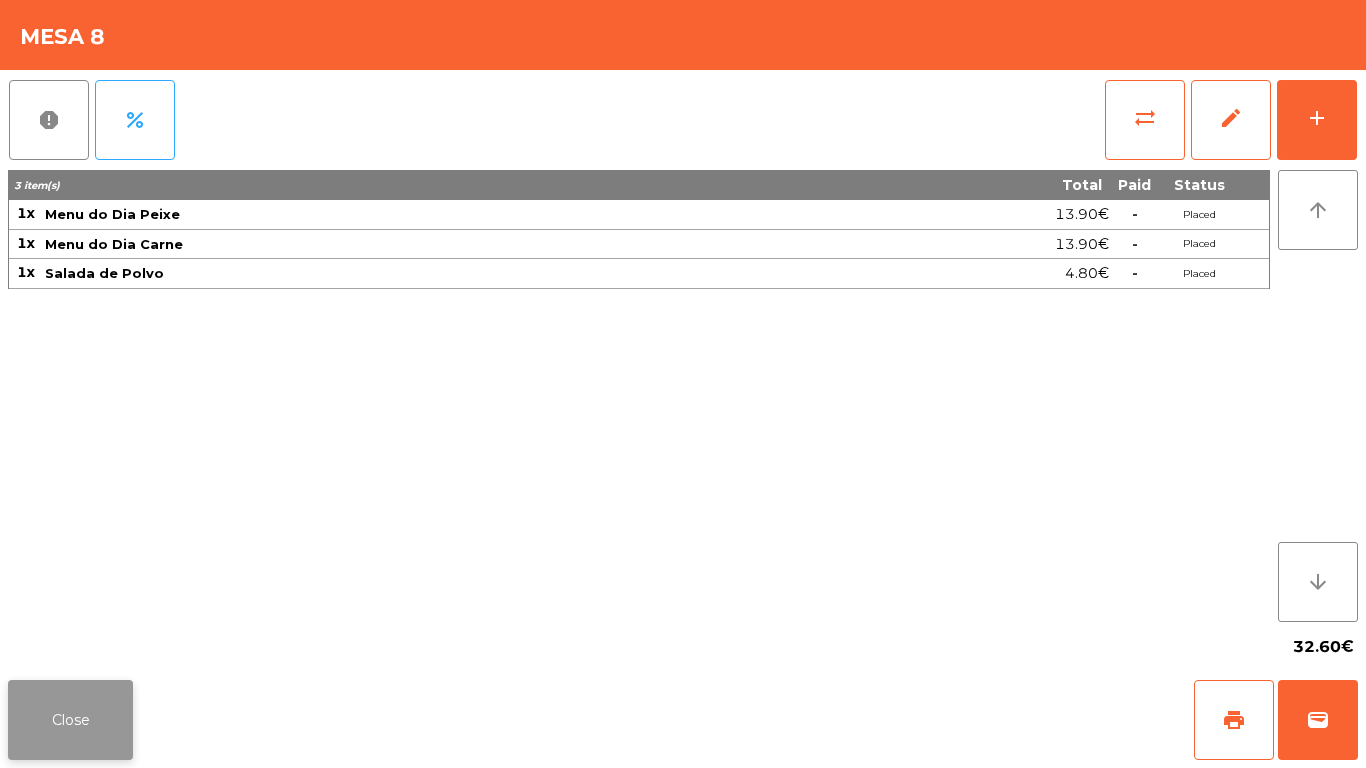 click on "Close" 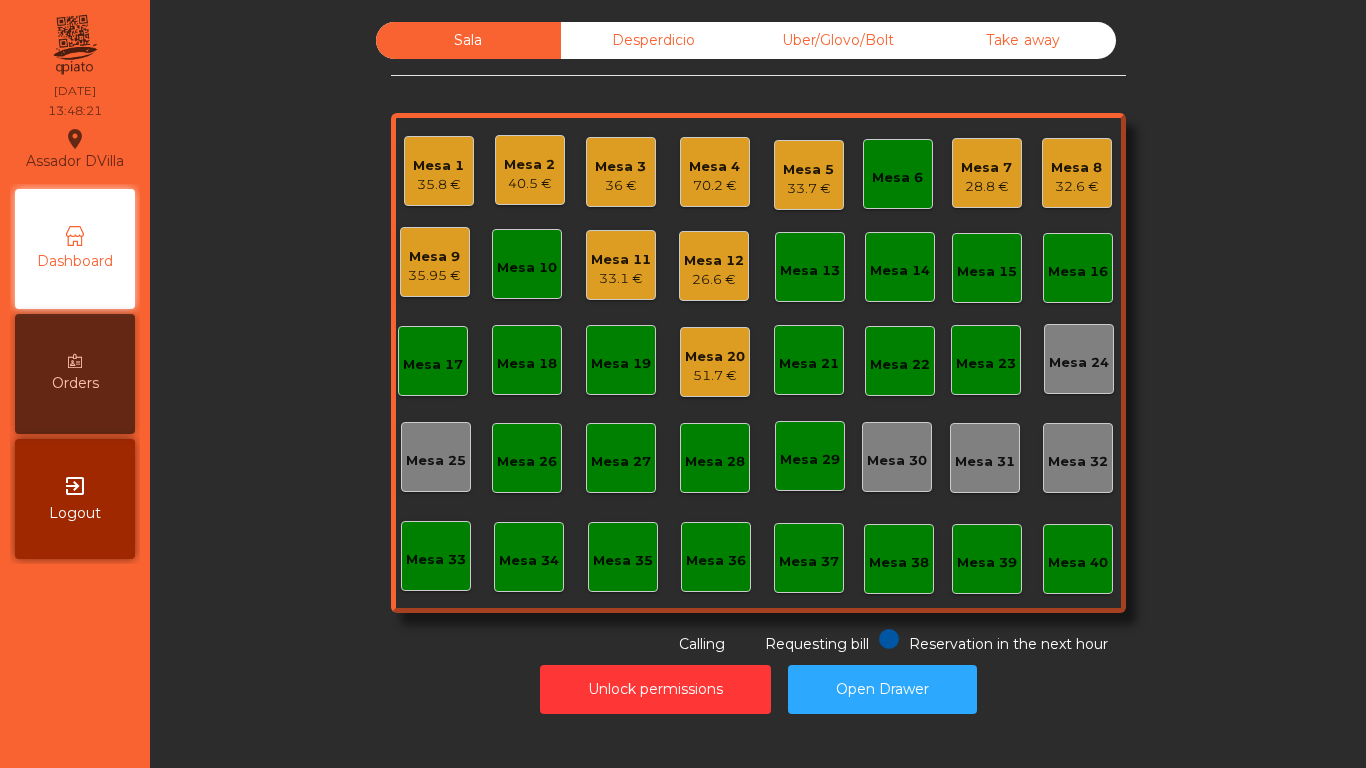 click on "Sala   Desperdicio   Uber/Glovo/Bolt   Take away   Mesa 1   35.8 €   Mesa 2   40.5 €   Mesa 3   36 €   Mesa 4   70.2 €   Mesa 5   33.7 €   Mesa 6   Mesa 7   28.8 €   [GEOGRAPHIC_DATA] 8   32.6 €   [GEOGRAPHIC_DATA] 9   35.95 €   Mesa 10   Mesa 11   33.1 €   [GEOGRAPHIC_DATA] 12   26.6 €   [GEOGRAPHIC_DATA] 13   [GEOGRAPHIC_DATA] 14   [GEOGRAPHIC_DATA] 15   [GEOGRAPHIC_DATA] 16   [GEOGRAPHIC_DATA] 17   [GEOGRAPHIC_DATA] 18   [GEOGRAPHIC_DATA] 19   [GEOGRAPHIC_DATA] 20   51.7 €   [GEOGRAPHIC_DATA] 21   [GEOGRAPHIC_DATA] 22   [GEOGRAPHIC_DATA] 23   [GEOGRAPHIC_DATA] 24   [GEOGRAPHIC_DATA] 25   Mesa 26   [GEOGRAPHIC_DATA] 27   [GEOGRAPHIC_DATA] 28   [GEOGRAPHIC_DATA] 30   [GEOGRAPHIC_DATA] 32   [GEOGRAPHIC_DATA] 34   [GEOGRAPHIC_DATA] 37   [GEOGRAPHIC_DATA] in the next hour Requesting bill Calling" 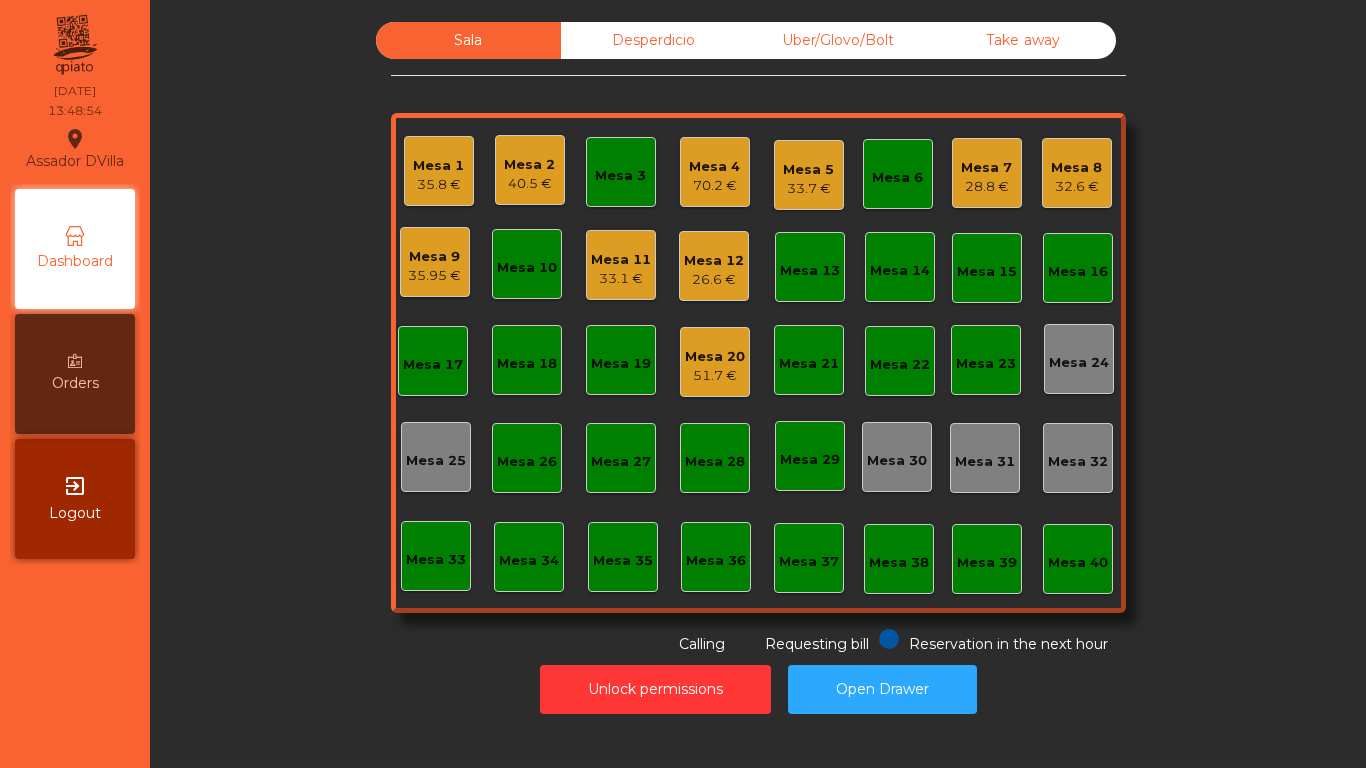 click on "35.95 €" 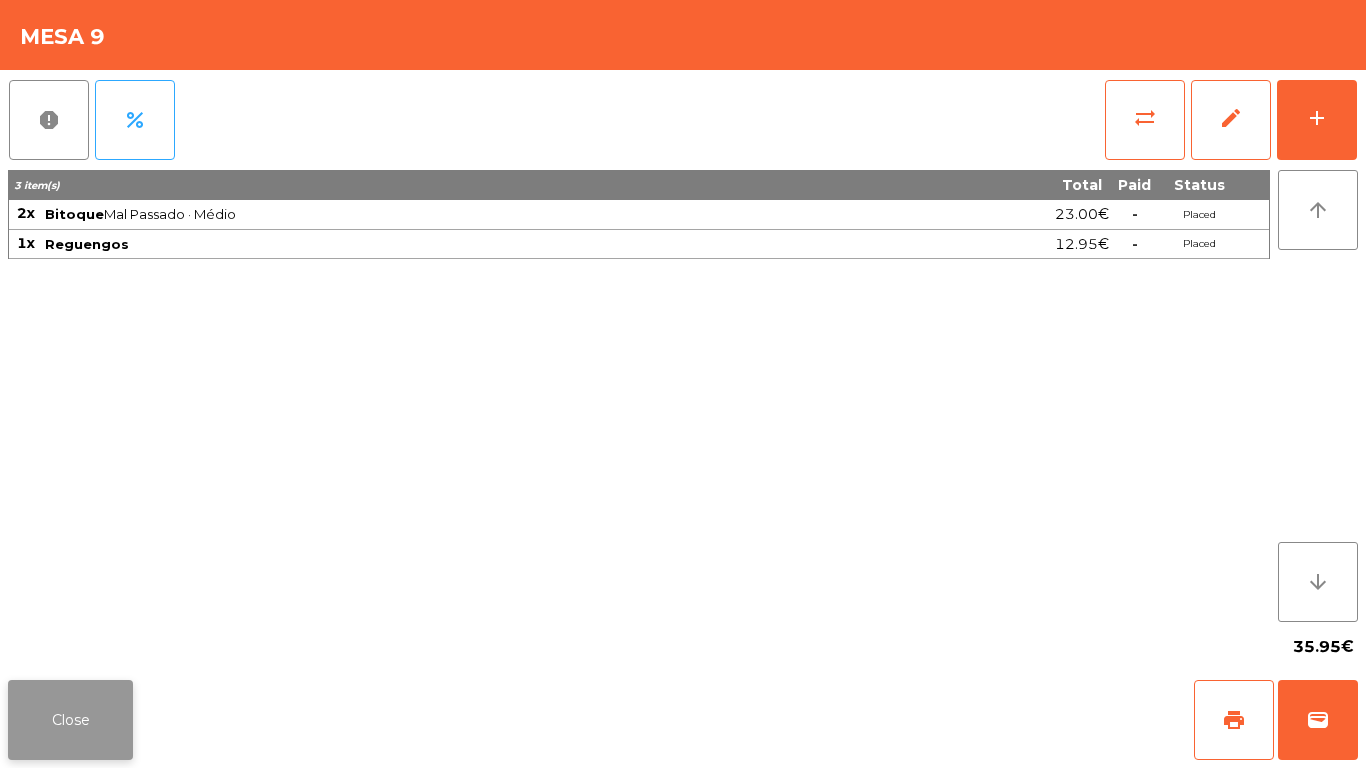 click on "Close" 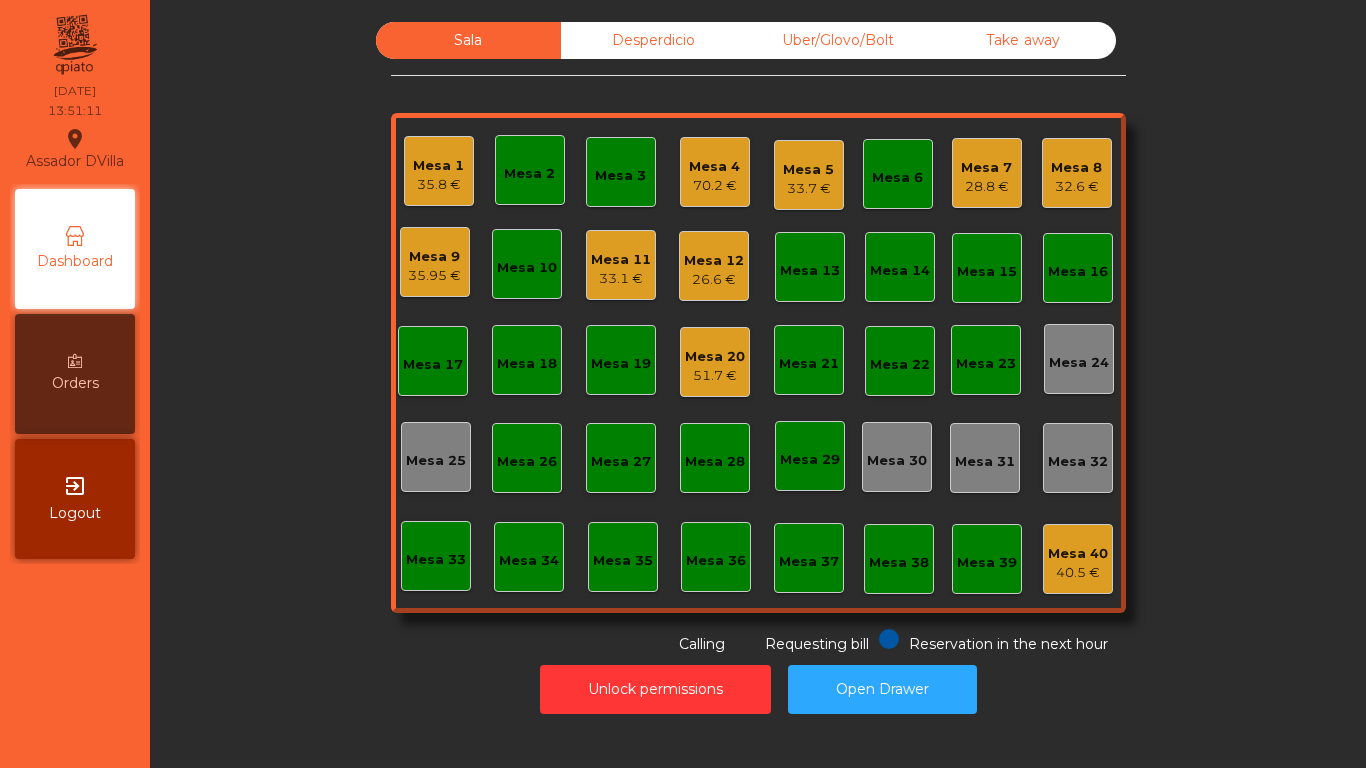 click on "35.95 €" 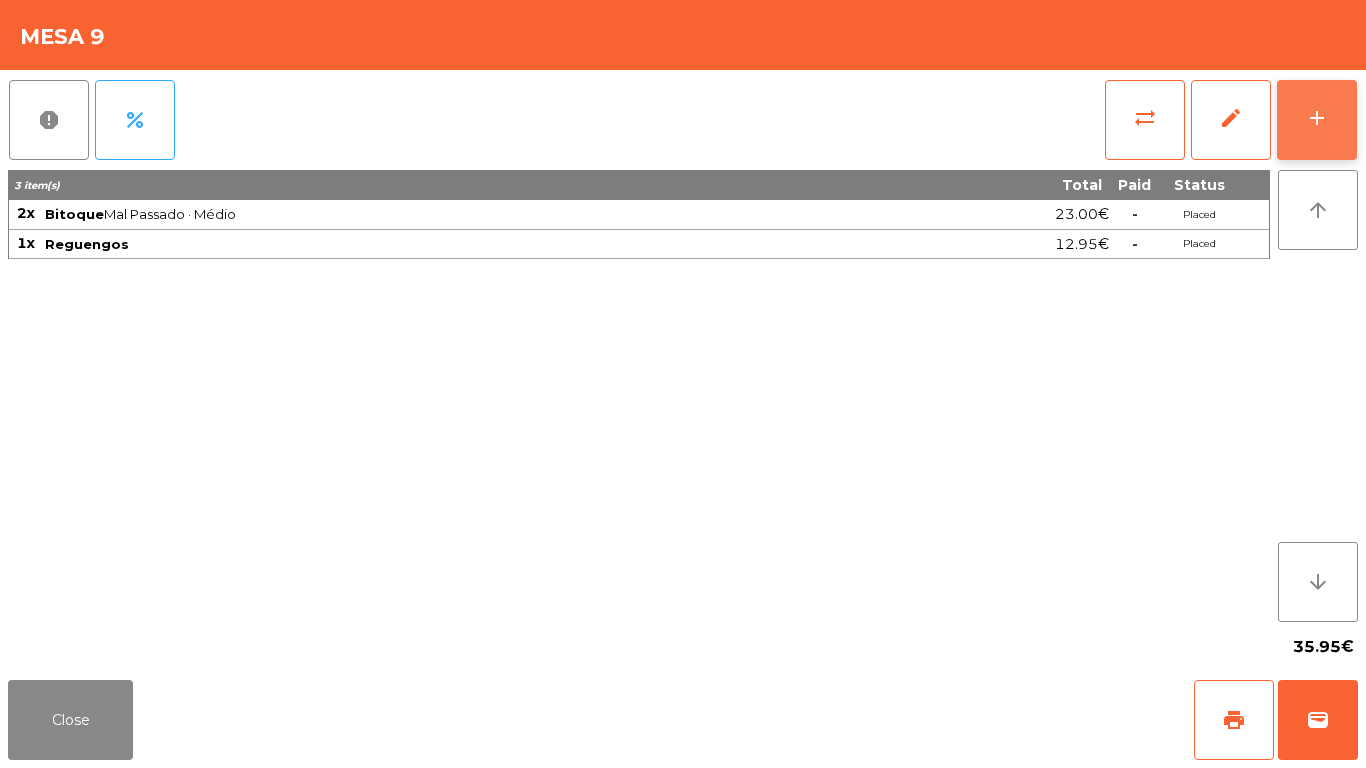 click on "add" 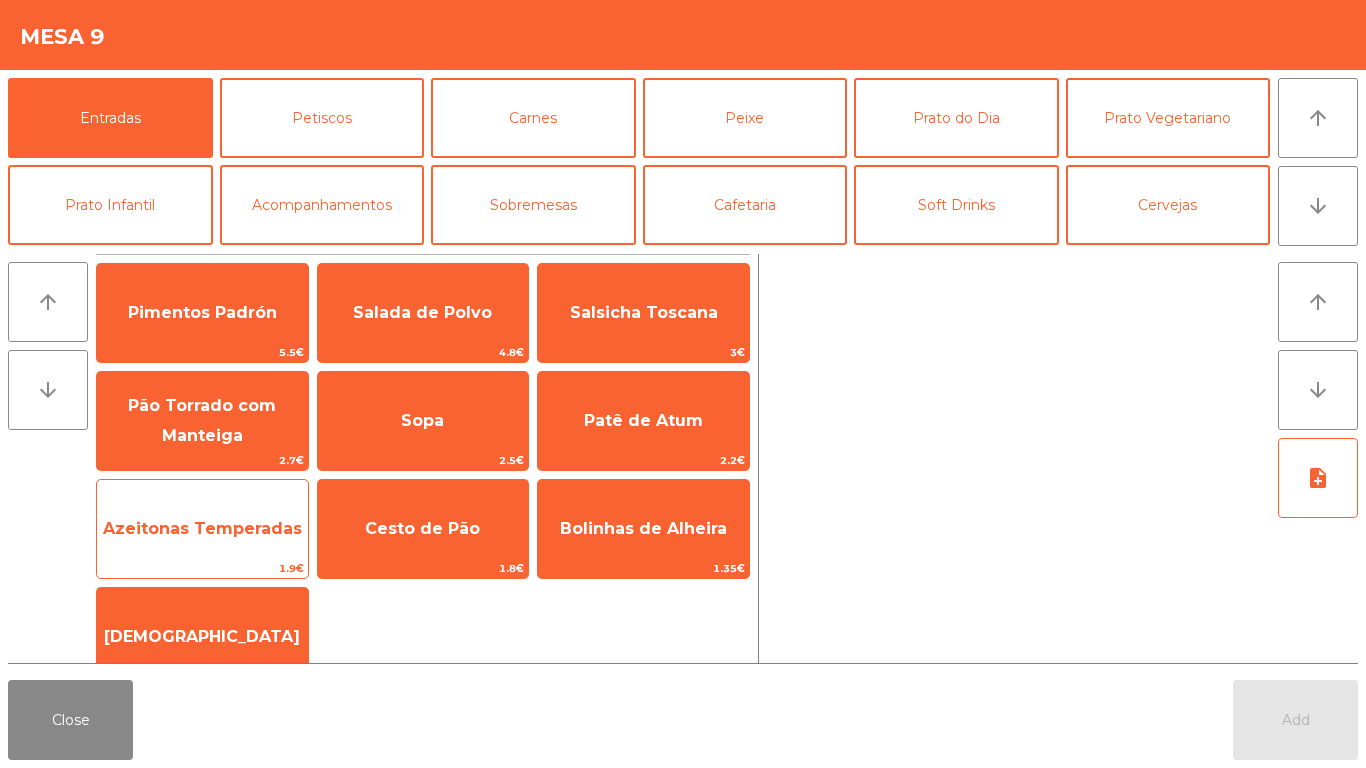 click on "Azeitonas Temperadas" 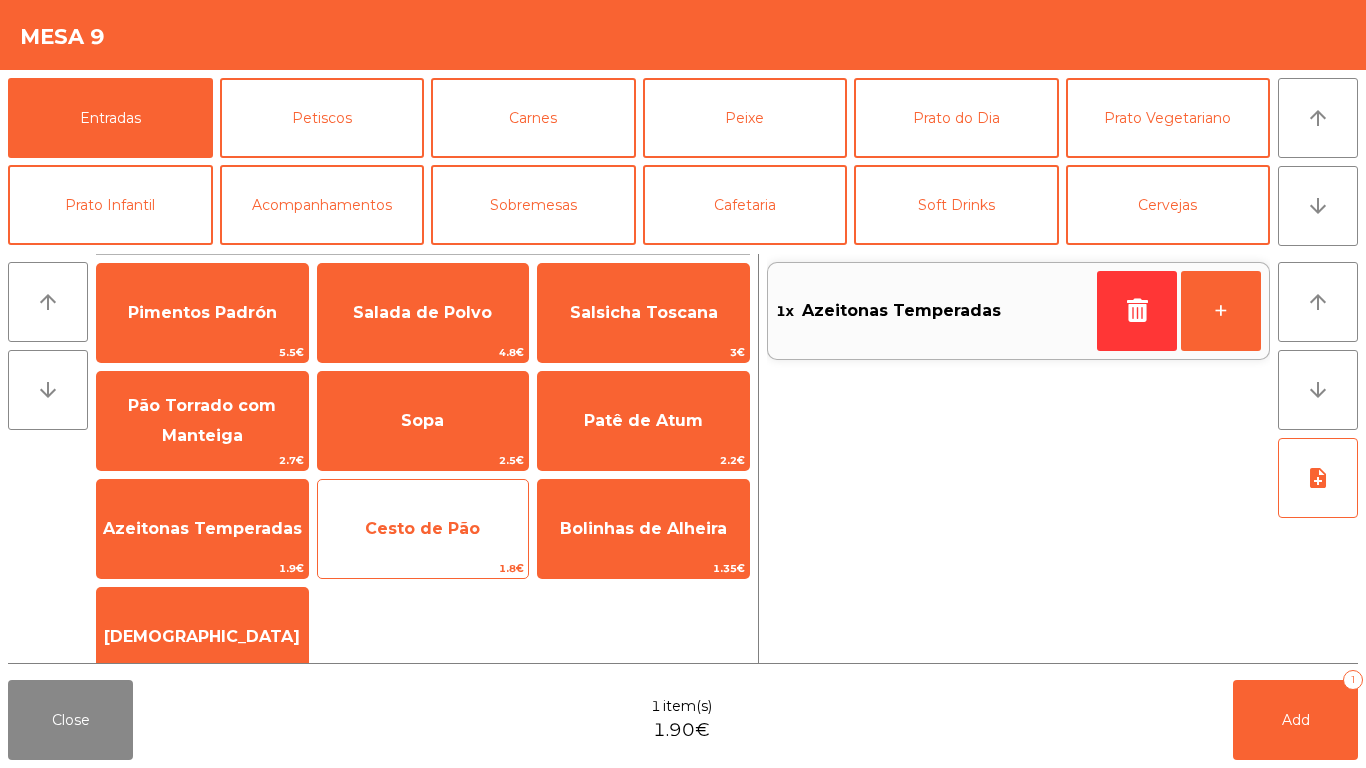 click on "Cesto de Pão   1.8€" 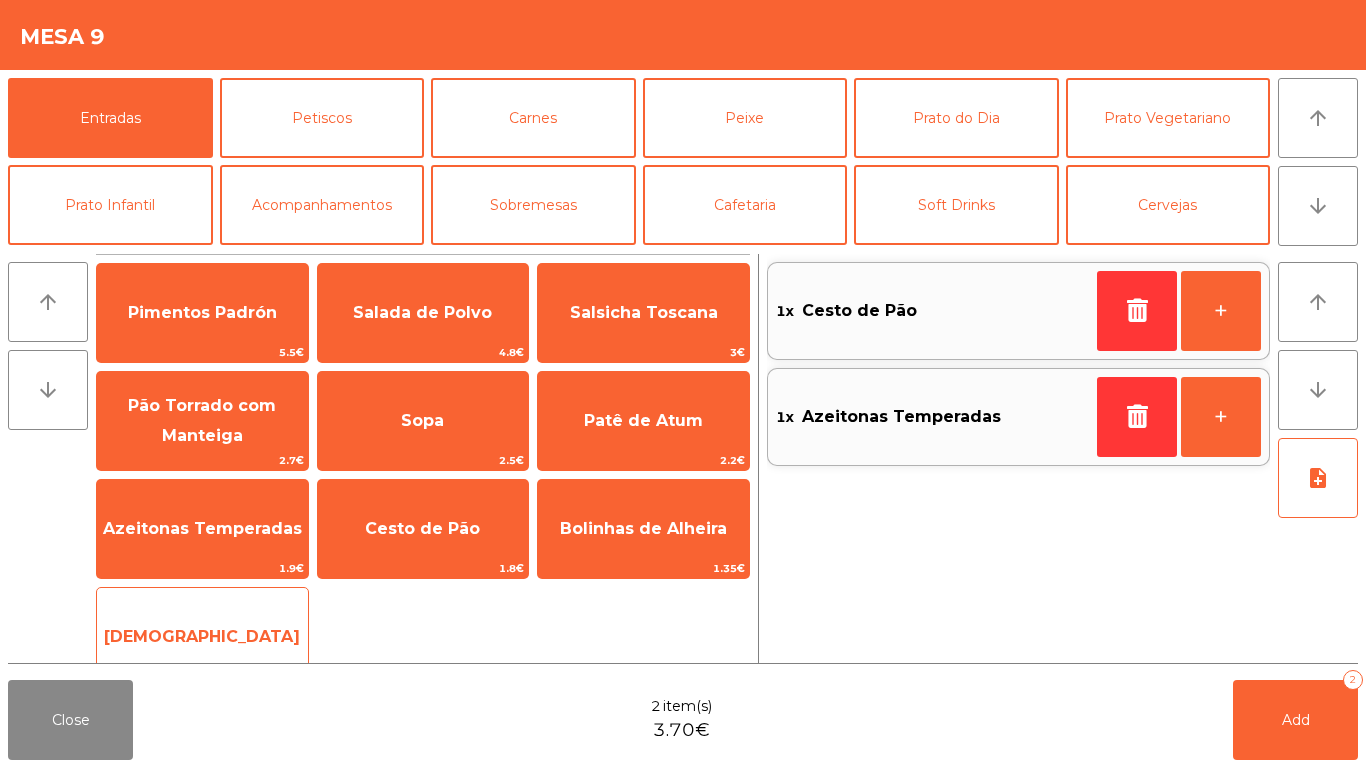 click on "[DEMOGRAPHIC_DATA]" 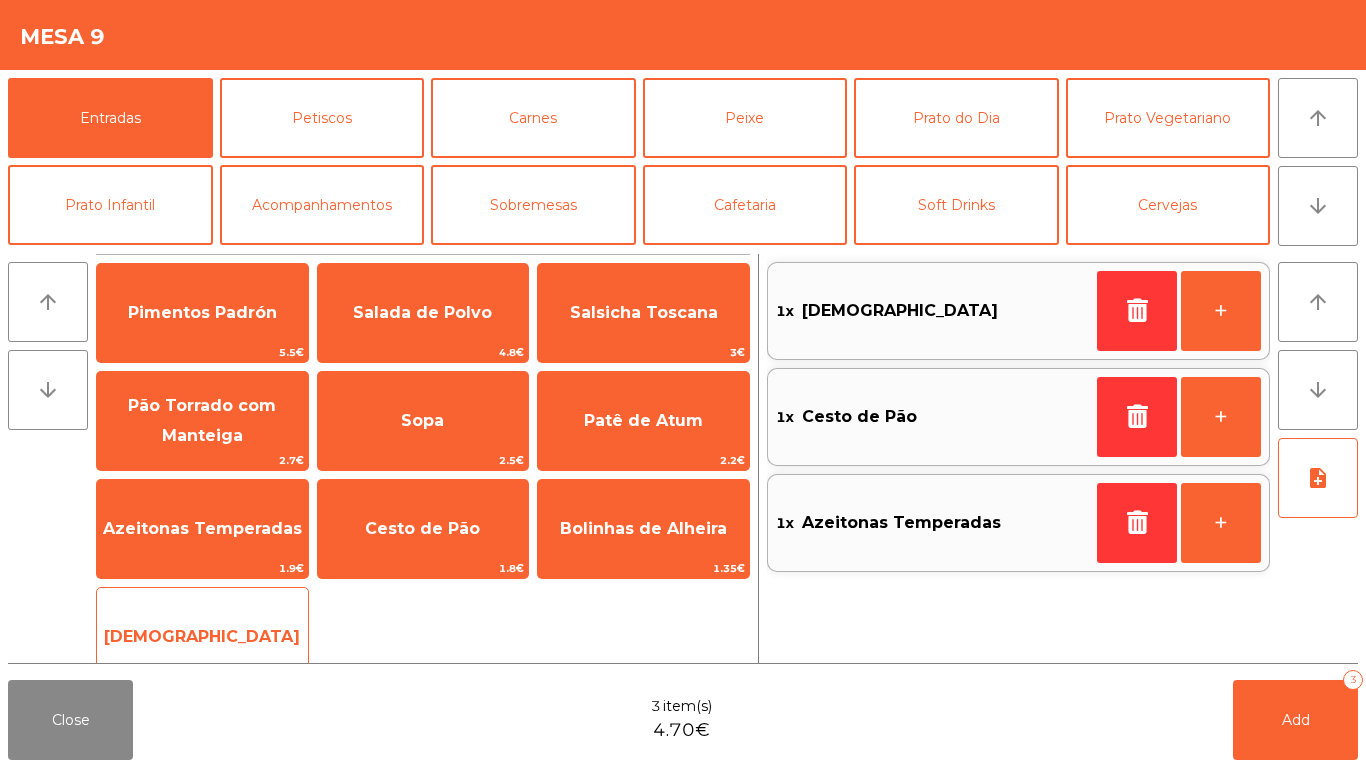 click on "[DEMOGRAPHIC_DATA]" 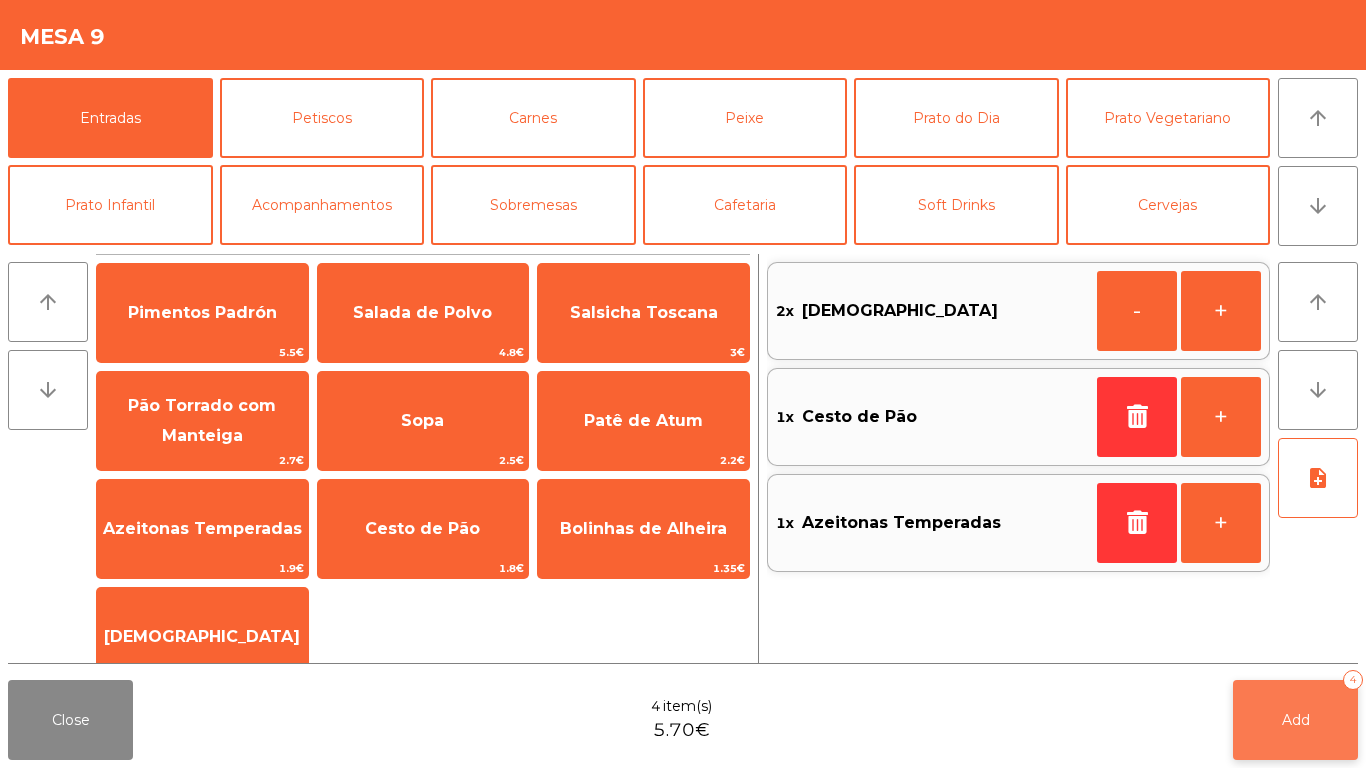 click on "Add   4" 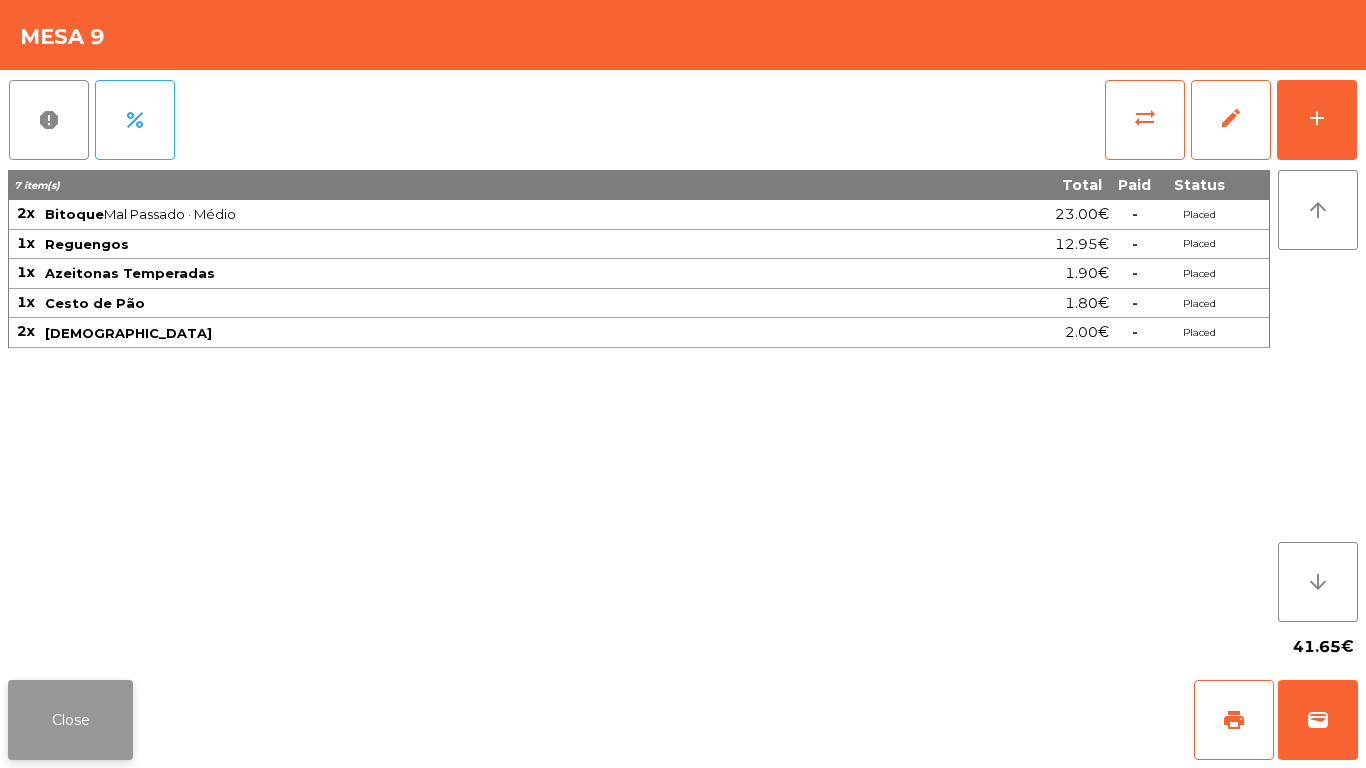 click on "Close" 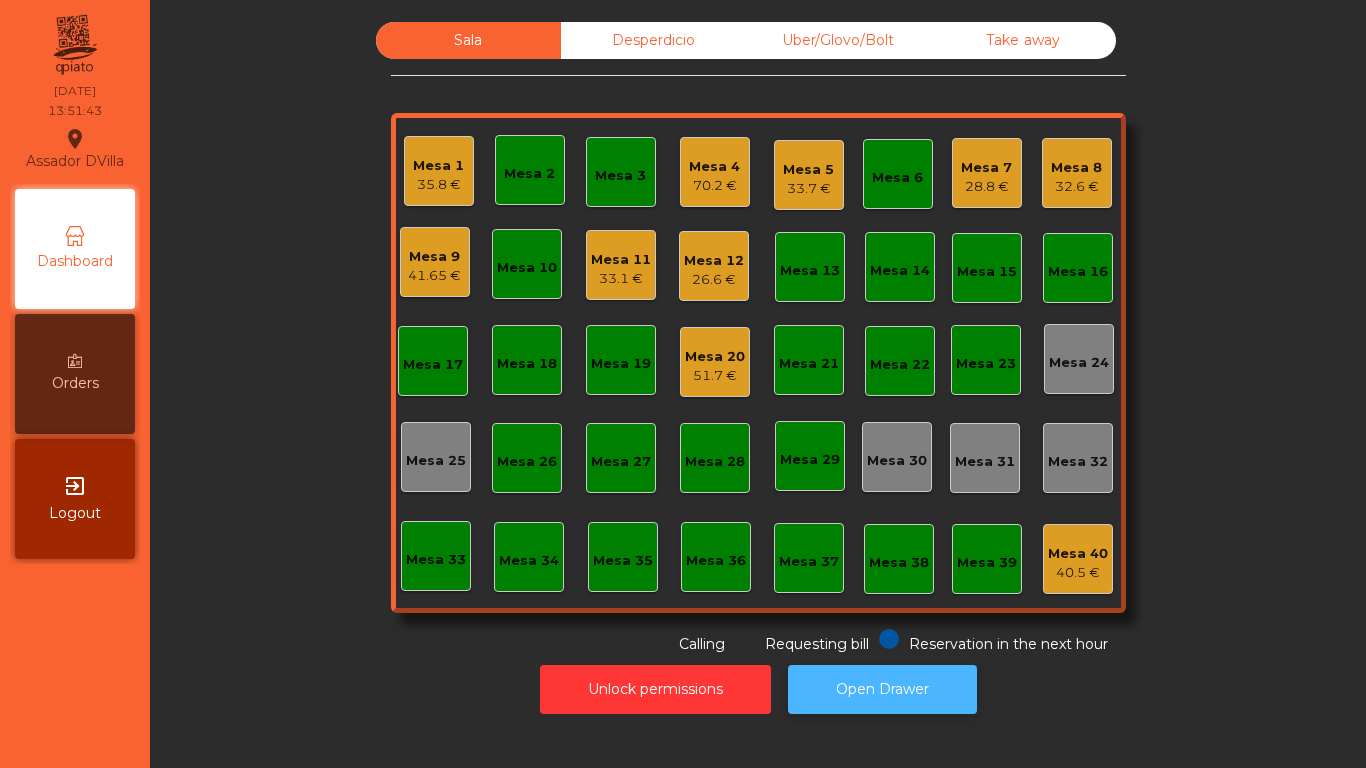click on "Open Drawer" 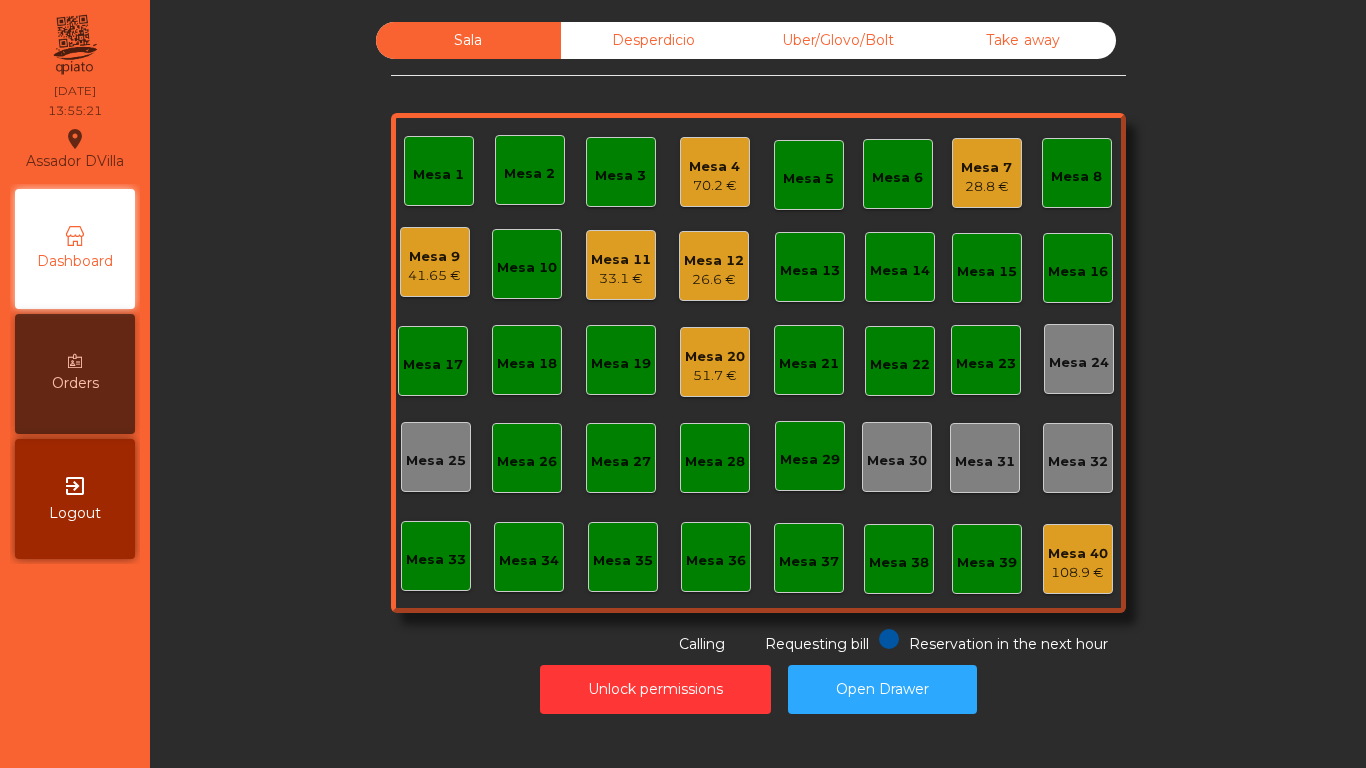 click on "Mesa 20" 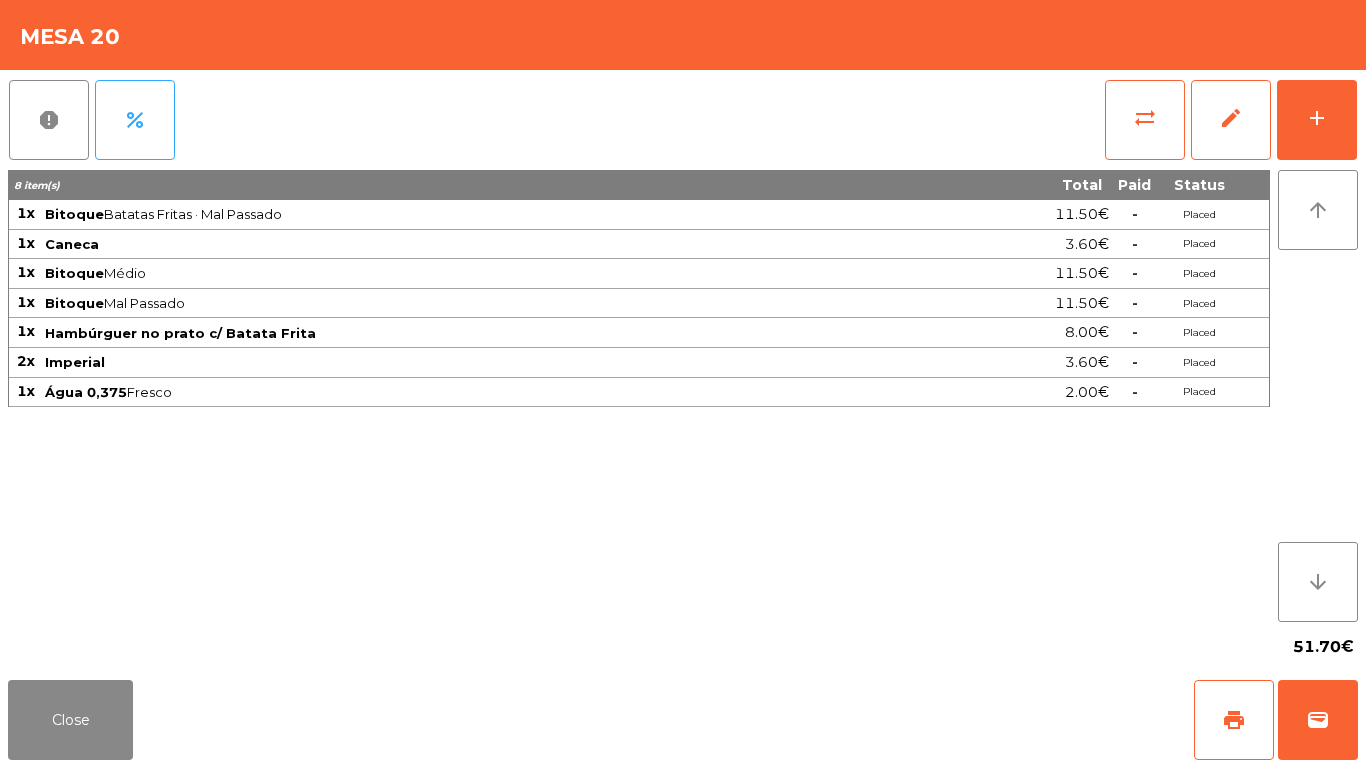 click on "report   percent   sync_alt   edit   add  8 item(s) Total Paid Status 1x Bitoque  Batatas Fritas · Mal Passado  11.50€  -  Placed 1x Caneca 3.60€  -  Placed 1x Bitoque  Médio  11.50€  -  Placed 1x Bitoque  Mal Passado  11.50€  -  Placed 1x Hambúrguer no prato c/ Batata Frita 8.00€  -  Placed 2x Imperial 3.60€  -  Placed 1x Água 0,375  Fresco  2.00€  -  Placed arrow_upward arrow_downward  51.70€" 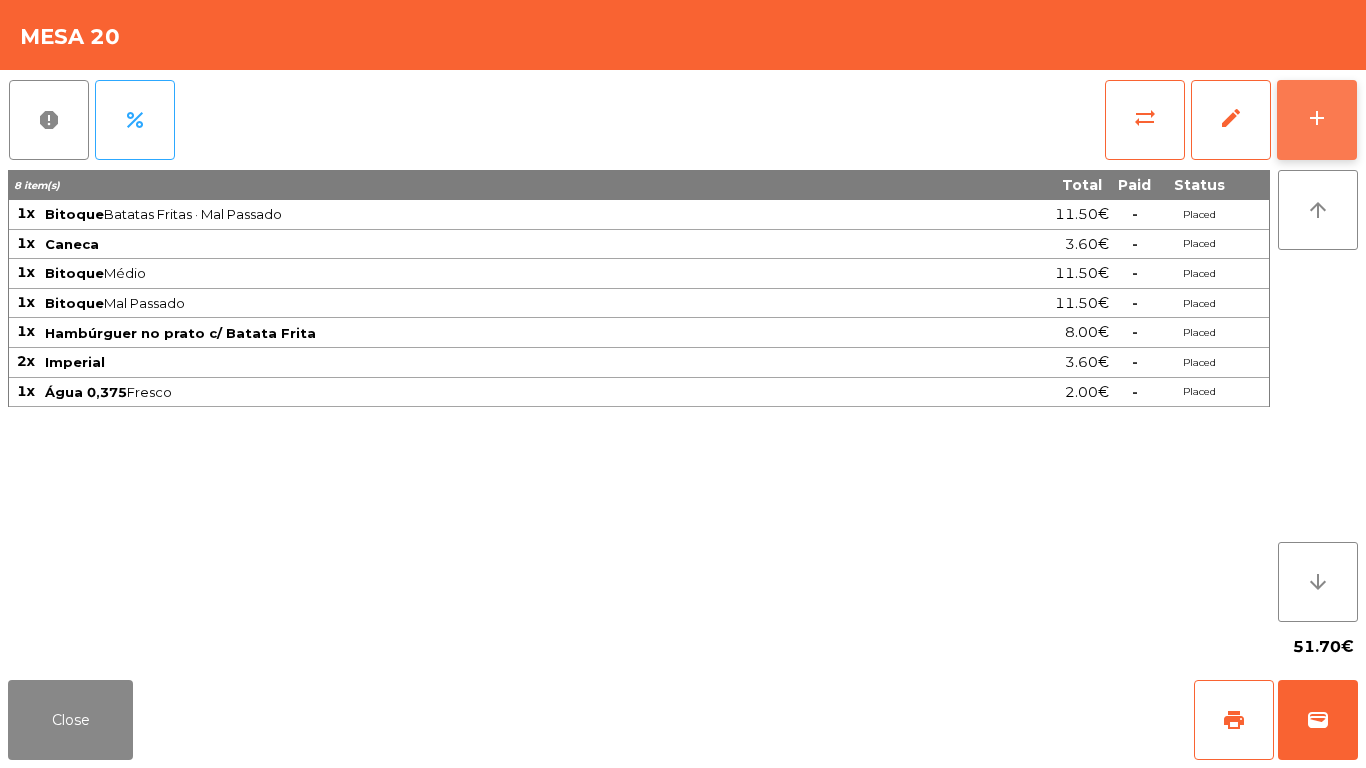 click on "add" 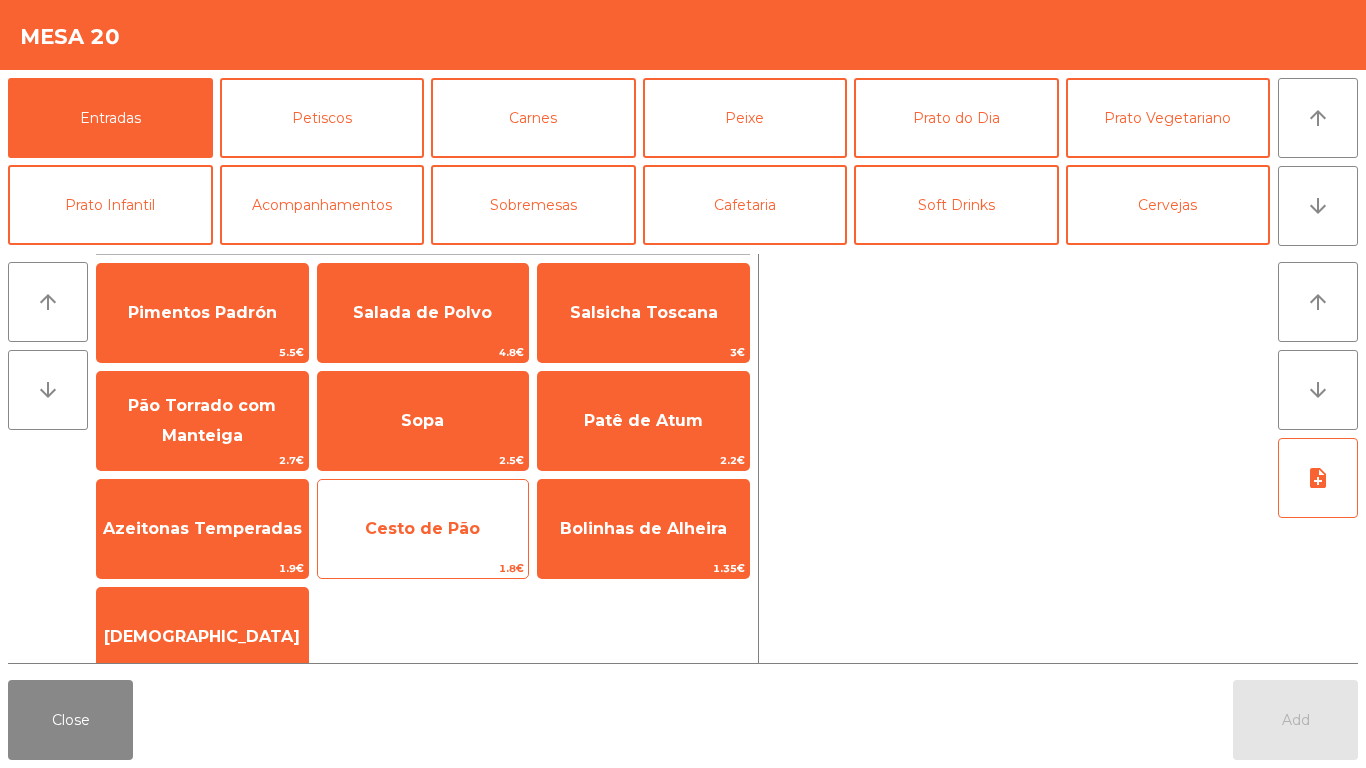 click on "Cesto de Pão" 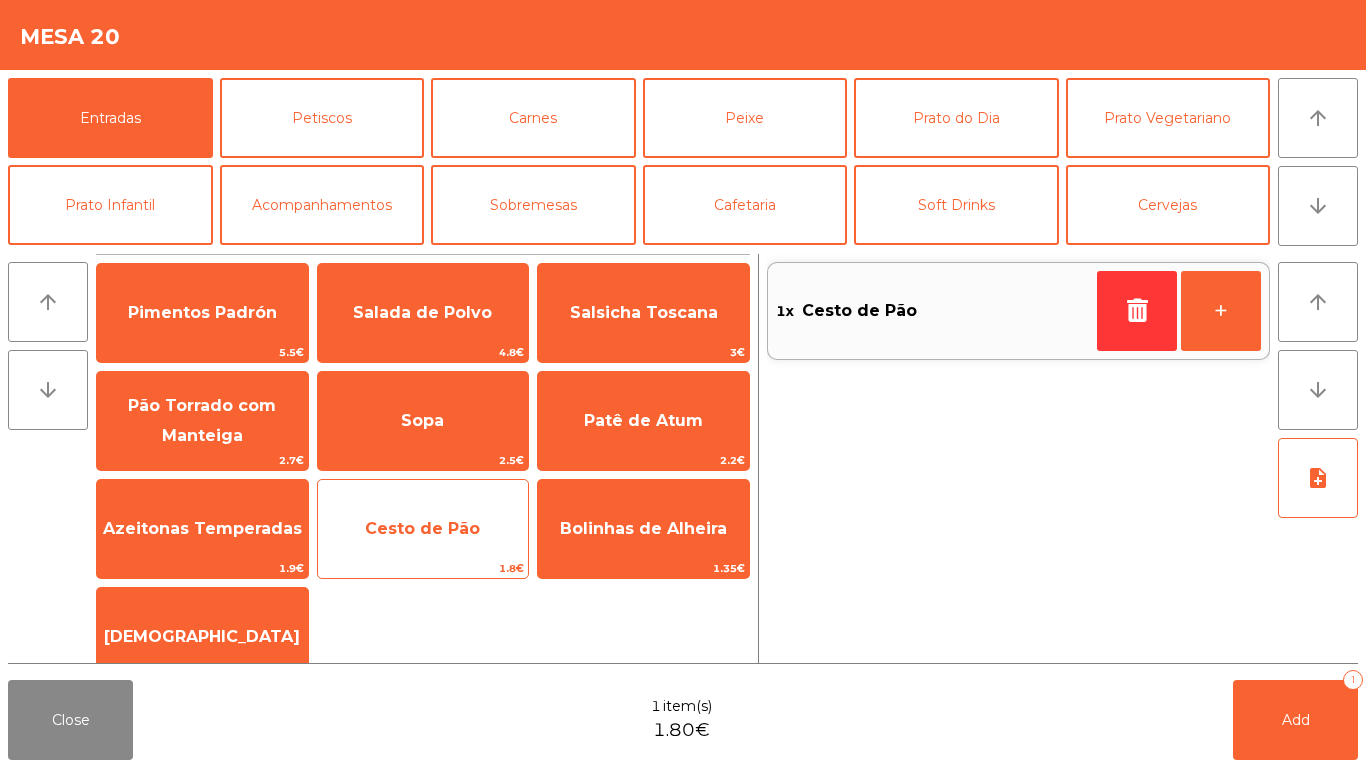click on "Cesto de Pão" 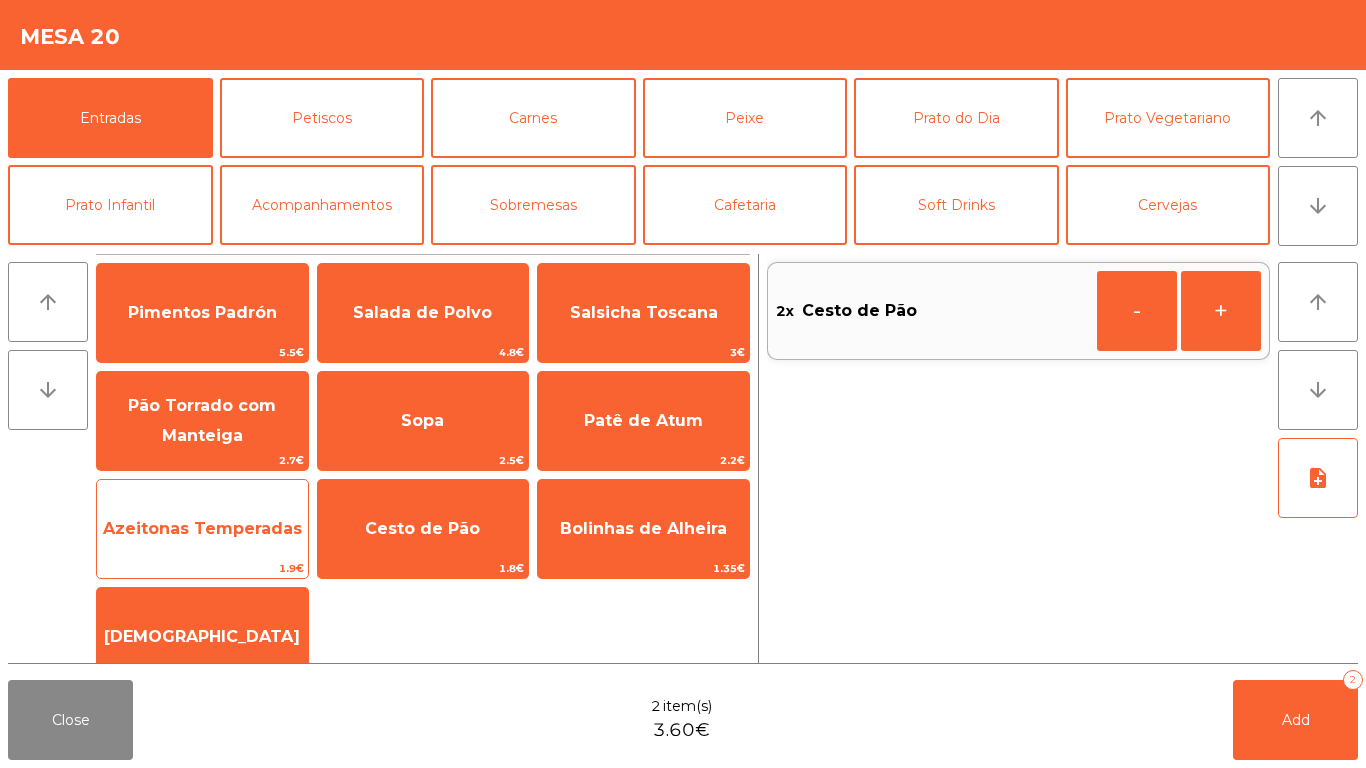 click on "Azeitonas Temperadas" 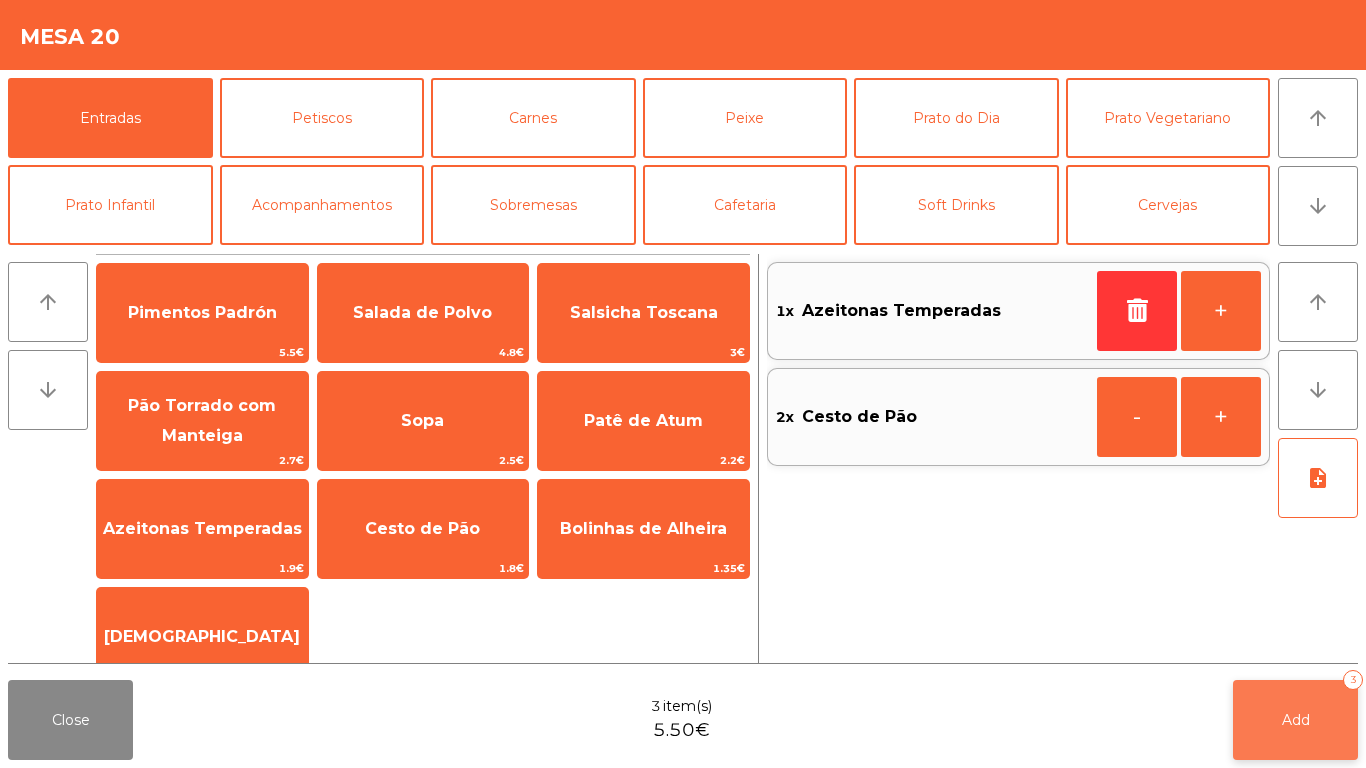 click on "Add   3" 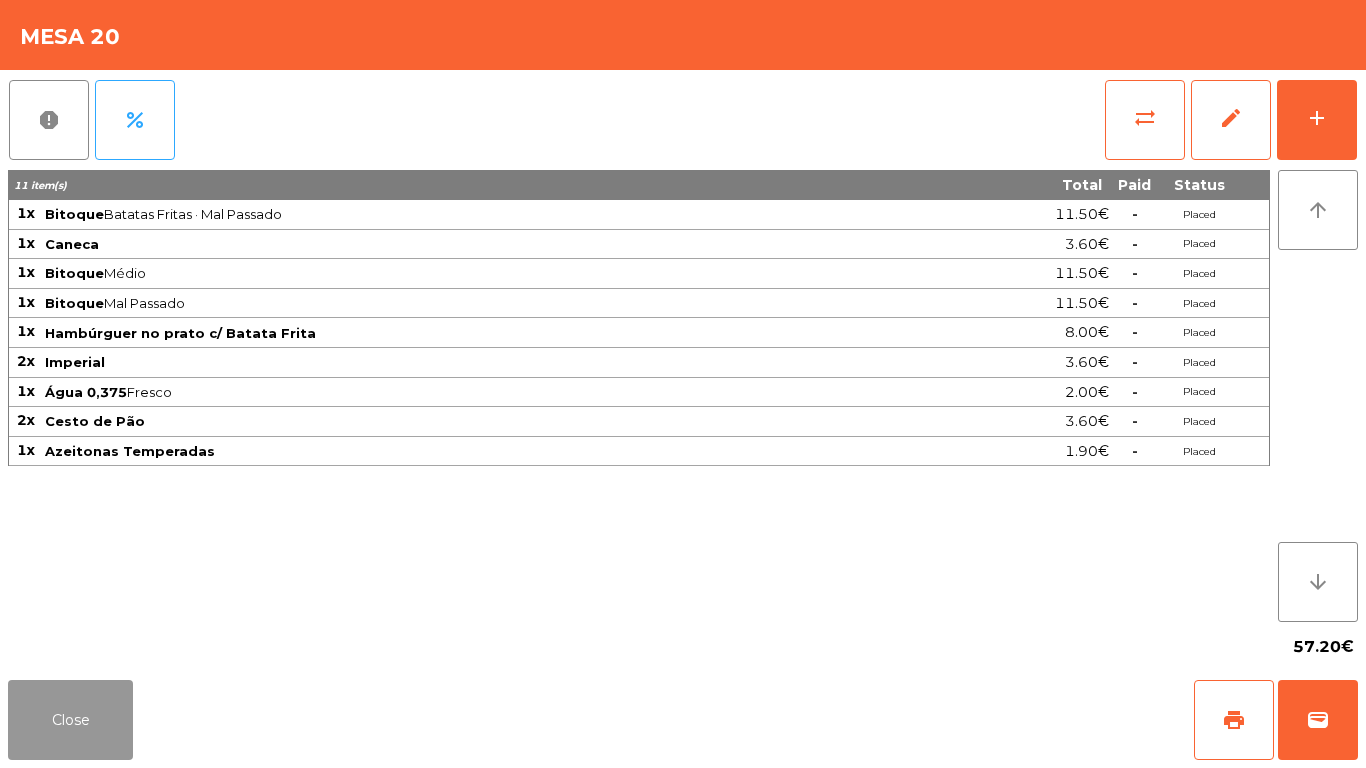 click on "Close" 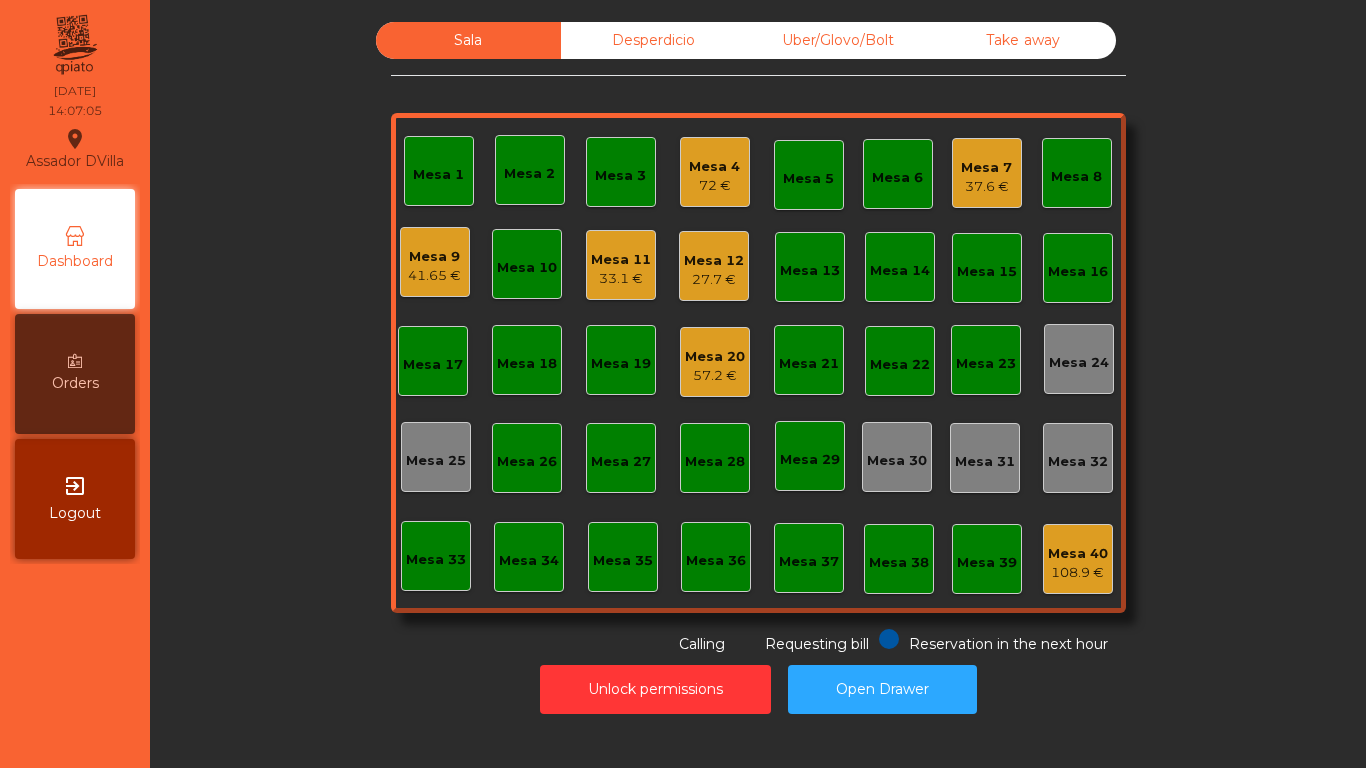 click on "Mesa 12   27.7 €" 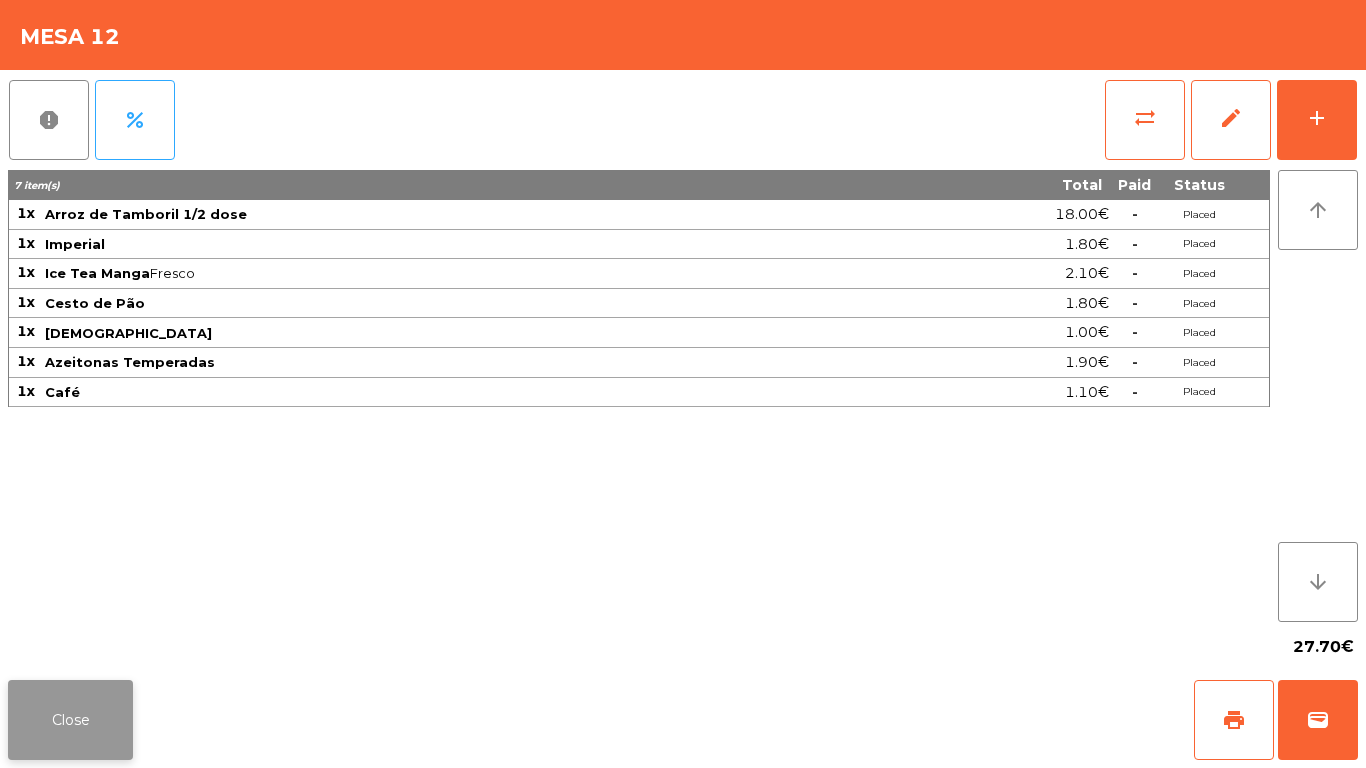 click on "Close" 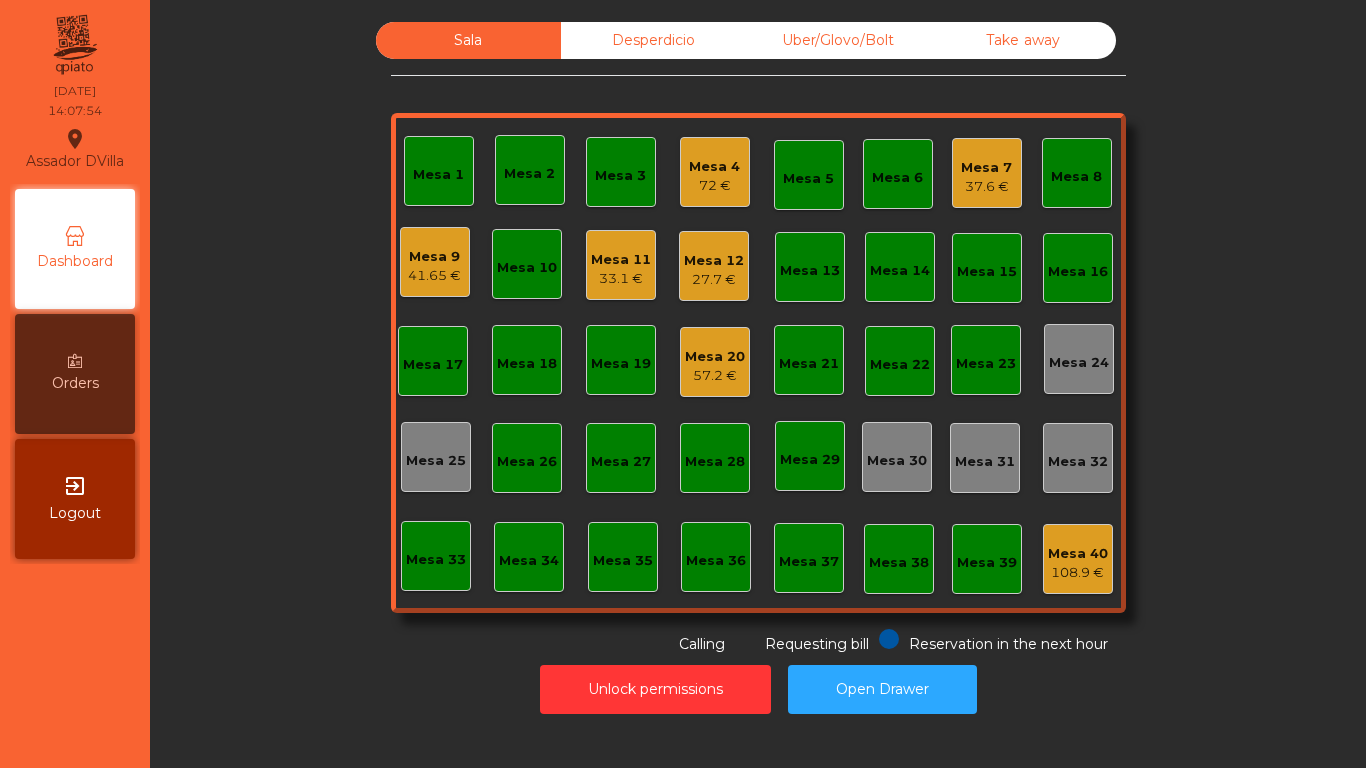 click on "Mesa 12   27.7 €" 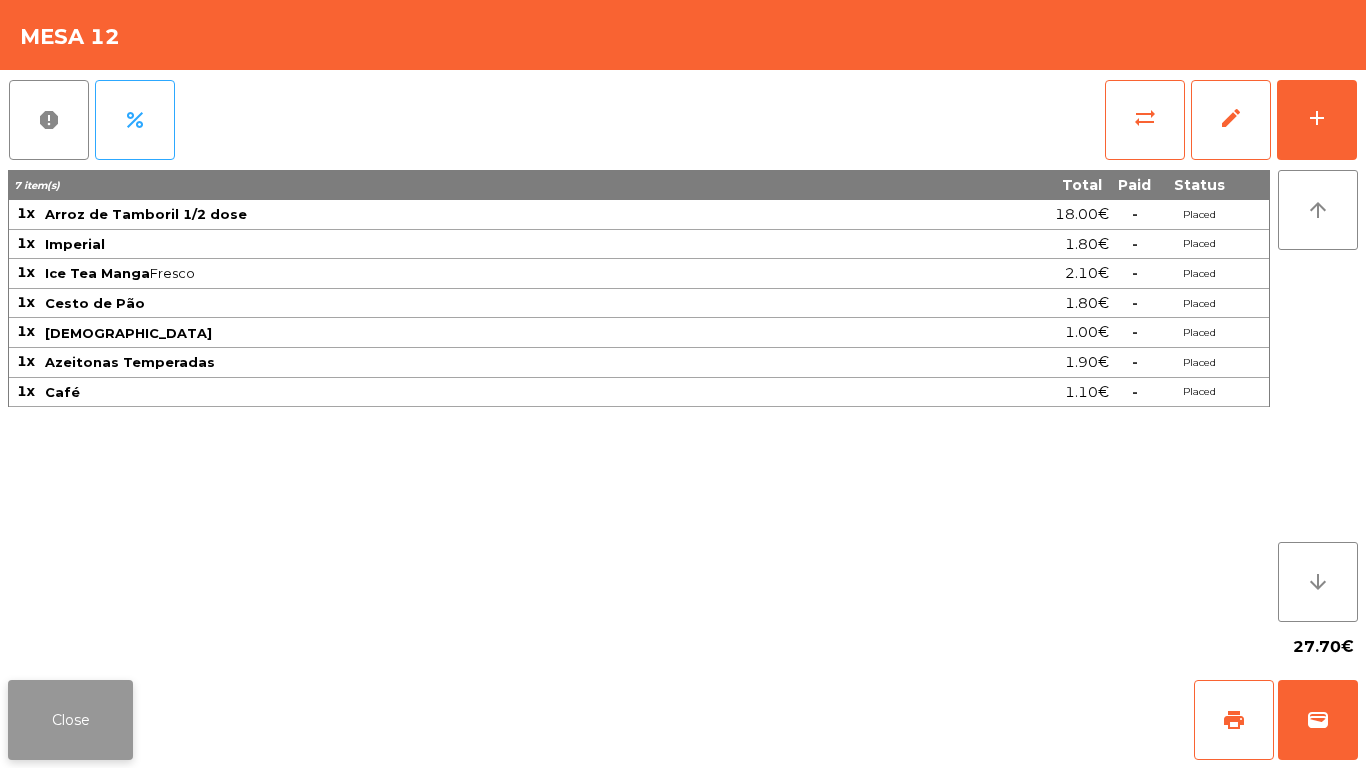 click on "Close" 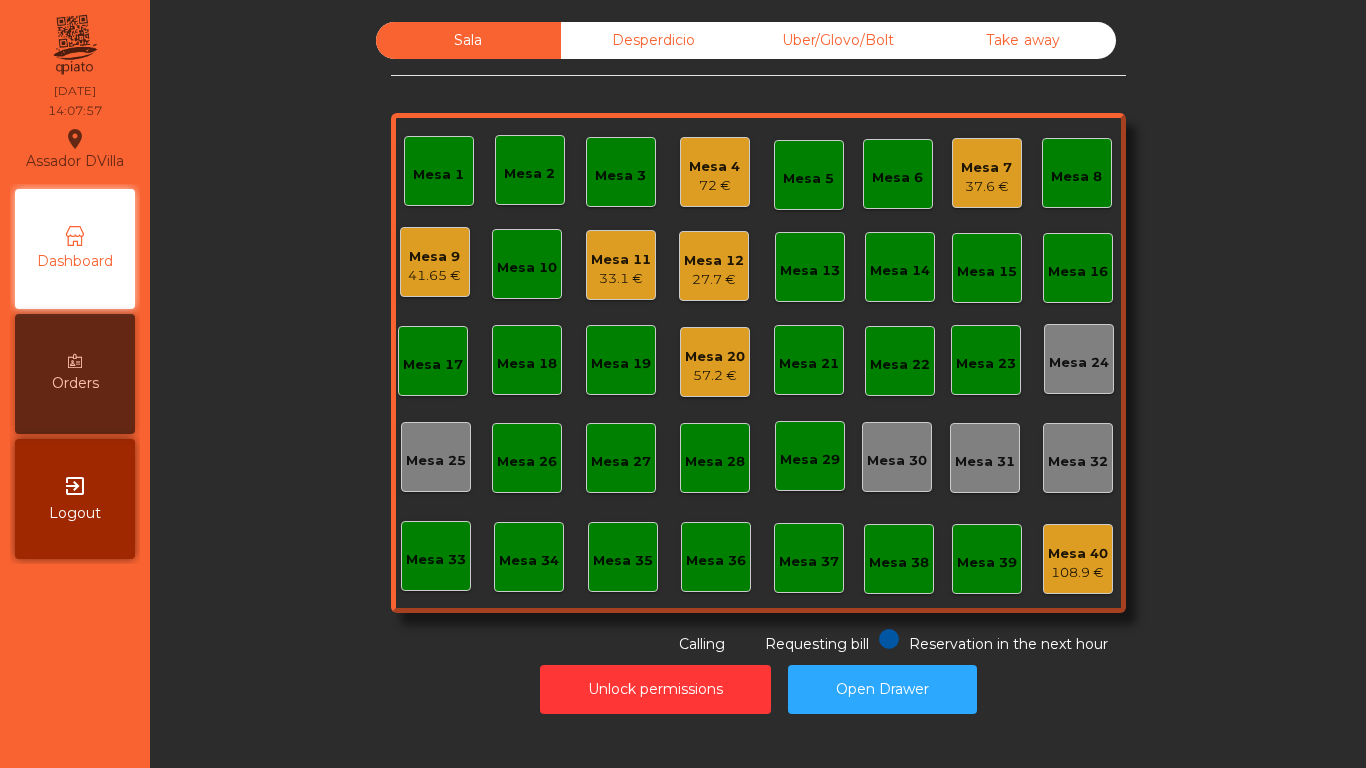 click on "Mesa 11   33.1 €" 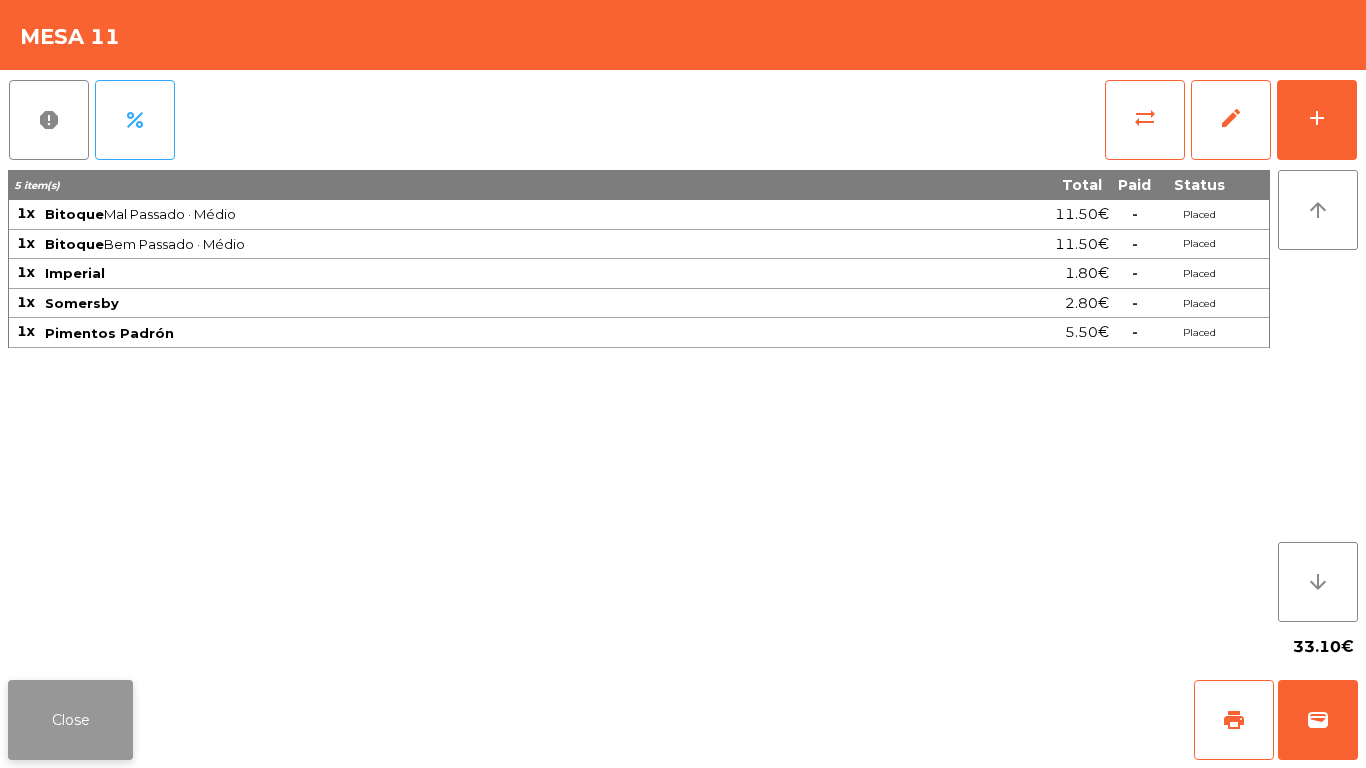click on "Close" 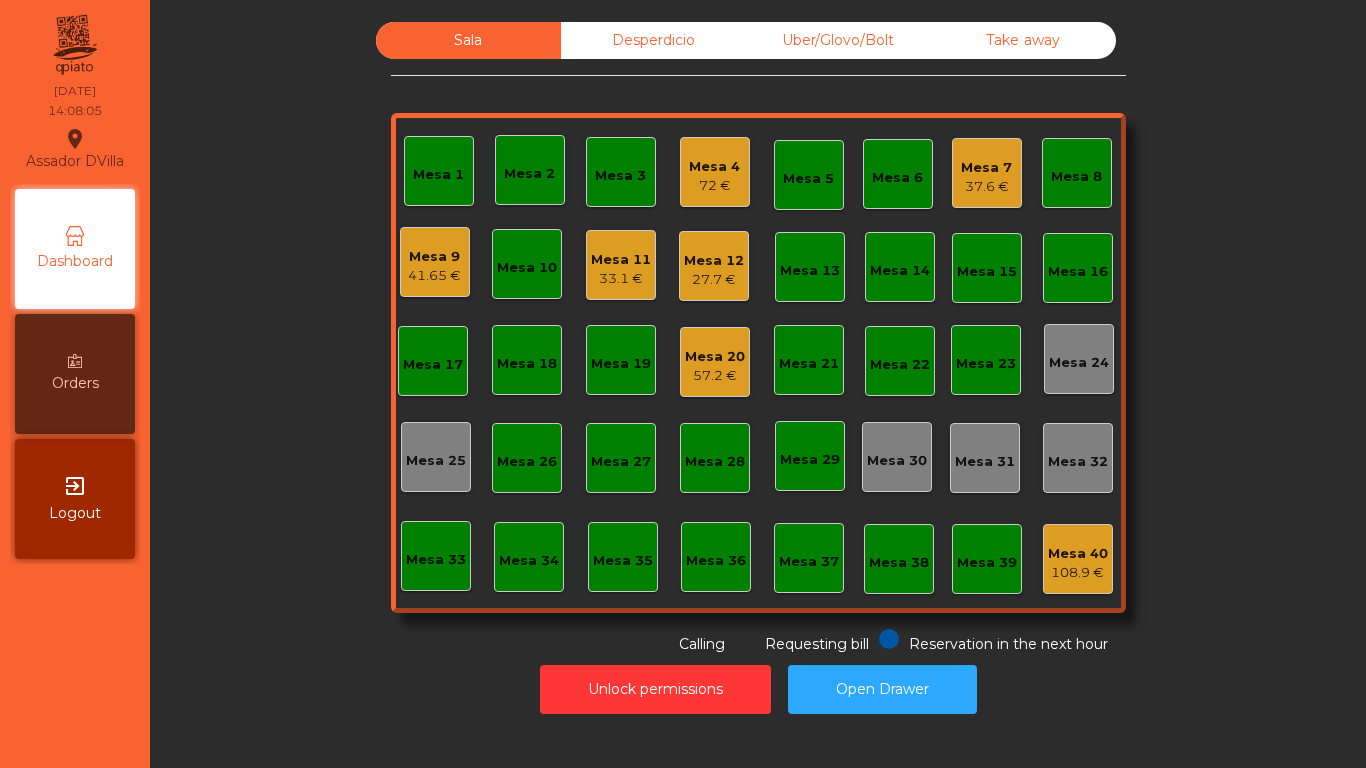 click on "Desperdicio" 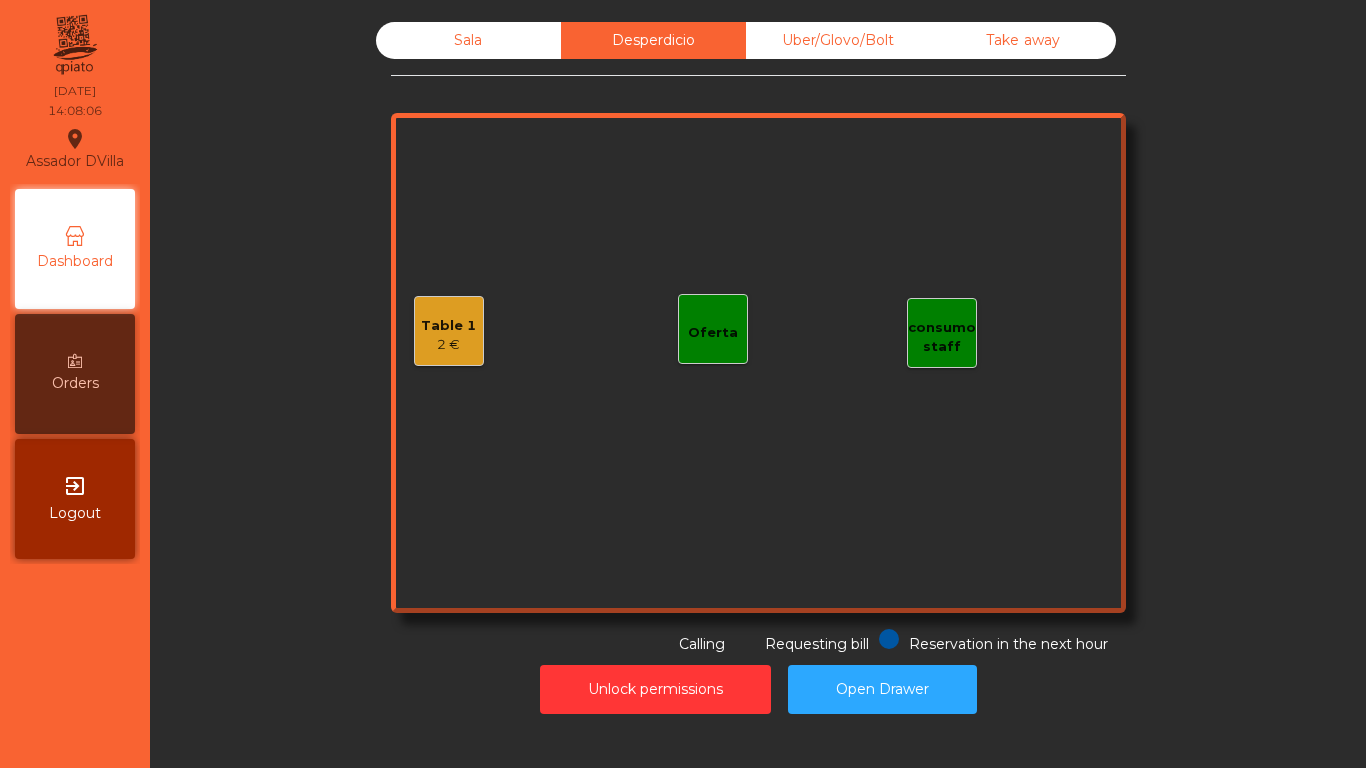 click on "Uber/Glovo/Bolt" 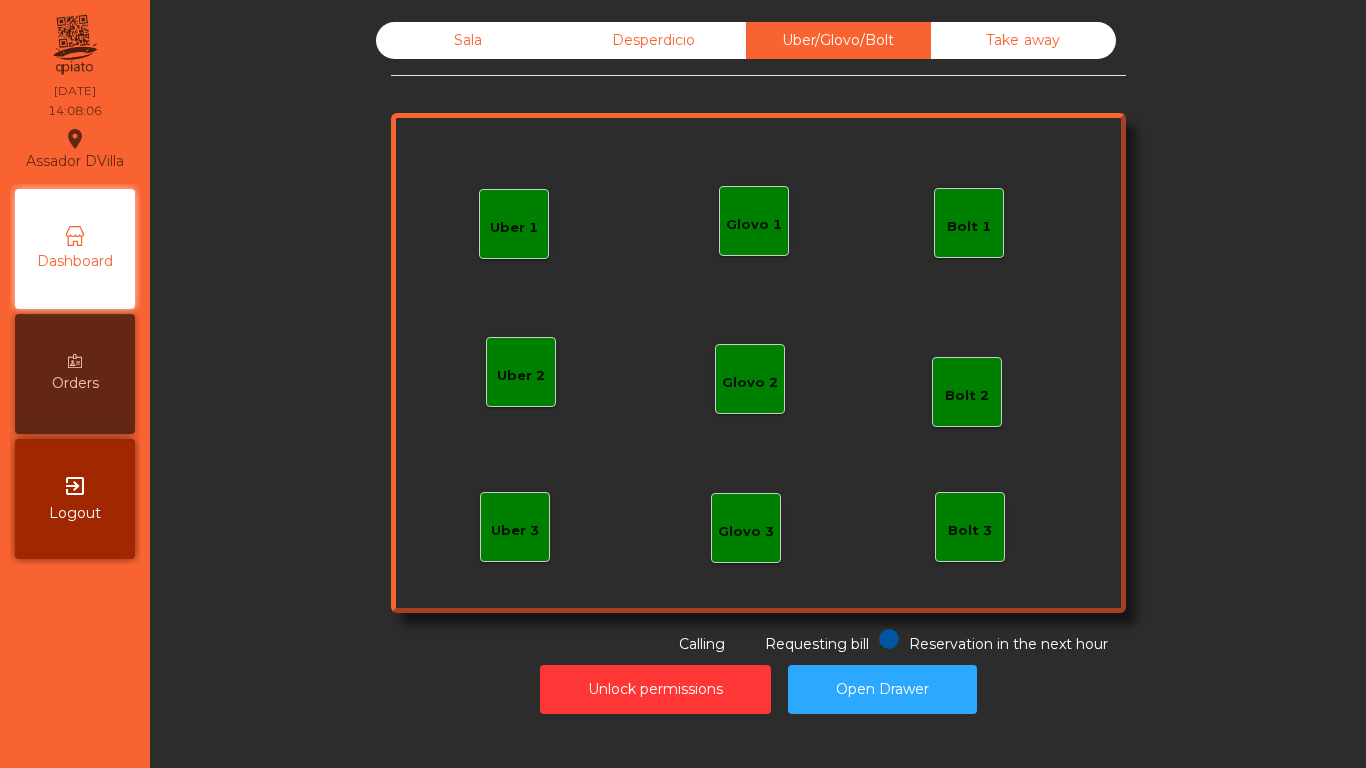 click on "Take away" 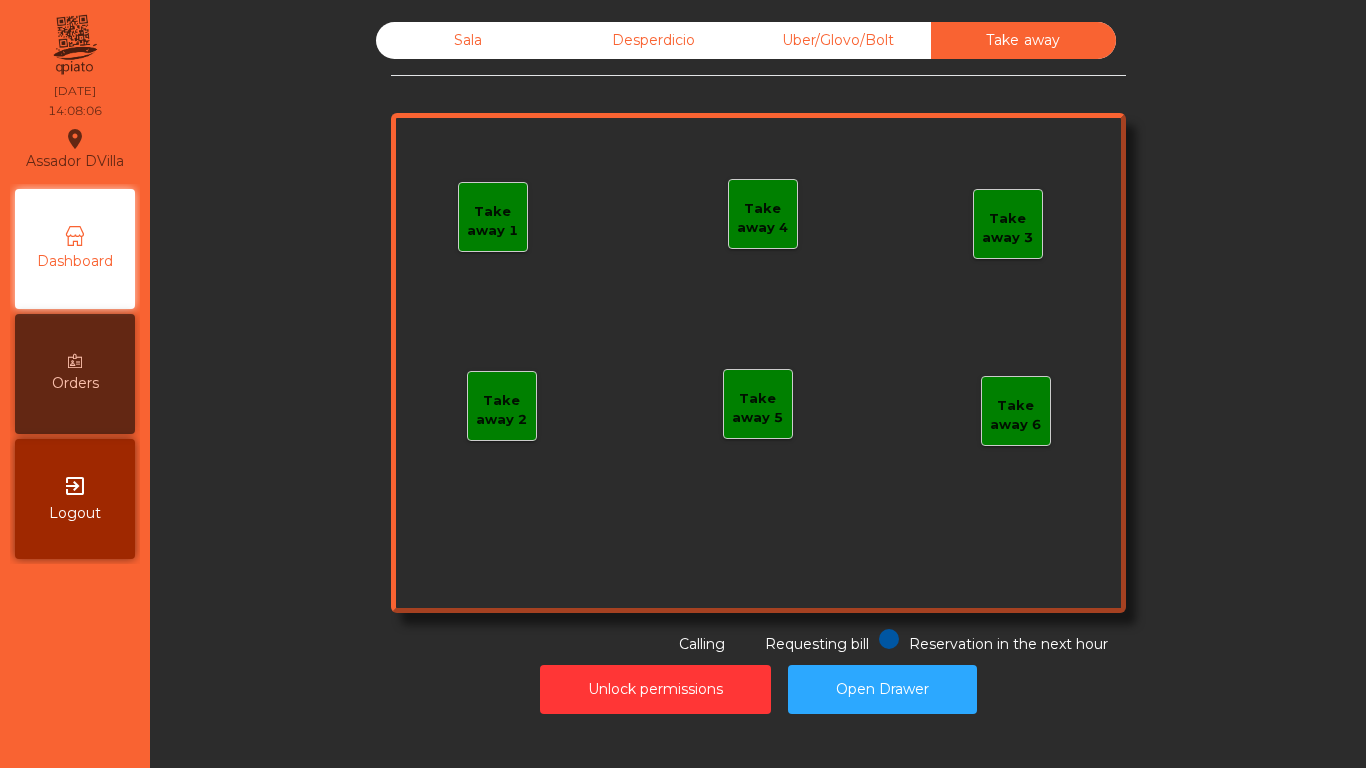 click on "Desperdicio" 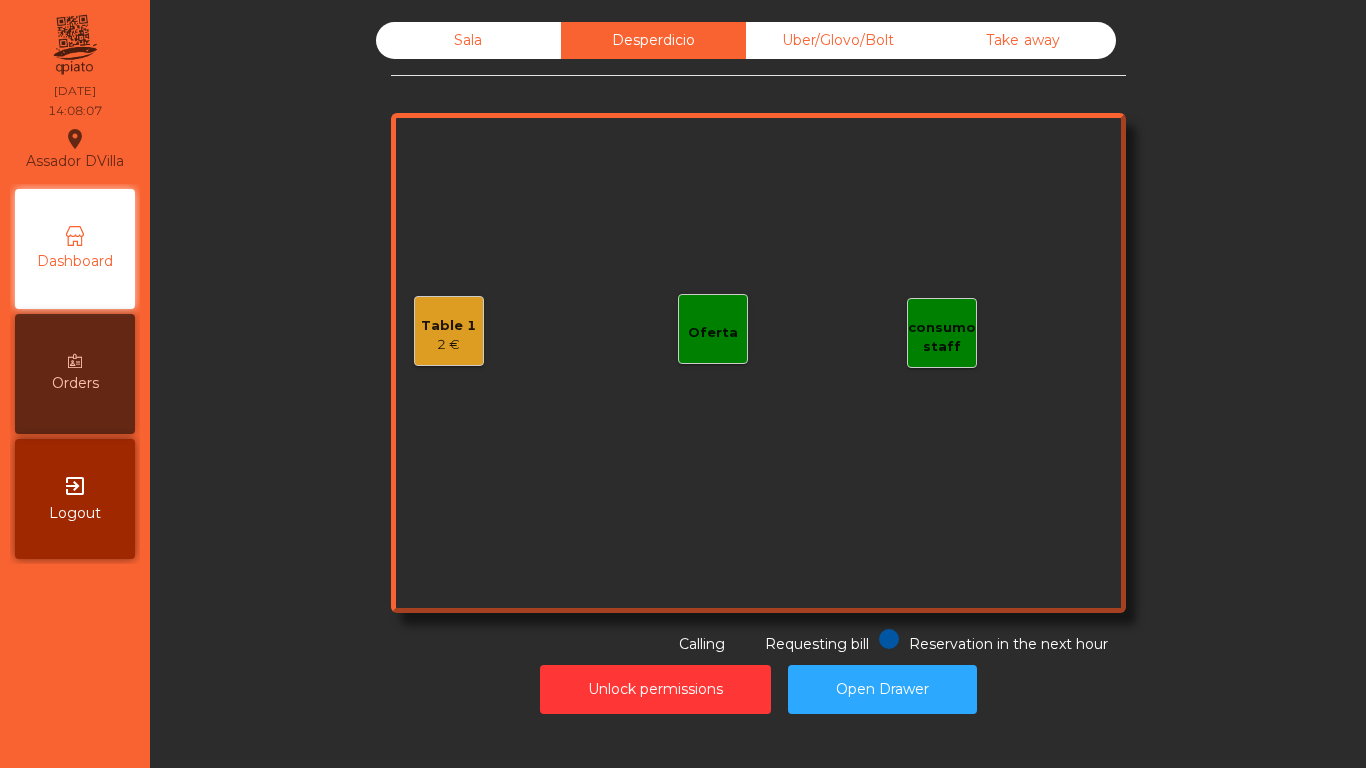 click on "Sala   Desperdicio   Uber/Glovo/Bolt   Take away   Table 1   2 €   consumo staff   Oferta  Reservation in the next hour Requesting bill Calling" 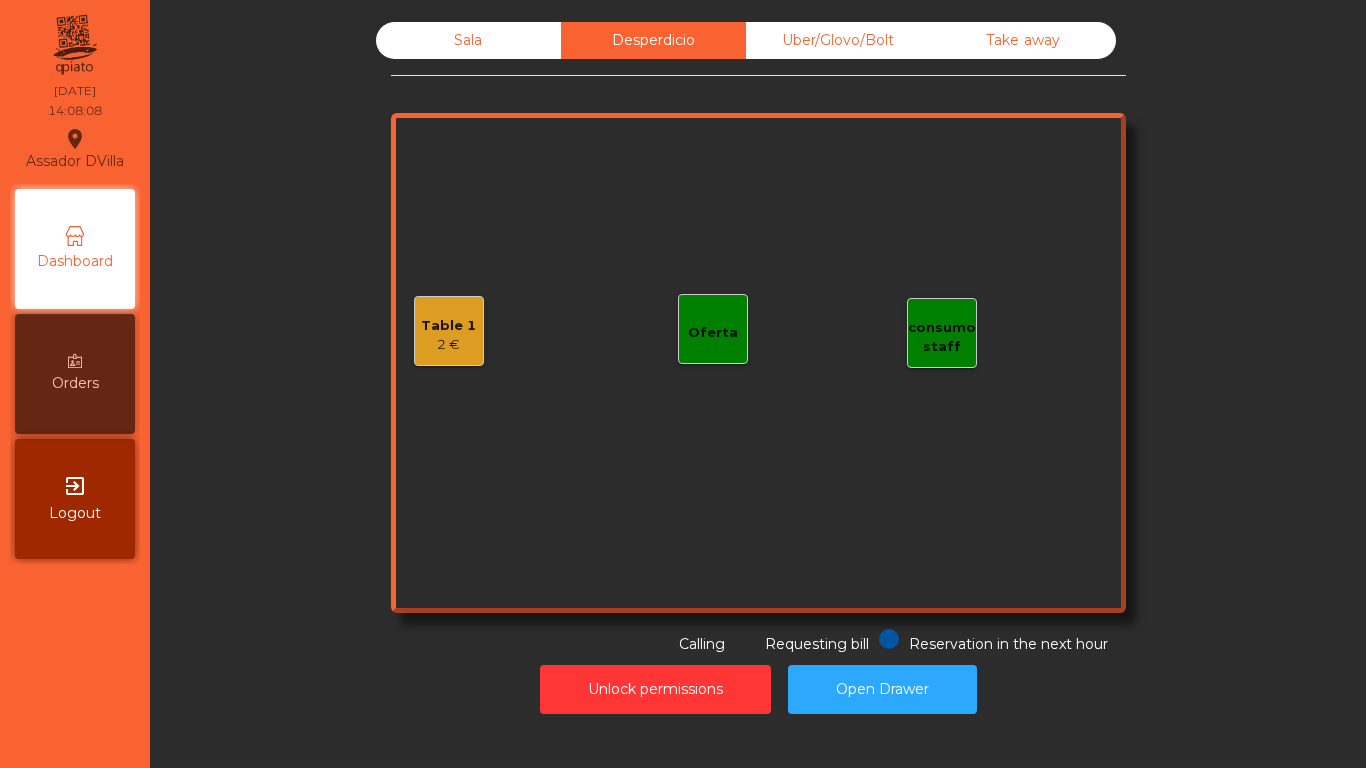 click on "Table 1   2 €" 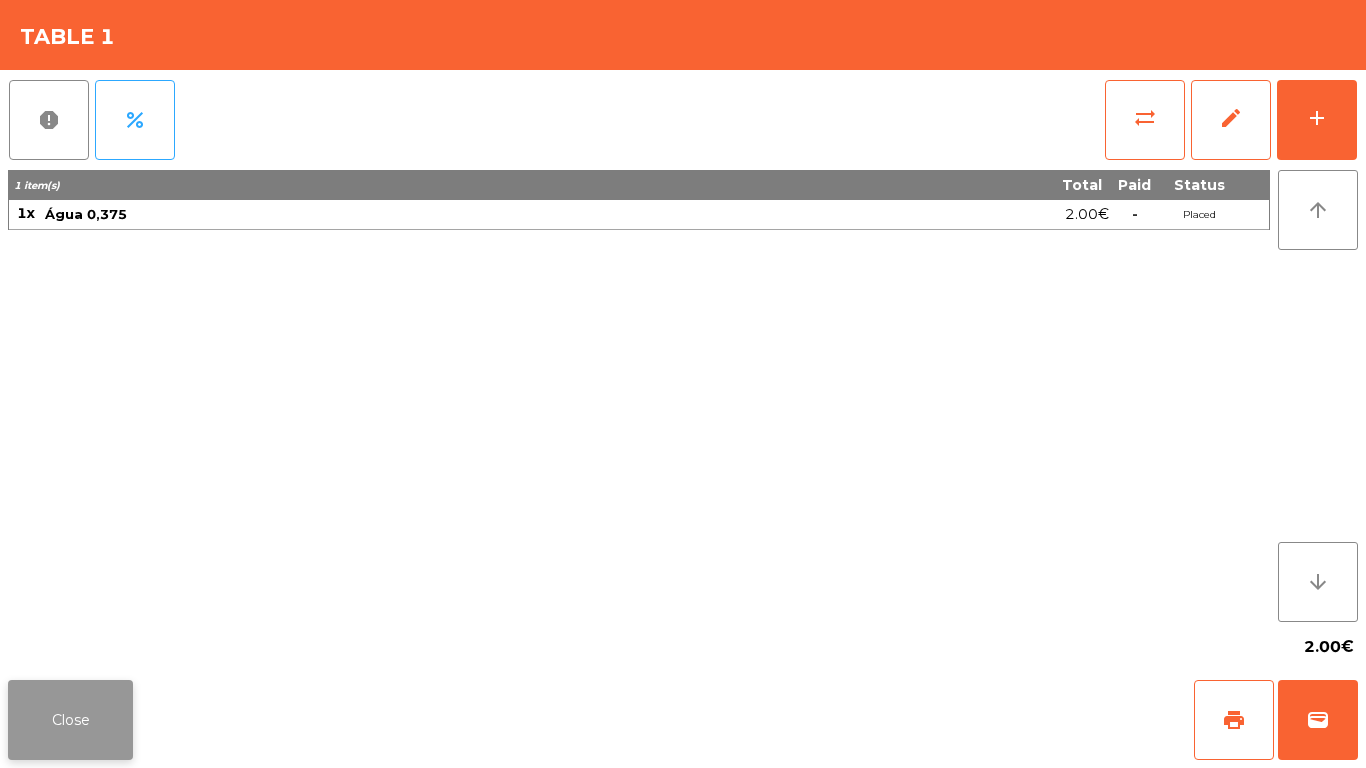 click on "Close" 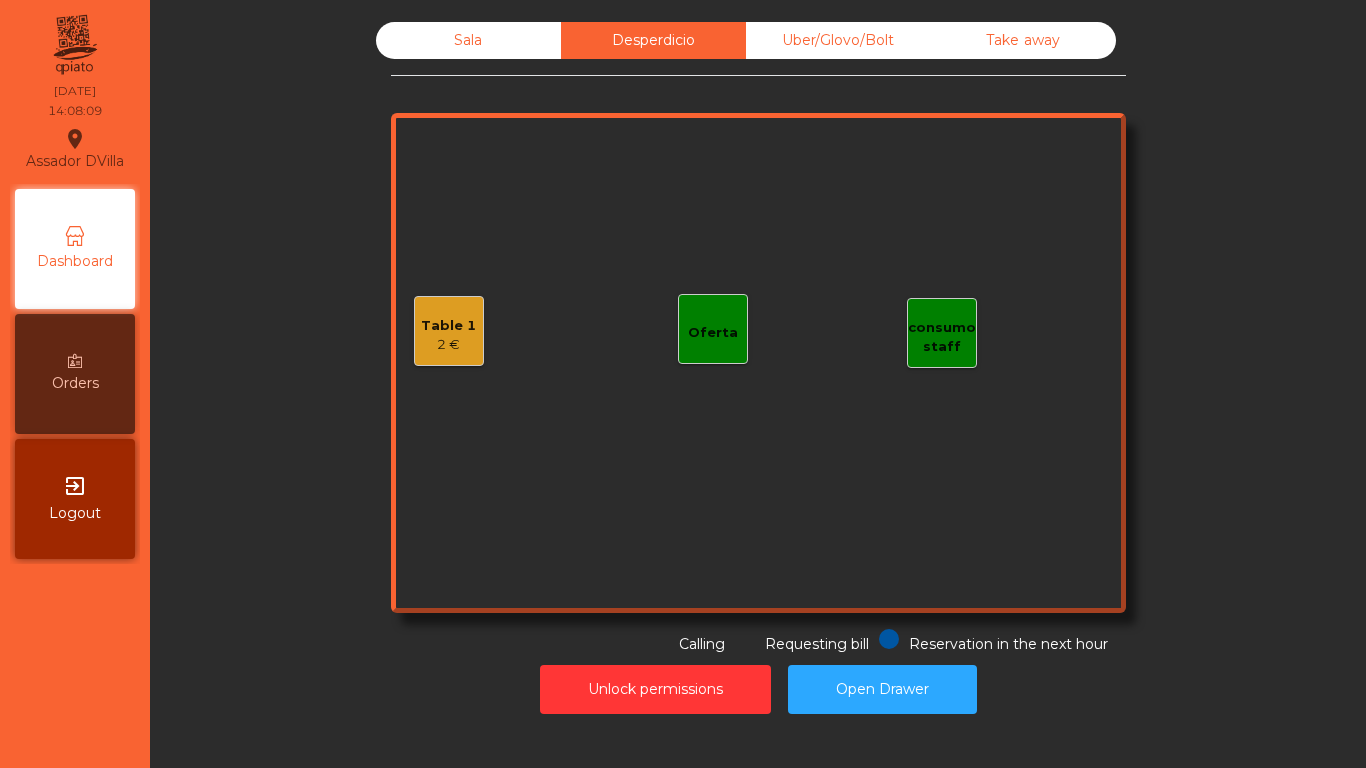 click on "Sala" 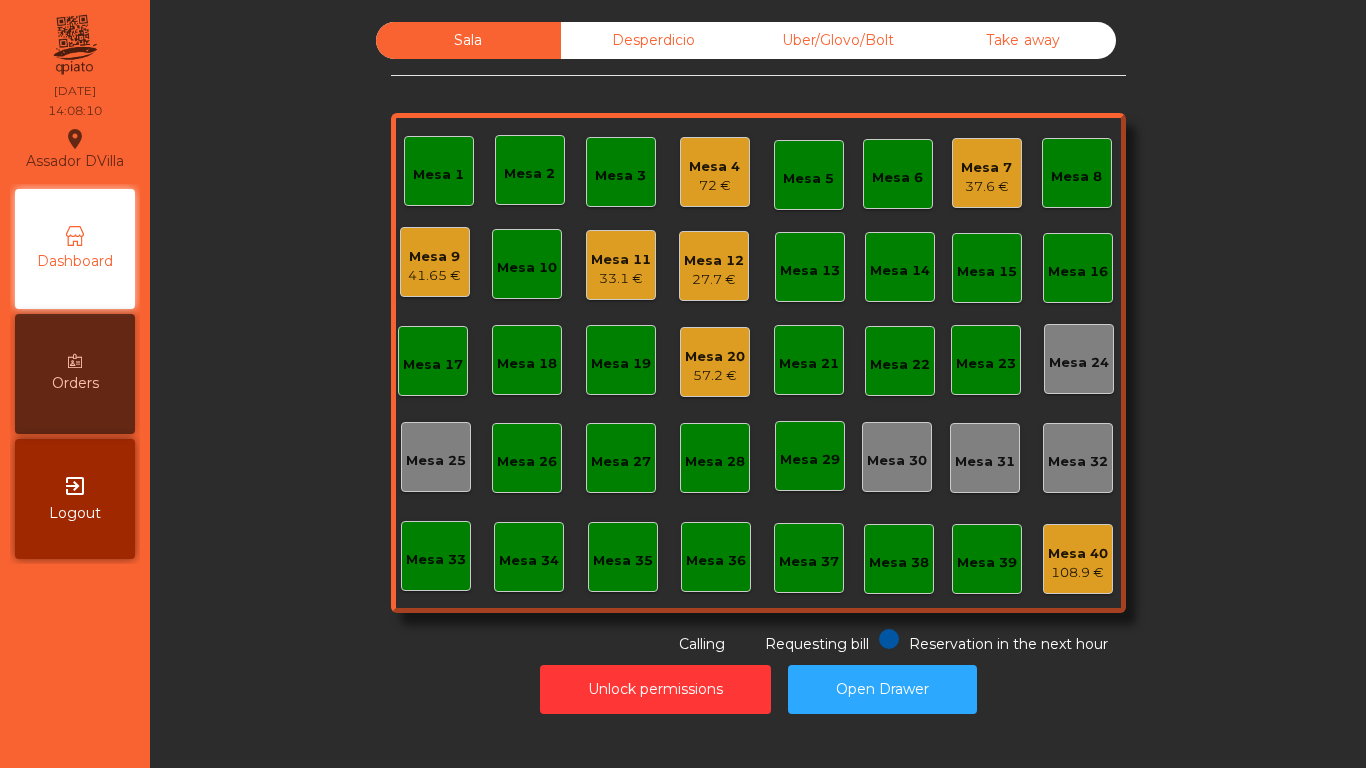 click on "Sala   Desperdicio   Uber/Glovo/Bolt   Take away   Mesa 1   Mesa 2   Mesa 3   Mesa 4   72 €   Mesa 5   Mesa 6   Mesa 7   37.6 €   Mesa 8   Mesa 9   41.65 €   Mesa 10   Mesa 11   33.1 €   [GEOGRAPHIC_DATA] 12   27.7 €   [GEOGRAPHIC_DATA] 13   [GEOGRAPHIC_DATA] 14   [GEOGRAPHIC_DATA] 15   [GEOGRAPHIC_DATA] 16   [GEOGRAPHIC_DATA] 17   [GEOGRAPHIC_DATA] 18   [GEOGRAPHIC_DATA] 19   [GEOGRAPHIC_DATA] 20   57.2 €   [GEOGRAPHIC_DATA] 21   [GEOGRAPHIC_DATA] 22   [GEOGRAPHIC_DATA] 23   [GEOGRAPHIC_DATA] 24   [GEOGRAPHIC_DATA] 25   [GEOGRAPHIC_DATA] 26   [GEOGRAPHIC_DATA] 27   [GEOGRAPHIC_DATA] 28   [GEOGRAPHIC_DATA] 29   [GEOGRAPHIC_DATA] 30   [GEOGRAPHIC_DATA] 31   [GEOGRAPHIC_DATA] 32   [GEOGRAPHIC_DATA] 33   [GEOGRAPHIC_DATA] 34   [GEOGRAPHIC_DATA] [GEOGRAPHIC_DATA] 37   [GEOGRAPHIC_DATA] 38   [GEOGRAPHIC_DATA] 40   108.9 €  Reservation in the next hour Requesting bill Calling" 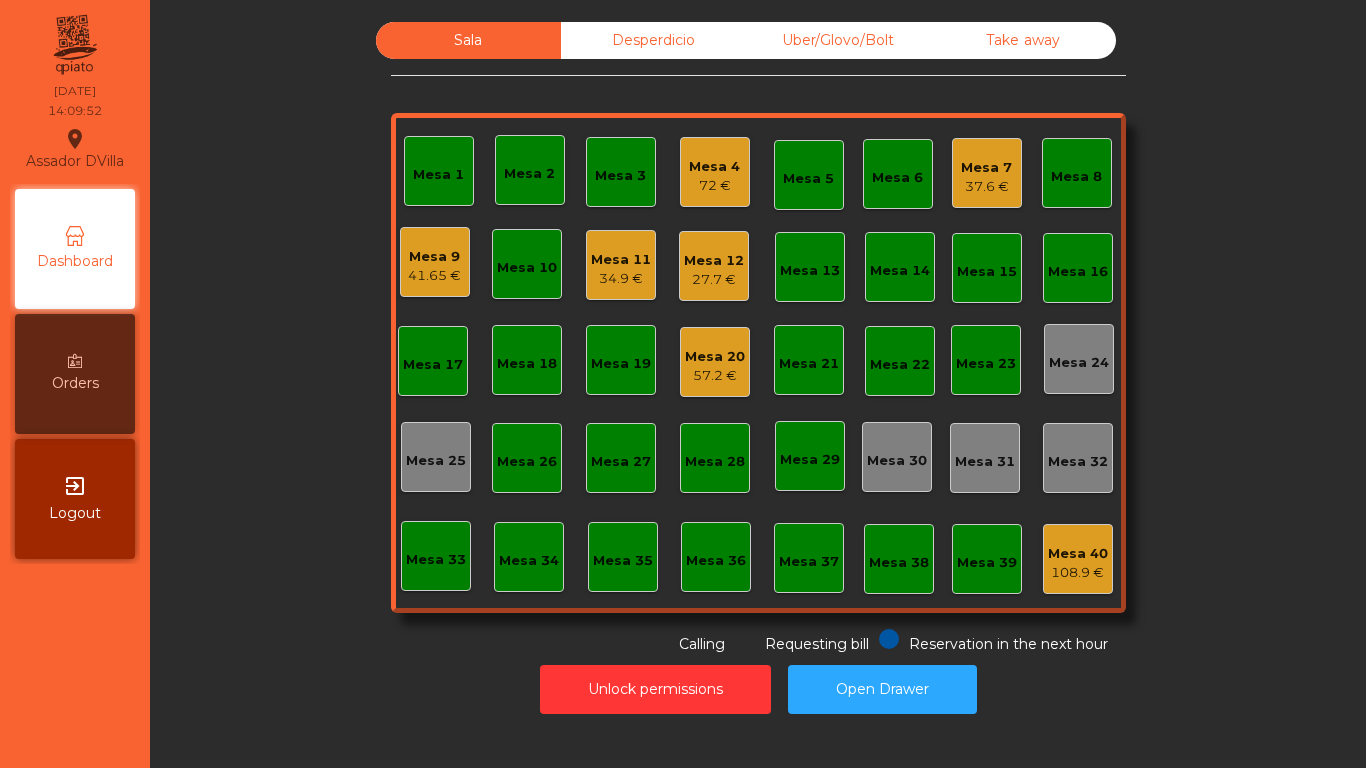 click on "Mesa 9   41.65 €" 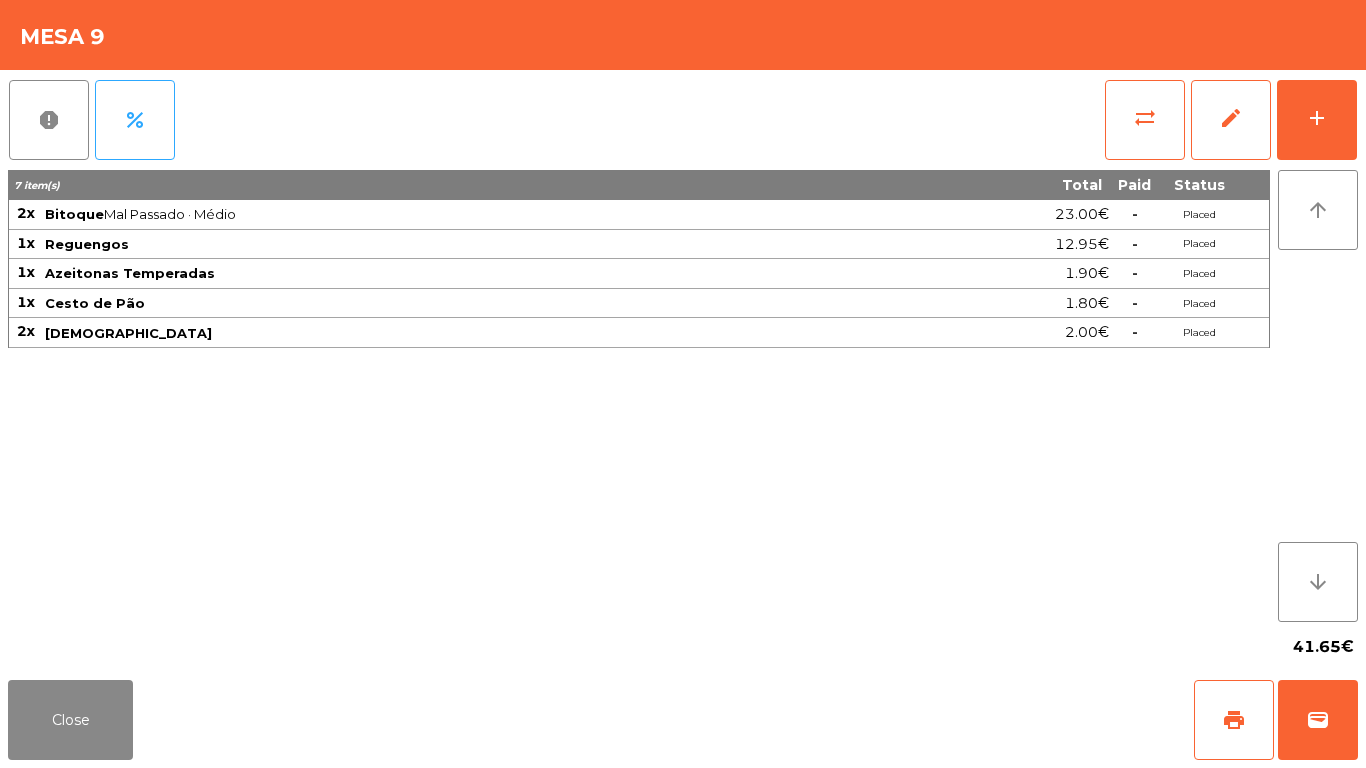 click on "report   percent   sync_alt   edit   add  7 item(s) Total Paid Status 2x Bitoque  Mal Passado · Médio  23.00€  -  Placed 1x Reguengos 12.95€  -  Placed 1x Azeitonas Temperadas 1.90€  -  Placed 1x Cesto de Pão 1.80€  -  Placed 2x Manteiga 2.00€  -  Placed arrow_upward arrow_downward  41.65€" 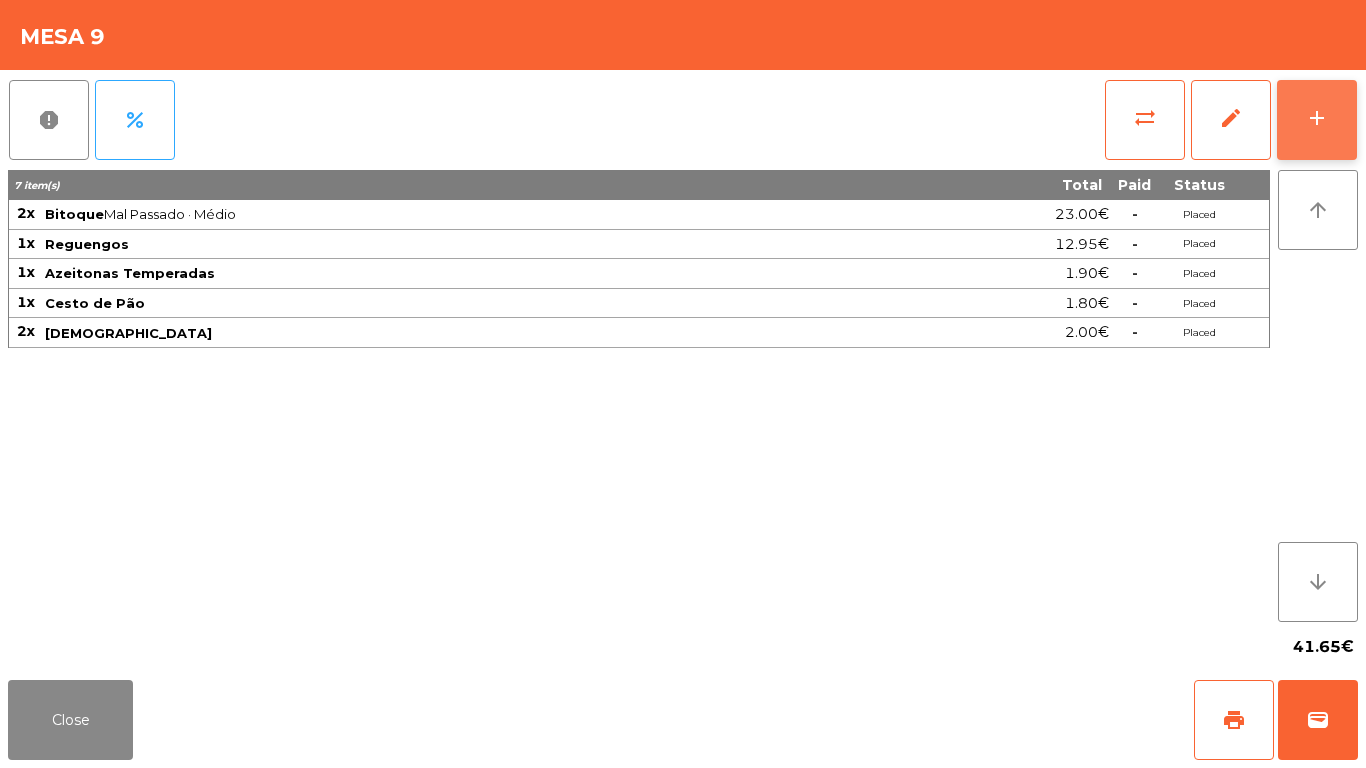 click on "add" 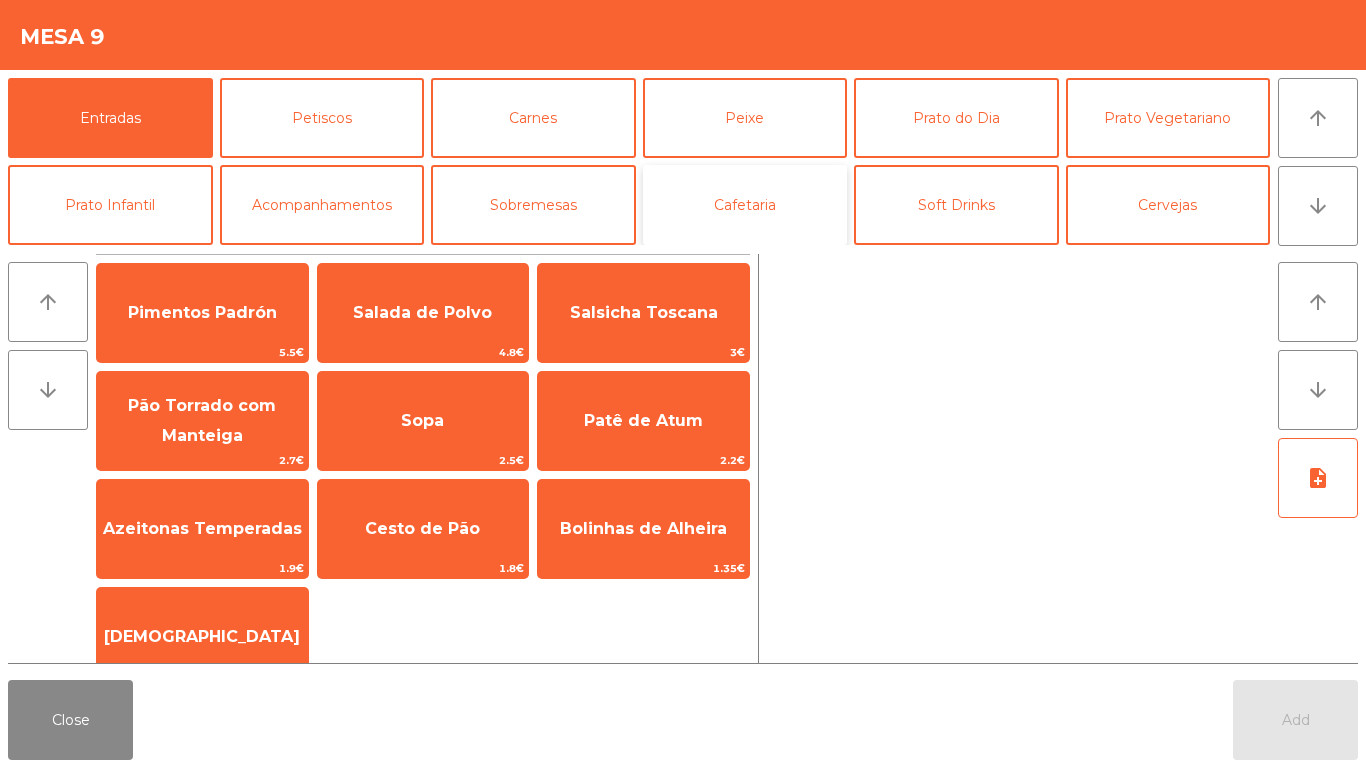 click on "Cafetaria" 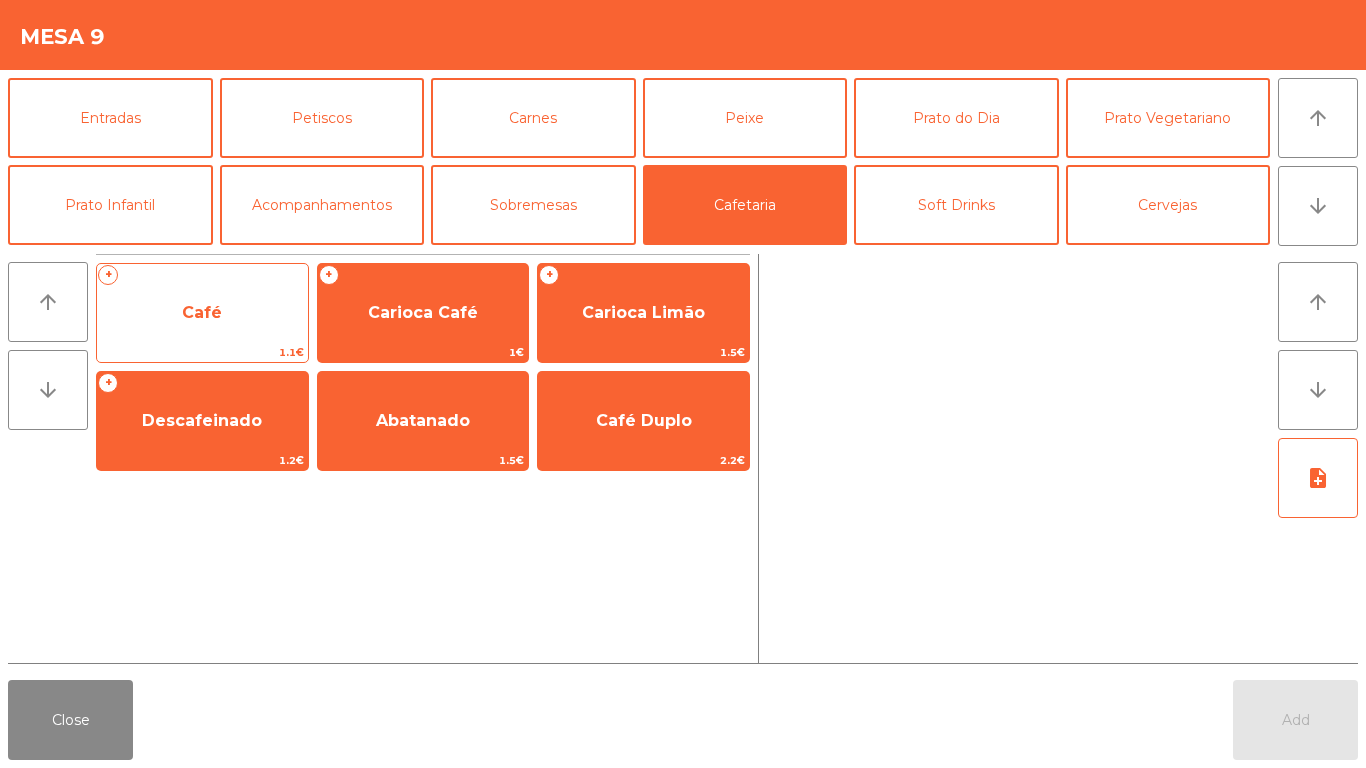 click on "Café" 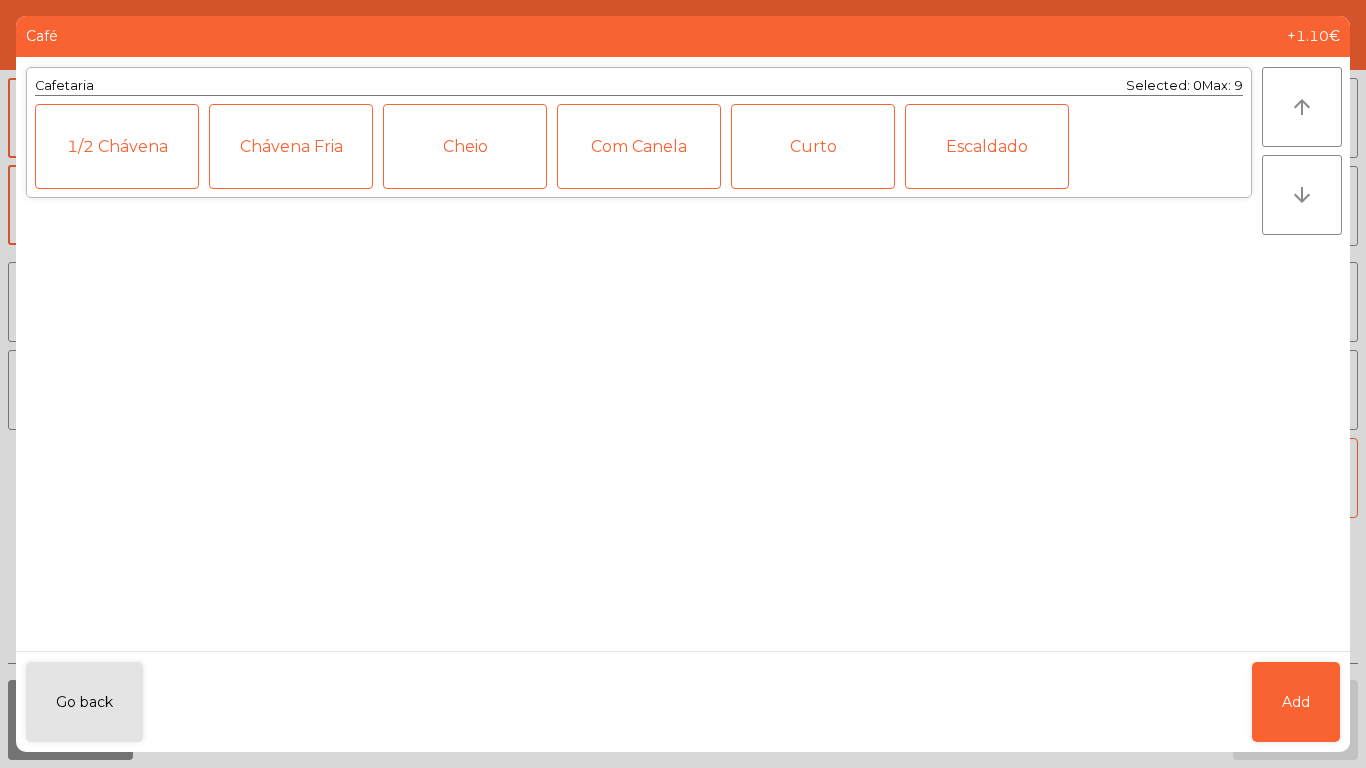 click on "Cheio" 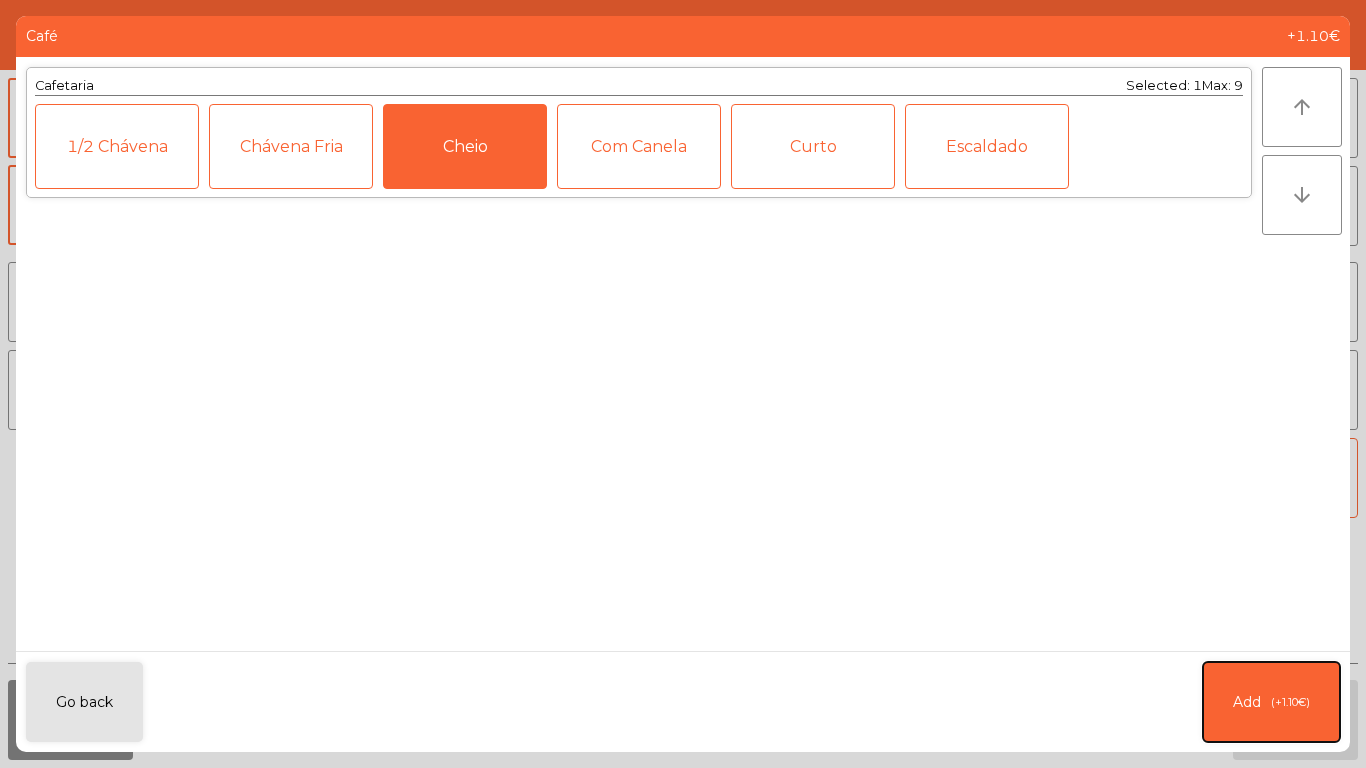 click on "(+1.10€)" 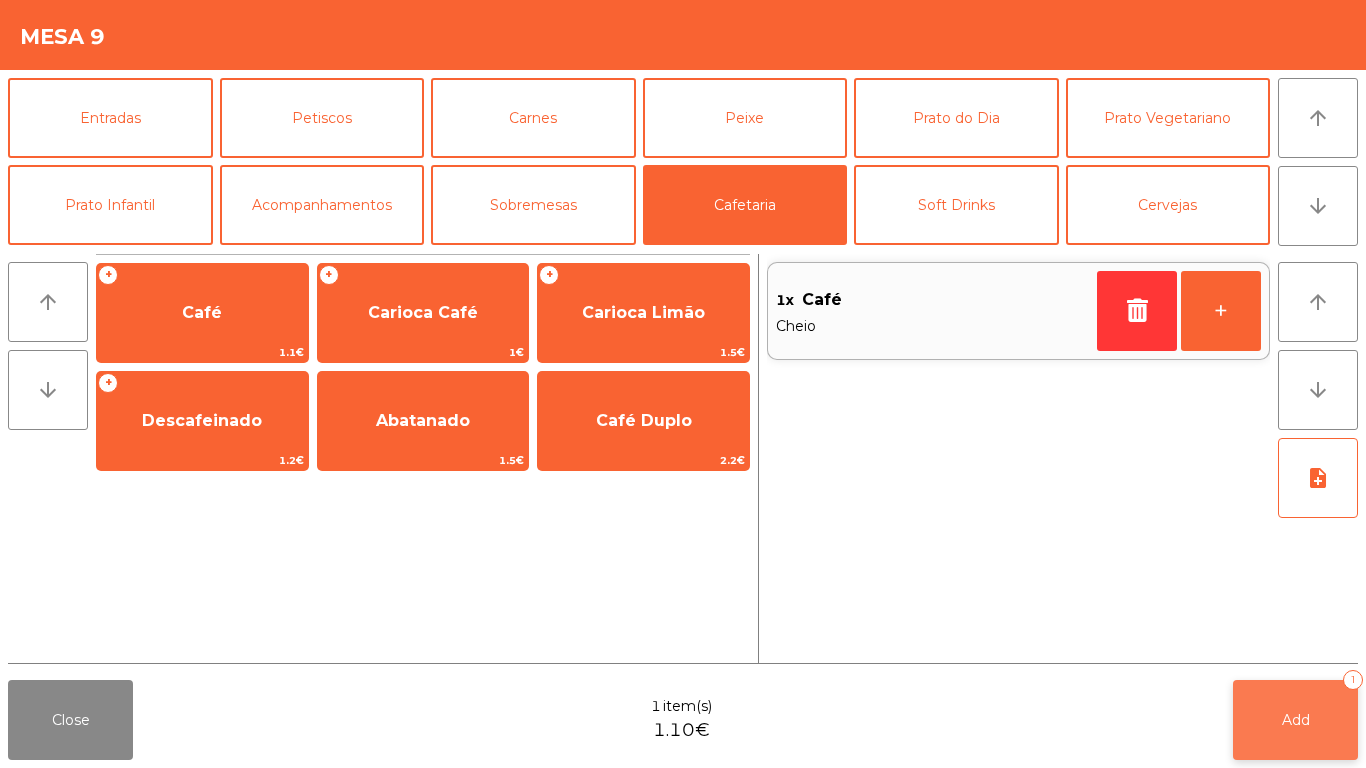 click on "Add" 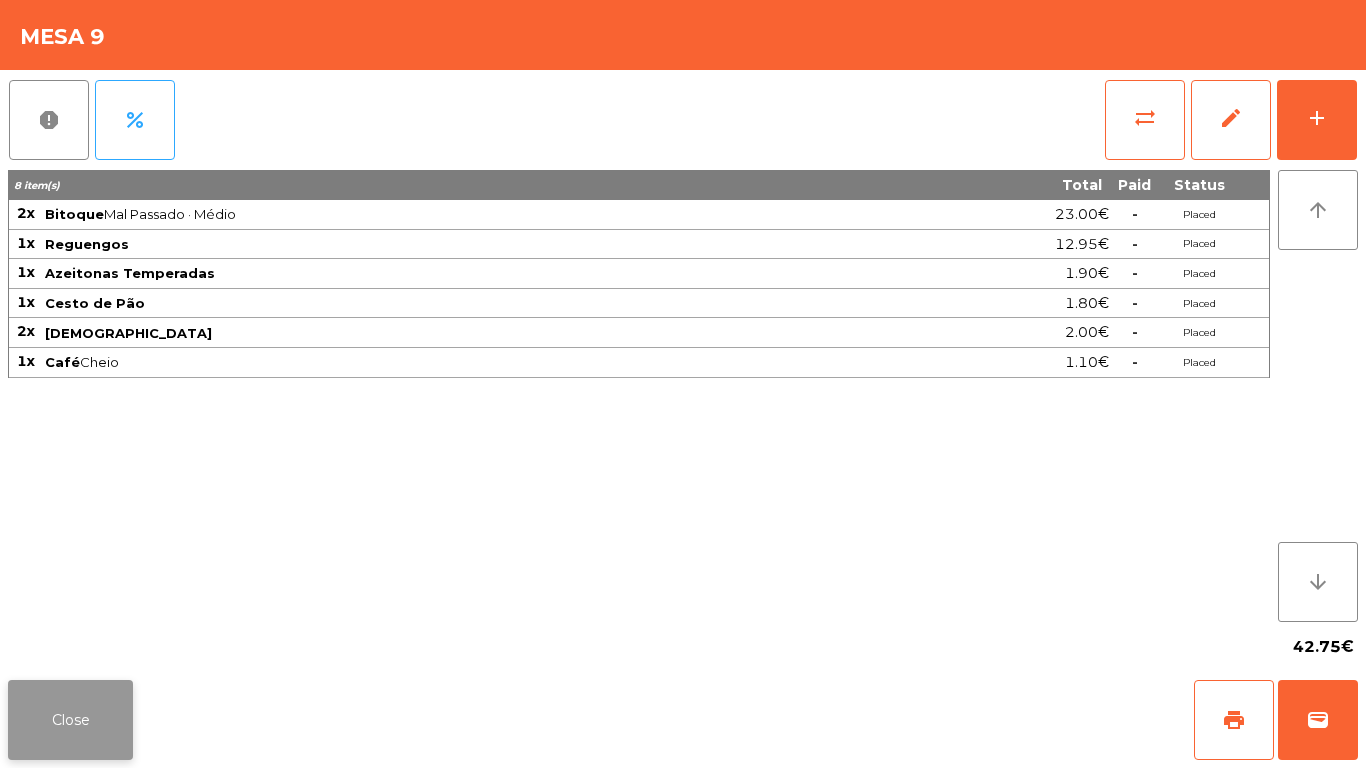 click on "Close" 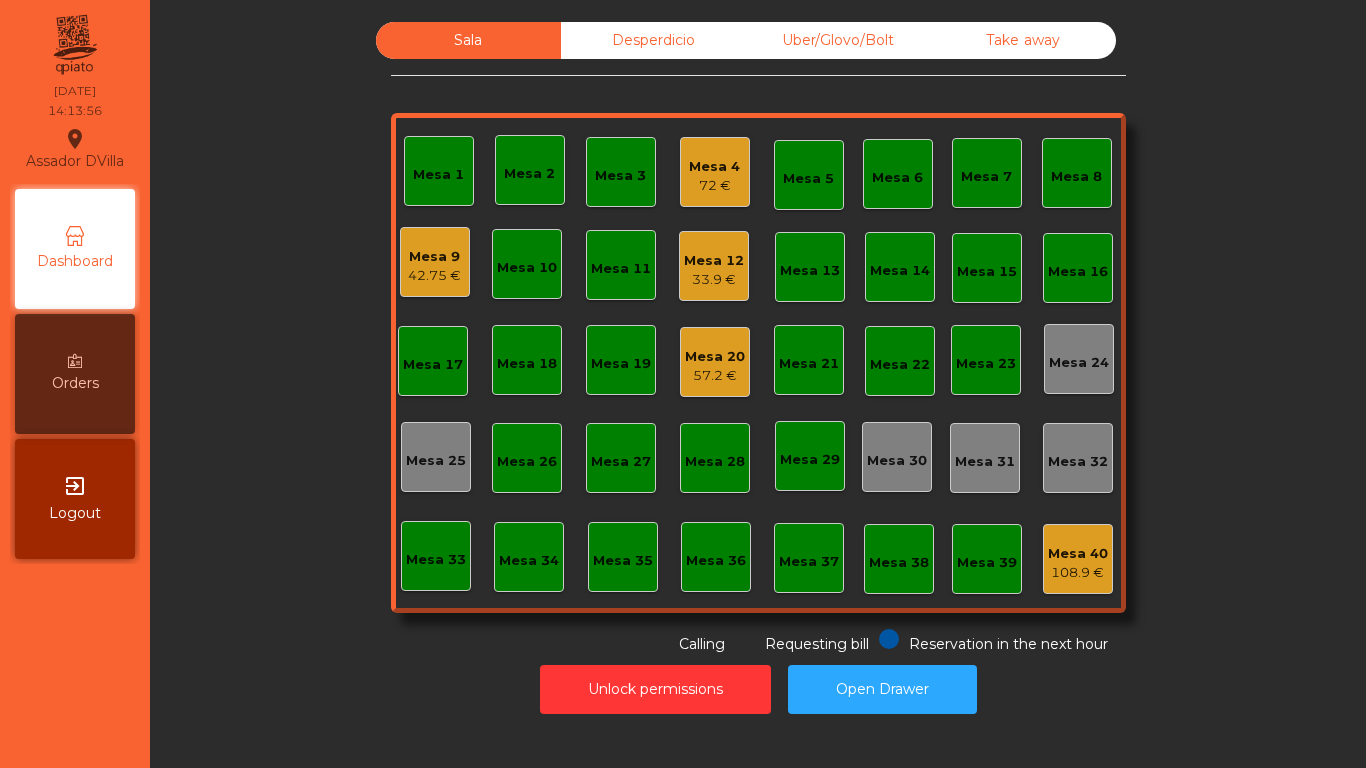 click on "72 €" 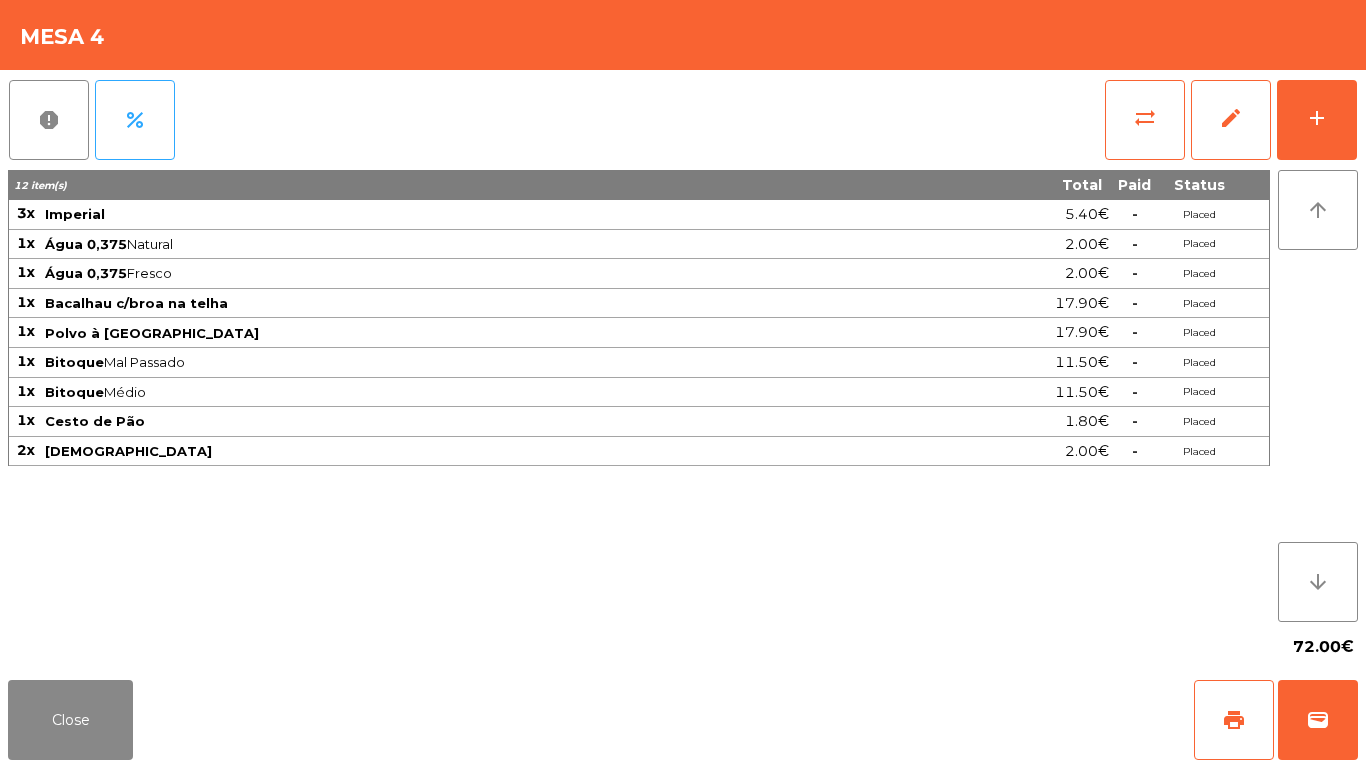 click on "Close   print   wallet" 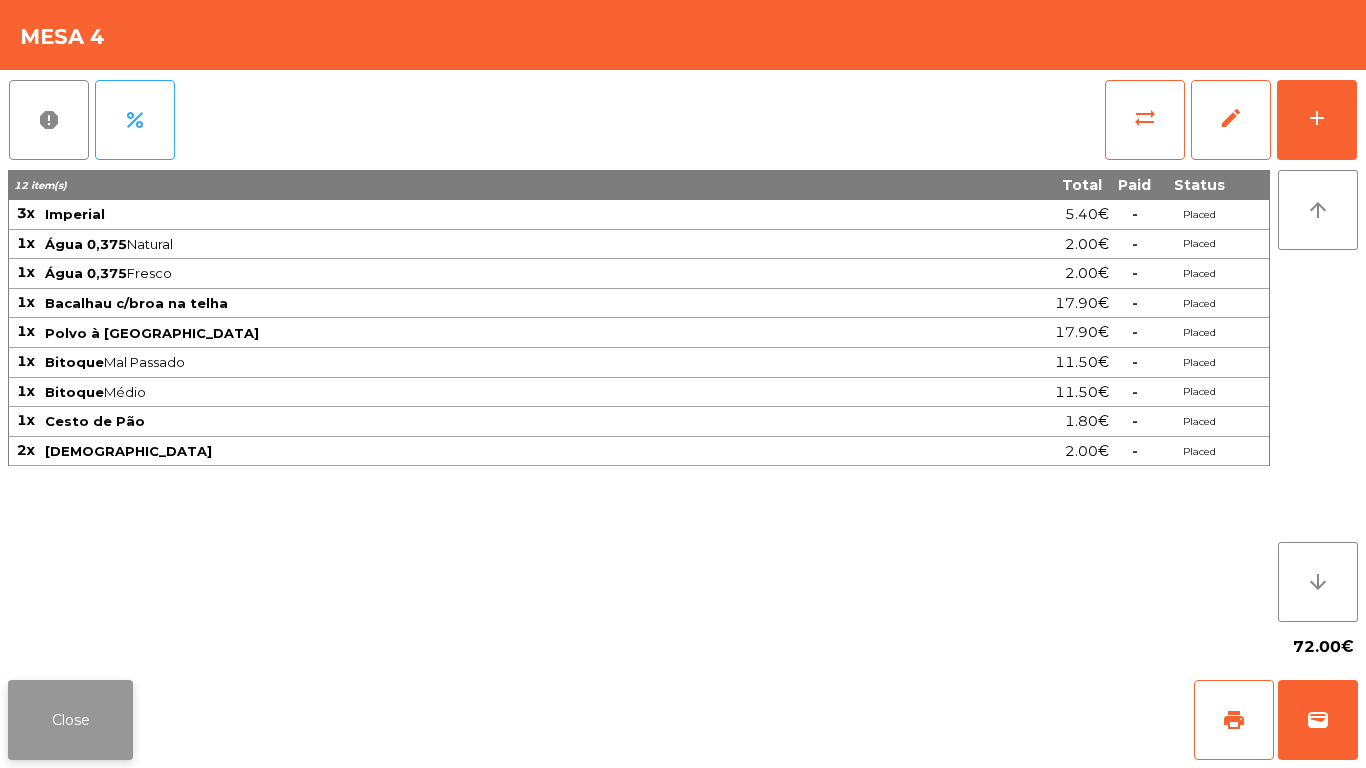 click on "Close" 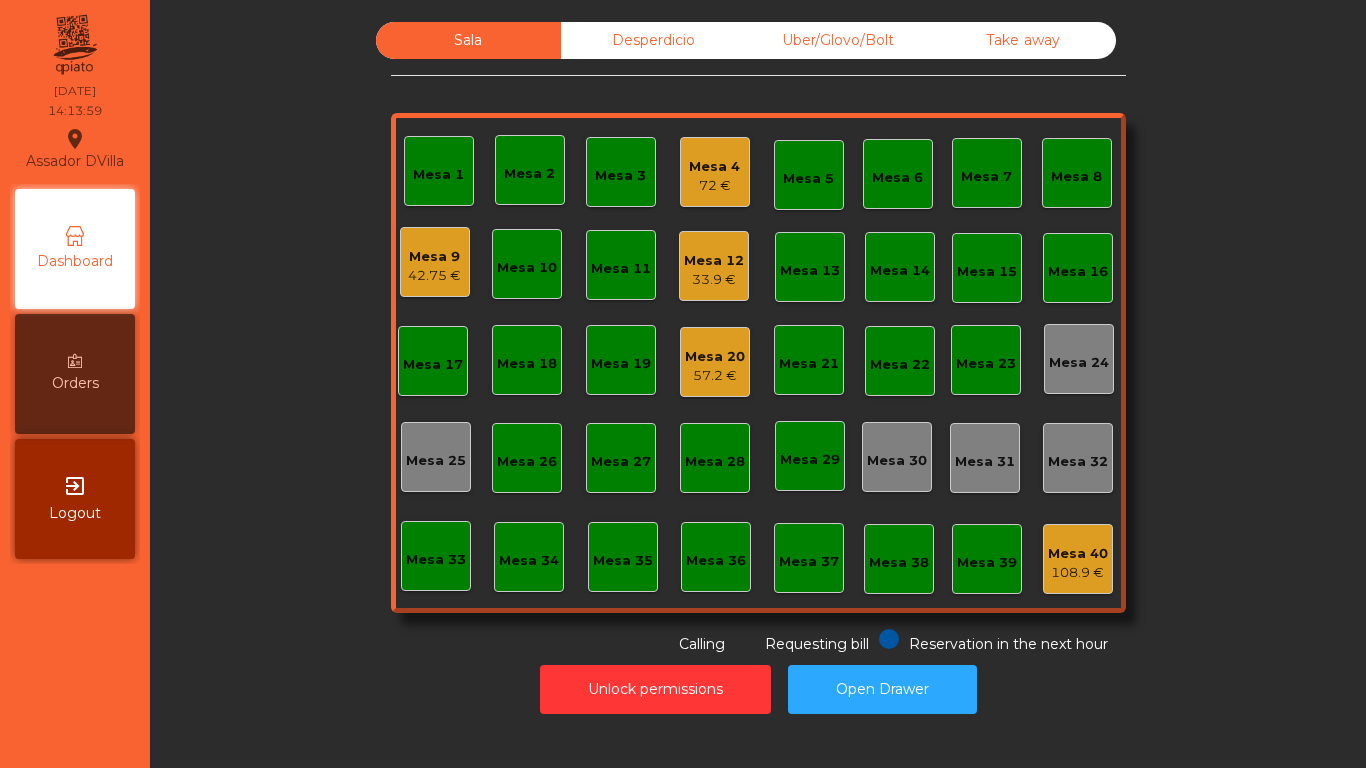 click on "57.2 €" 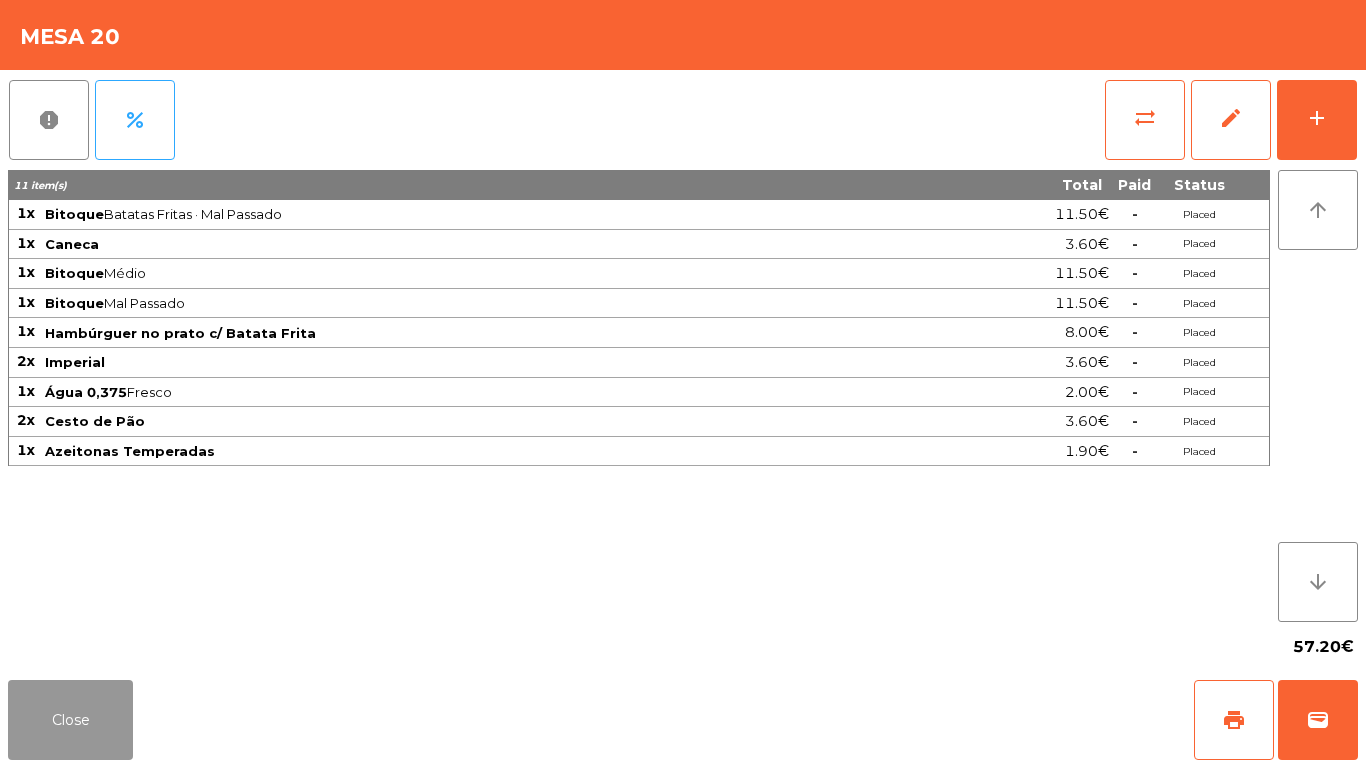 click on "Close" 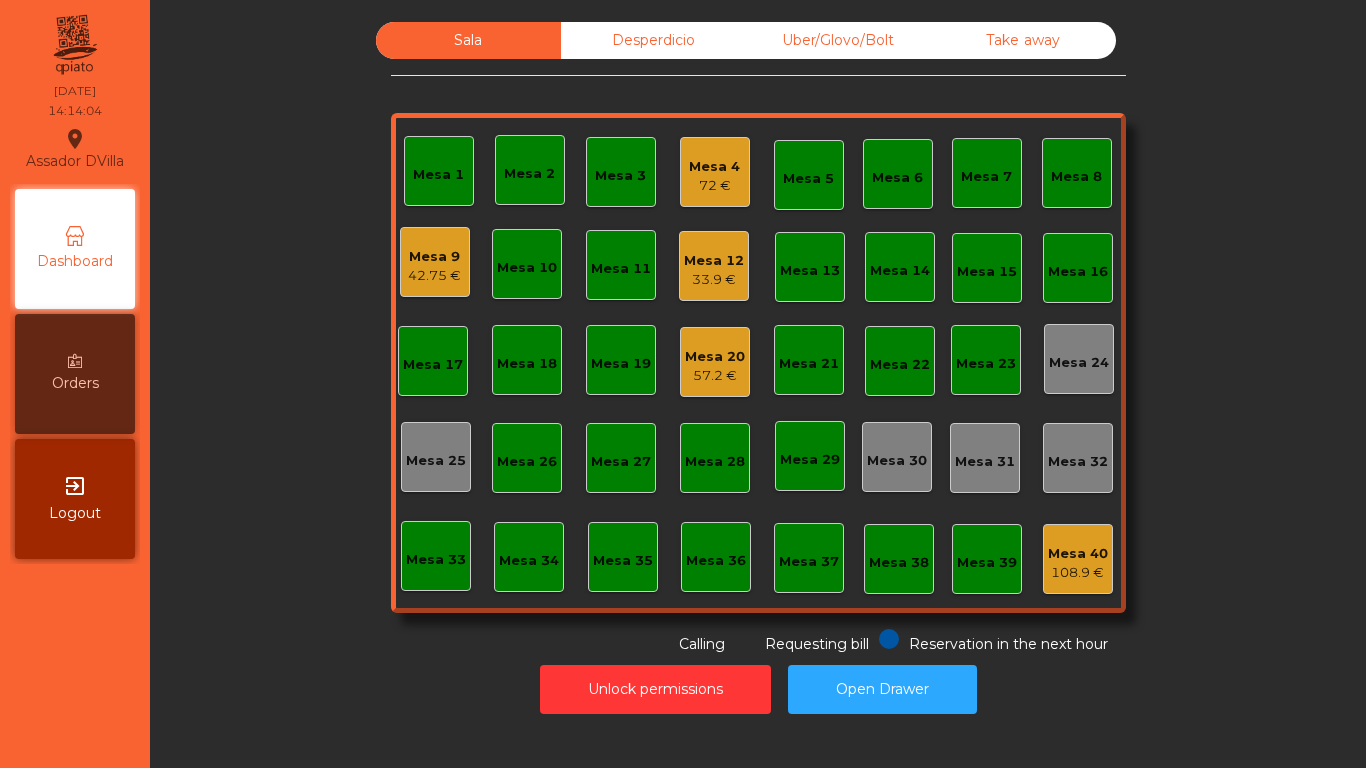 click on "Mesa 9   42.75 €" 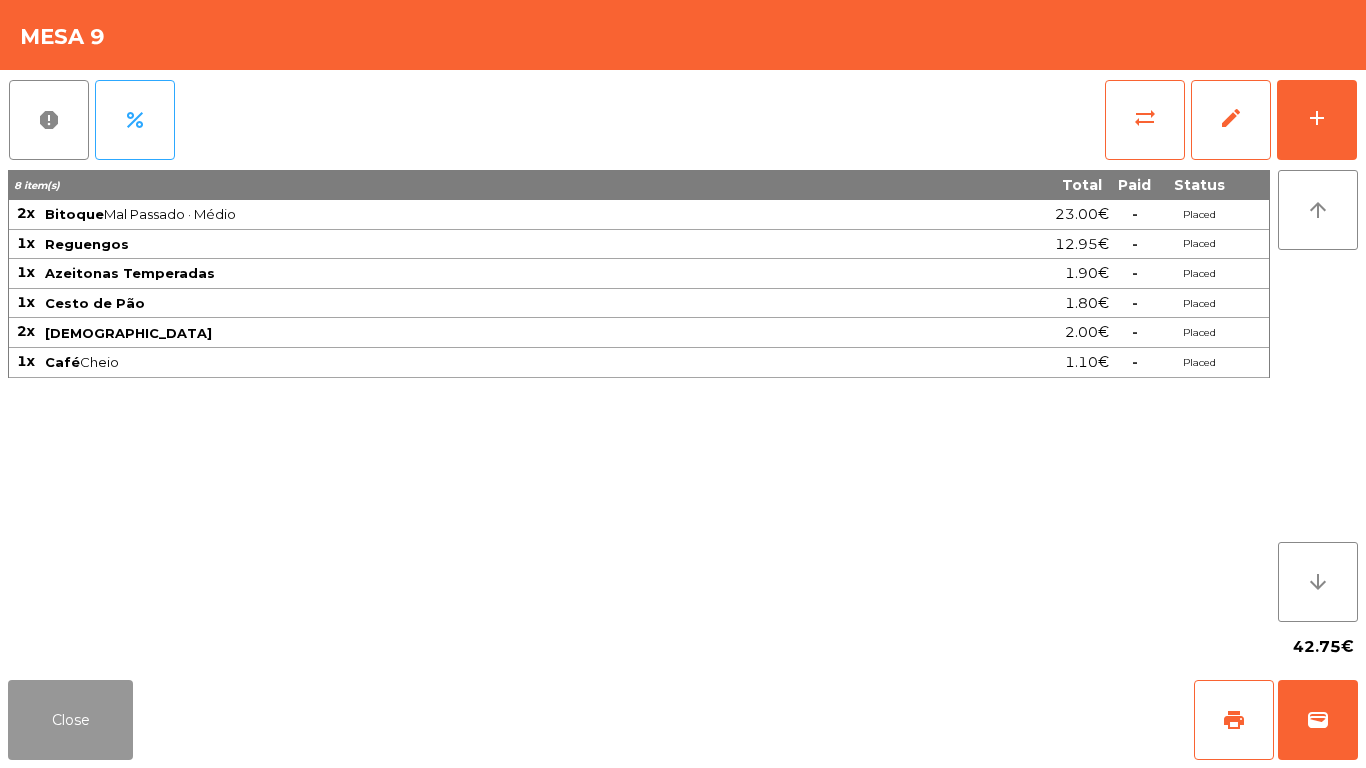 click on "Close" 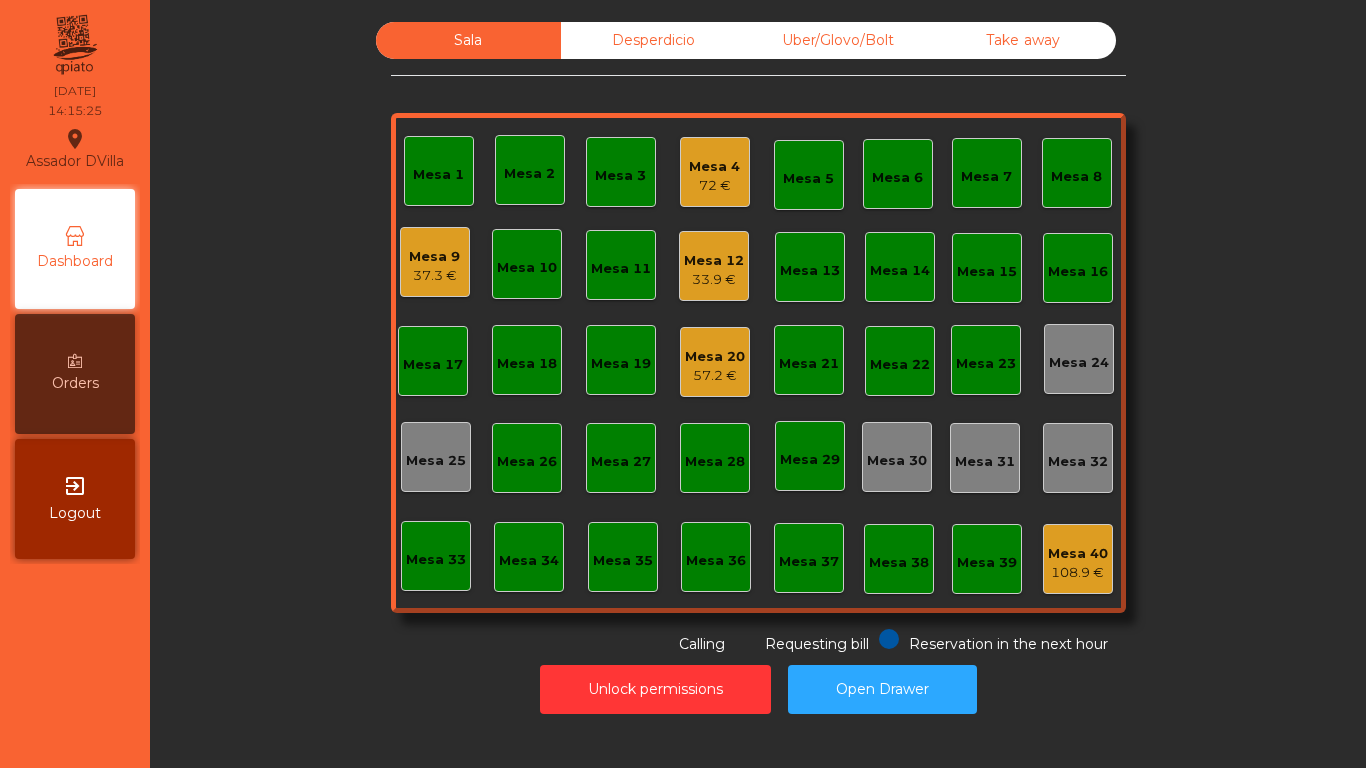 click on "37.3 €" 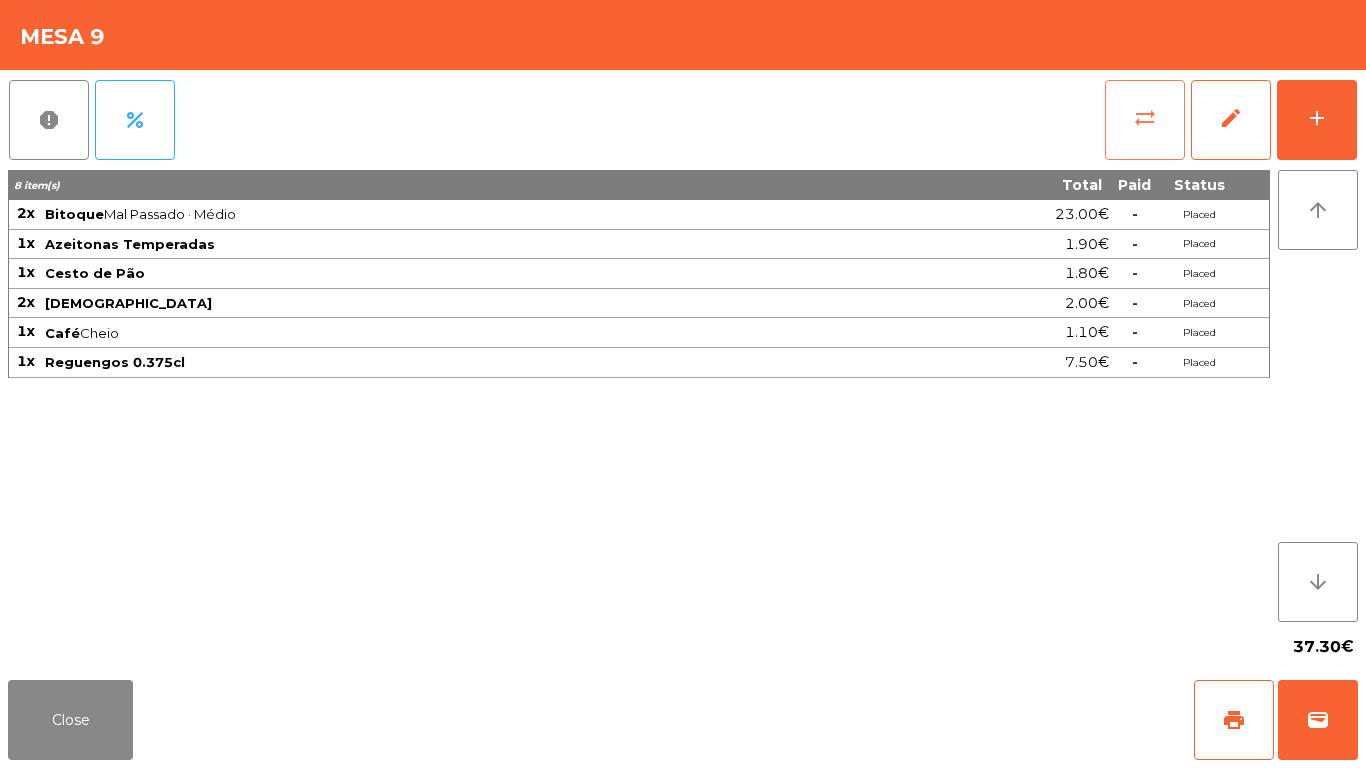 click on "sync_alt" 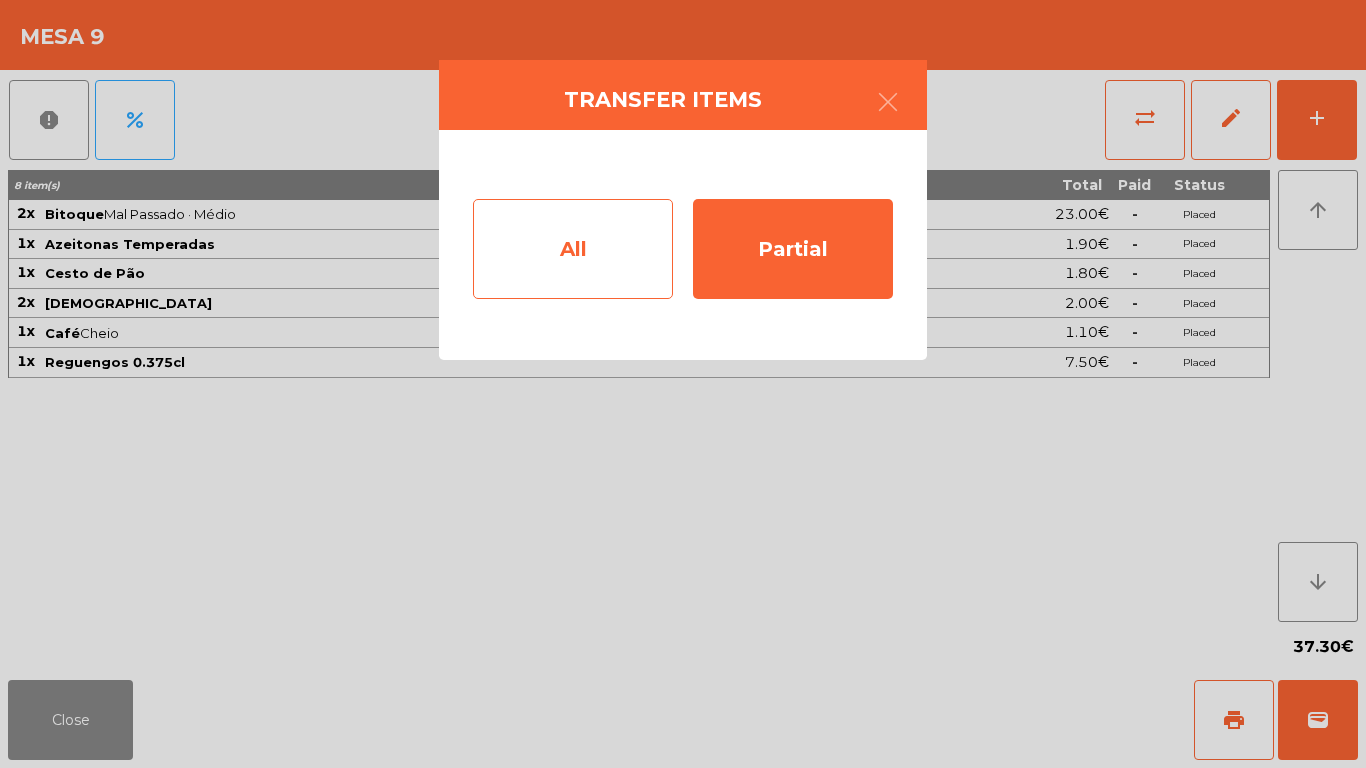 click on "All" 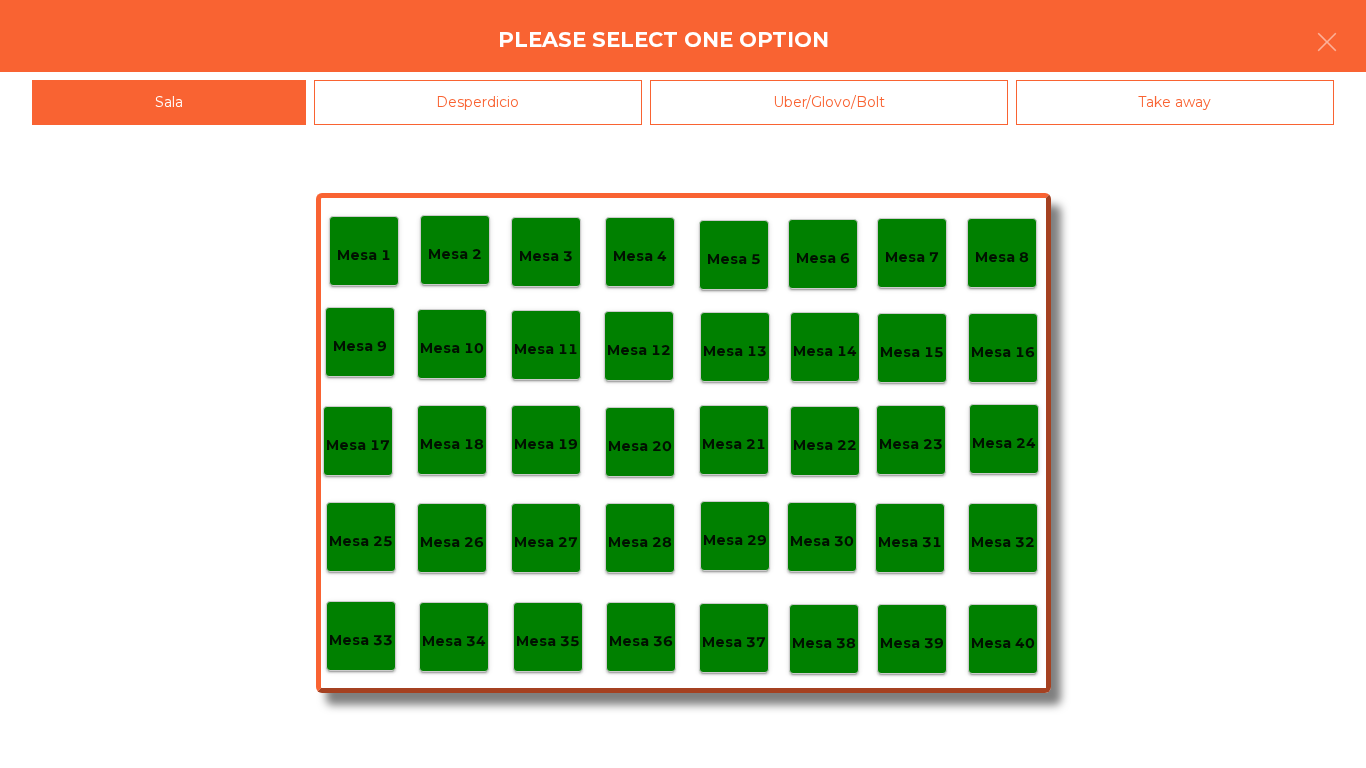 click on "Mesa 40" 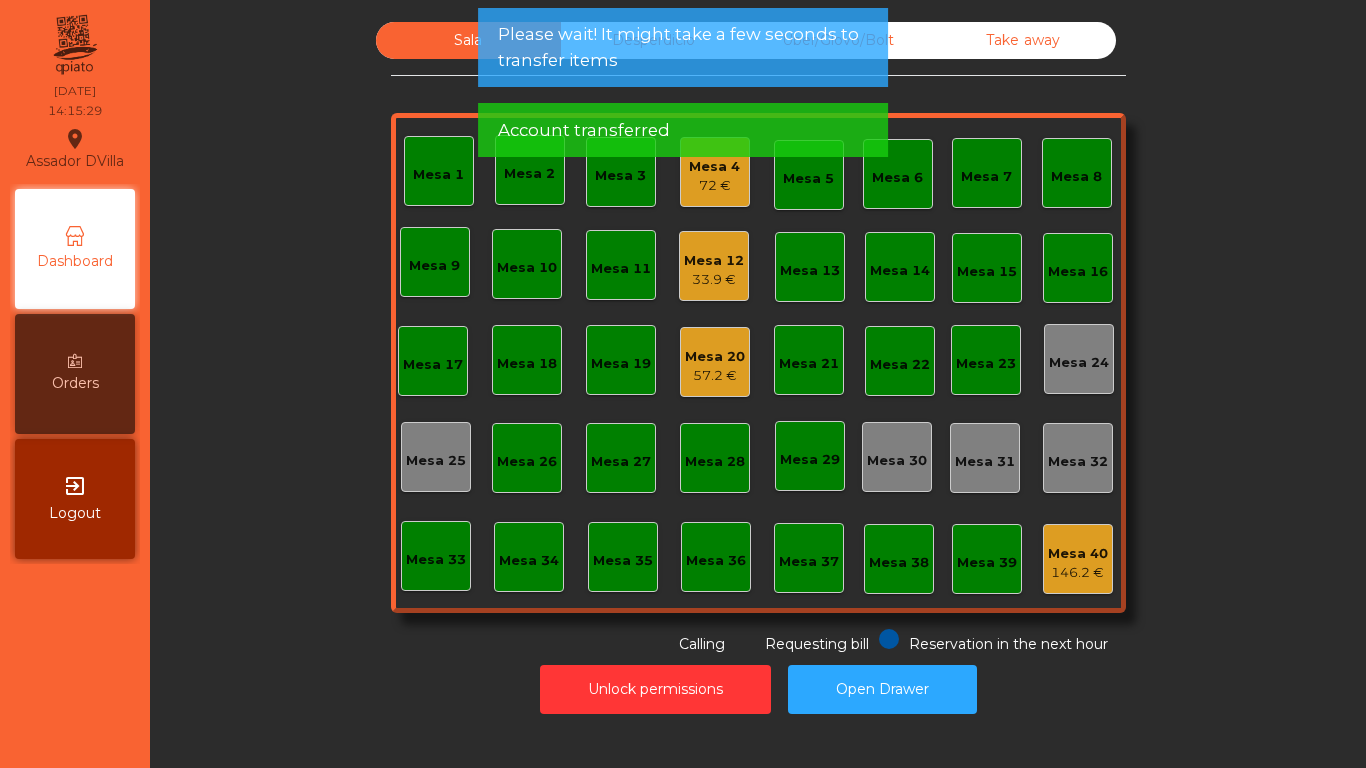 click on "Mesa 4   72 €" 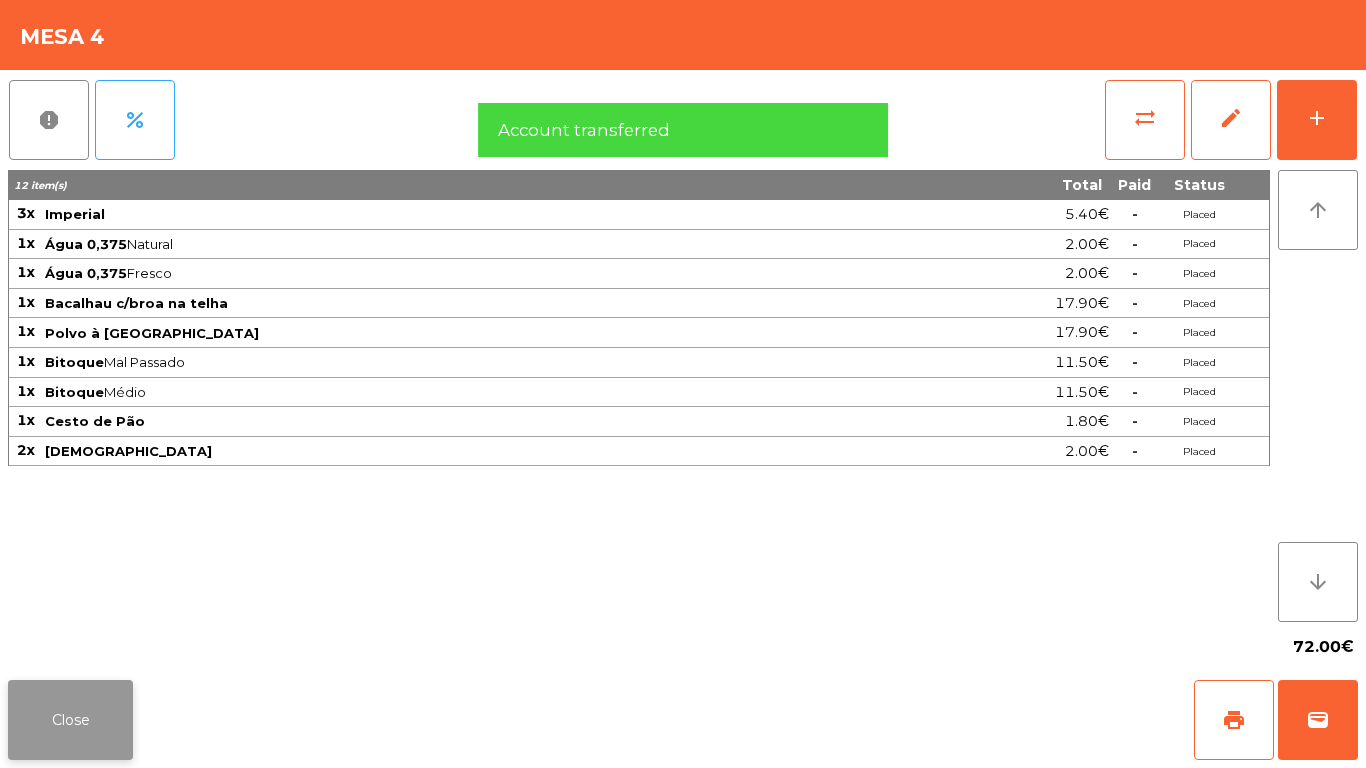click on "Close" 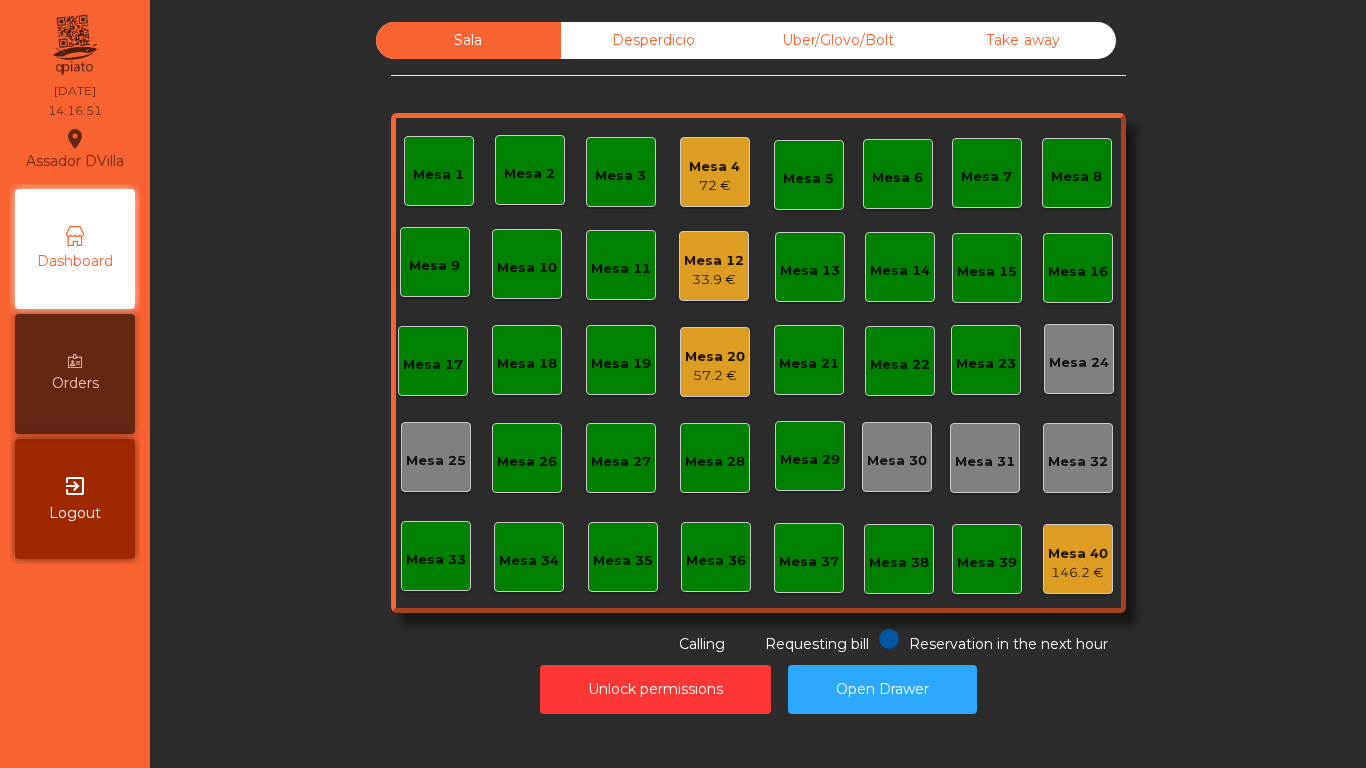 click on "Mesa 4" 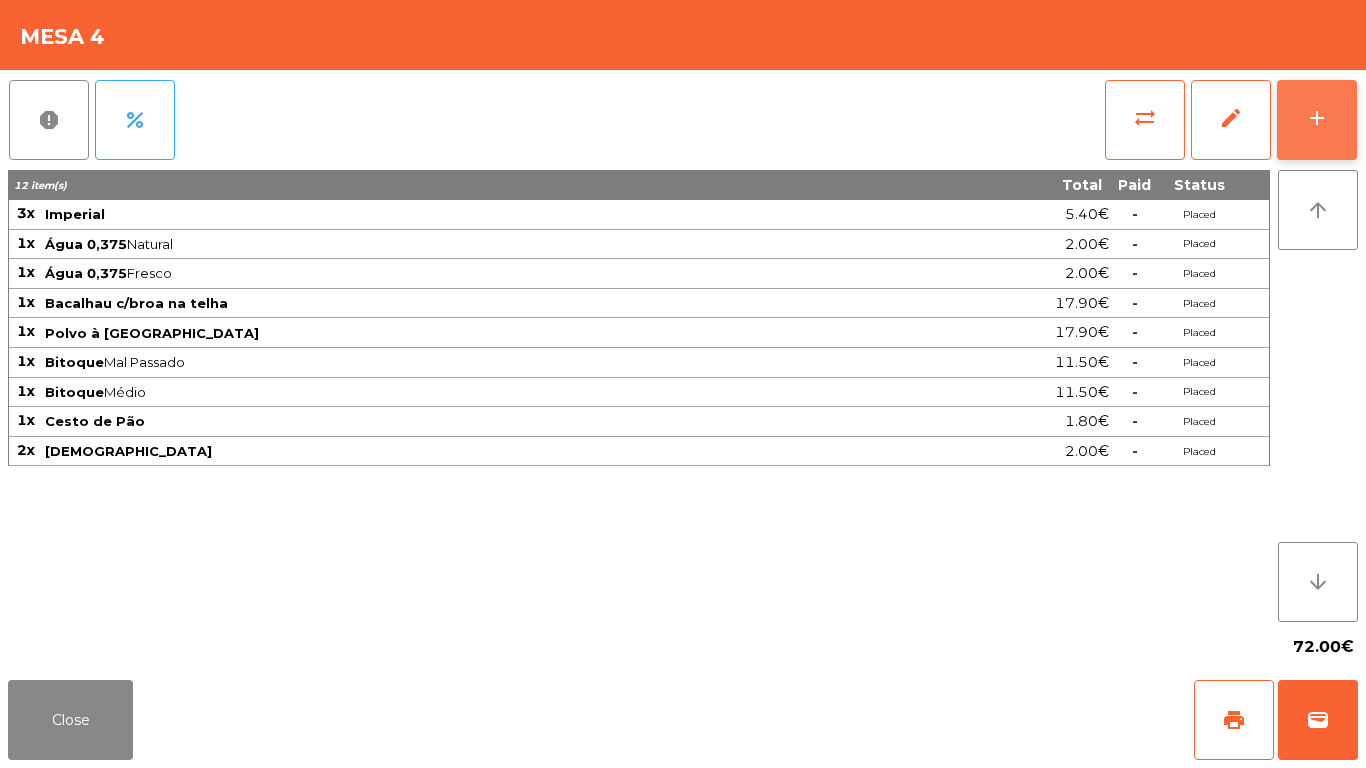 click on "add" 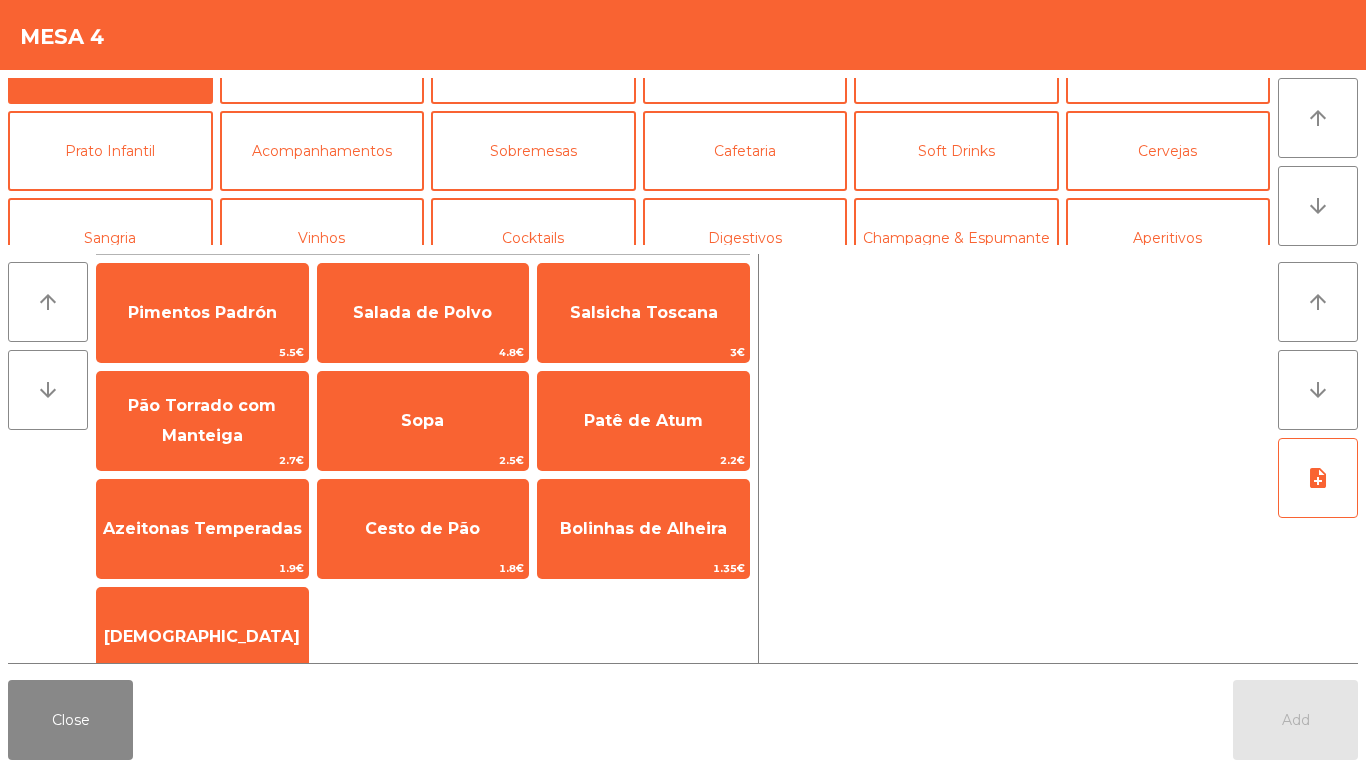 scroll, scrollTop: 48, scrollLeft: 0, axis: vertical 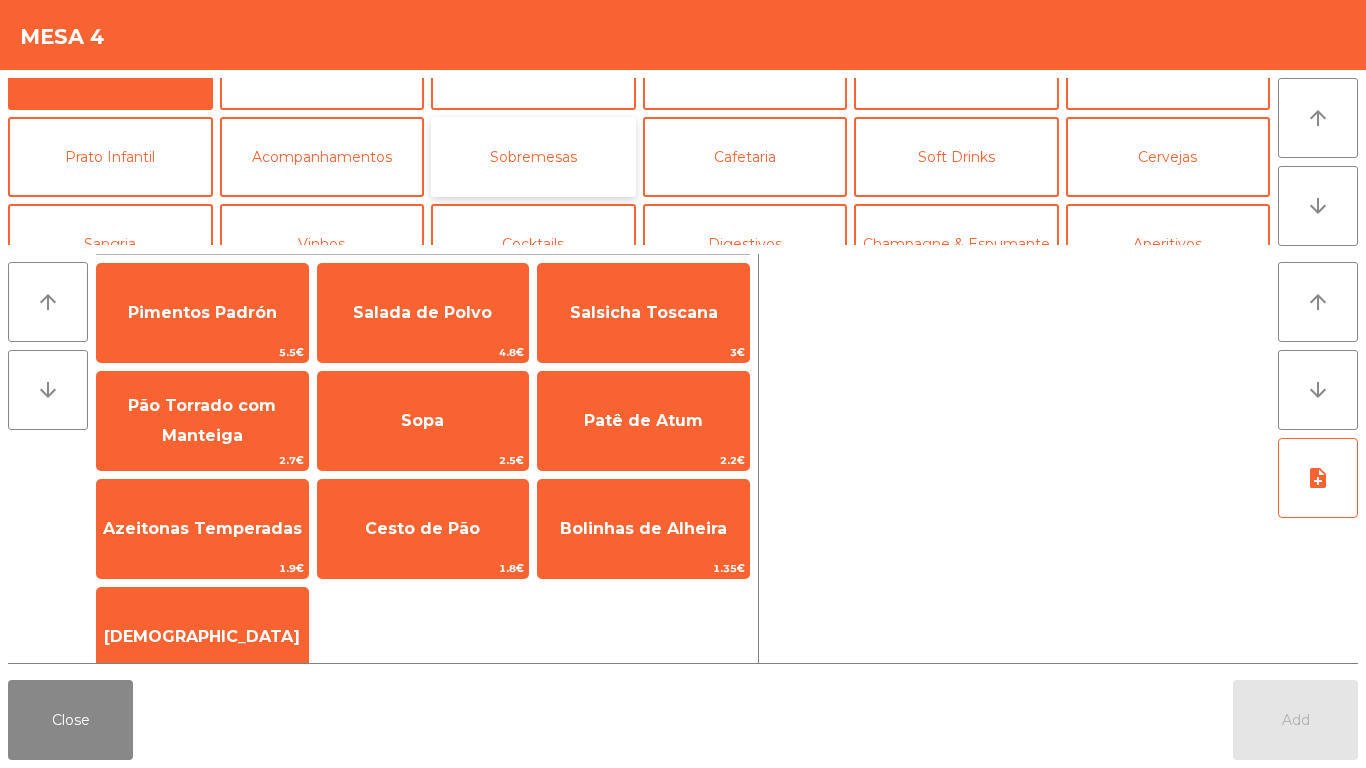 click on "Sobremesas" 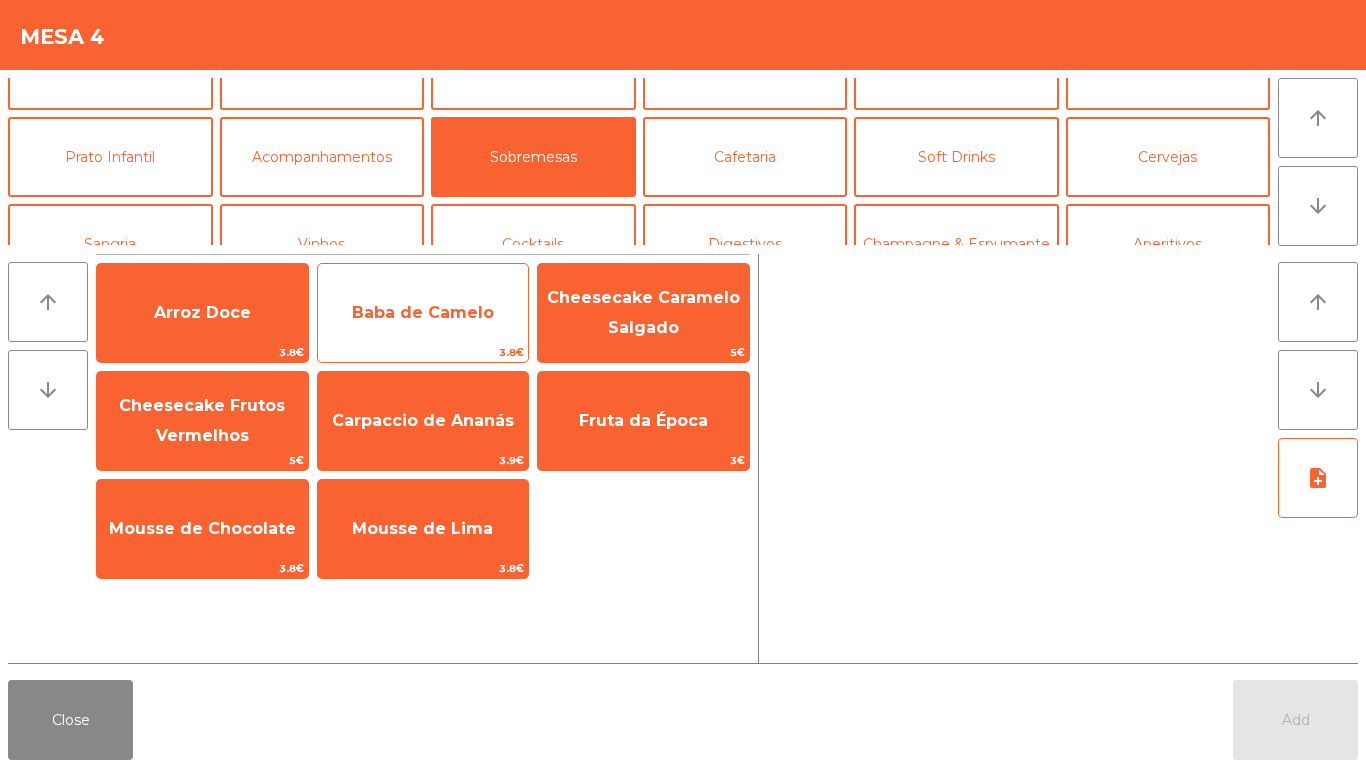 click on "Baba de Camelo" 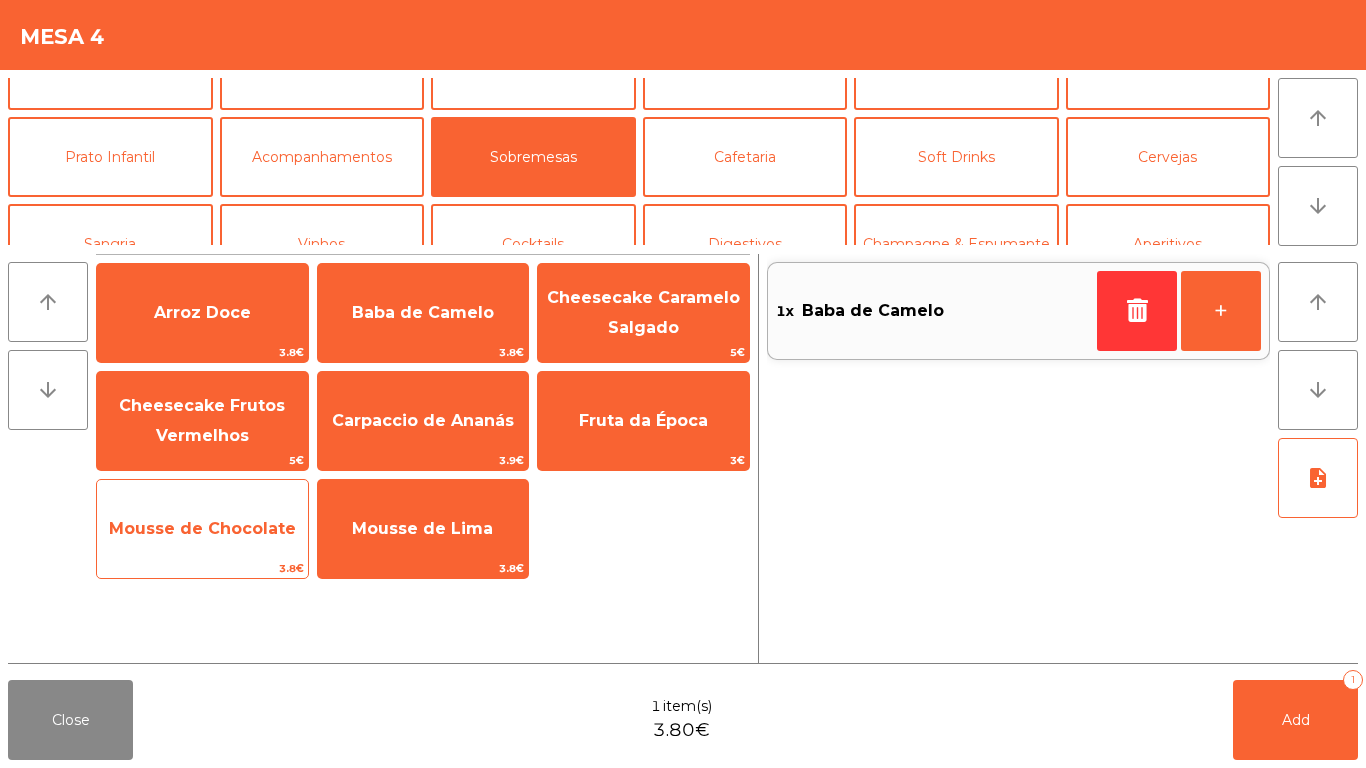 click on "Mousse de Chocolate" 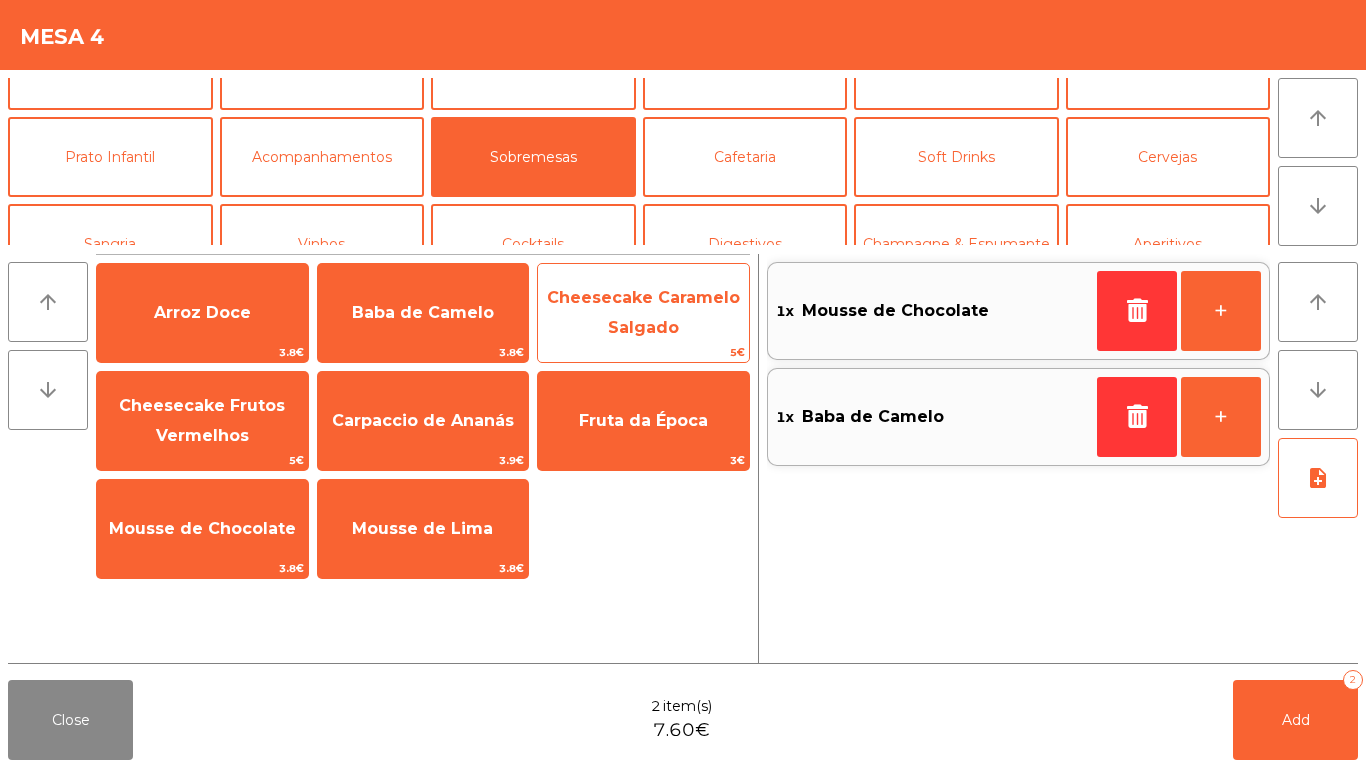 click on "Cheesecake Caramelo Salgado" 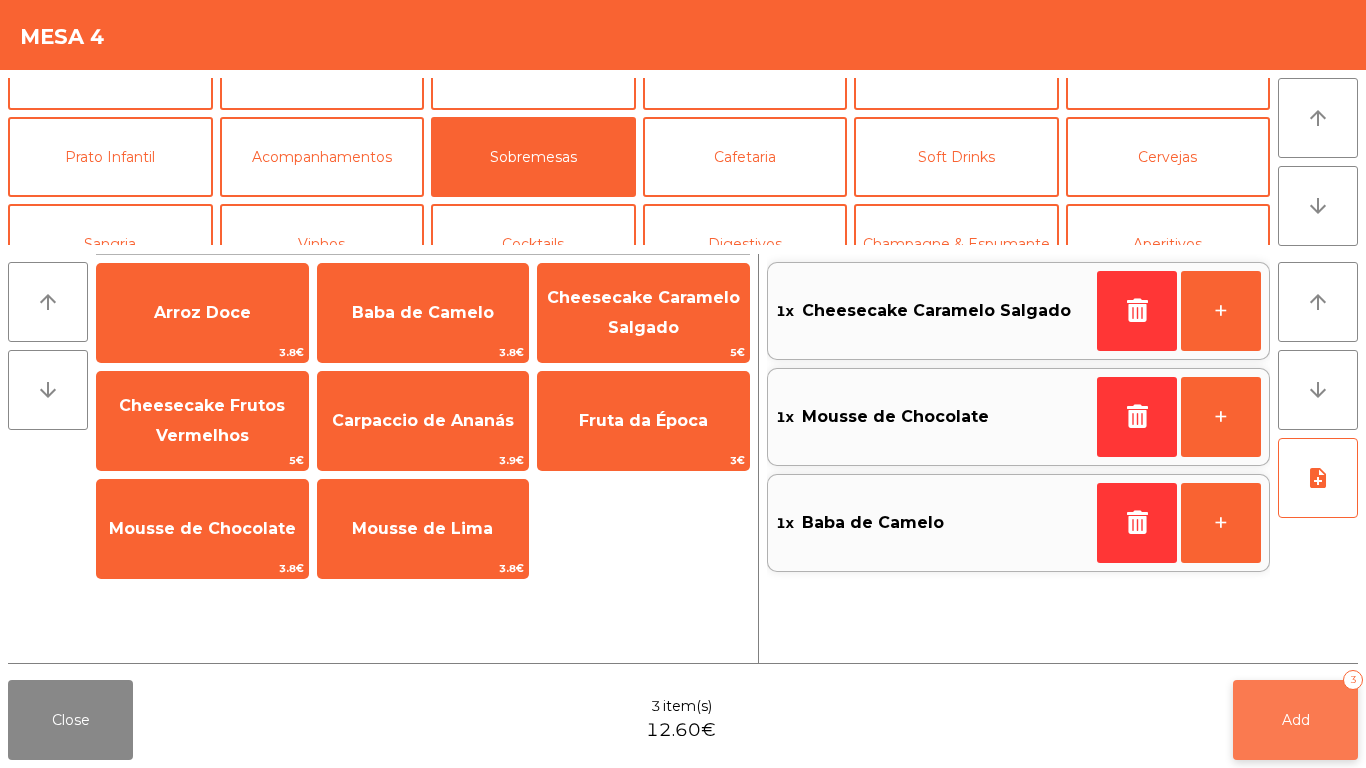 click on "Add   3" 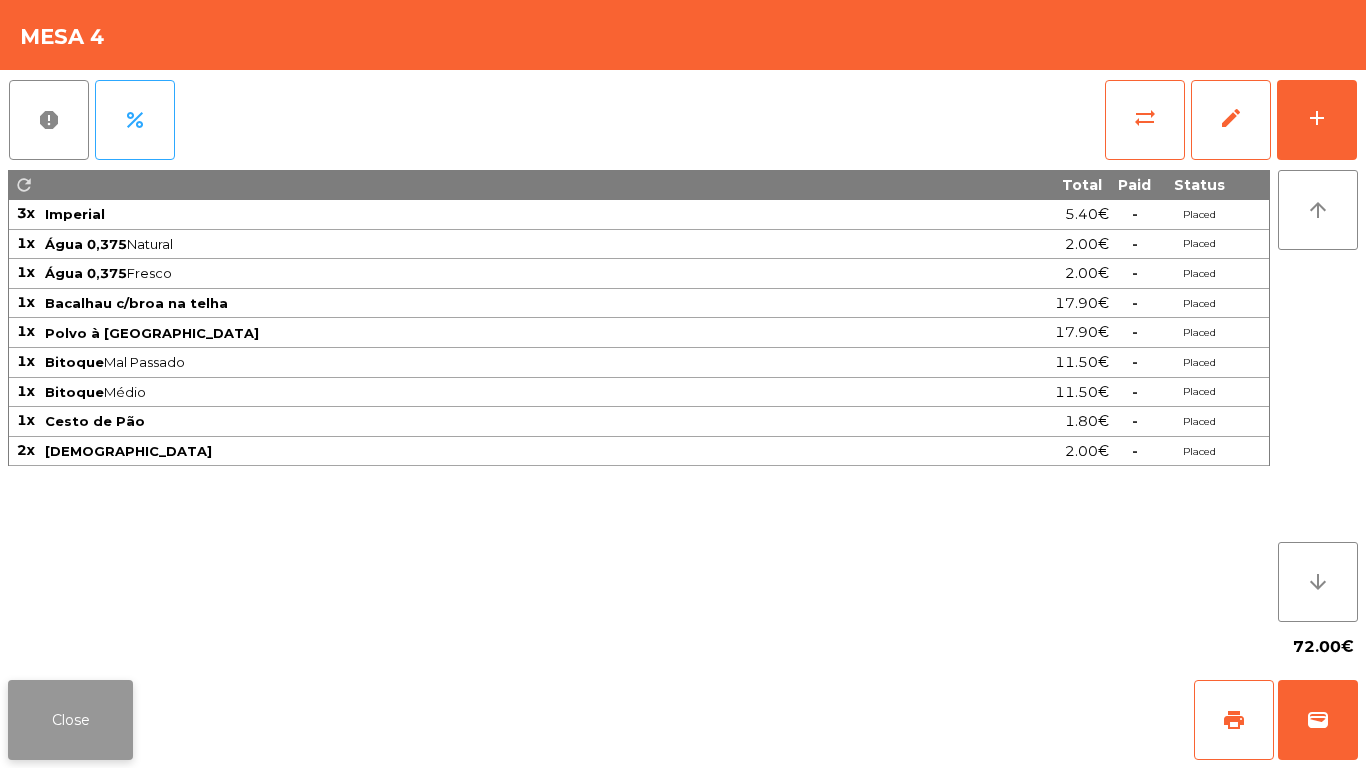 click on "Close" 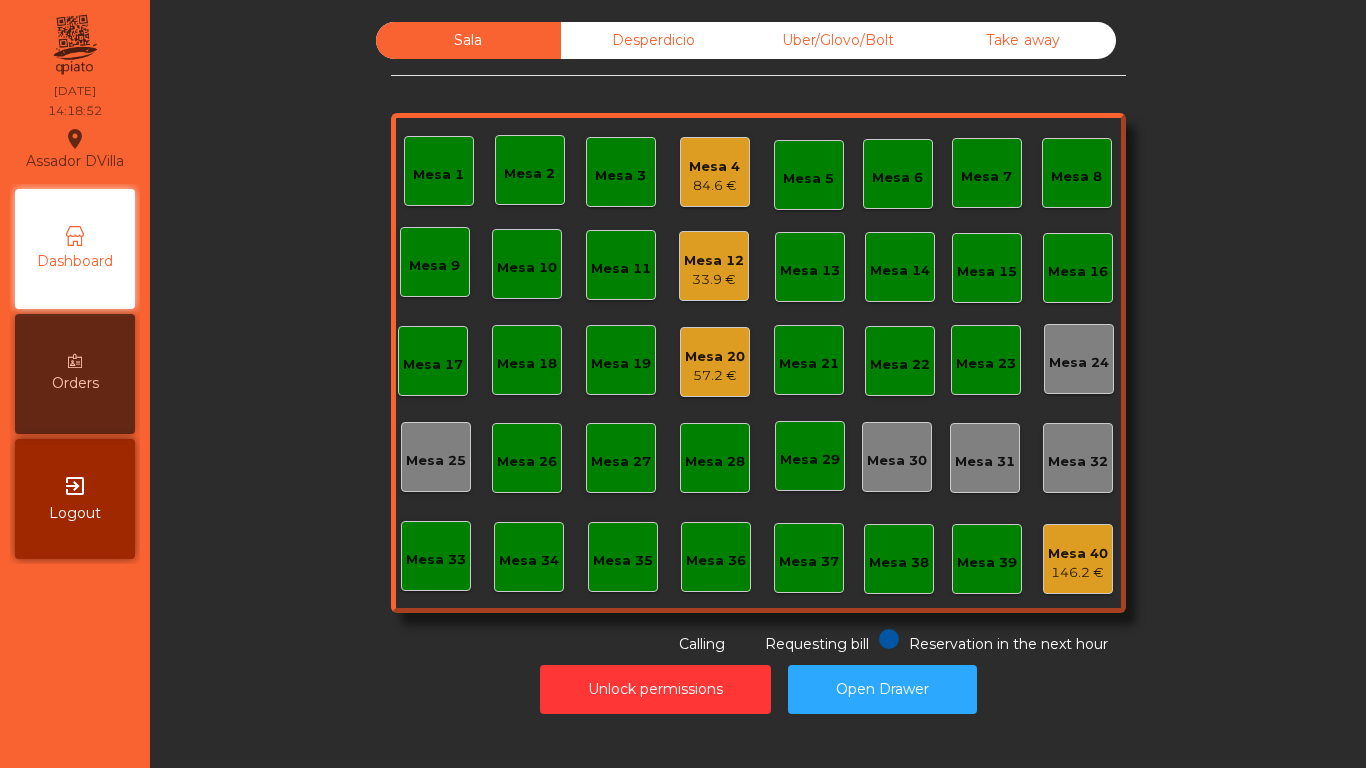 click on "57.2 €" 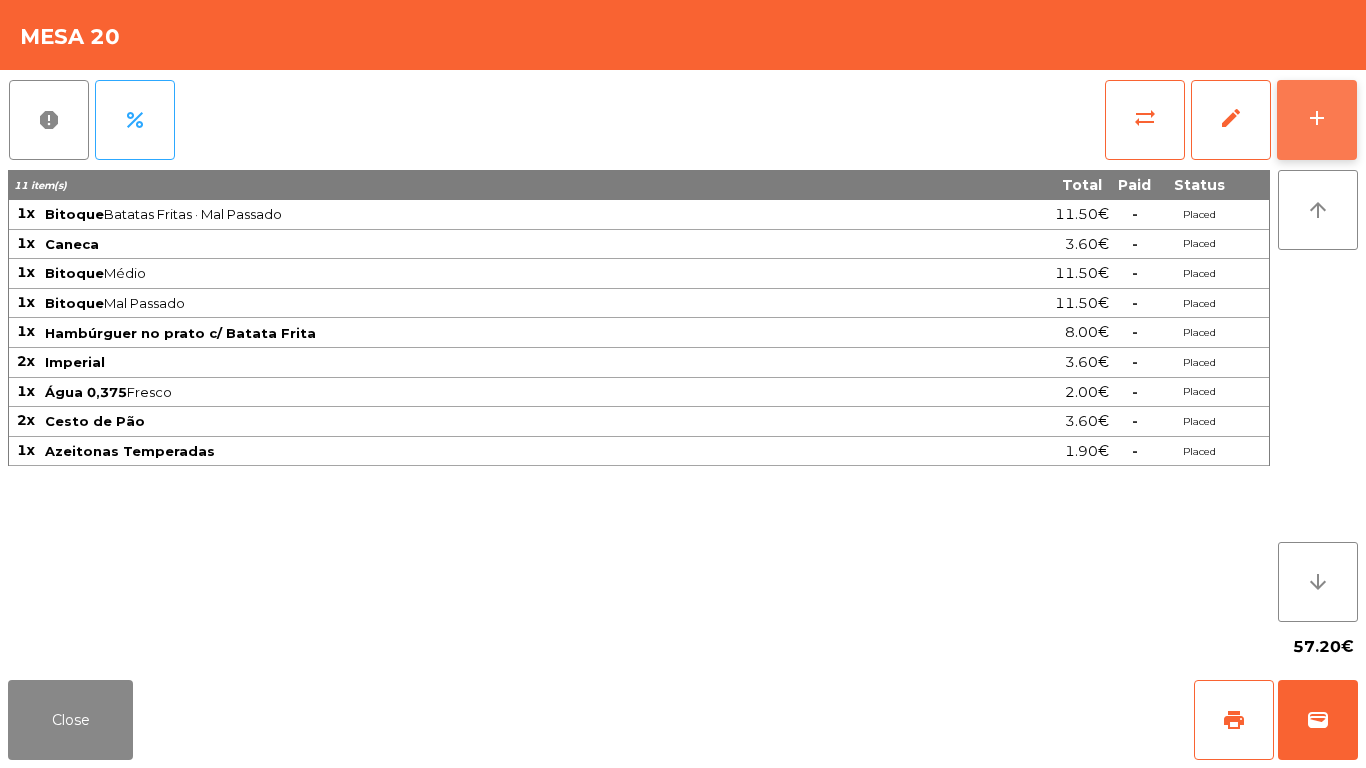 click on "add" 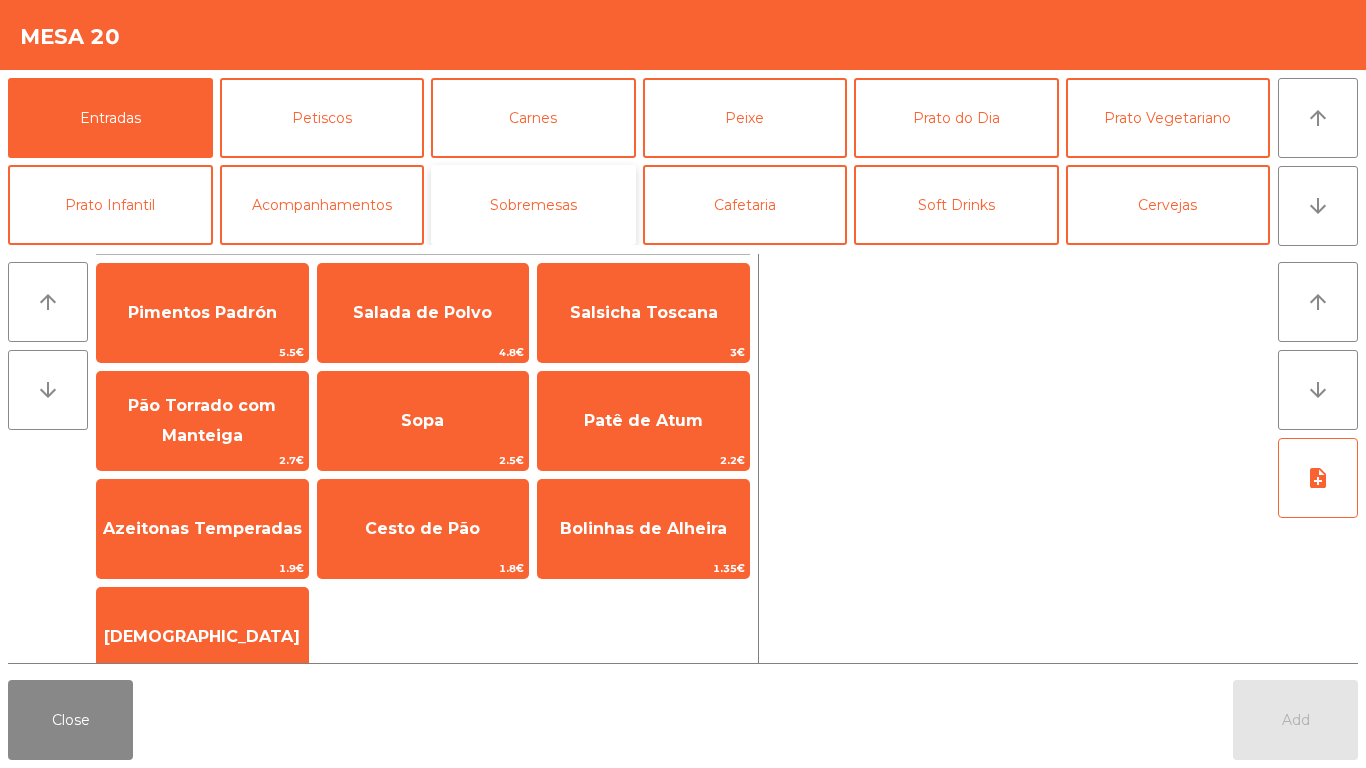 click on "Sobremesas" 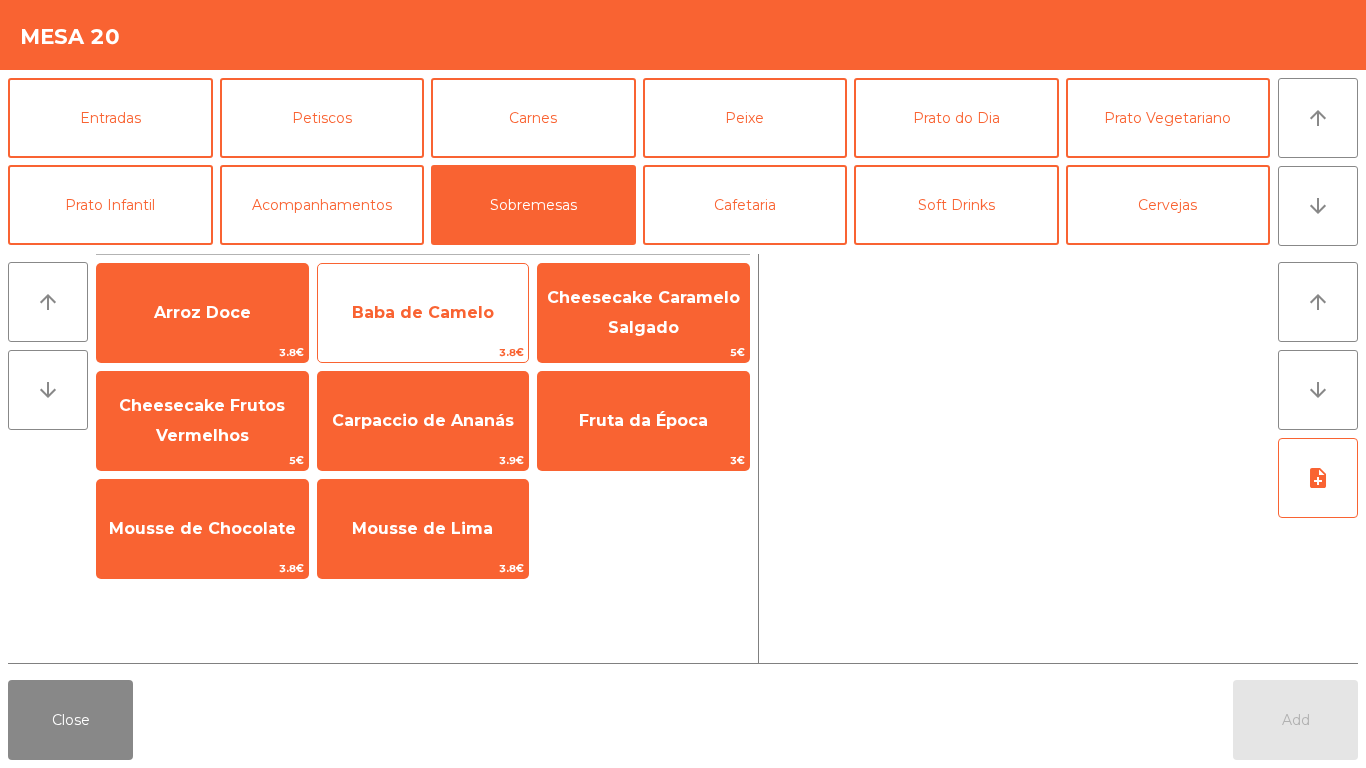click on "Baba de Camelo" 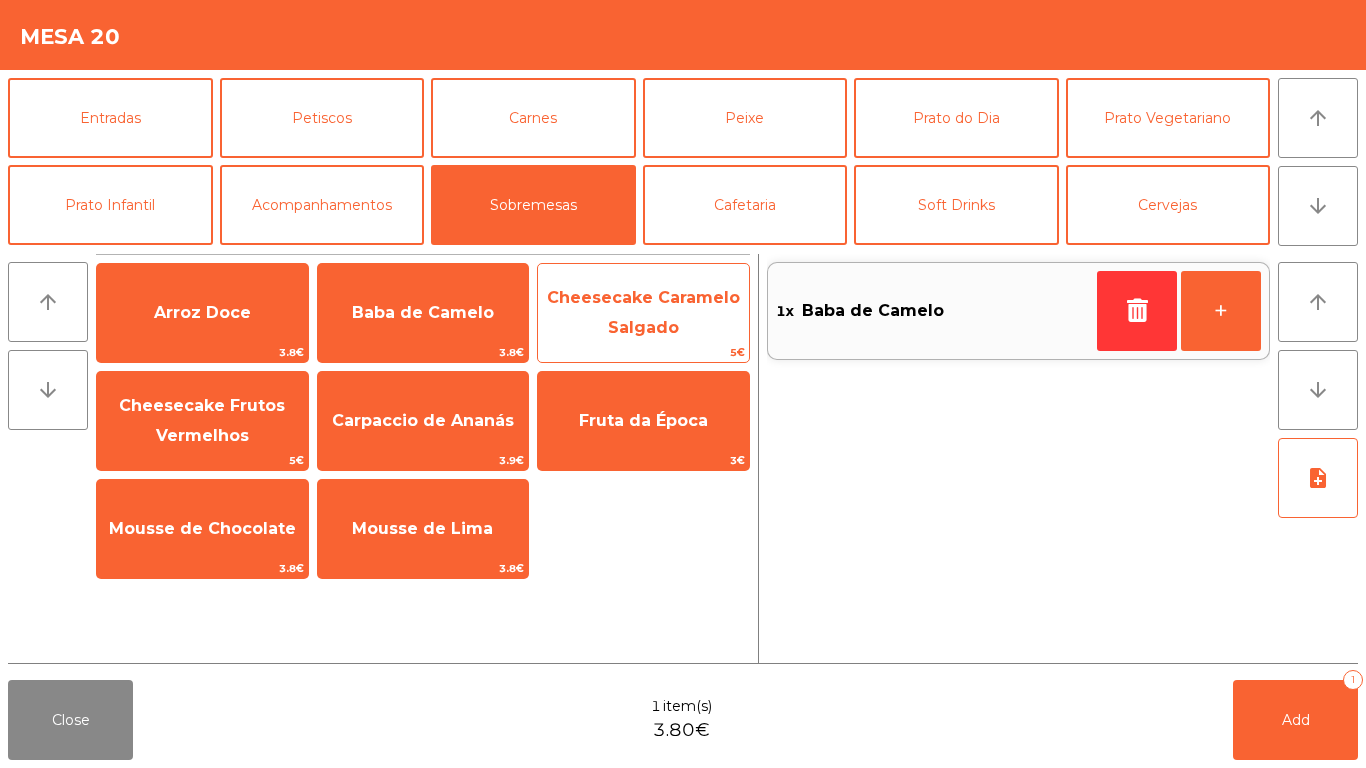 click on "Cheesecake Caramelo Salgado" 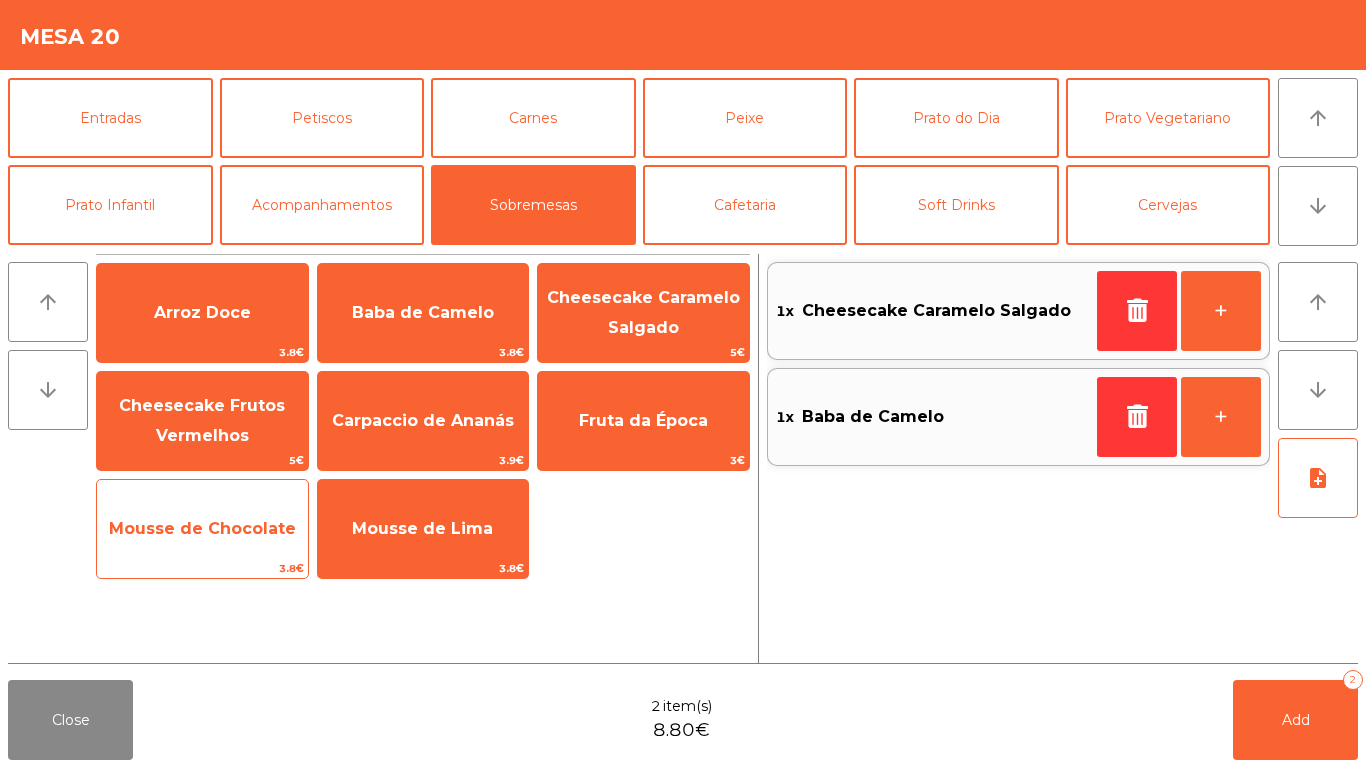 click on "Mousse de Chocolate" 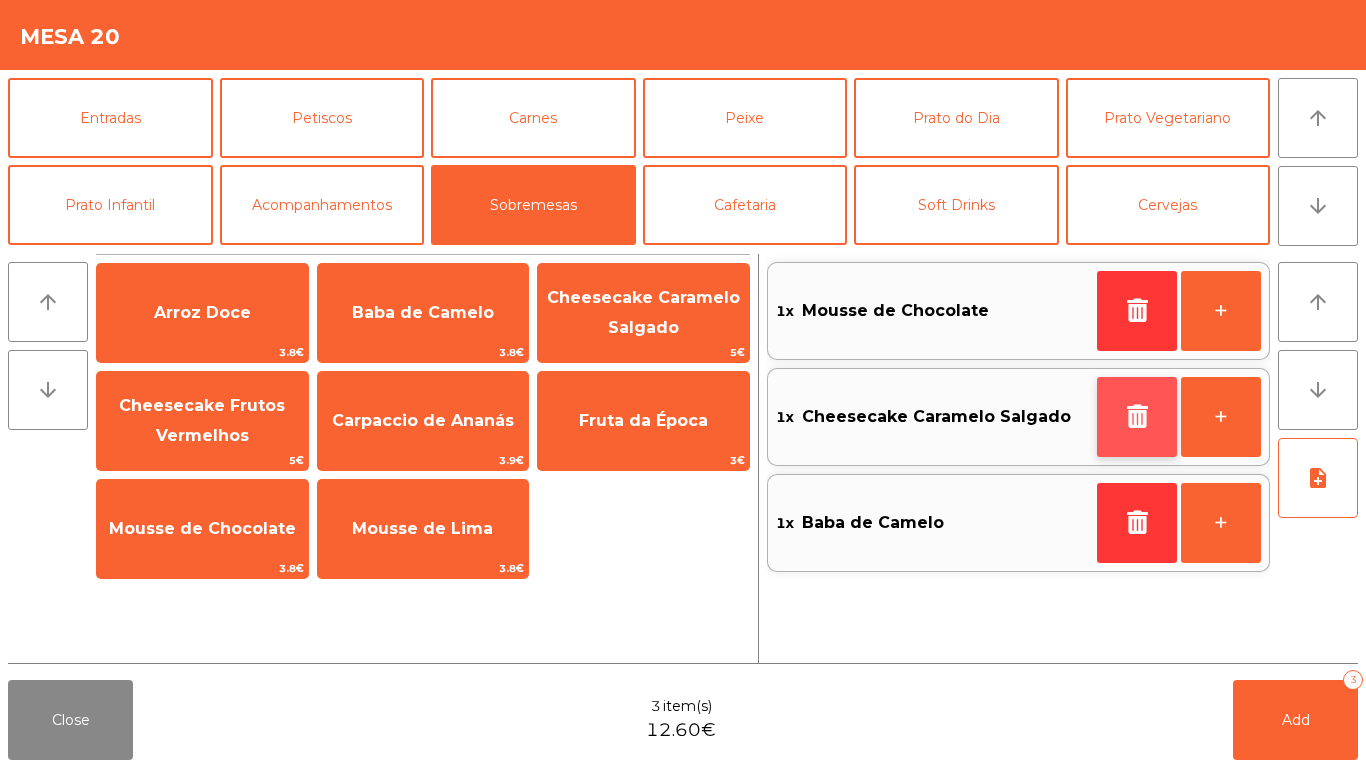 click 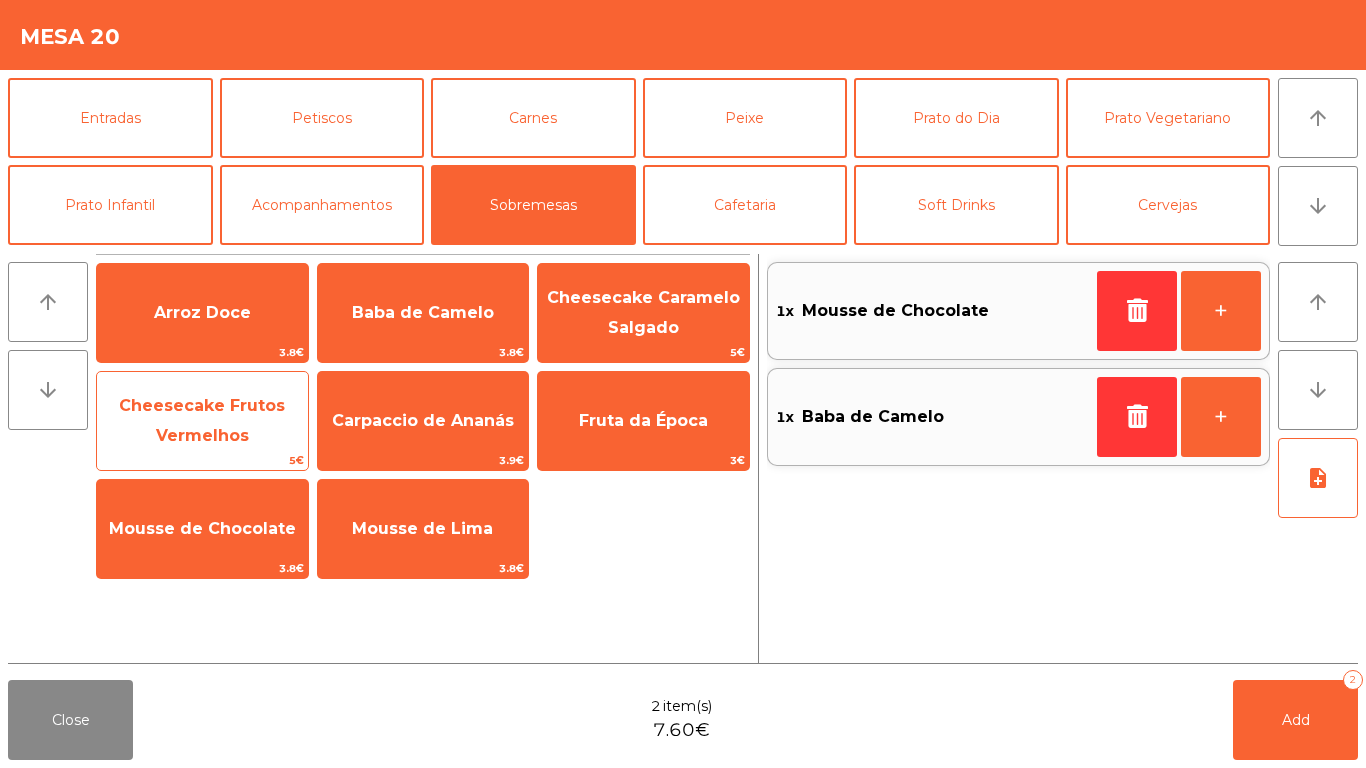 click on "Cheesecake Frutos Vermelhos" 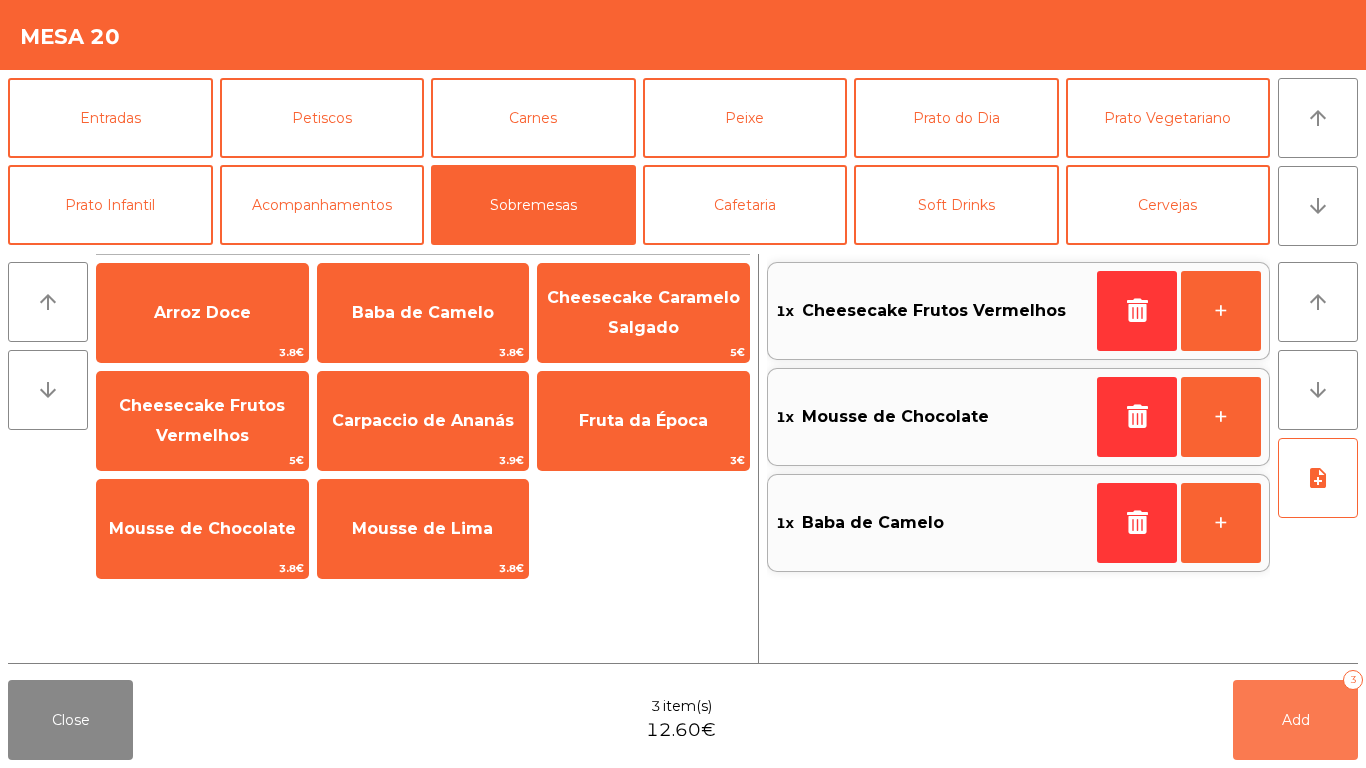 click on "Add" 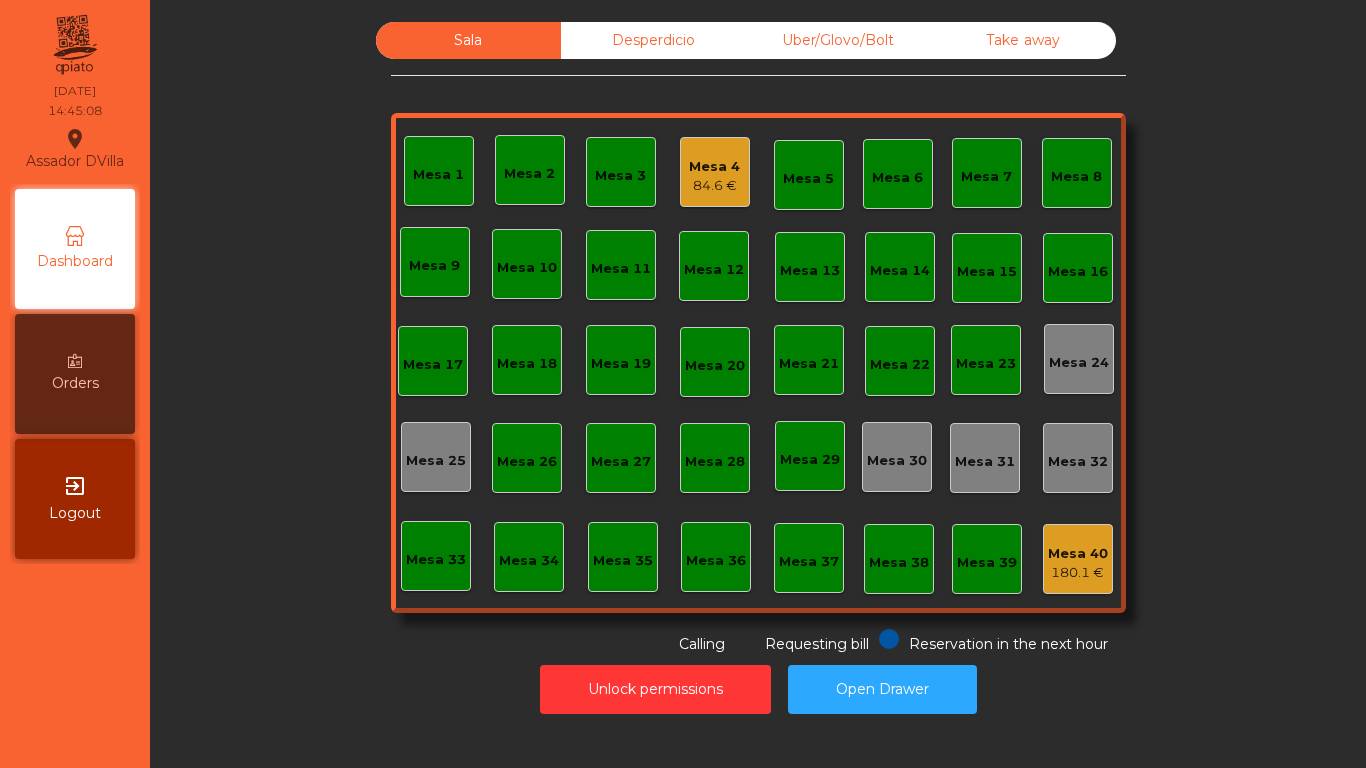 click on "Assador DVilla  location_on  [DATE]   14:45:08   Dashboard   Orders  exit_to_app  Logout" 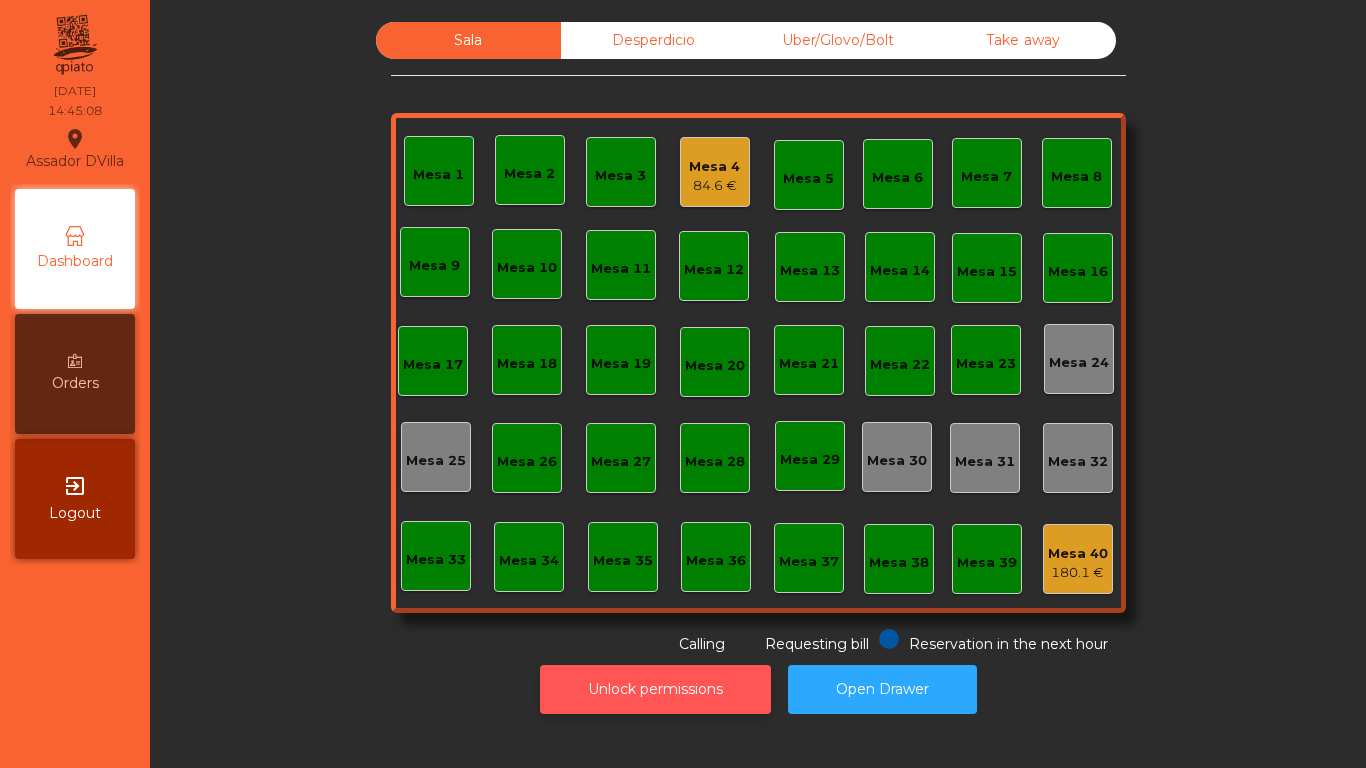 click on "Unlock permissions" 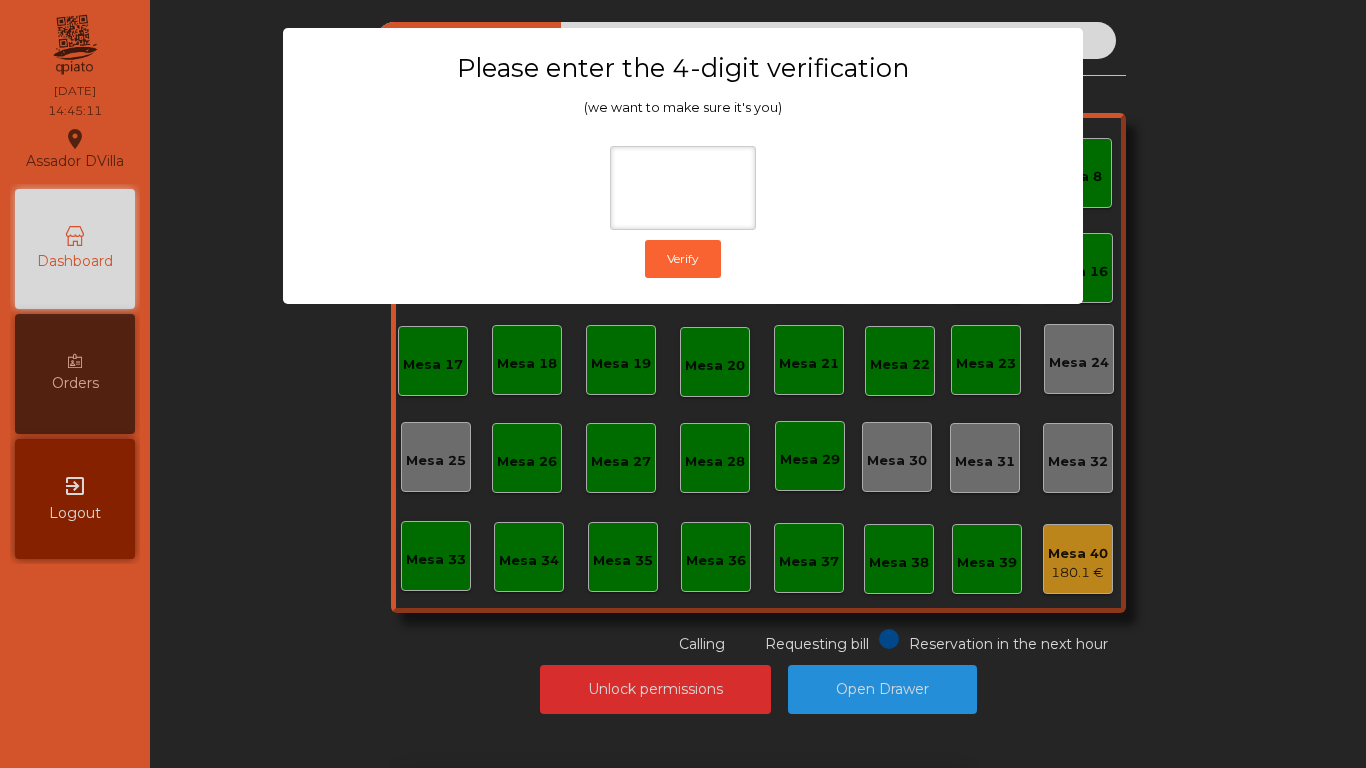 click on "1 2 3 keyboard_backspace 4 5 6 . - 7 8 9 keyboard_return 0" at bounding box center (683, 666) 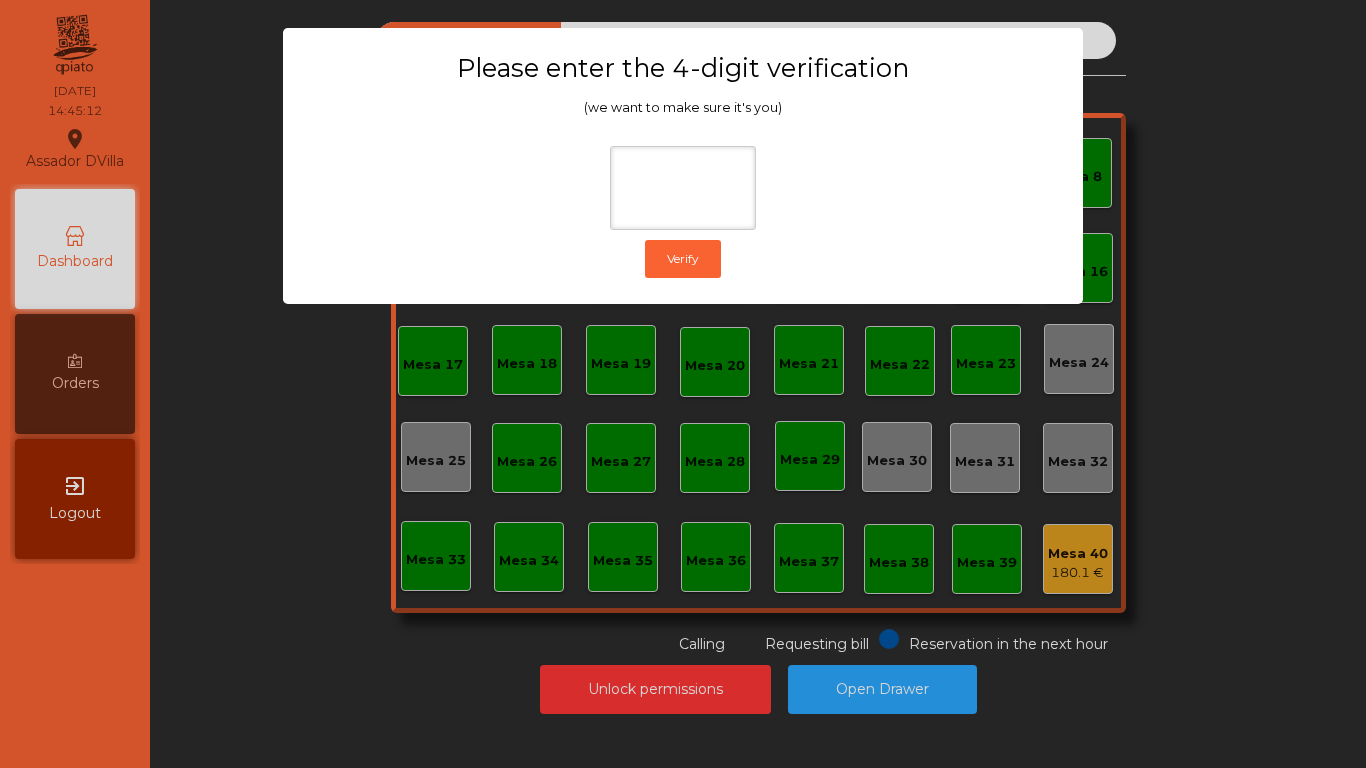 click on "Please enter the 4-digit verification (we want to make sure it's you)  Verify" 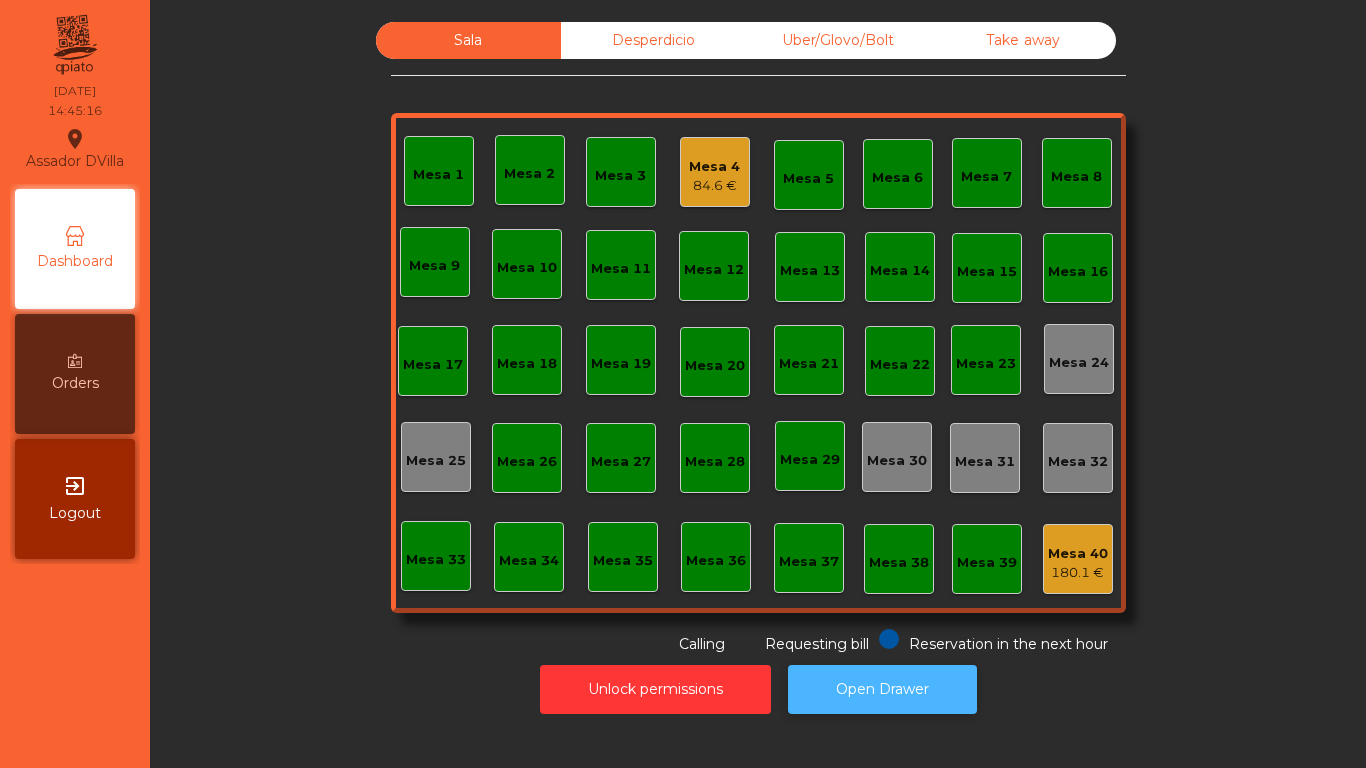 click on "Open Drawer" 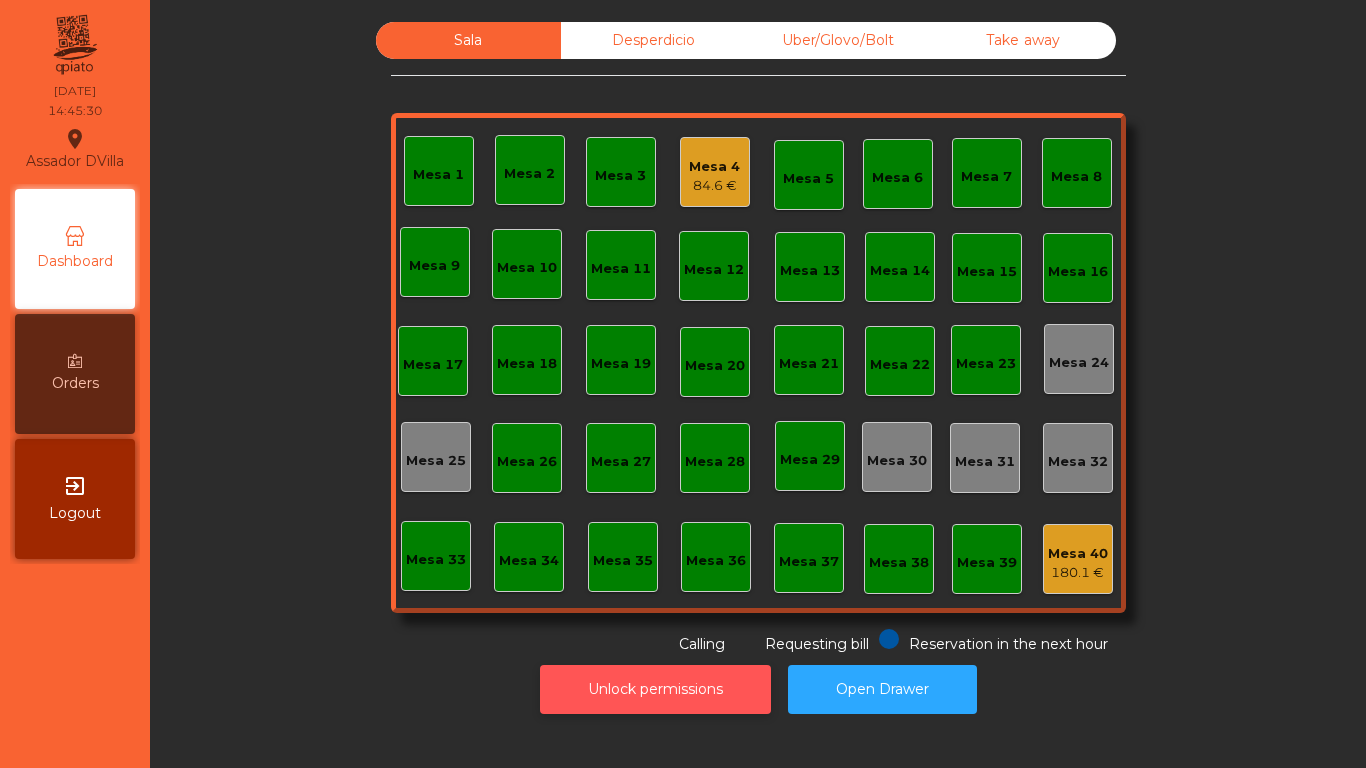 click on "Unlock permissions" 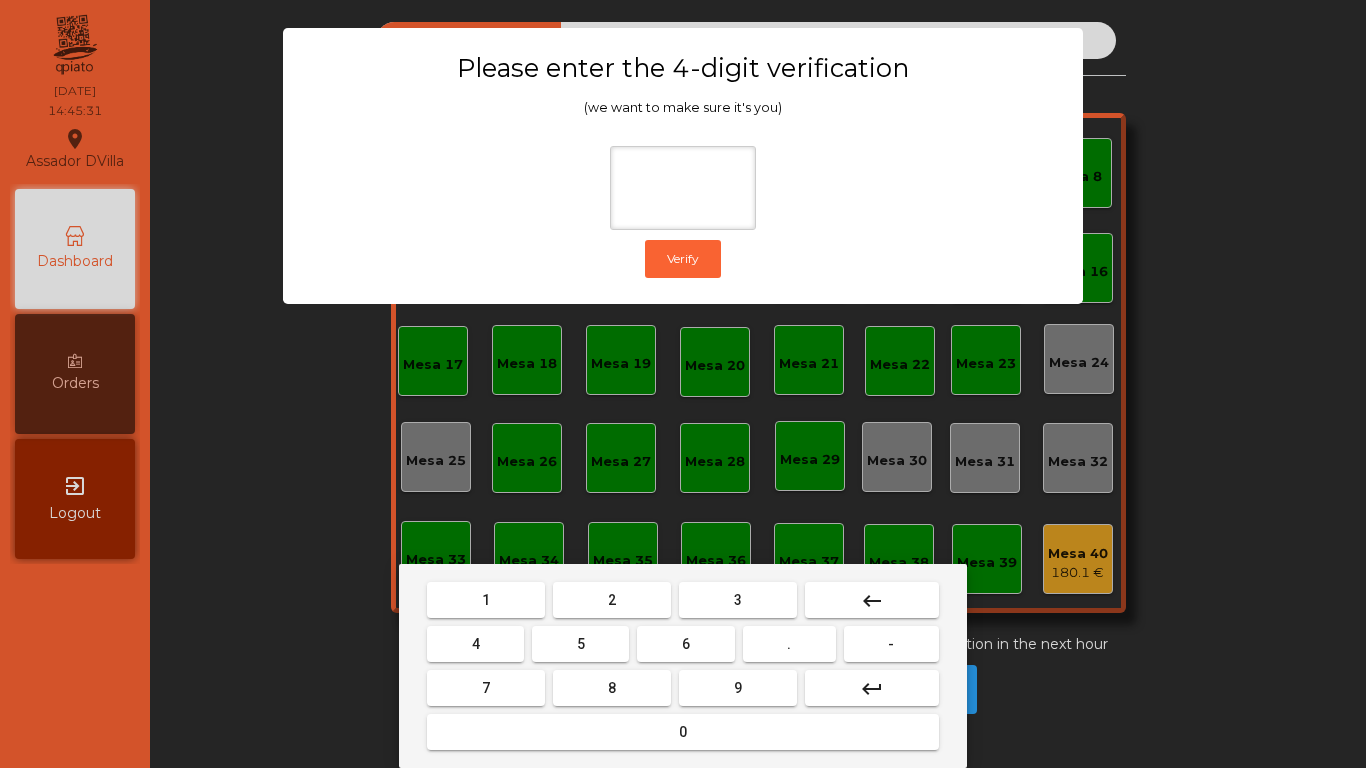 click on "2" at bounding box center (612, 600) 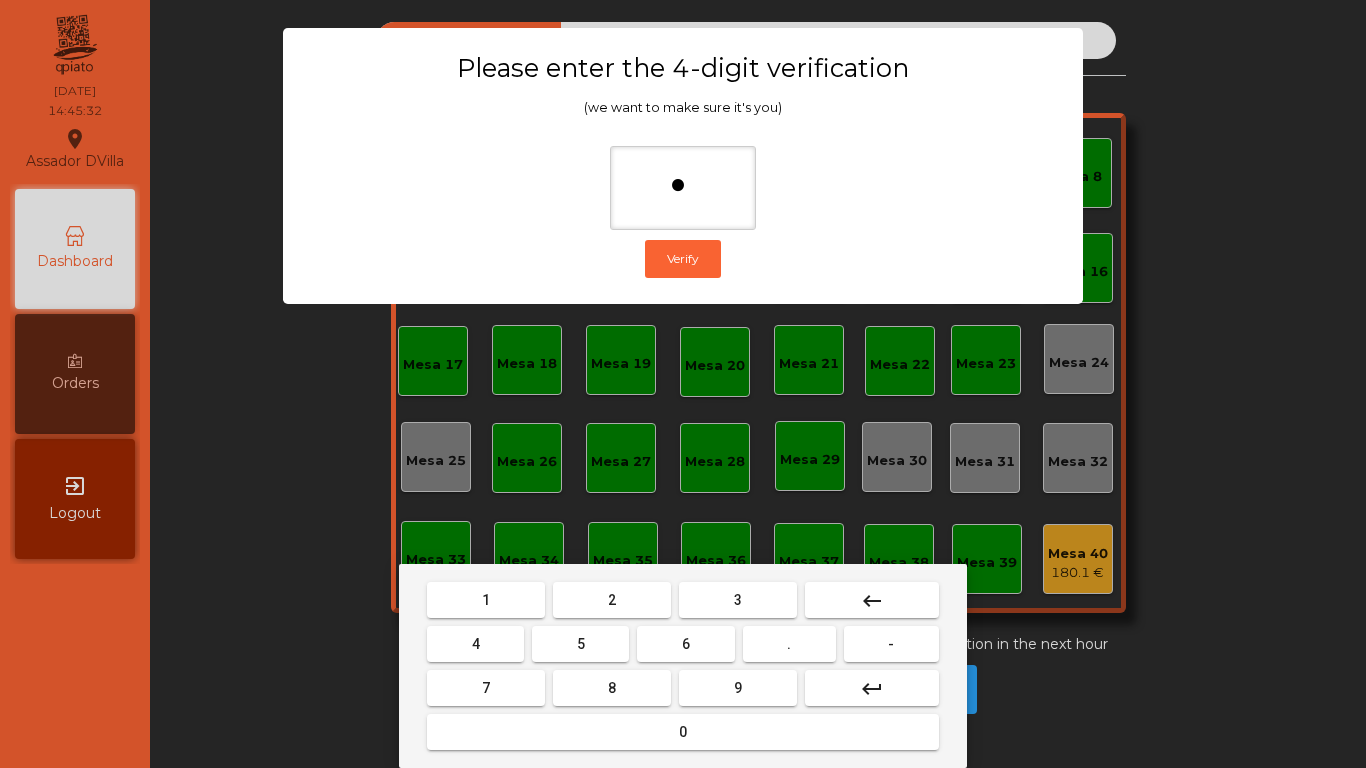 click on "4" at bounding box center (475, 644) 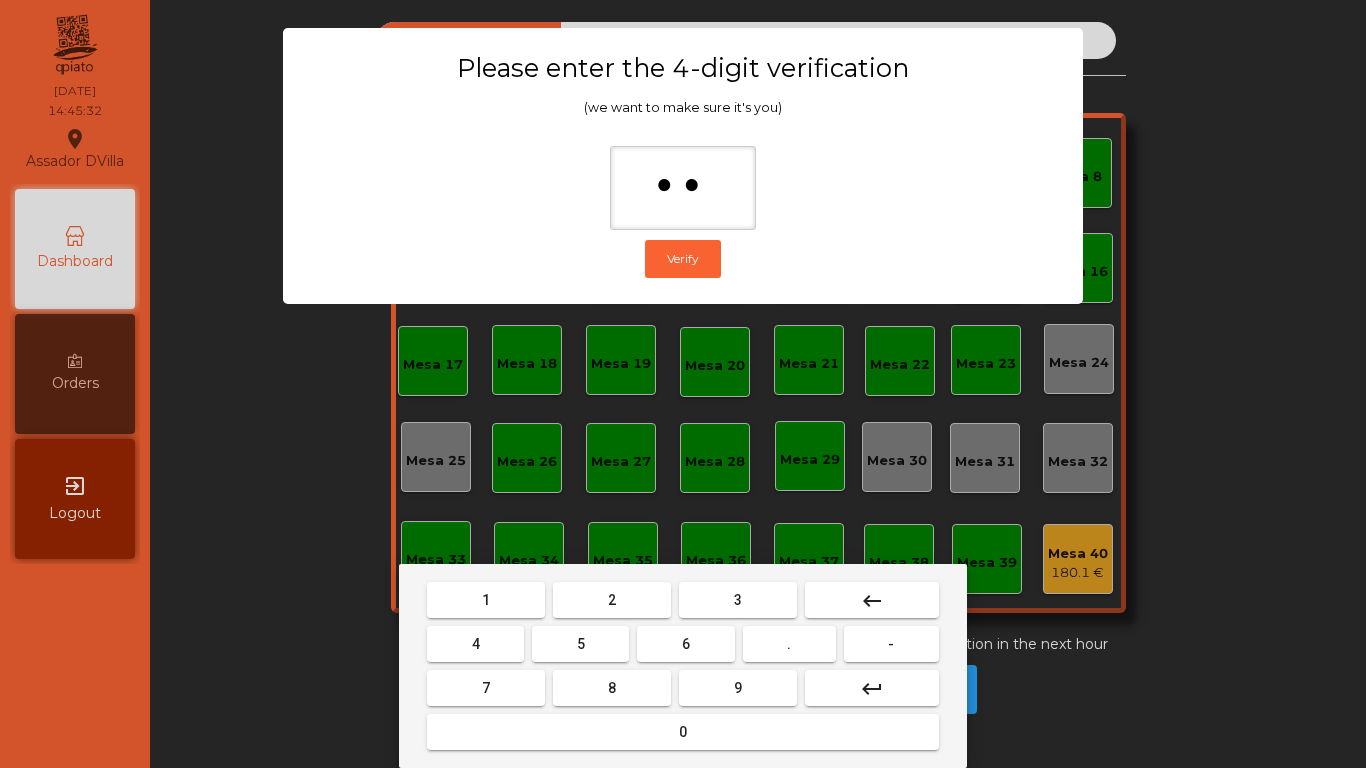 drag, startPoint x: 689, startPoint y: 636, endPoint x: 718, endPoint y: 684, distance: 56.0803 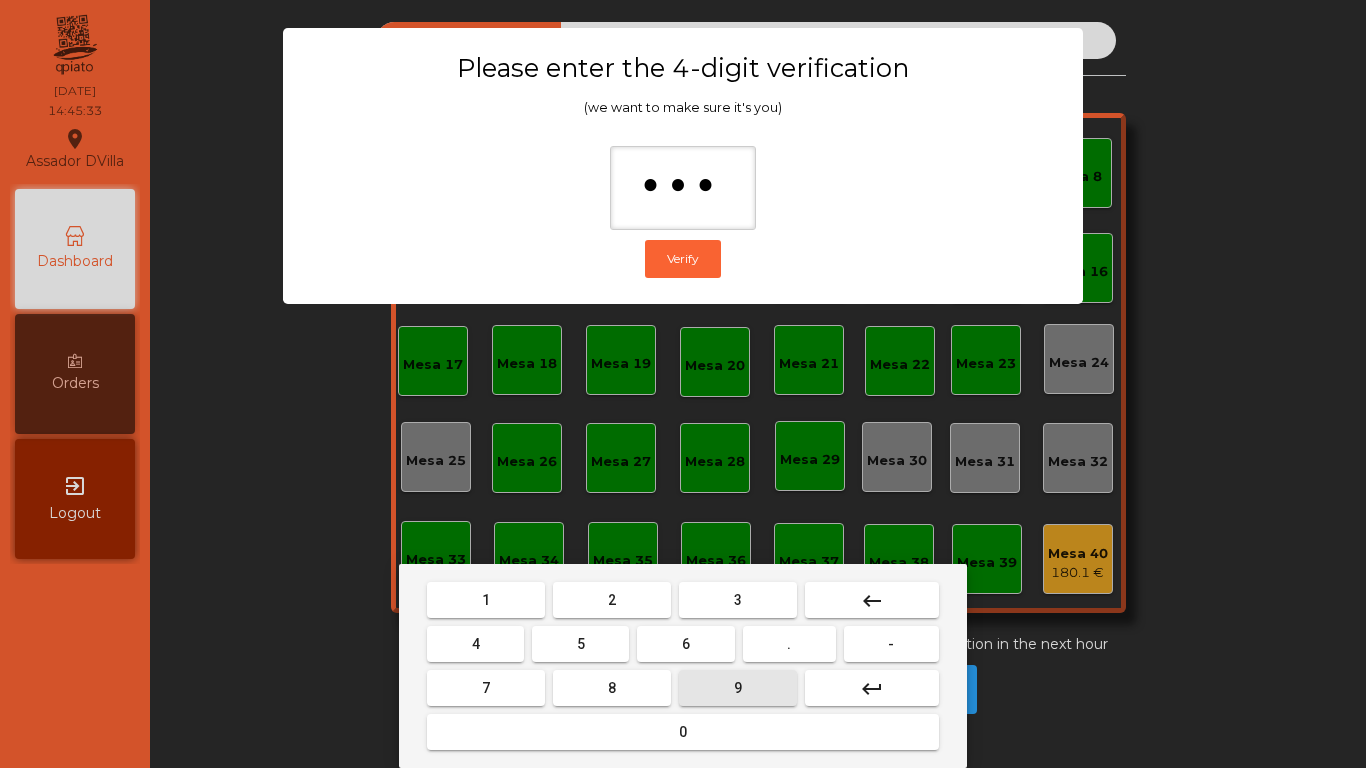 click on "9" at bounding box center [738, 688] 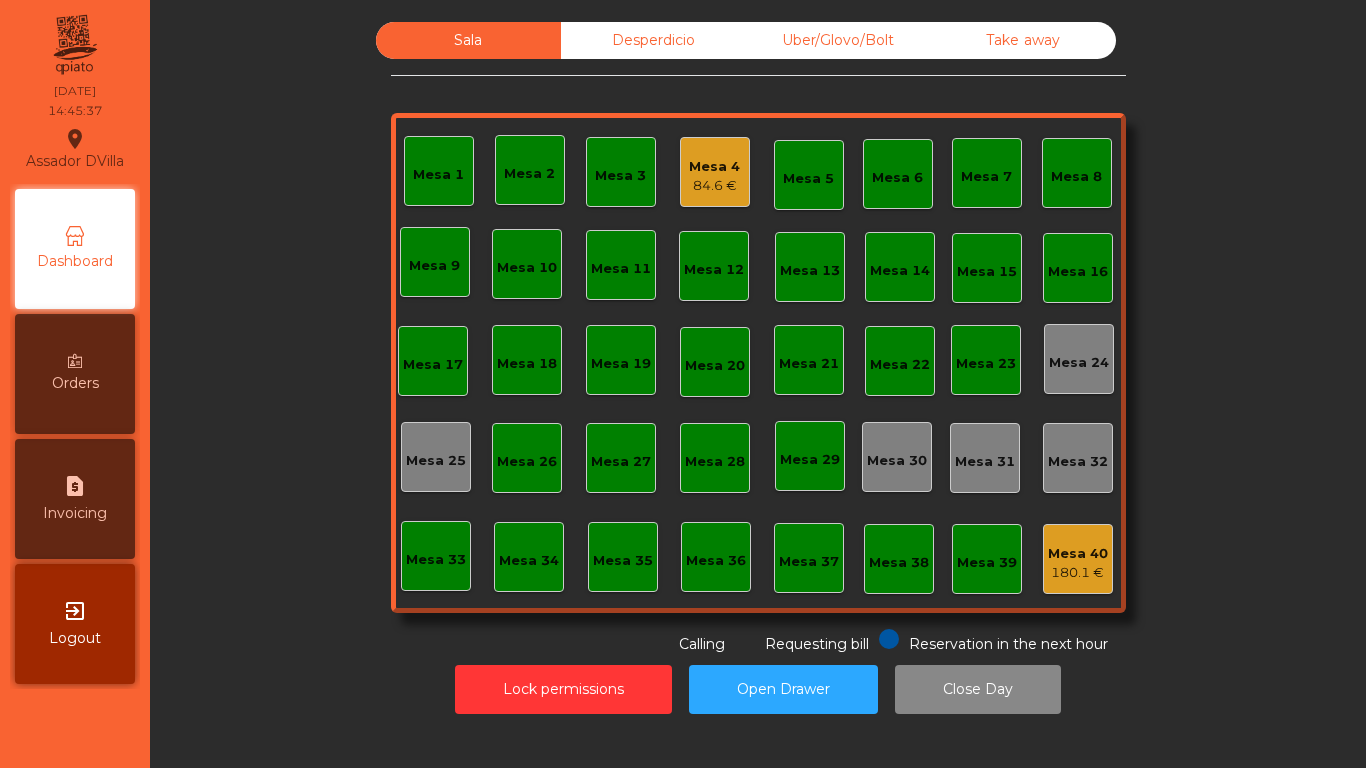 click on "request_page  Invoicing" at bounding box center [75, 499] 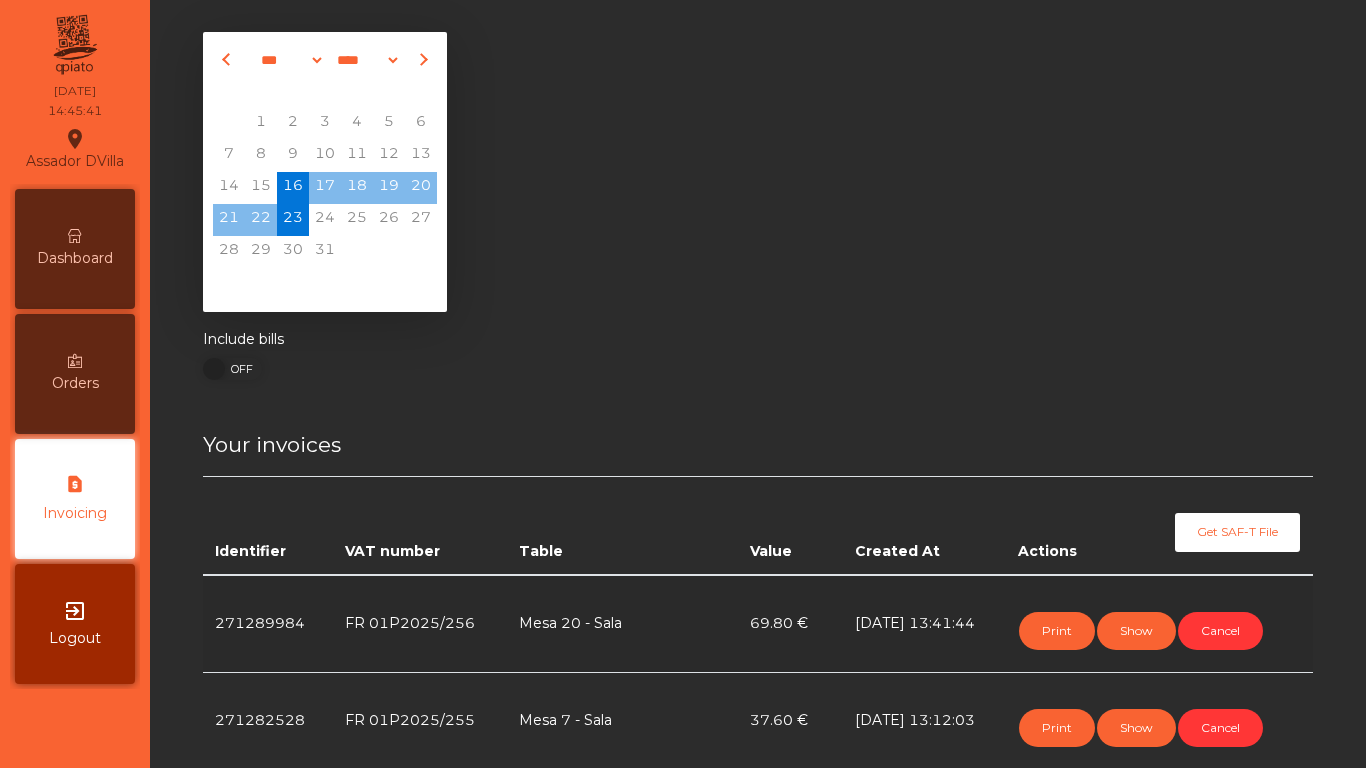 click at bounding box center [75, 236] 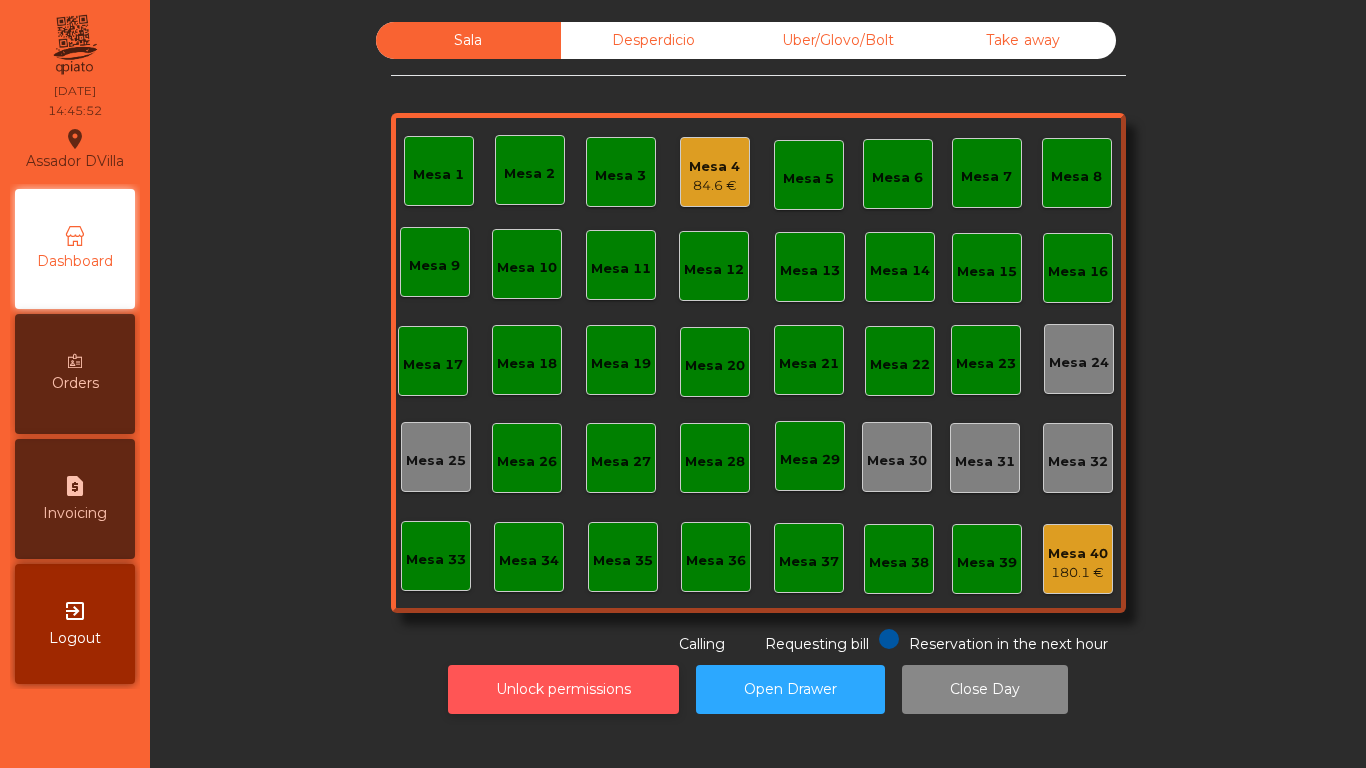 click on "Unlock permissions" 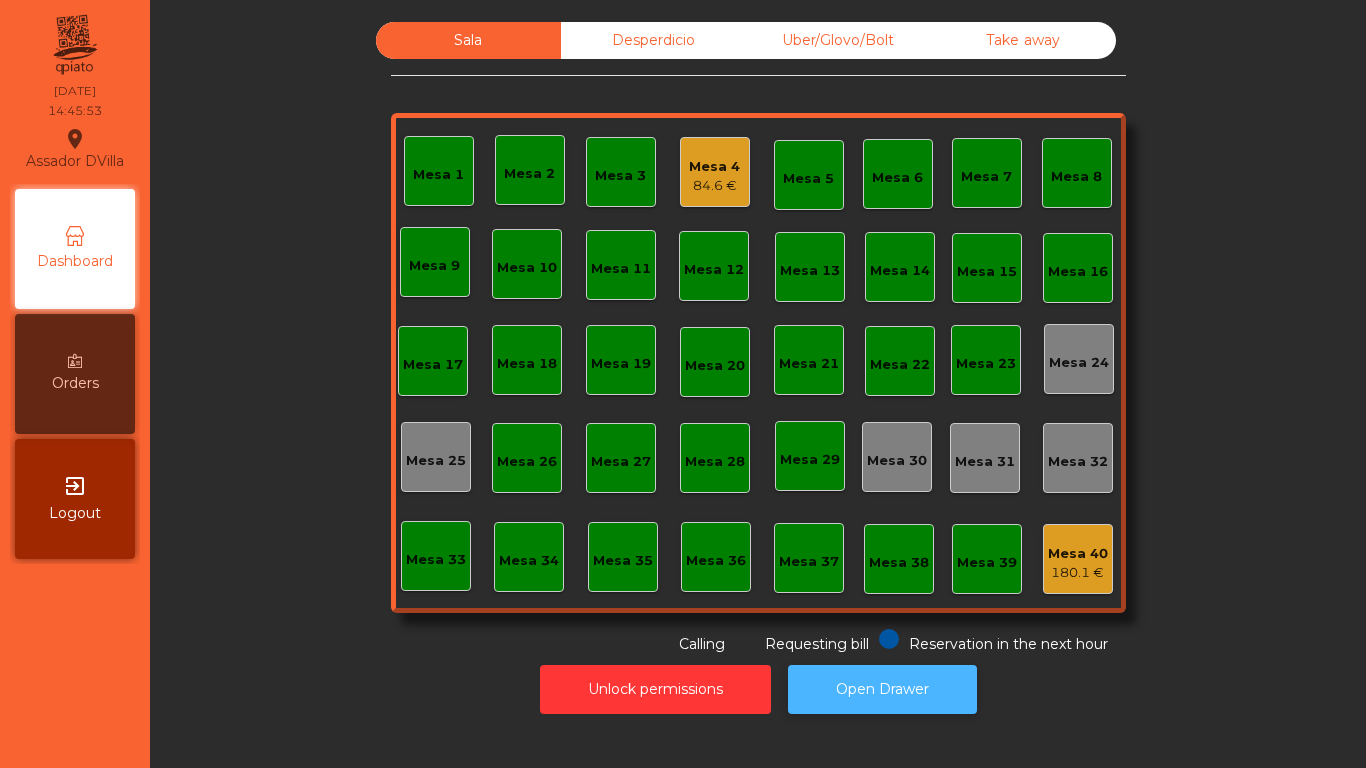 click on "Open Drawer" 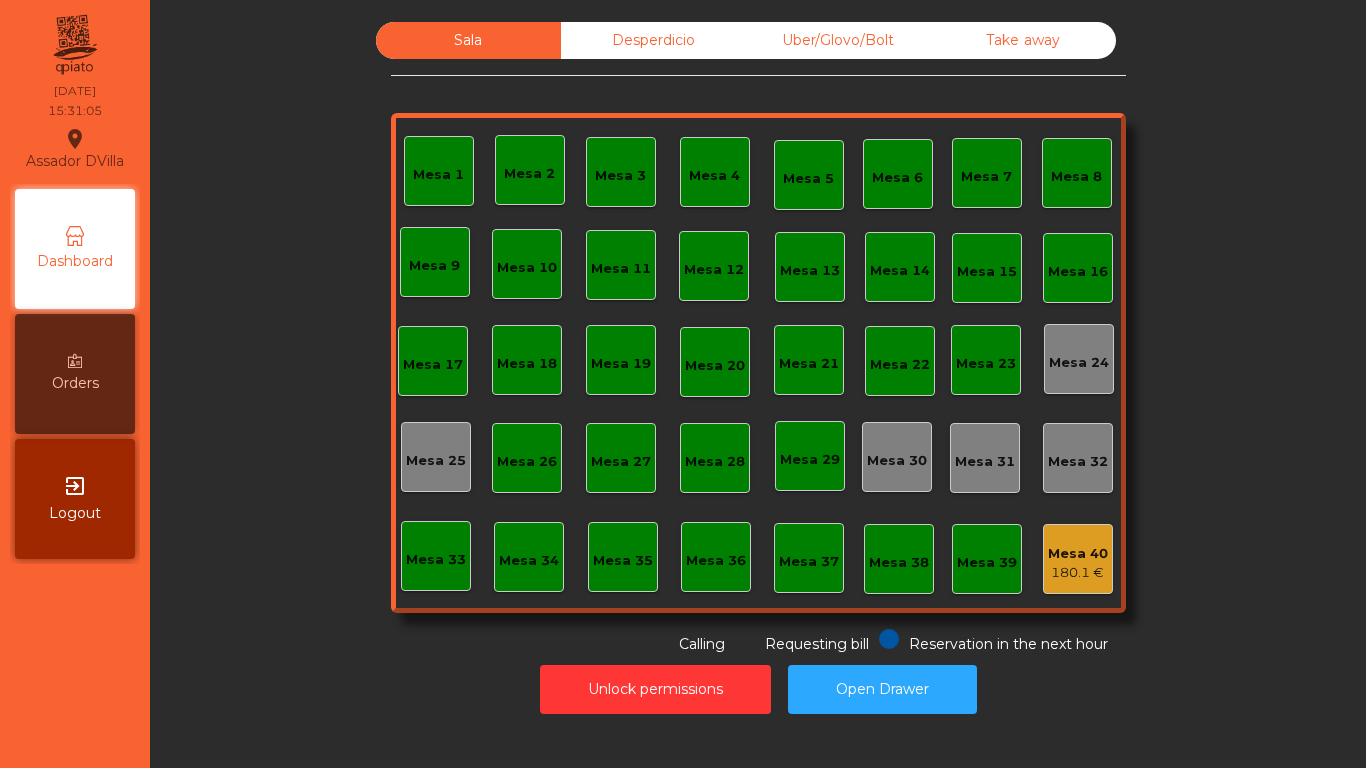 scroll, scrollTop: 0, scrollLeft: 0, axis: both 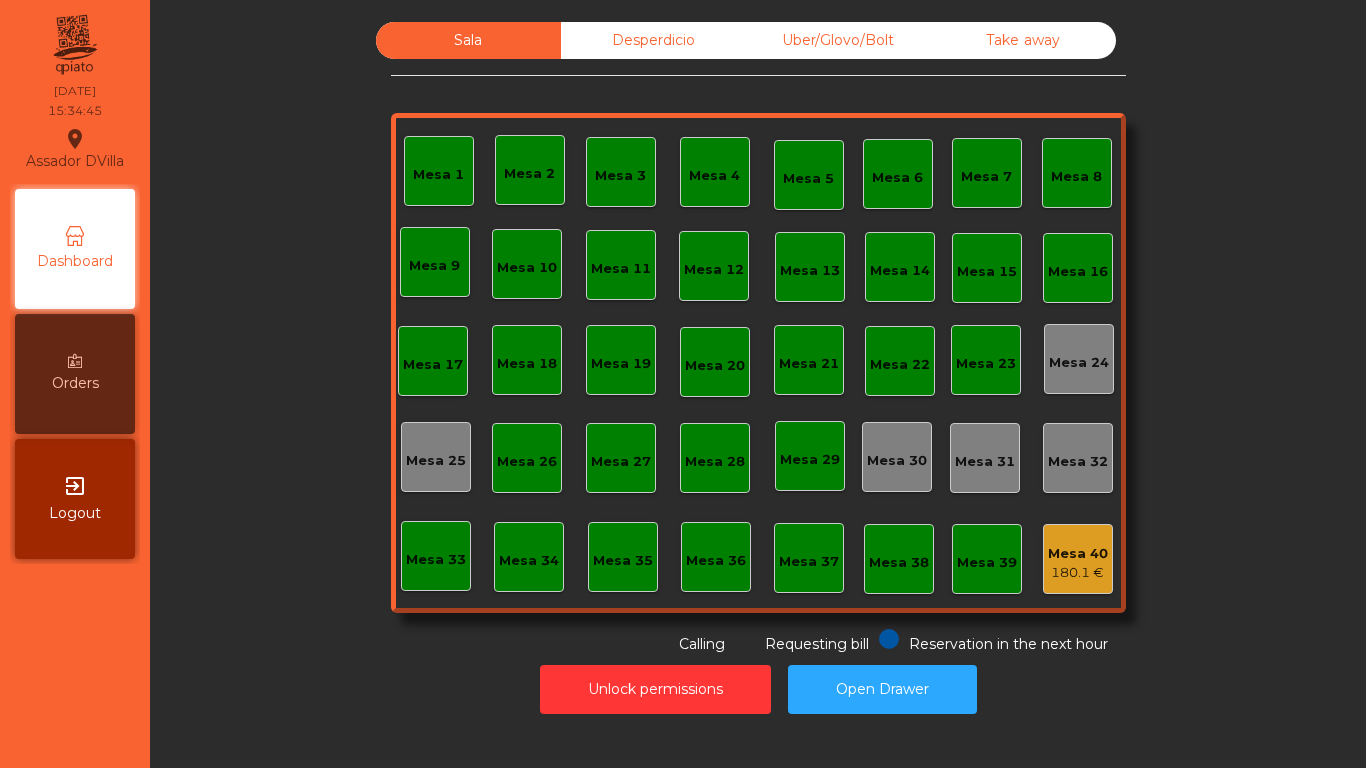 click on "Mesa 18" 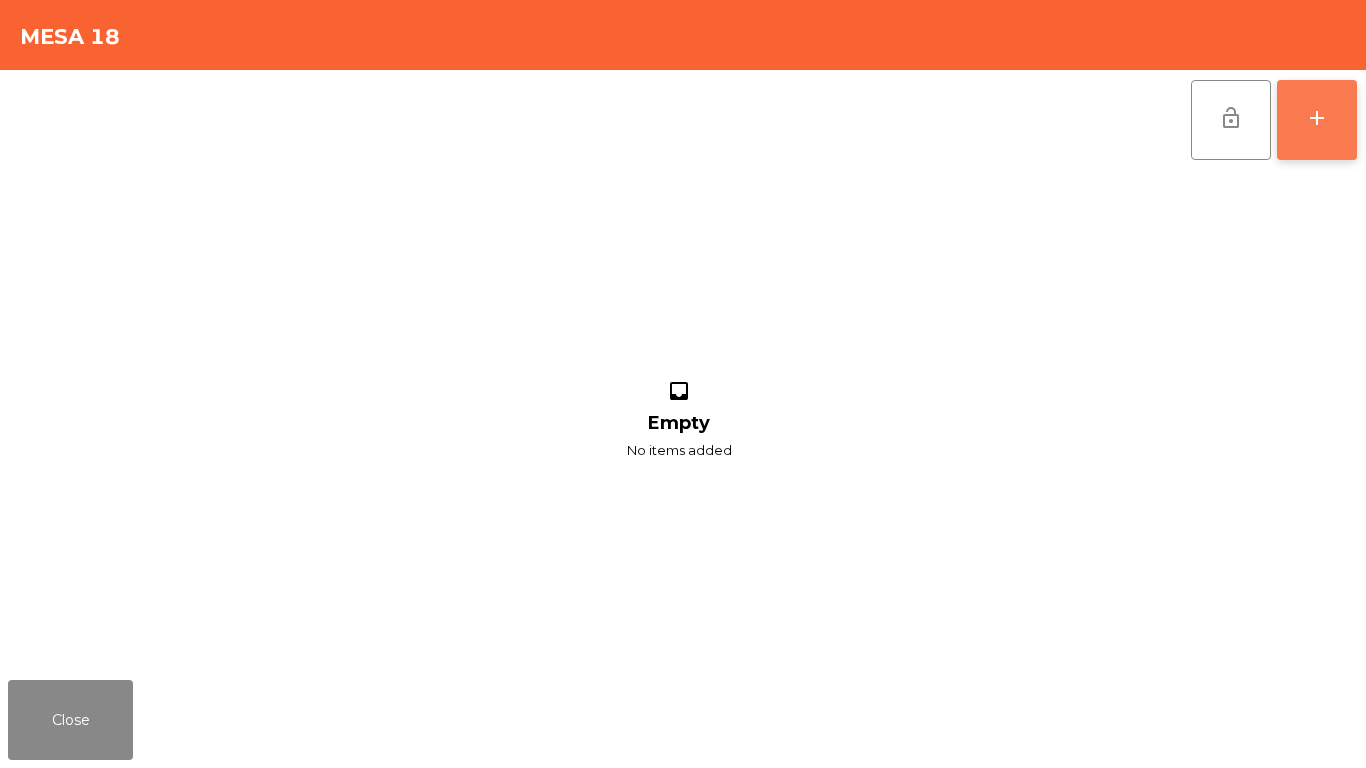 click on "add" 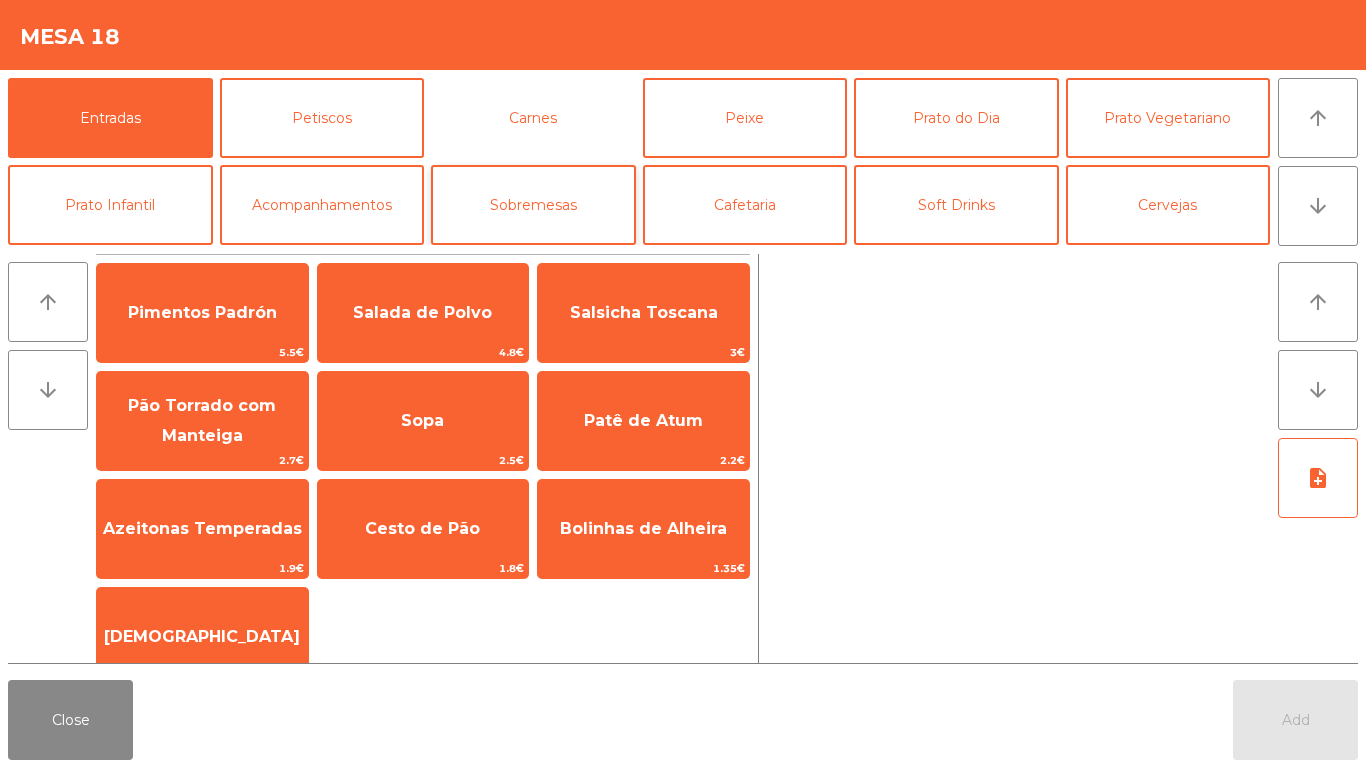 drag, startPoint x: 562, startPoint y: 130, endPoint x: 451, endPoint y: 227, distance: 147.411 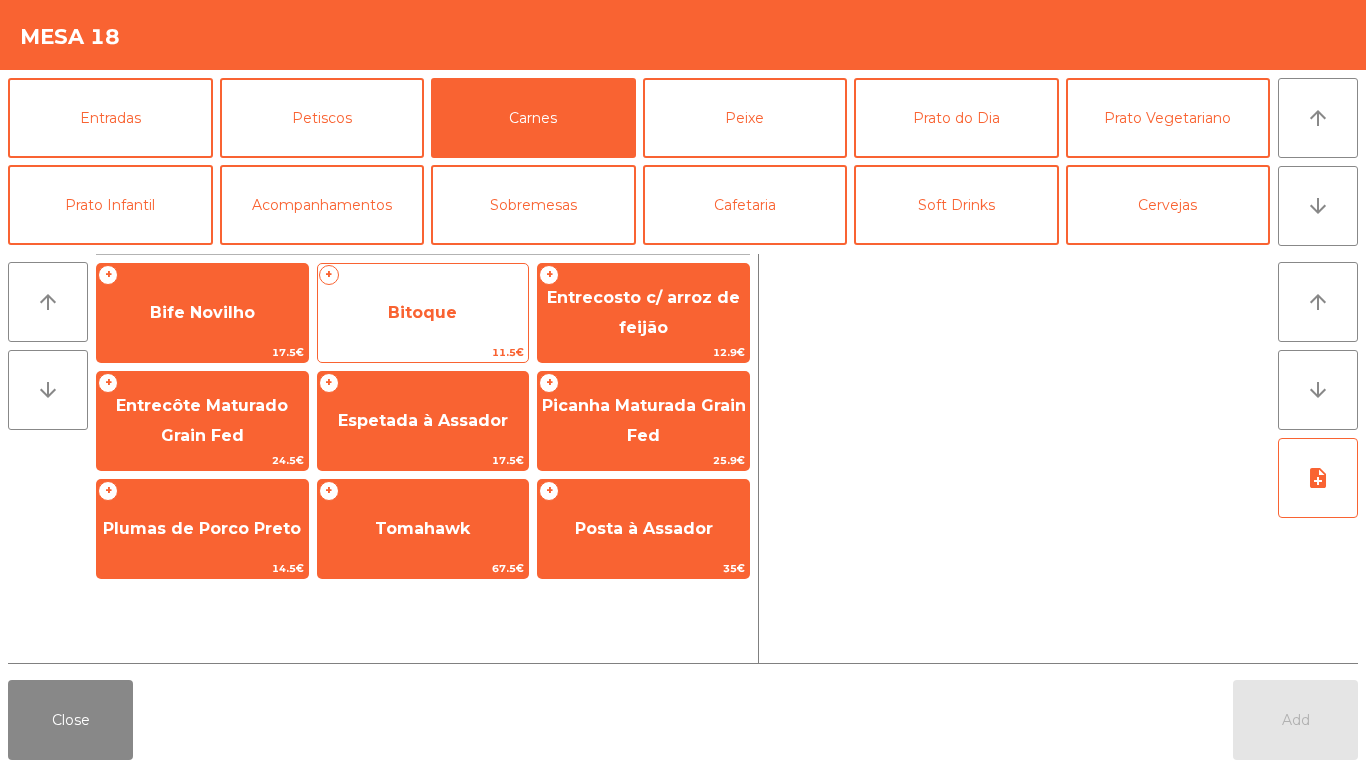 click on "Bitoque" 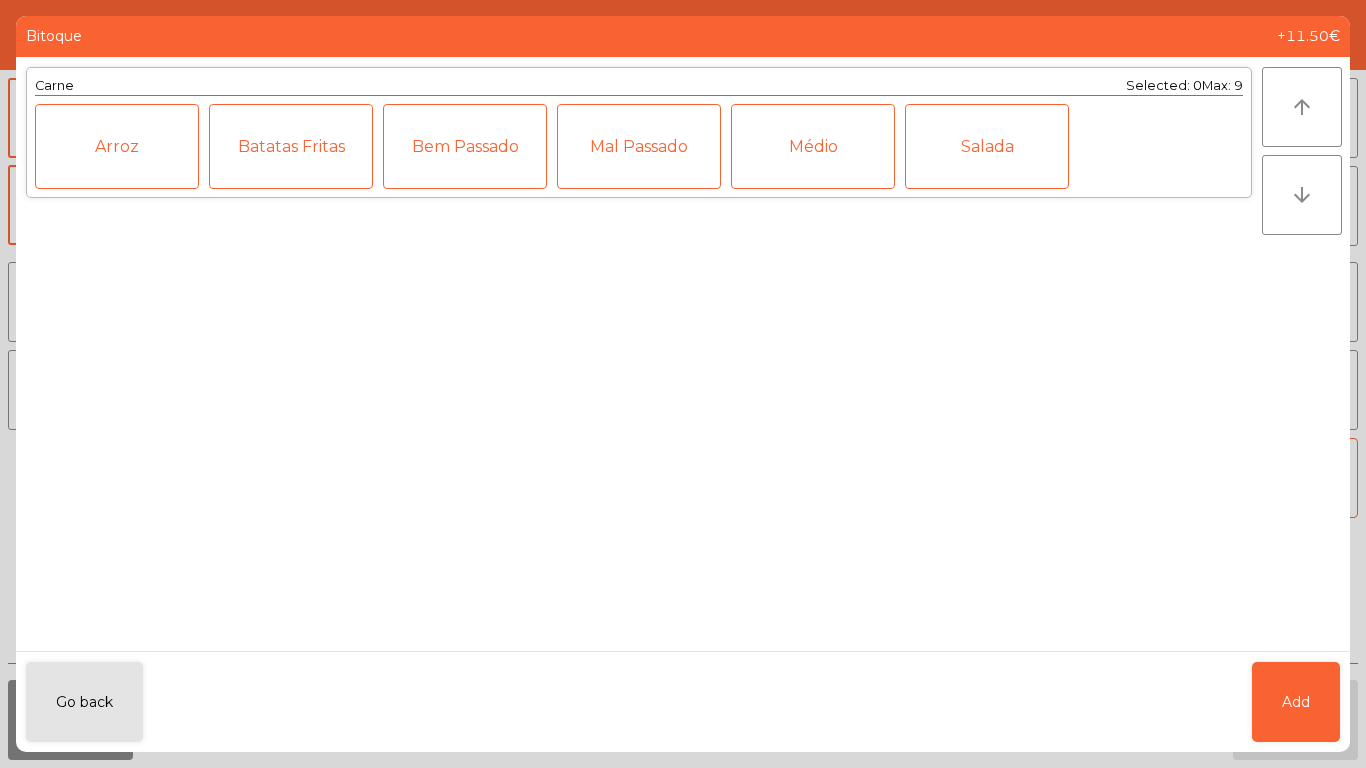 click on "Mal Passado" 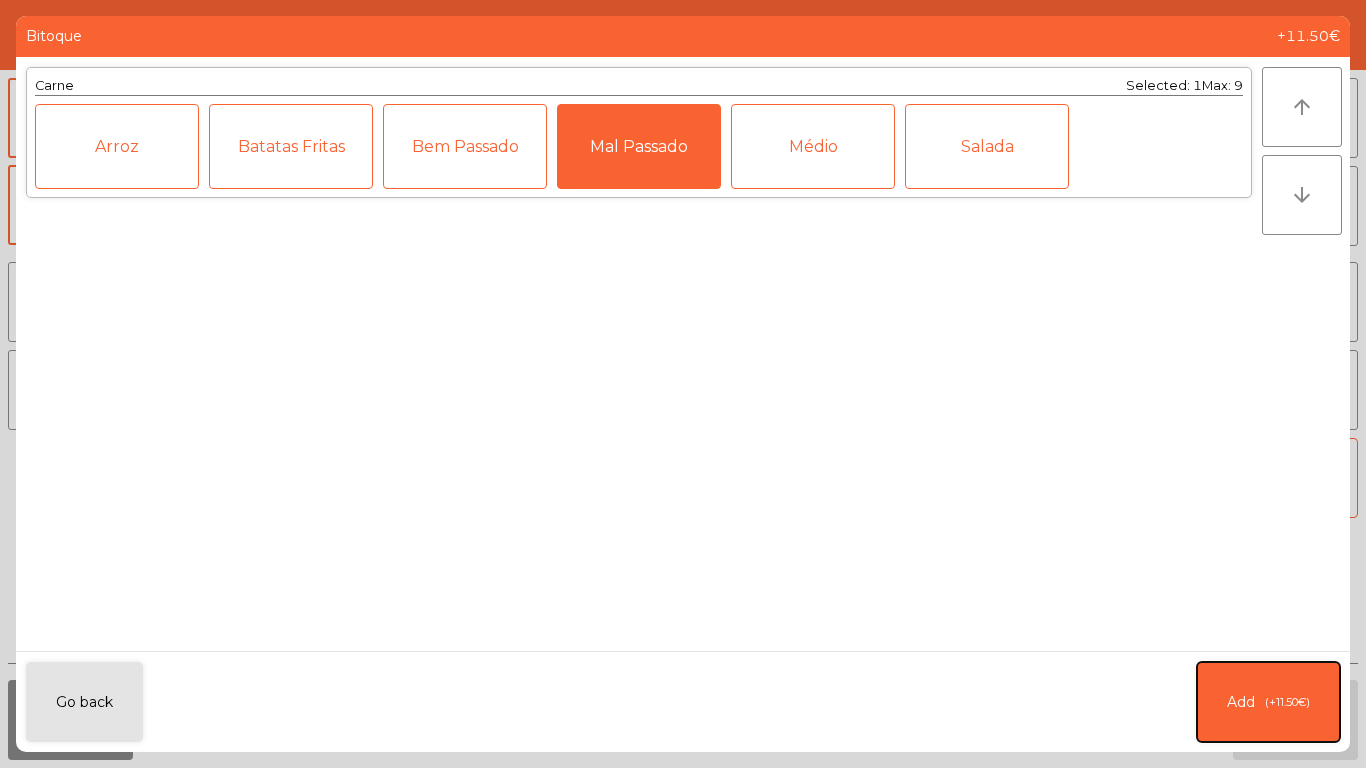 click on "Add   (+11.50€)" 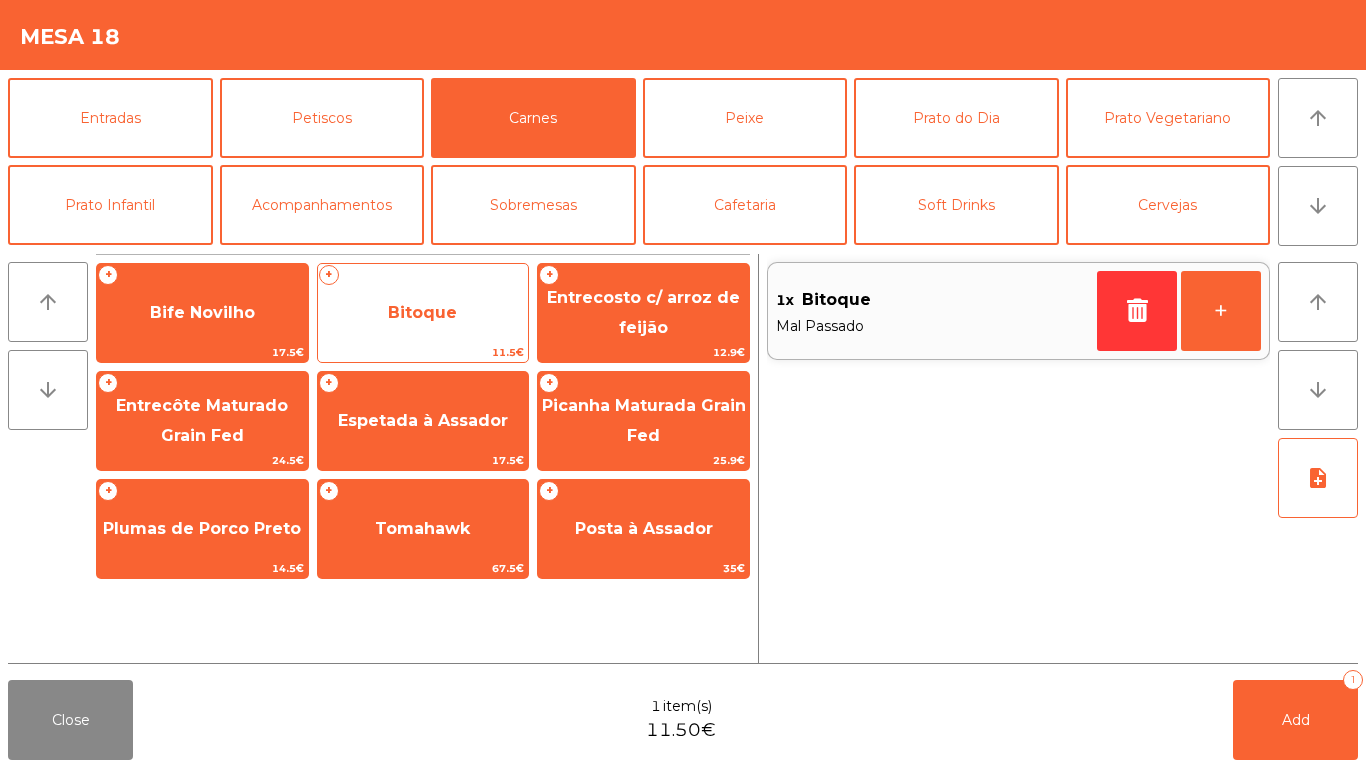 click on "Bitoque" 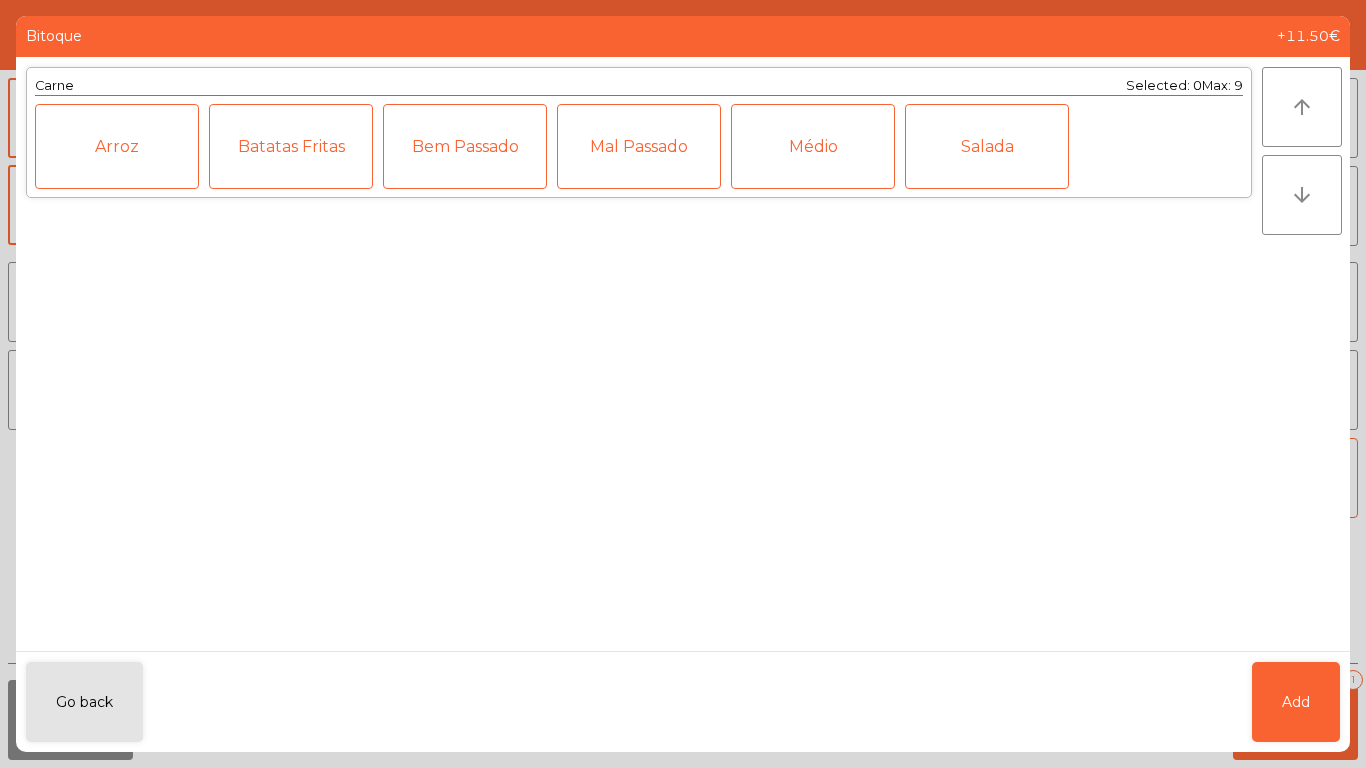 click on "Médio" 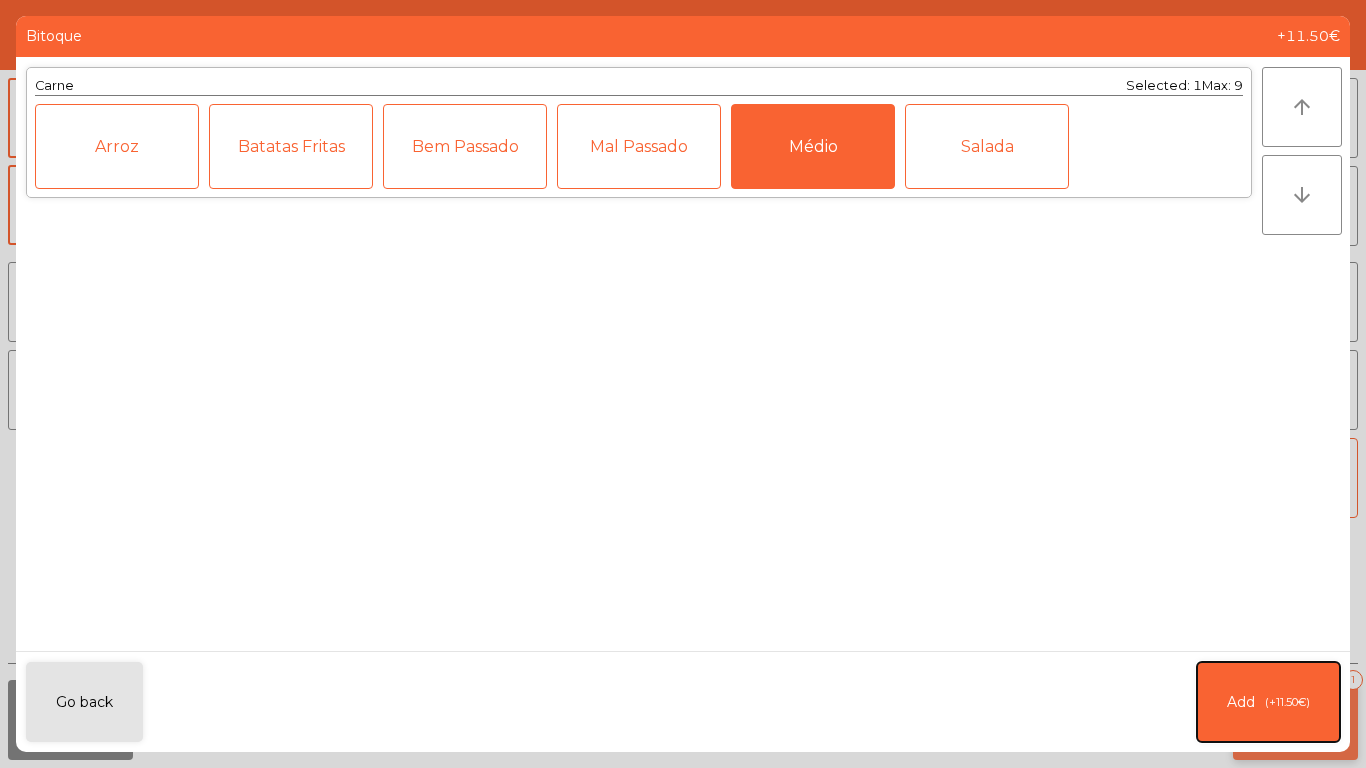 click on "Add   (+11.50€)" 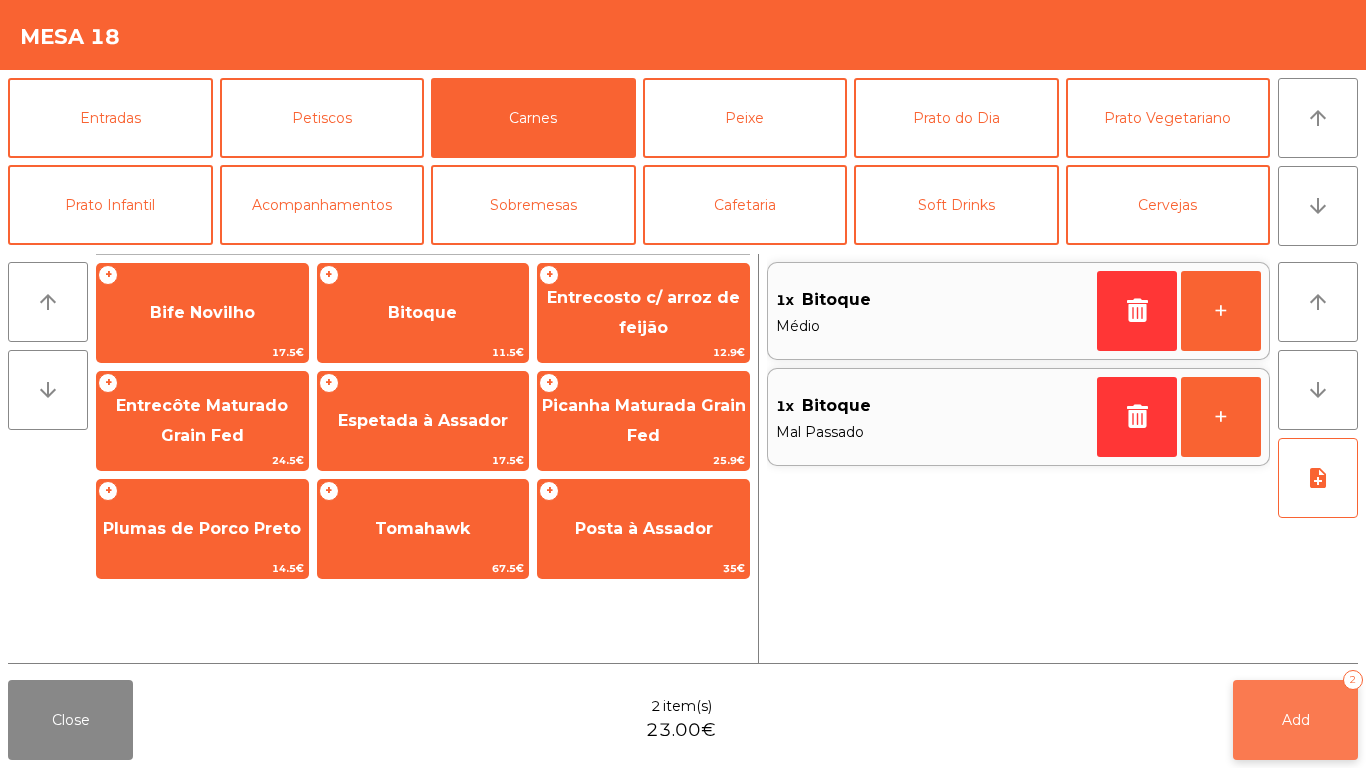 click on "Add" 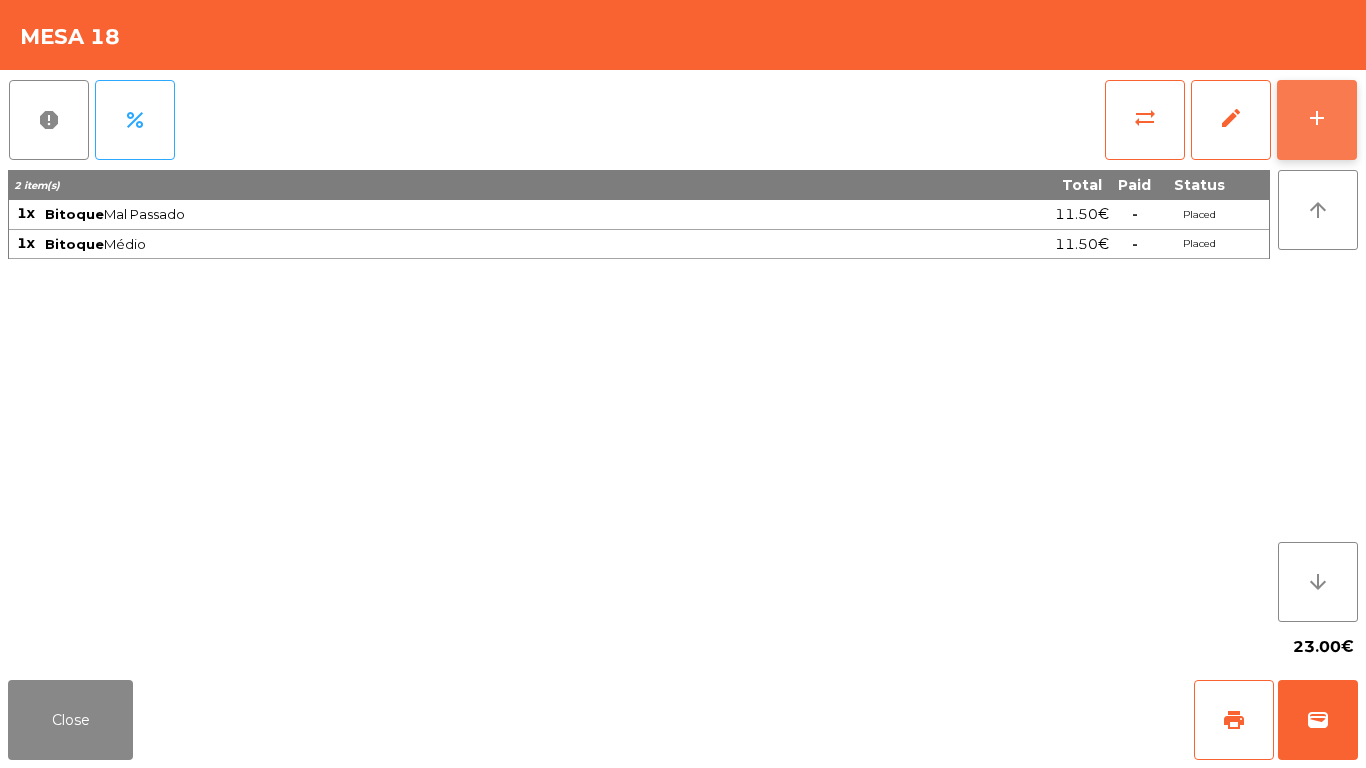 click on "add" 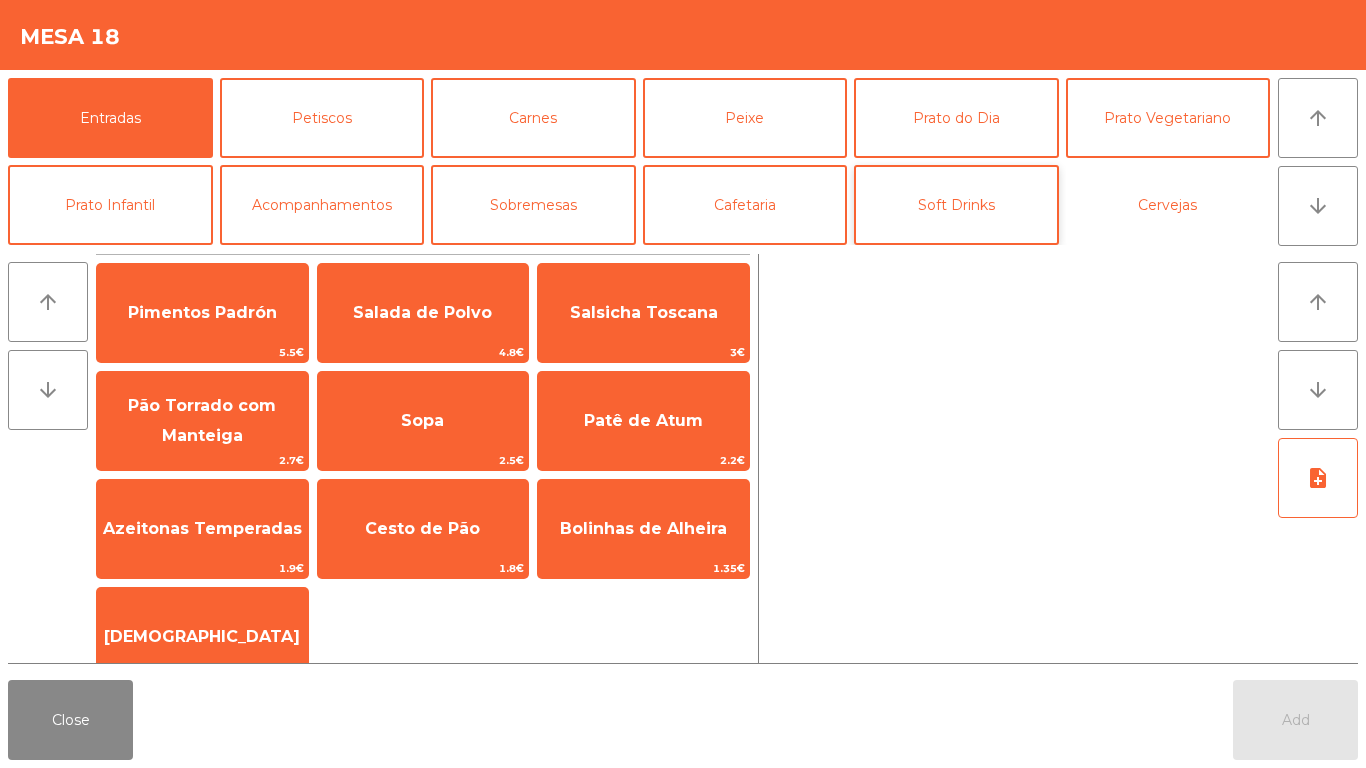 drag, startPoint x: 1100, startPoint y: 215, endPoint x: 904, endPoint y: 239, distance: 197.46393 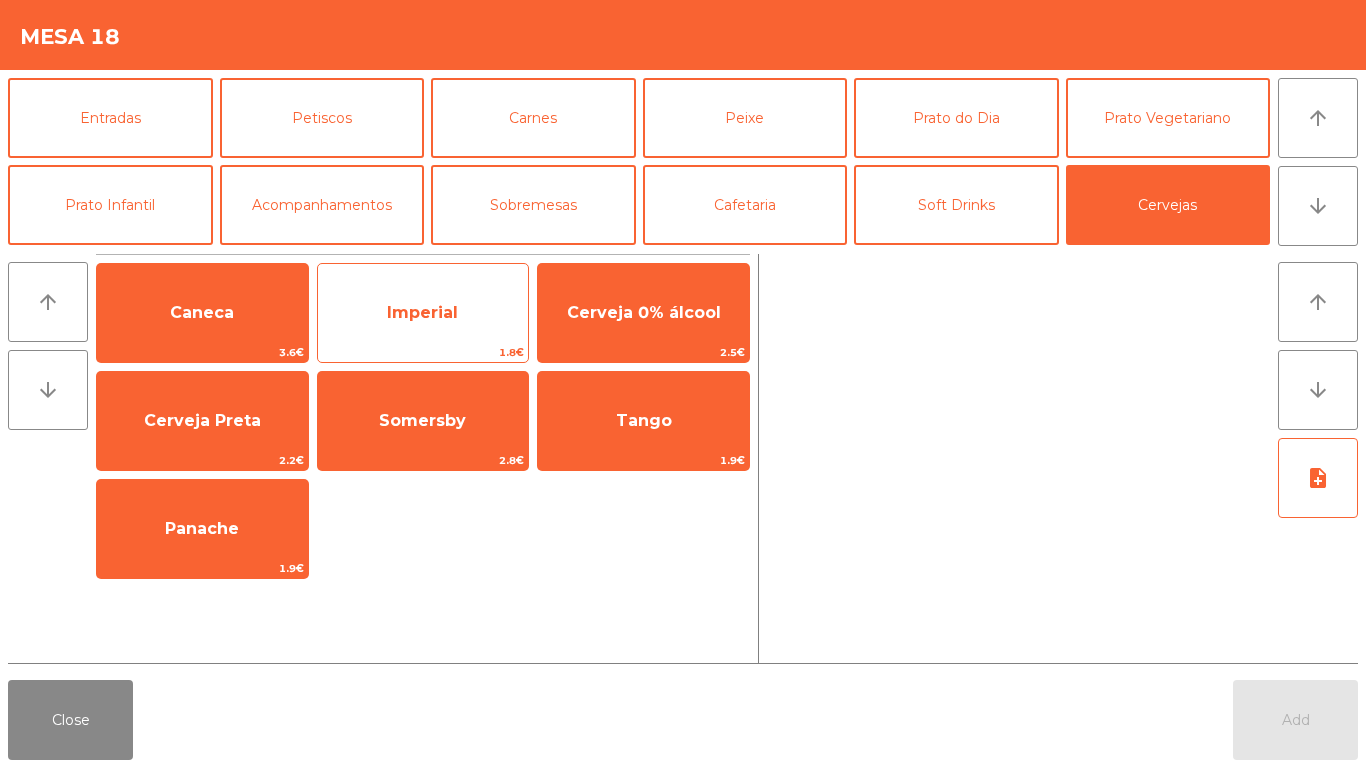 click on "Imperial" 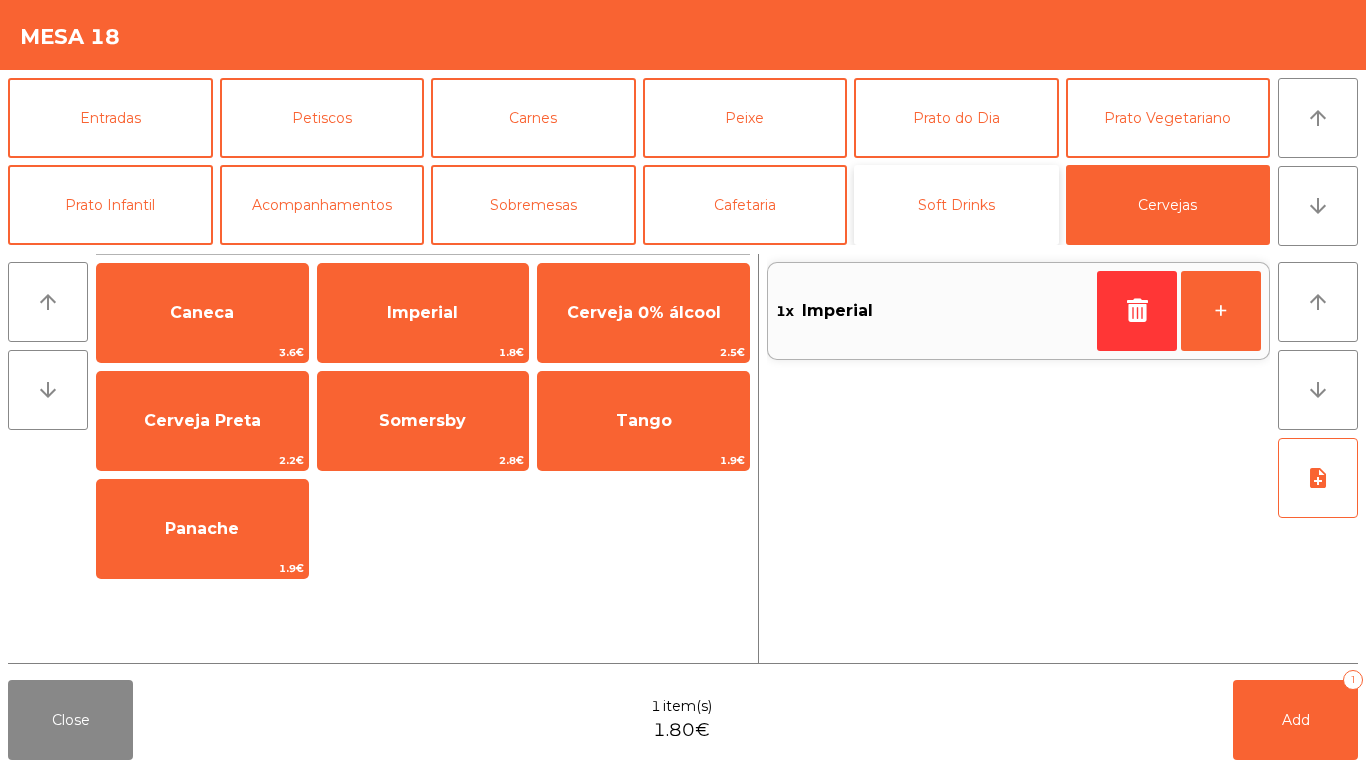 click on "Soft Drinks" 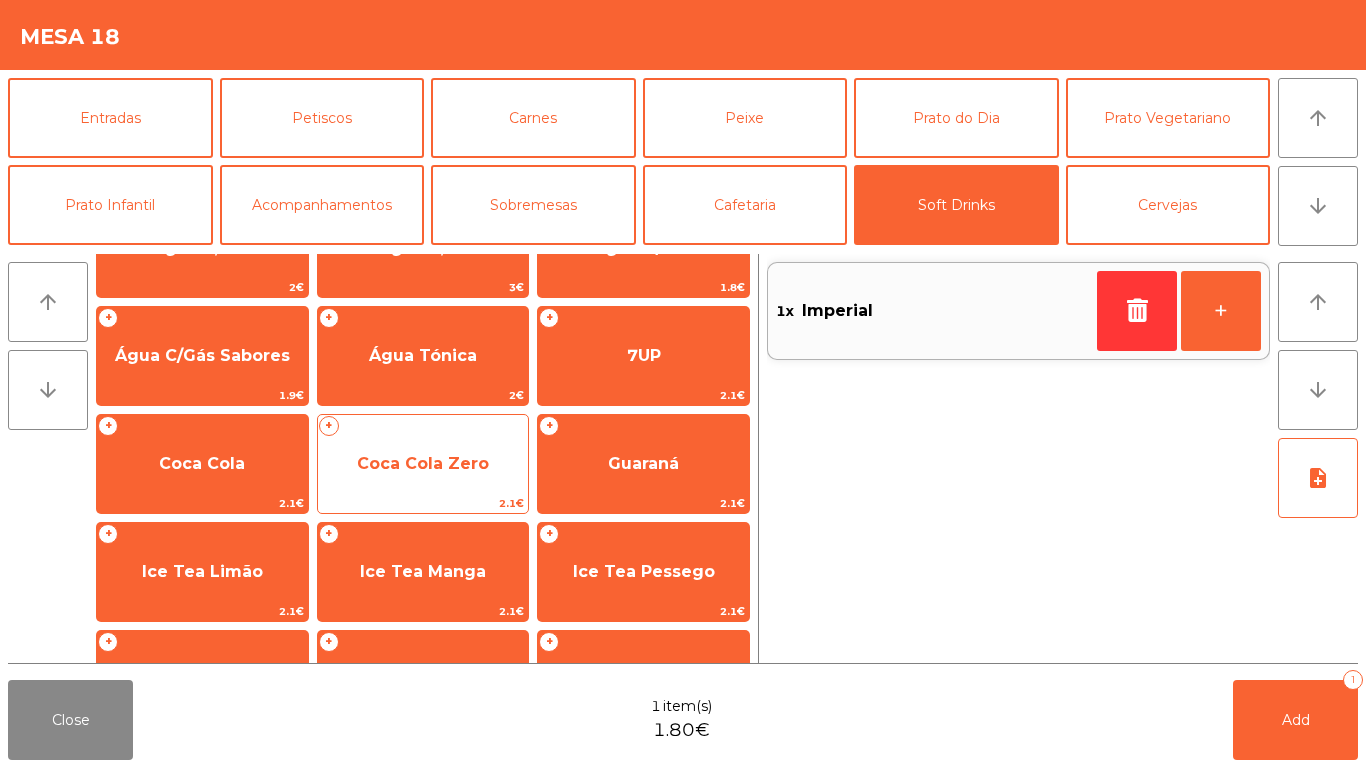 scroll, scrollTop: 100, scrollLeft: 0, axis: vertical 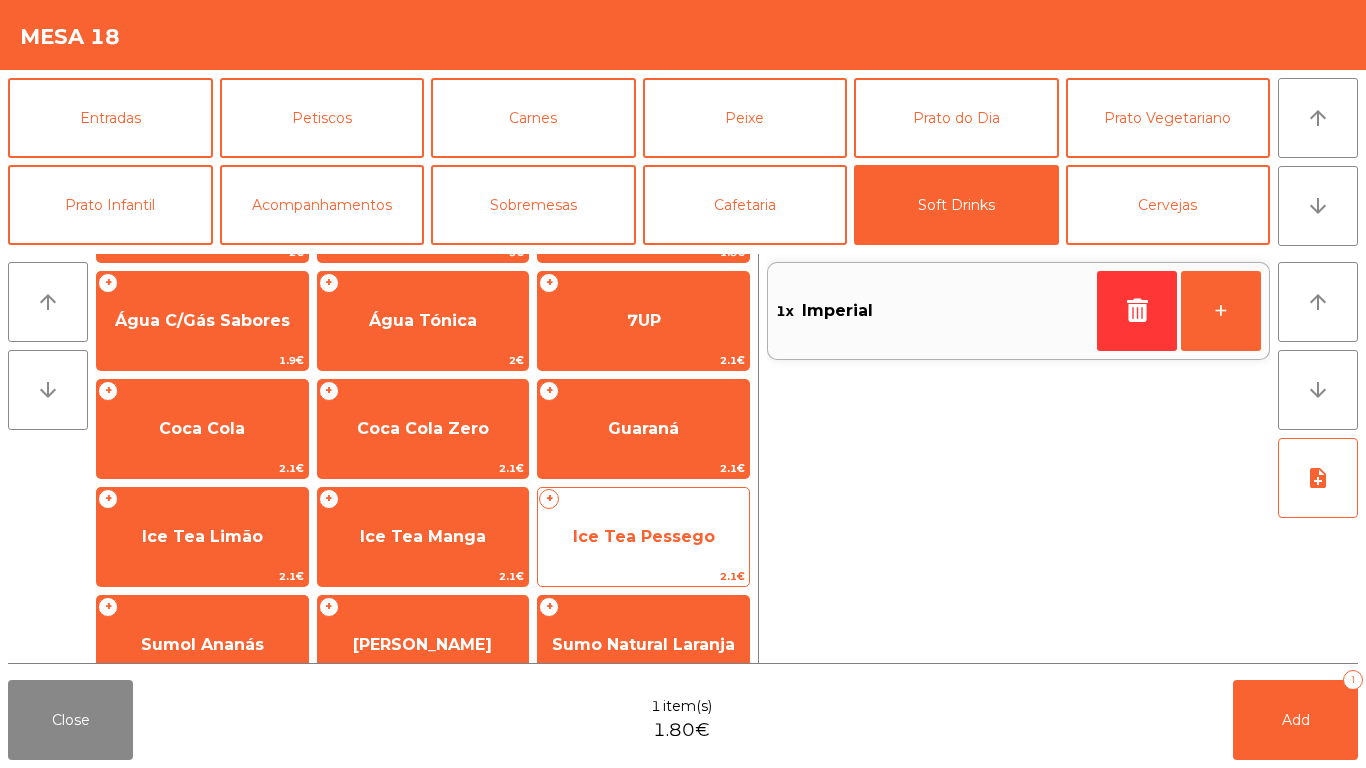 click on "Ice Tea Pessego" 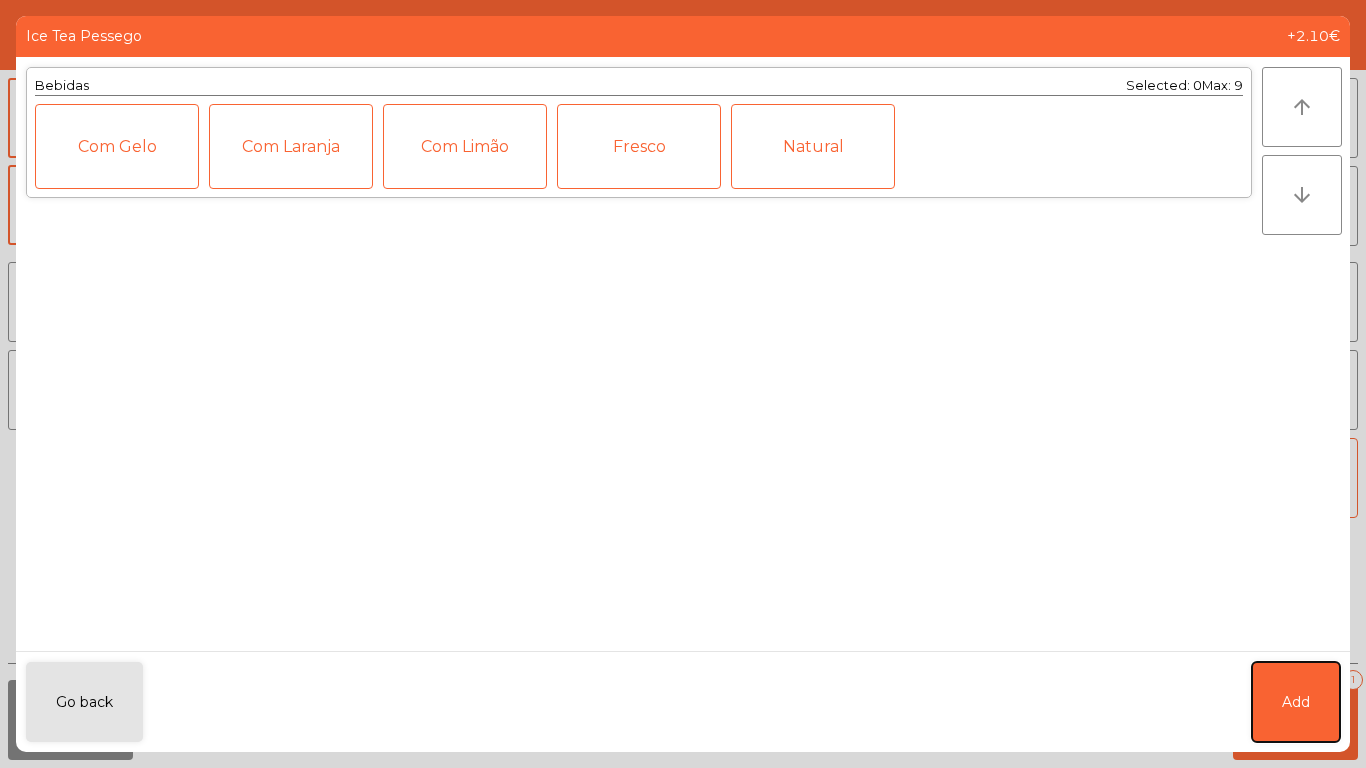 click on "Add" 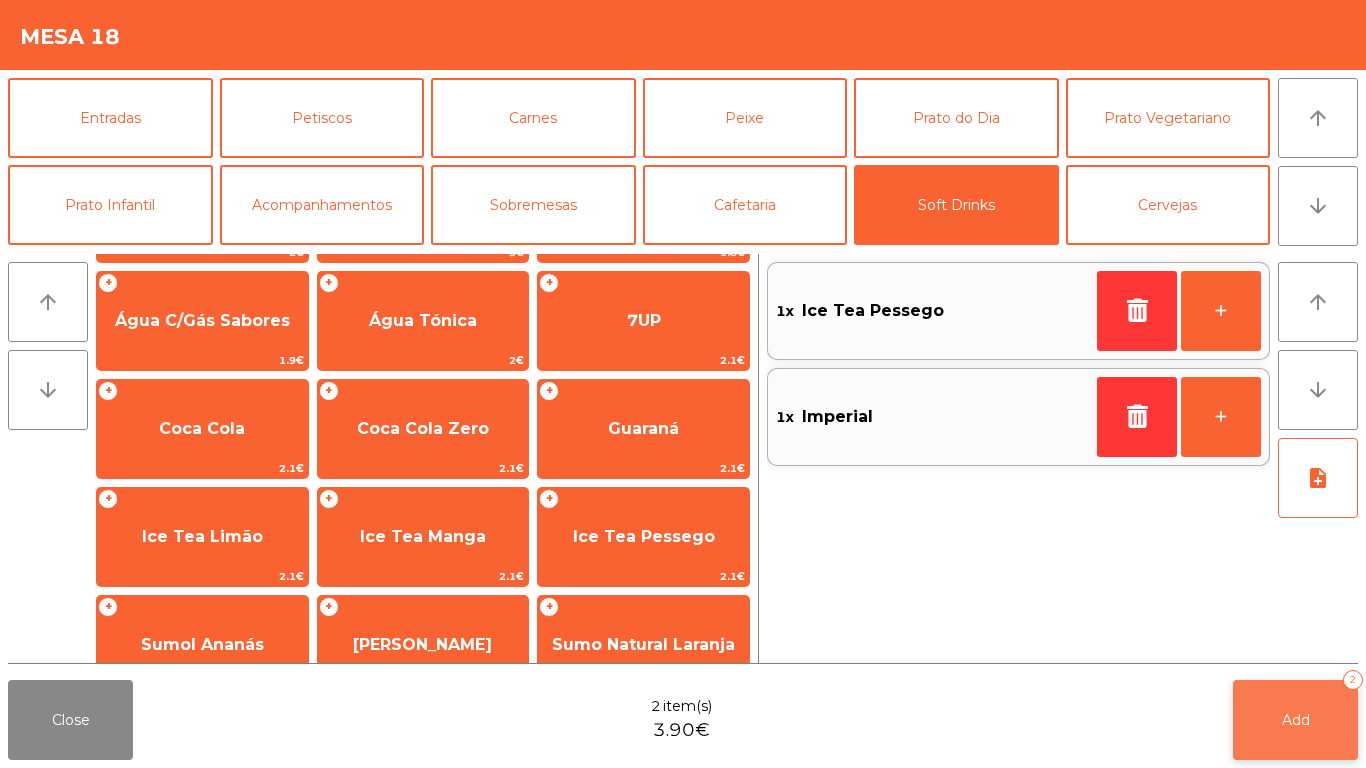 click on "Add   2" 